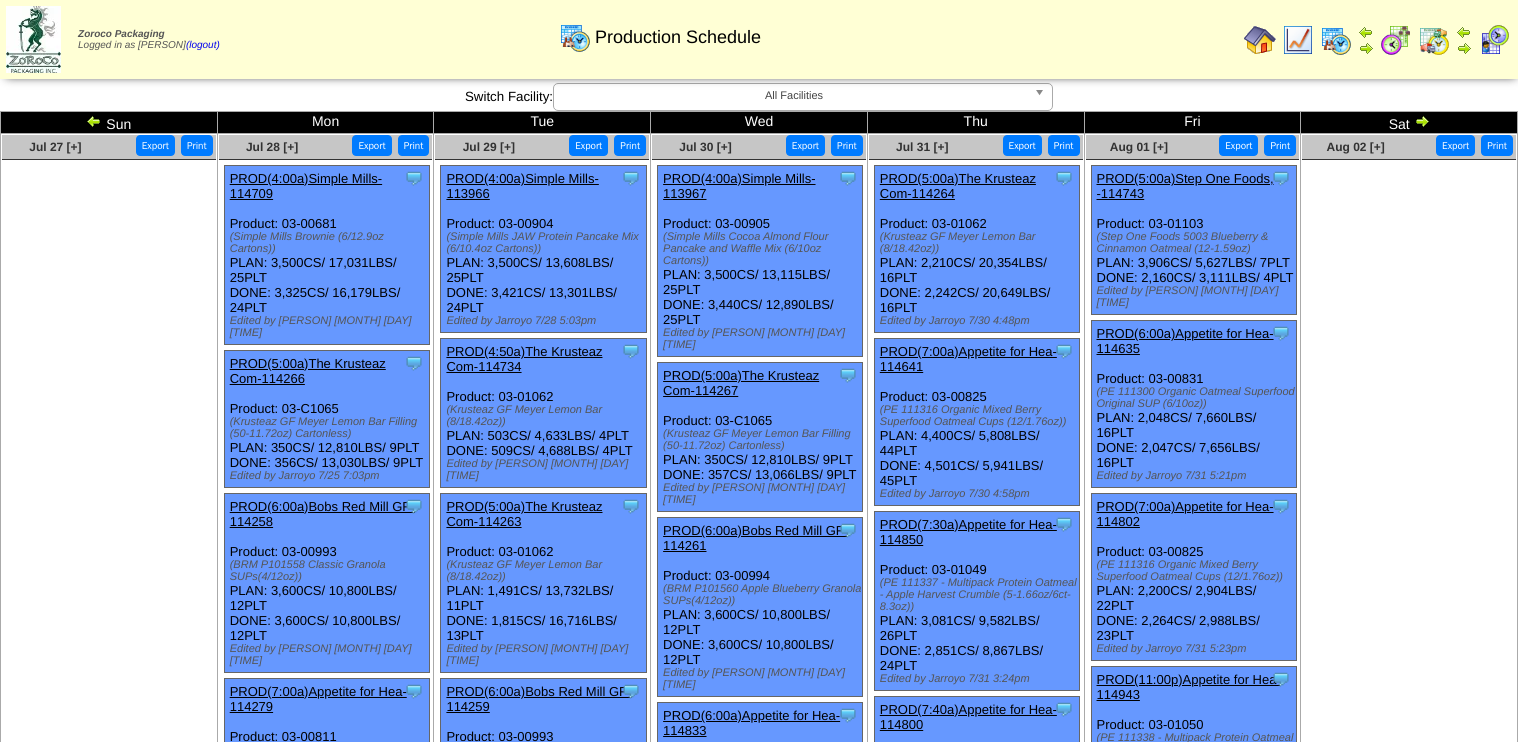 scroll, scrollTop: 0, scrollLeft: 0, axis: both 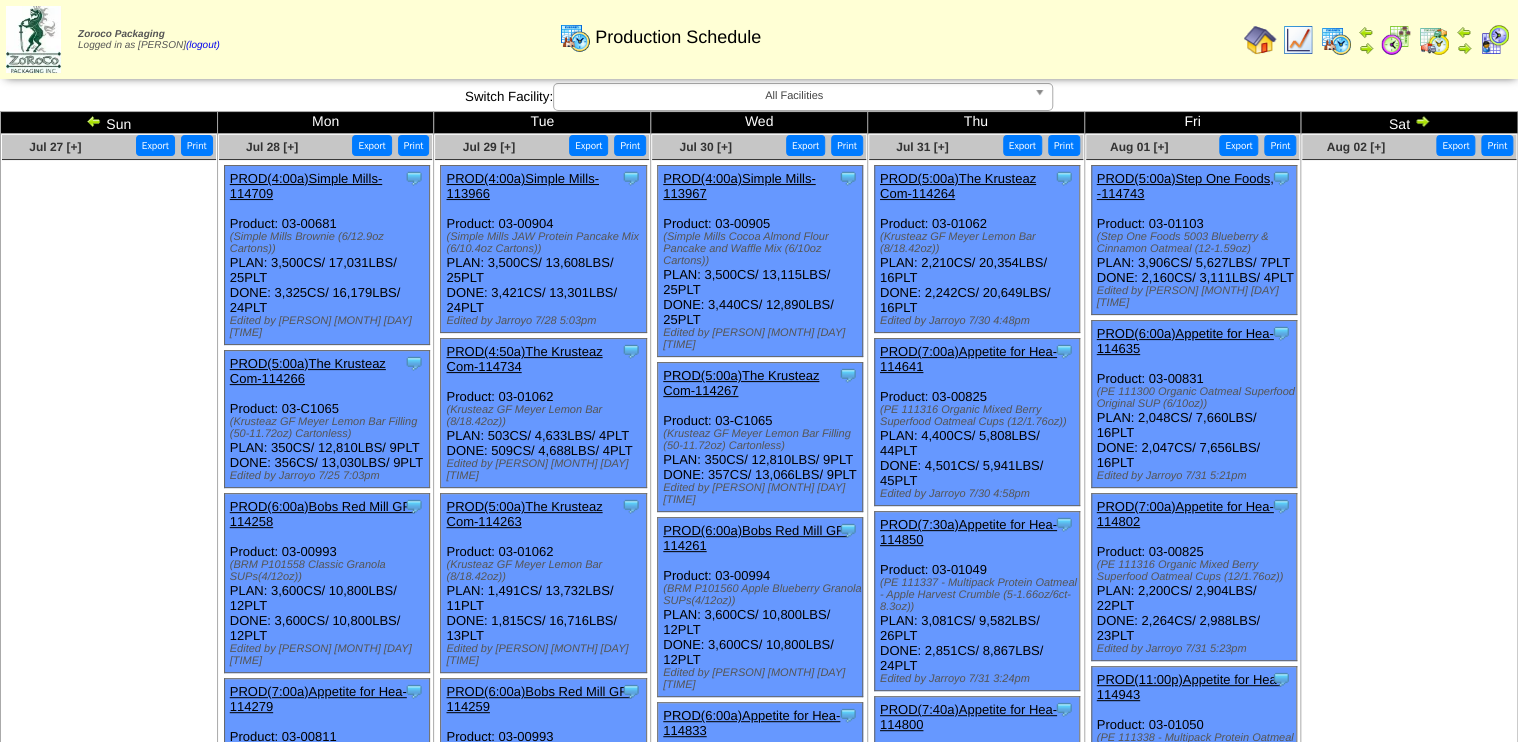click at bounding box center [1396, 40] 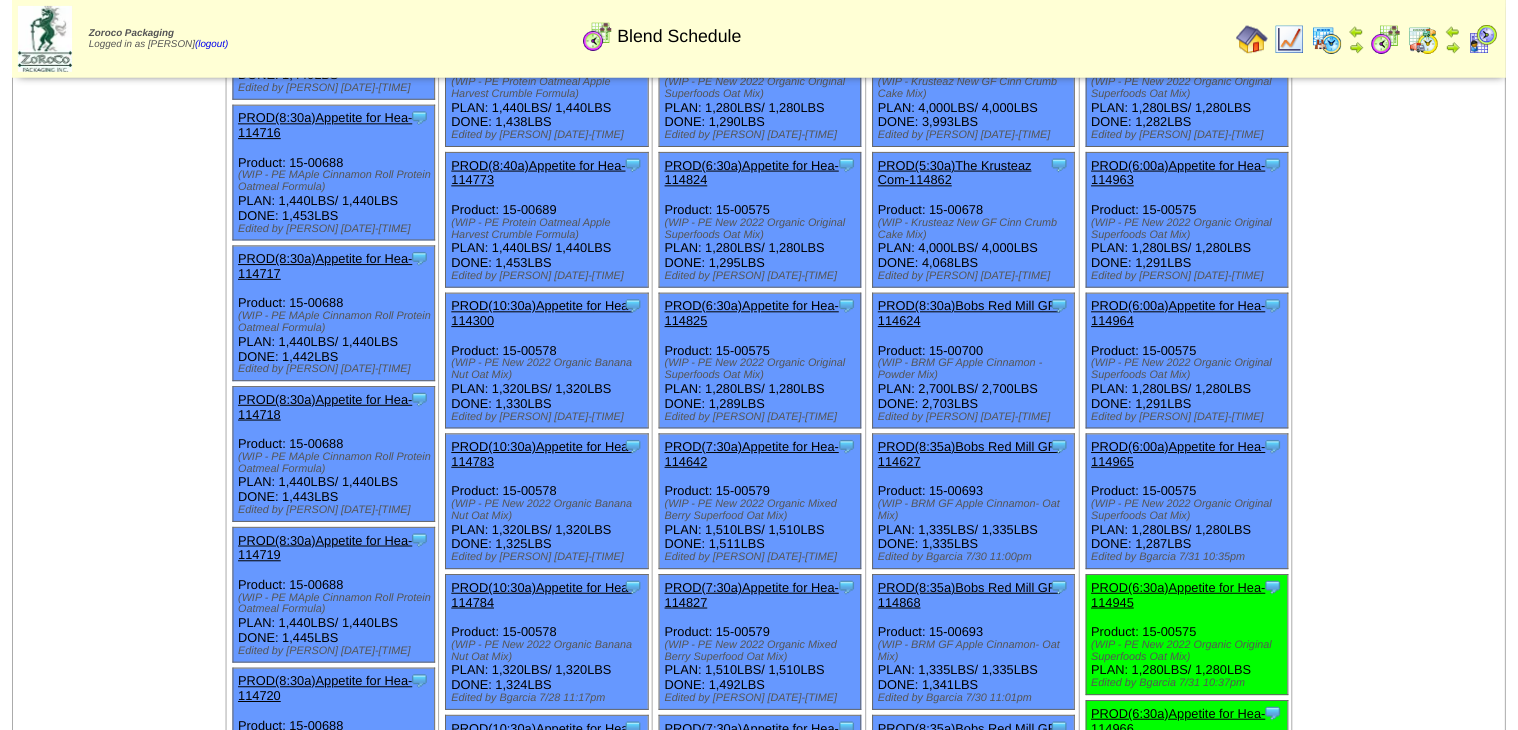 scroll, scrollTop: 1440, scrollLeft: 0, axis: vertical 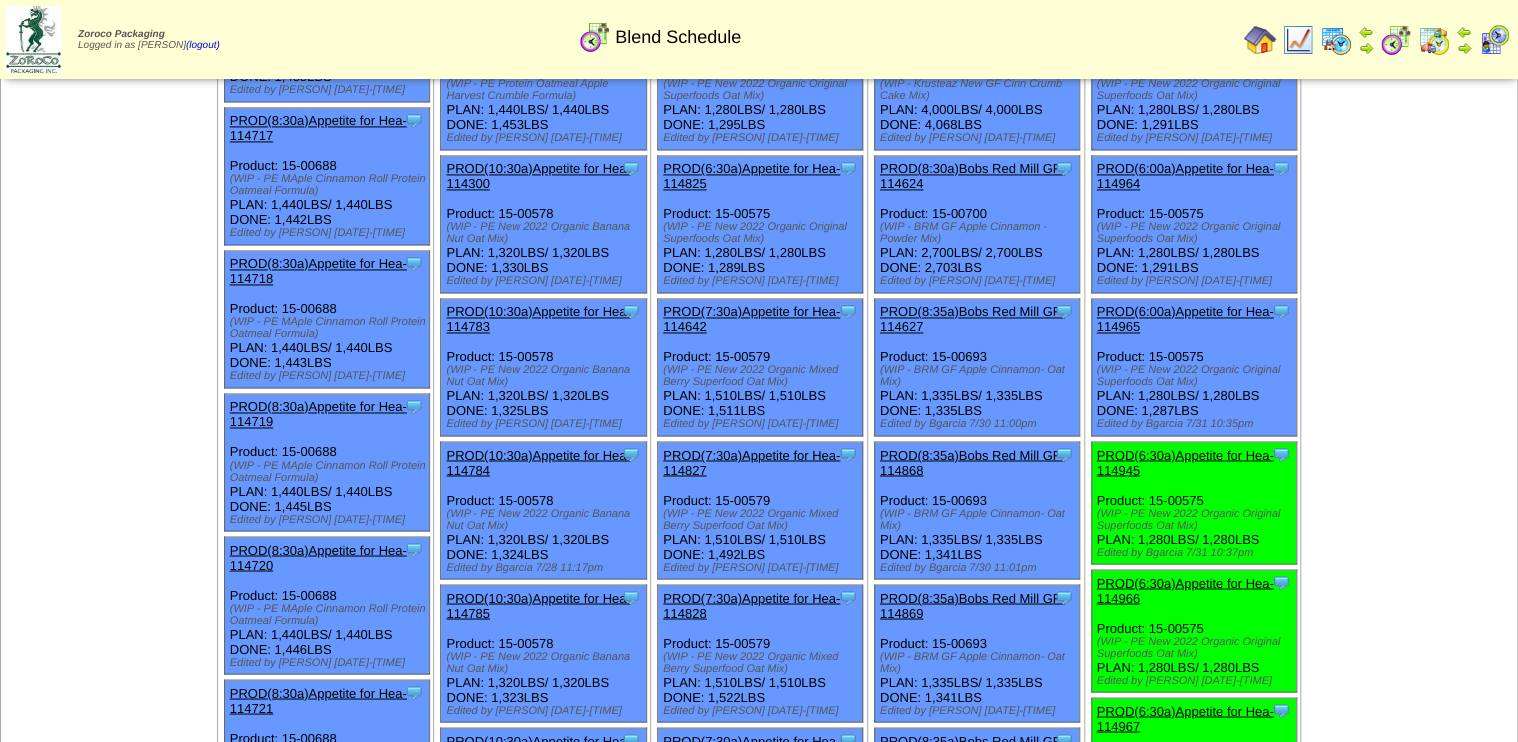 click on "PROD(6:30a)Appetite for Hea-114945" at bounding box center [1192, 462] 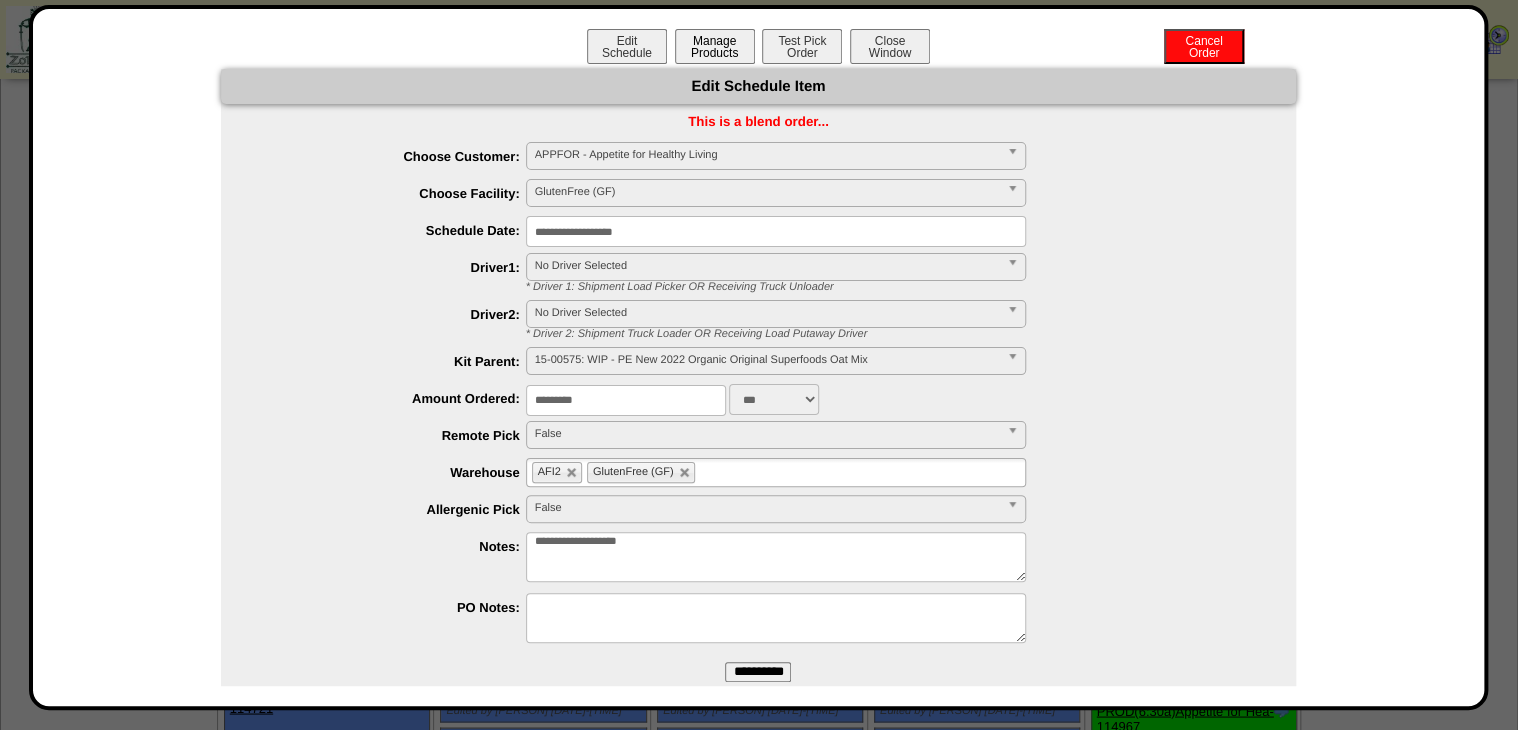 click on "Manage Products" at bounding box center [715, 46] 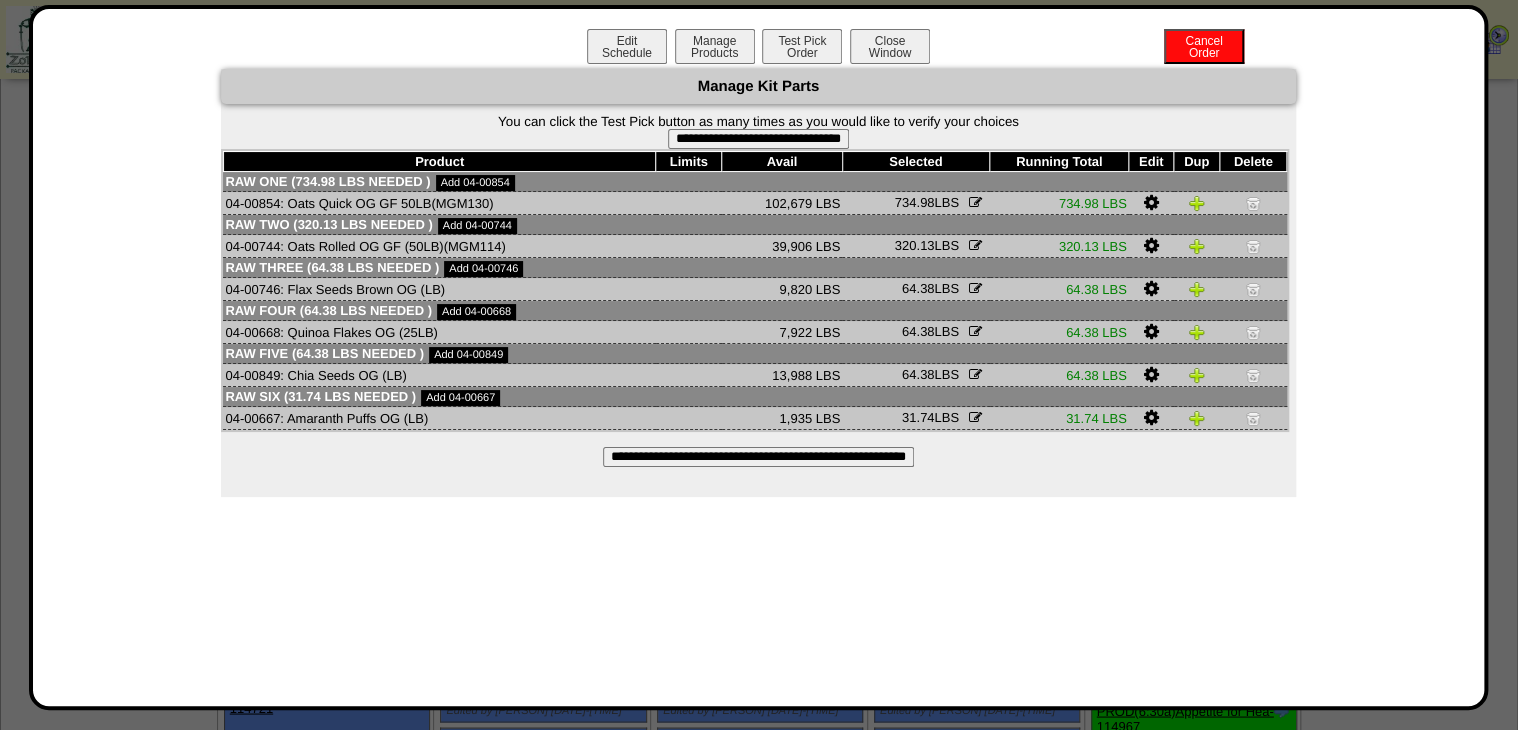 click on "**********" at bounding box center (758, 139) 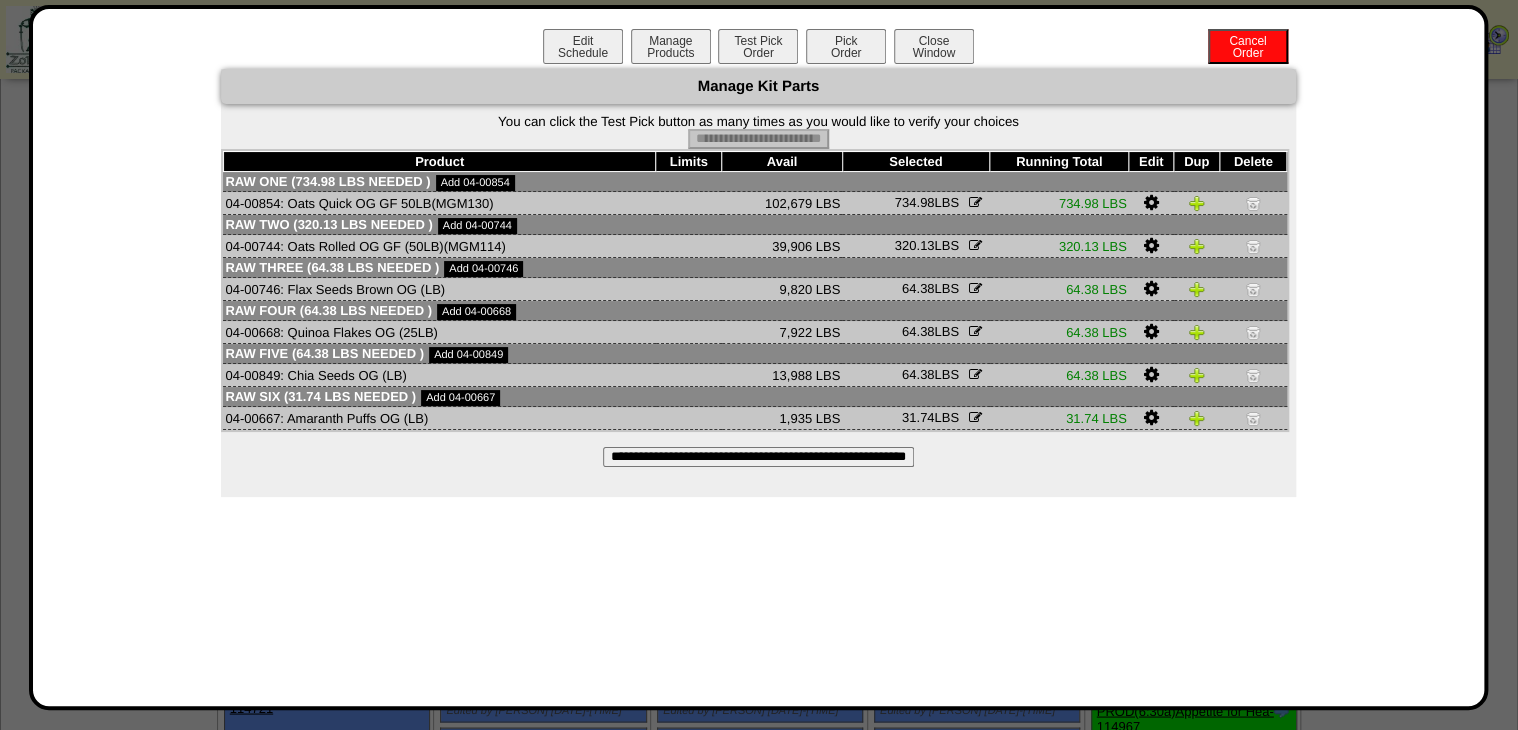 click on "Pick Order" at bounding box center (846, 46) 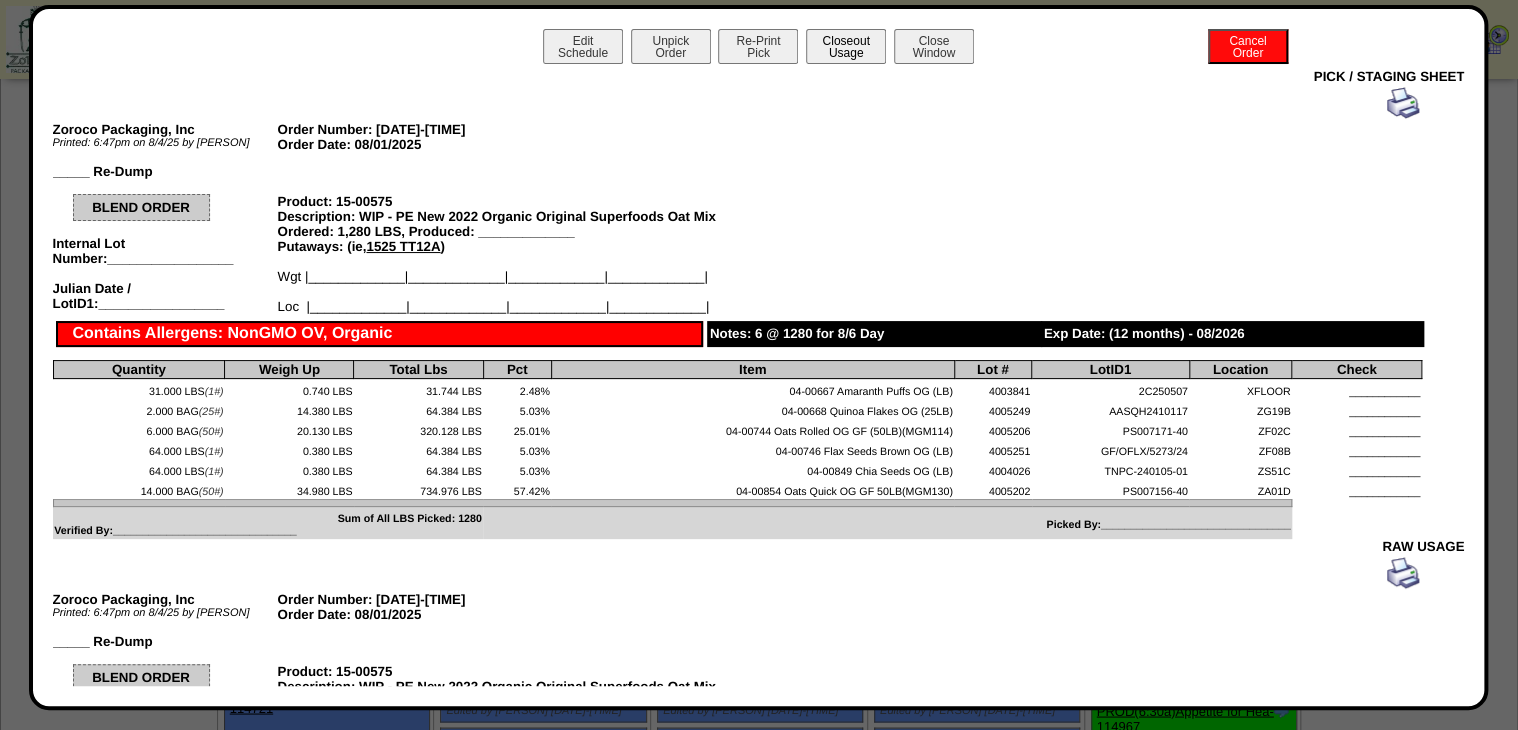 click on "Closeout Usage" at bounding box center [846, 46] 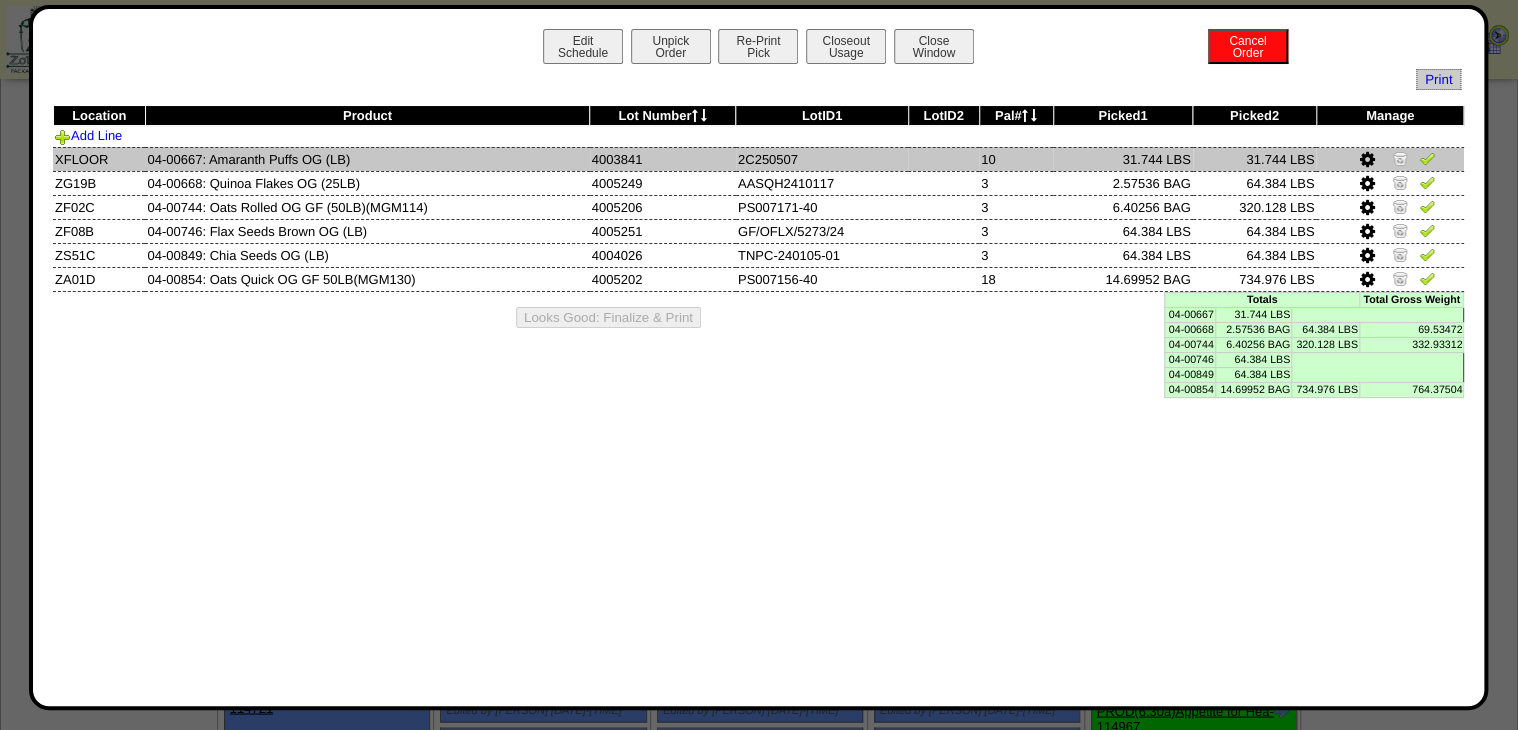 click at bounding box center (1427, 161) 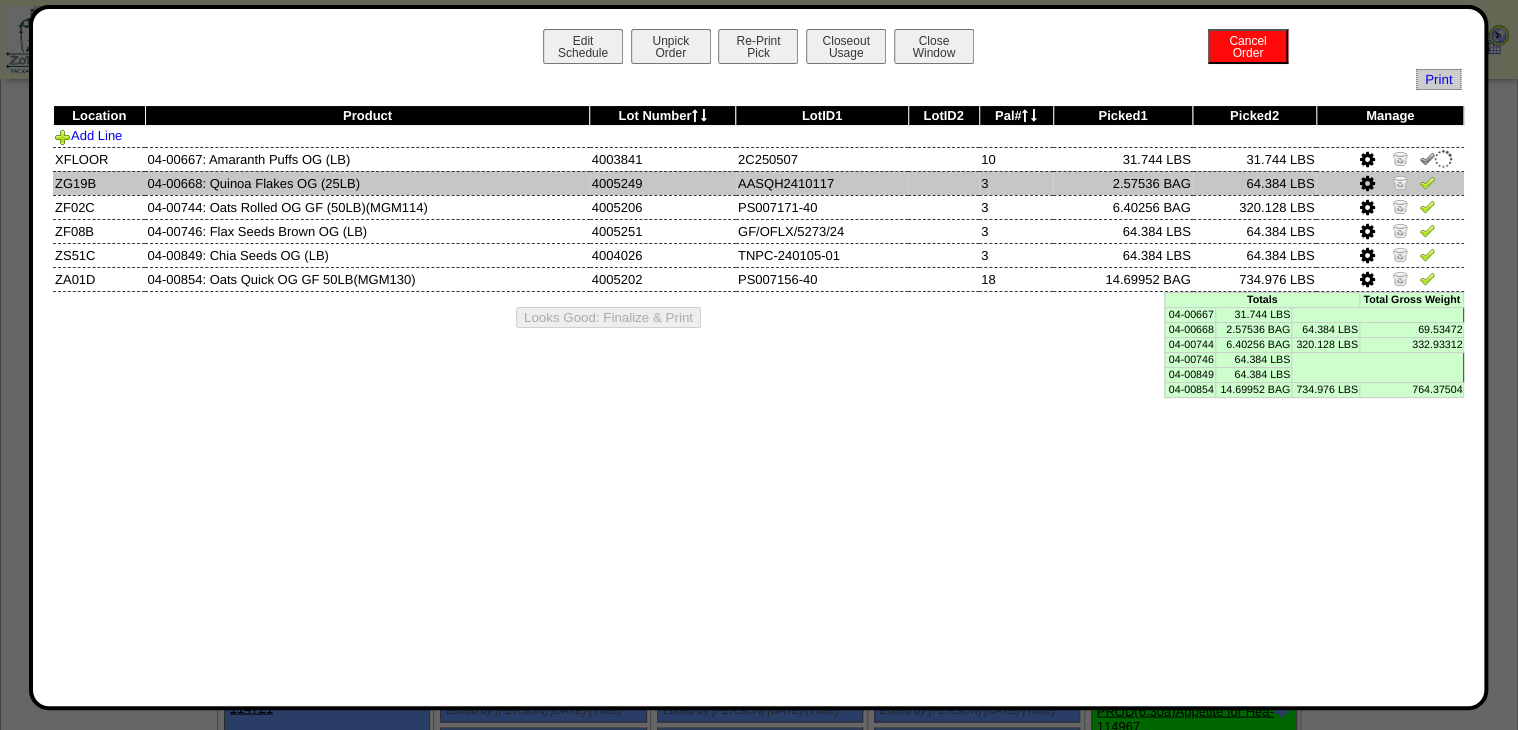 click at bounding box center [1427, 185] 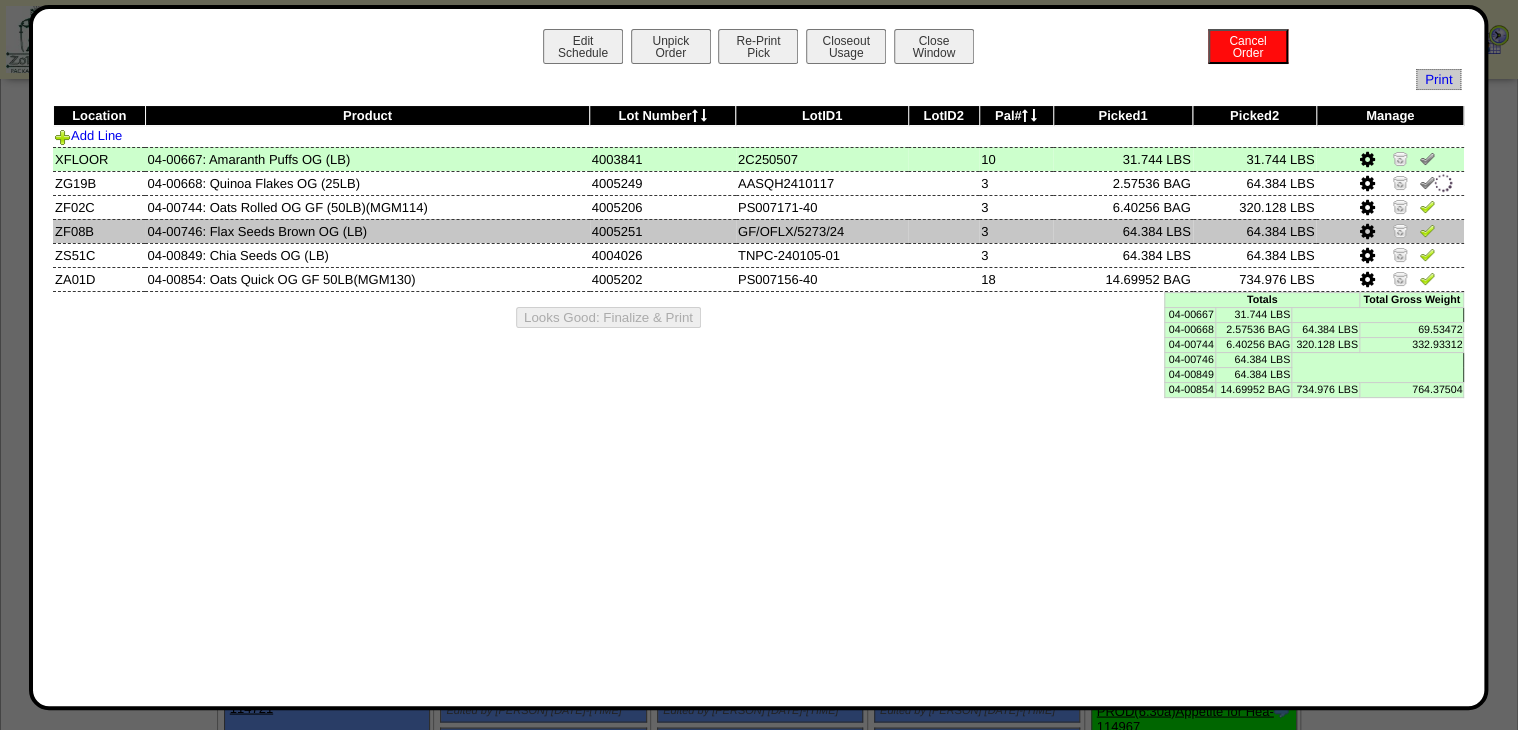 click at bounding box center (1427, 233) 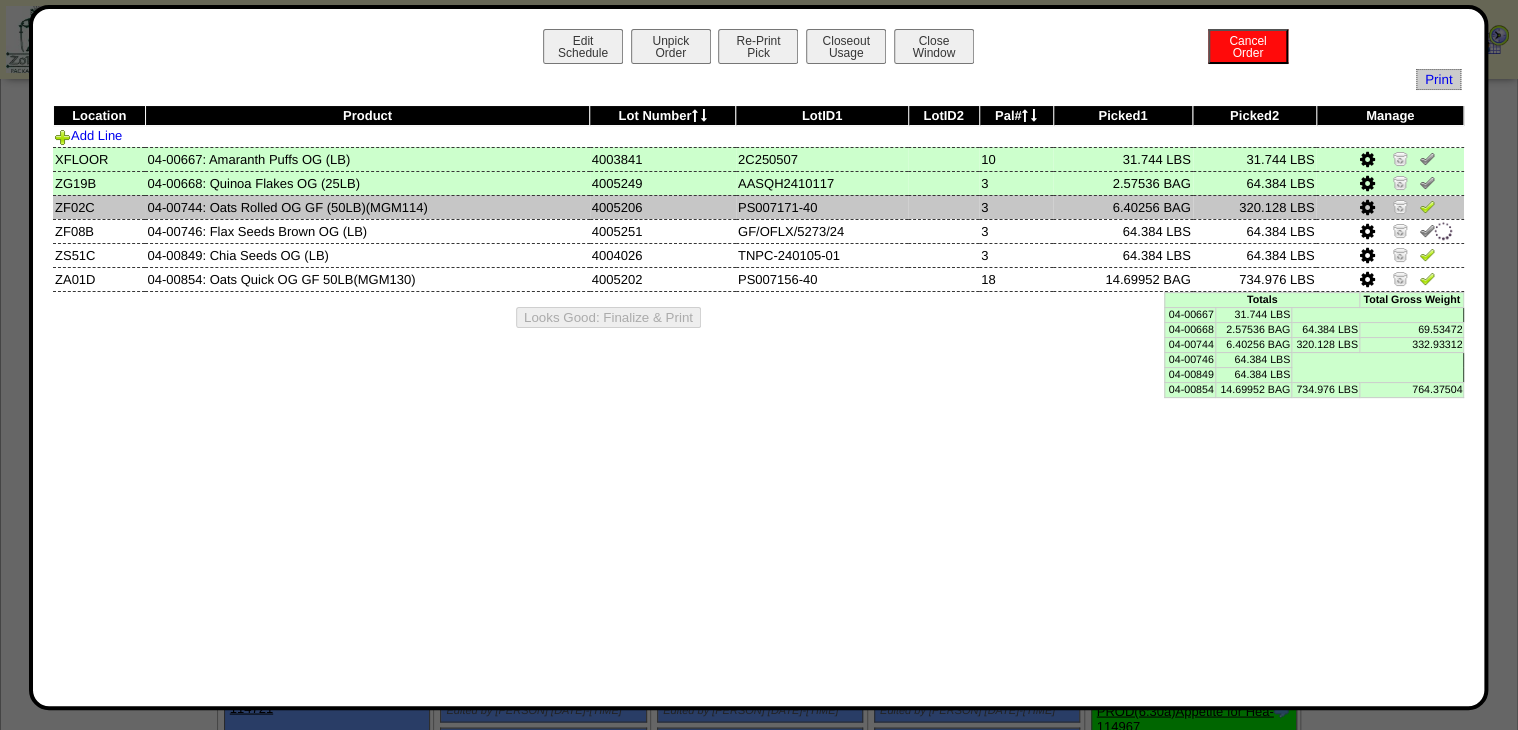 click at bounding box center [1427, 206] 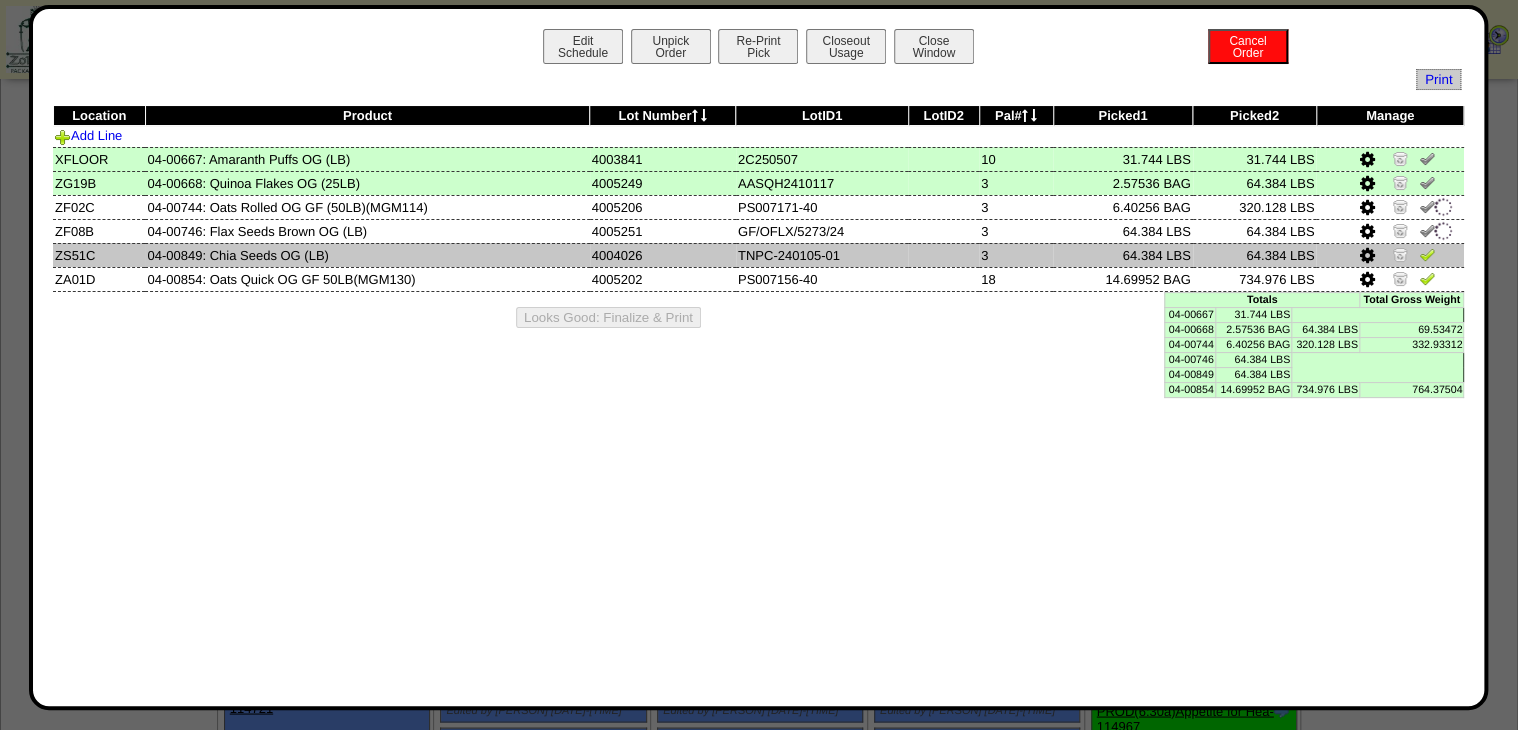 click at bounding box center (1427, 254) 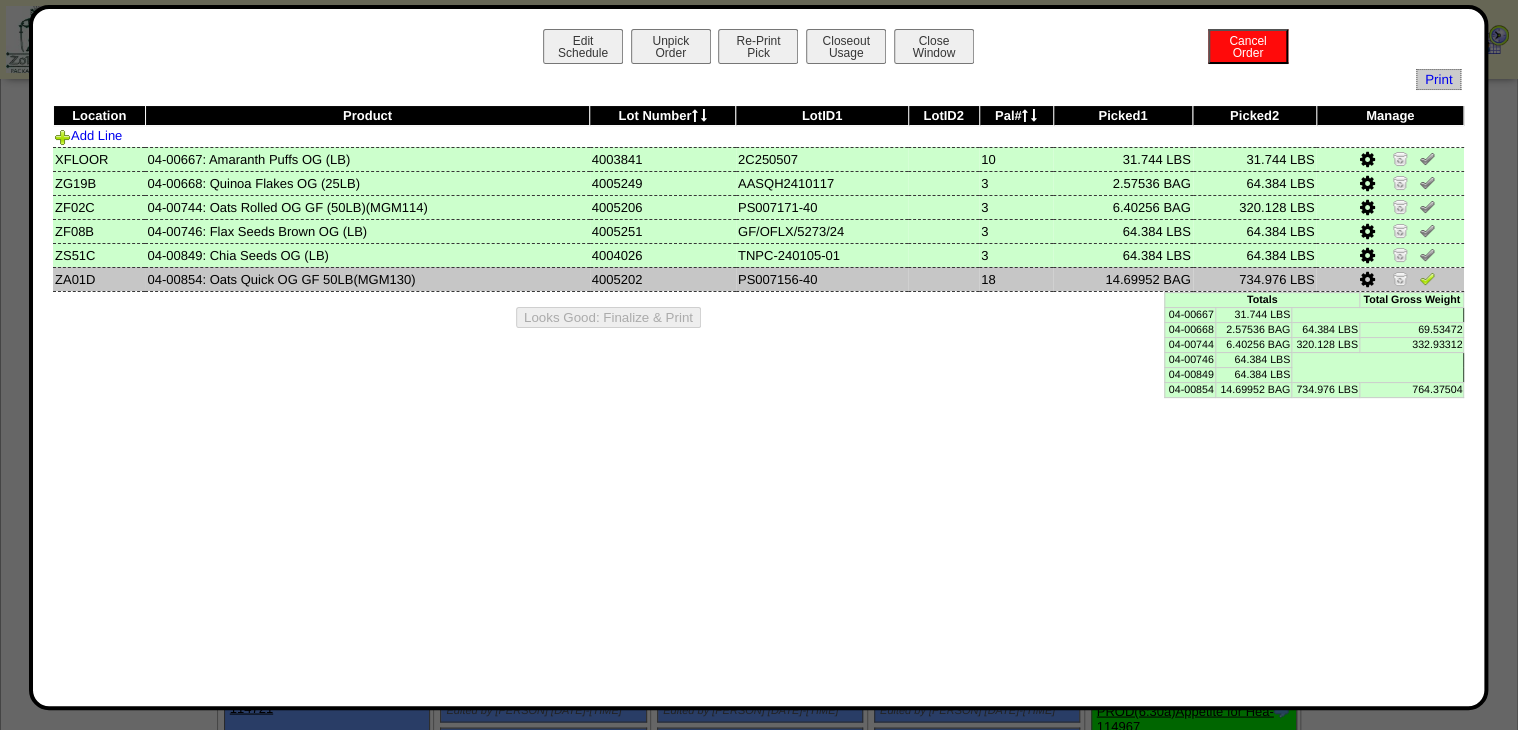 click at bounding box center (1390, 279) 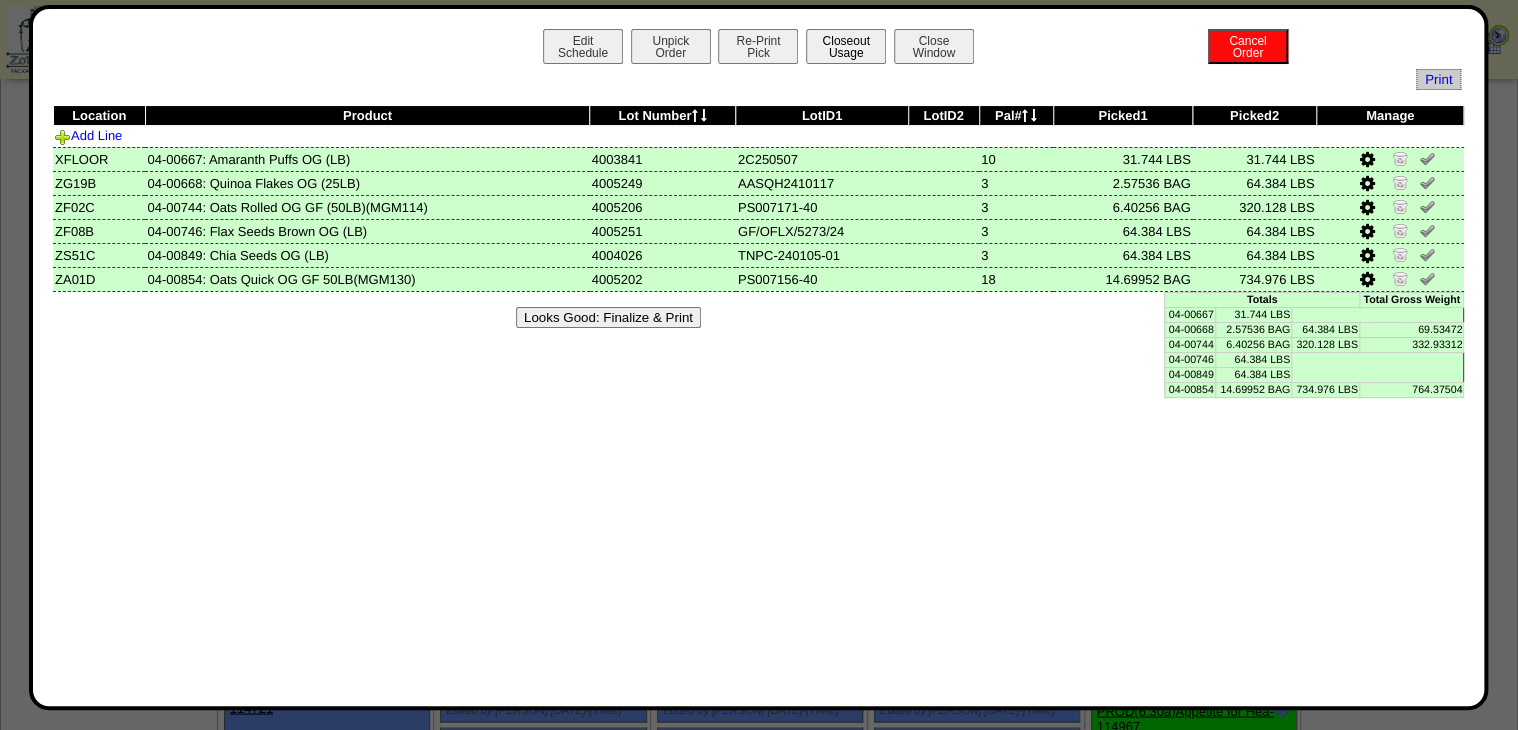 click on "Closeout Usage" at bounding box center (846, 46) 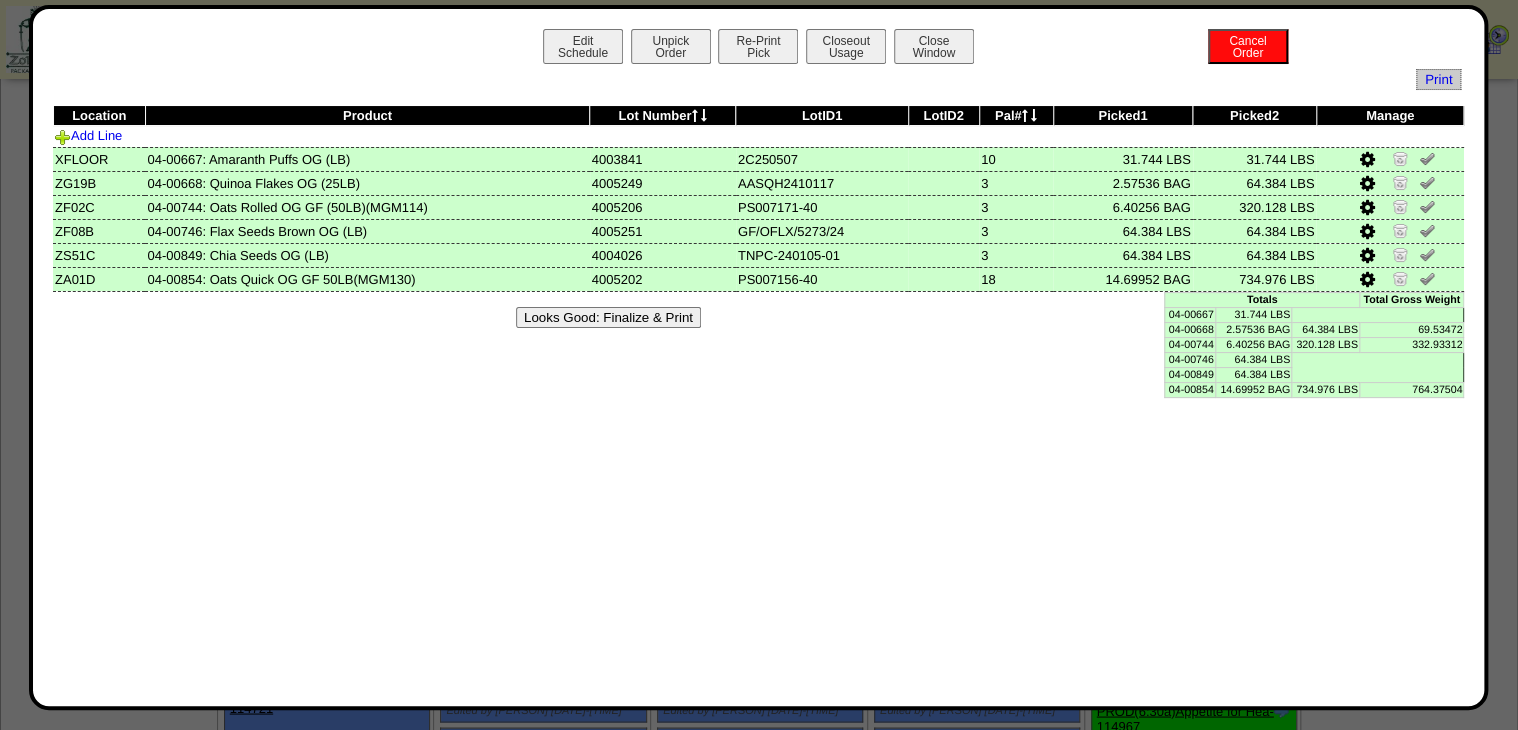 click on "Looks Good: Finalize & Print" at bounding box center (608, 317) 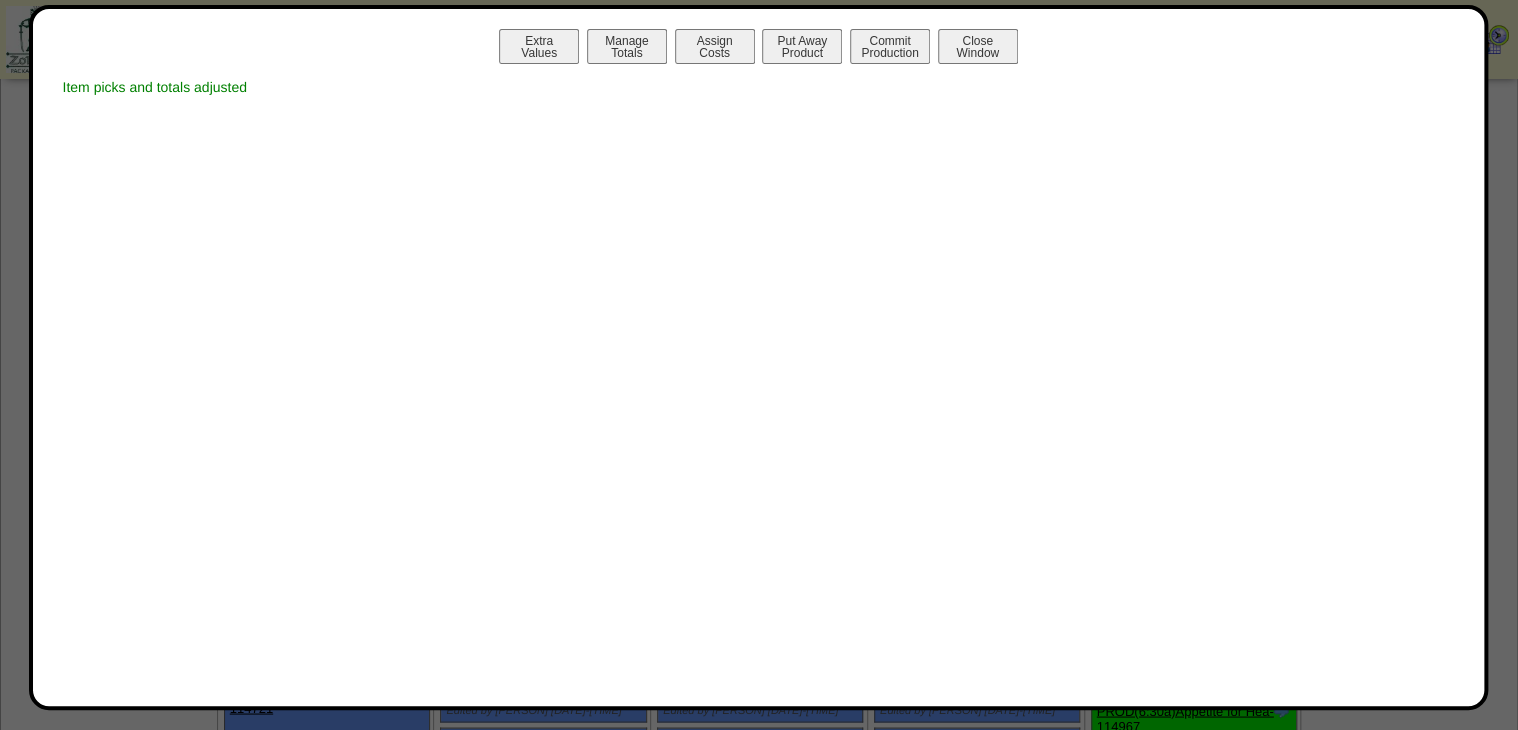 click on "Manage Totals" at bounding box center (627, 46) 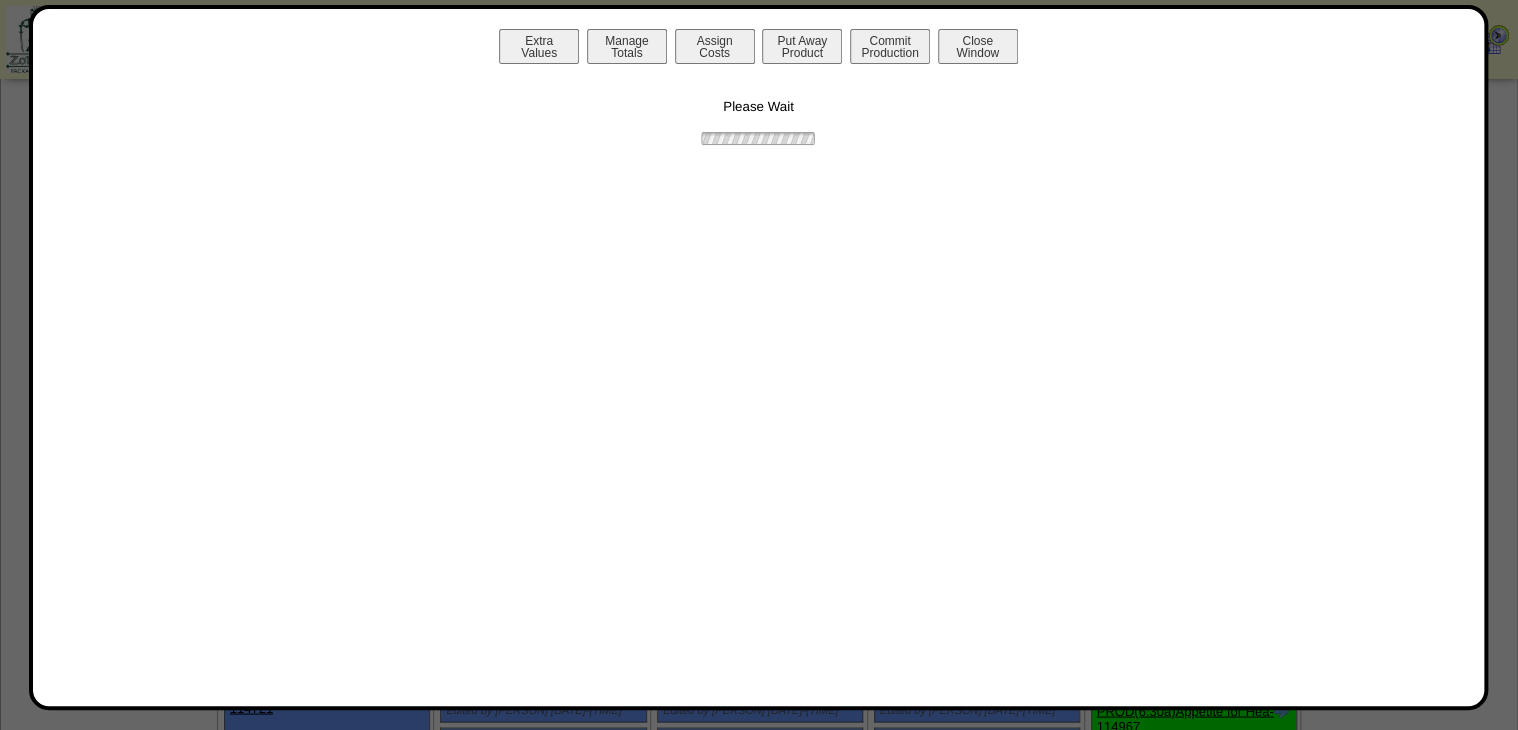 click on "Please Wait" at bounding box center (759, 108) 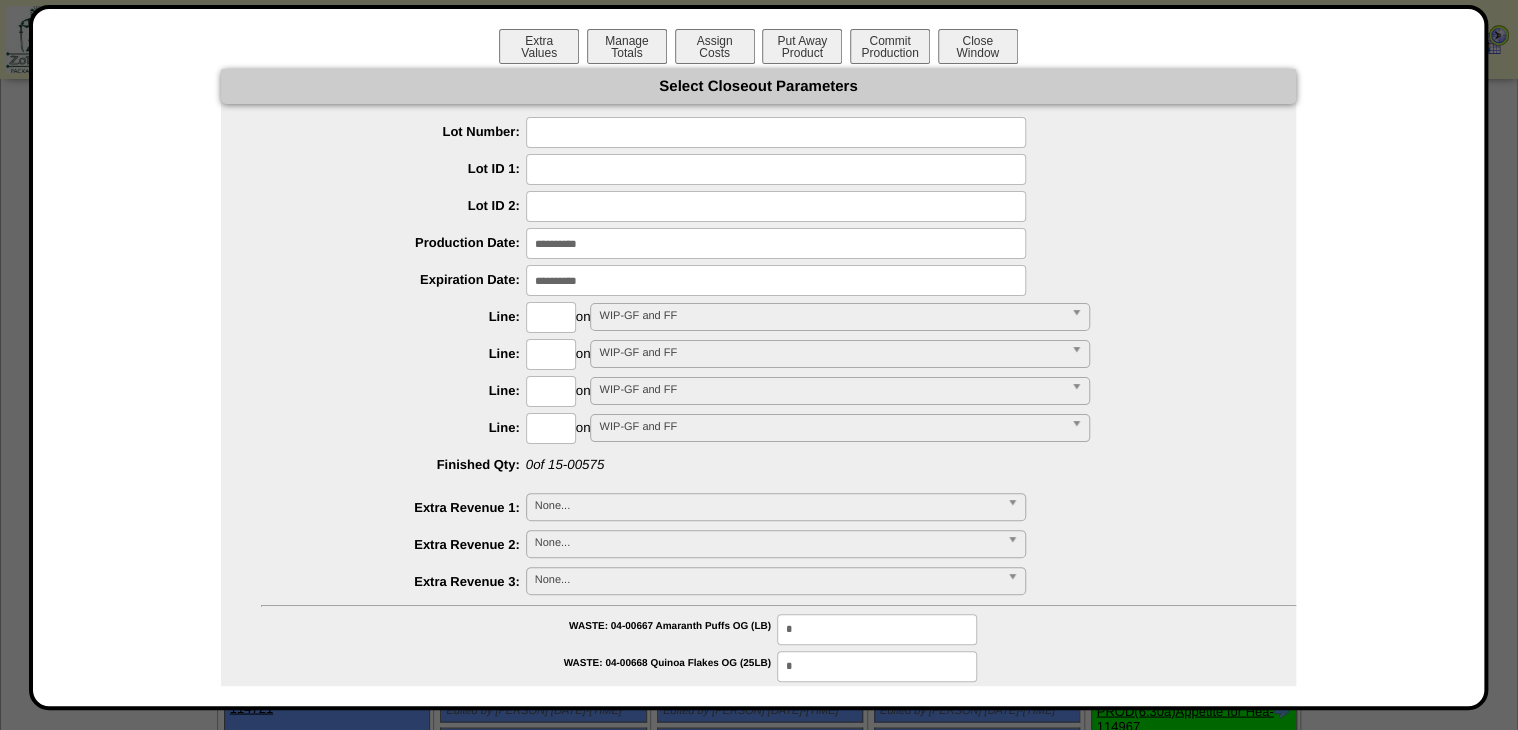 click at bounding box center [776, 132] 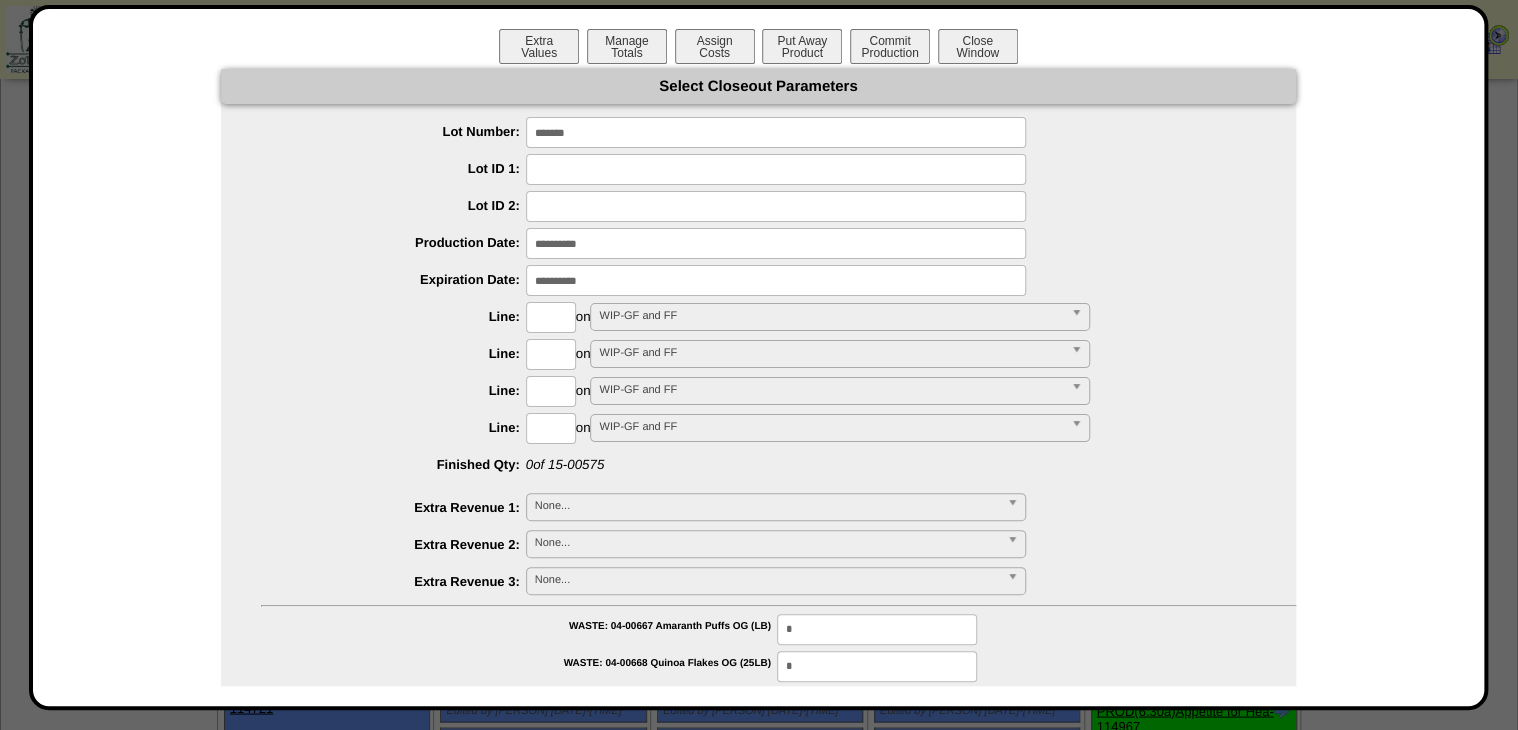 type on "*******" 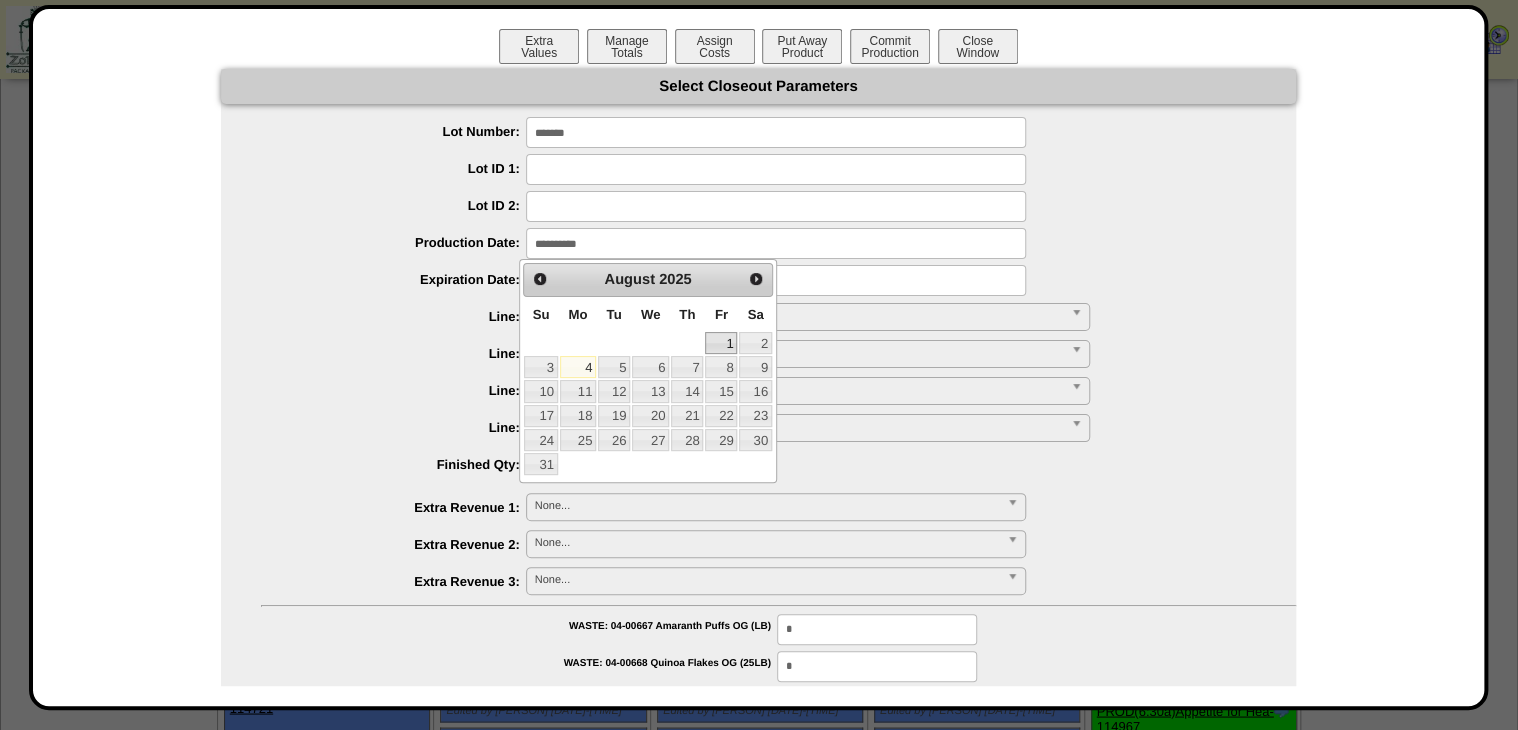click on "1" at bounding box center [721, 343] 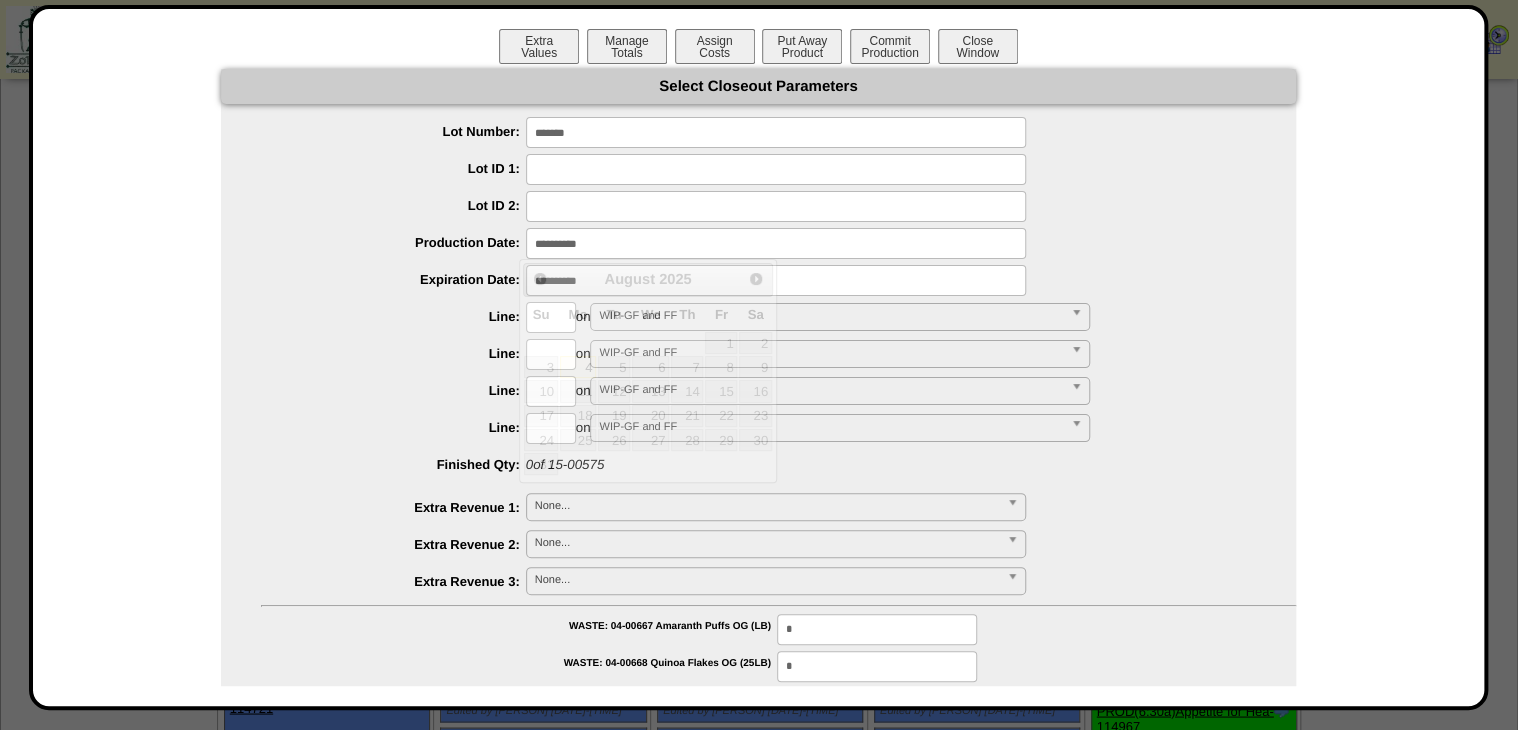 click at bounding box center (776, 280) 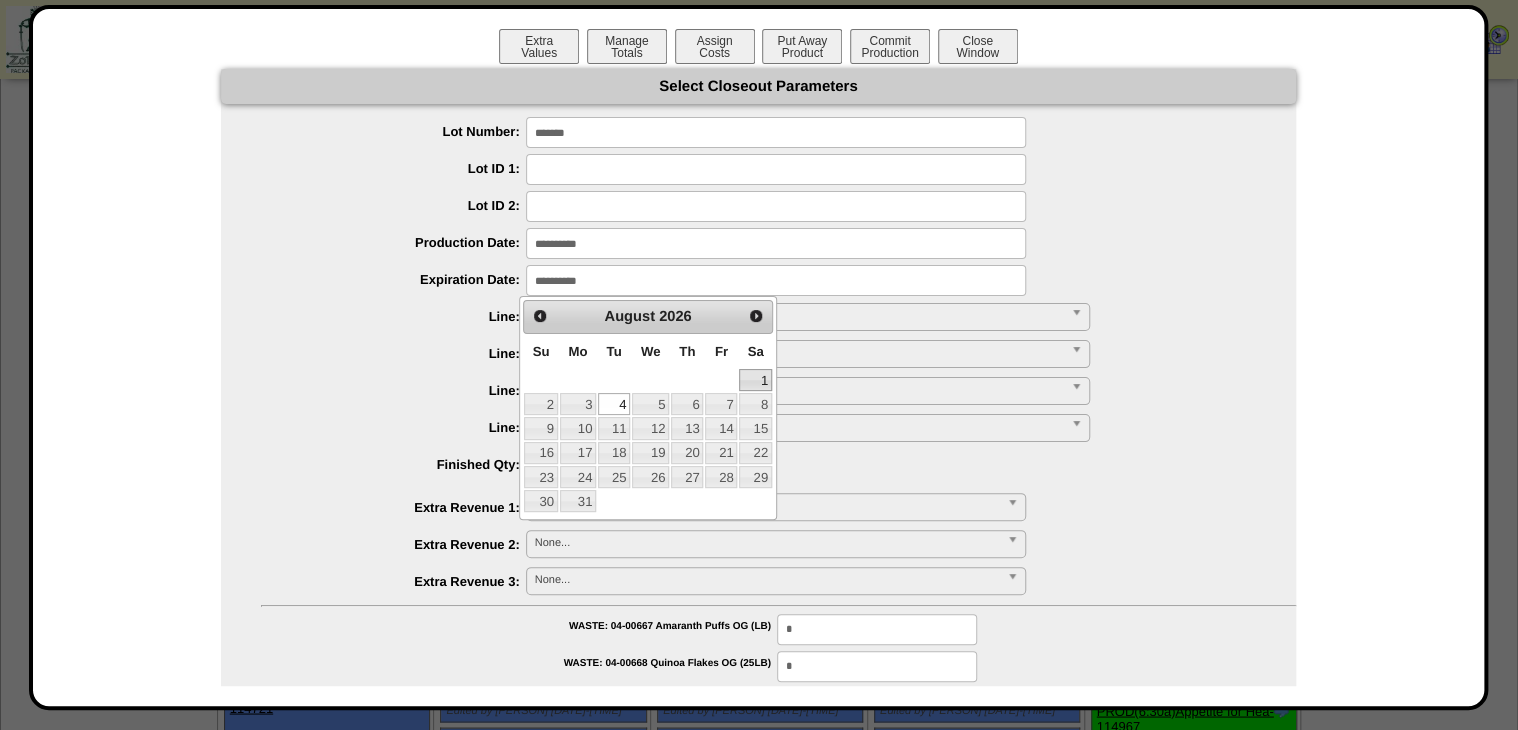 click on "1" at bounding box center [755, 380] 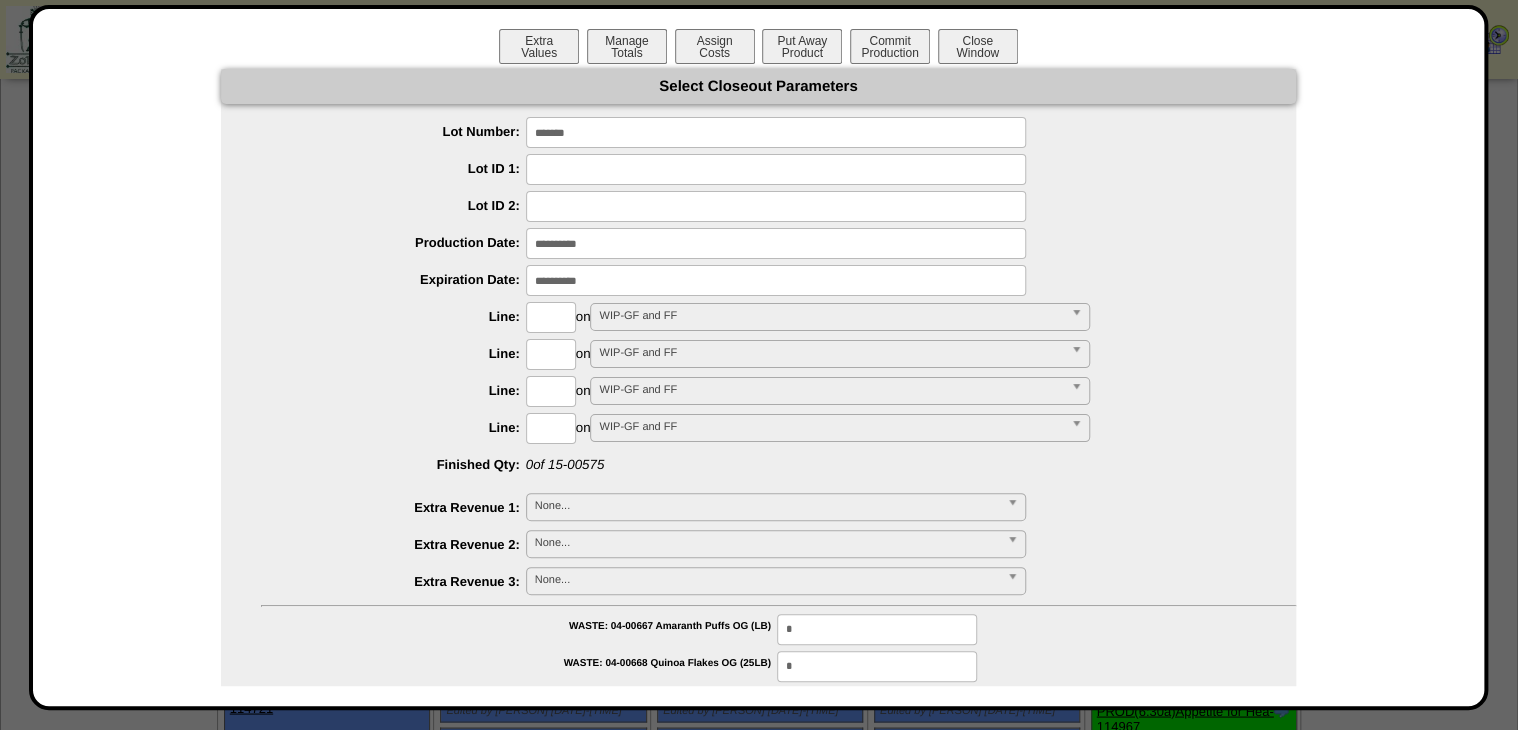 click at bounding box center [551, 317] 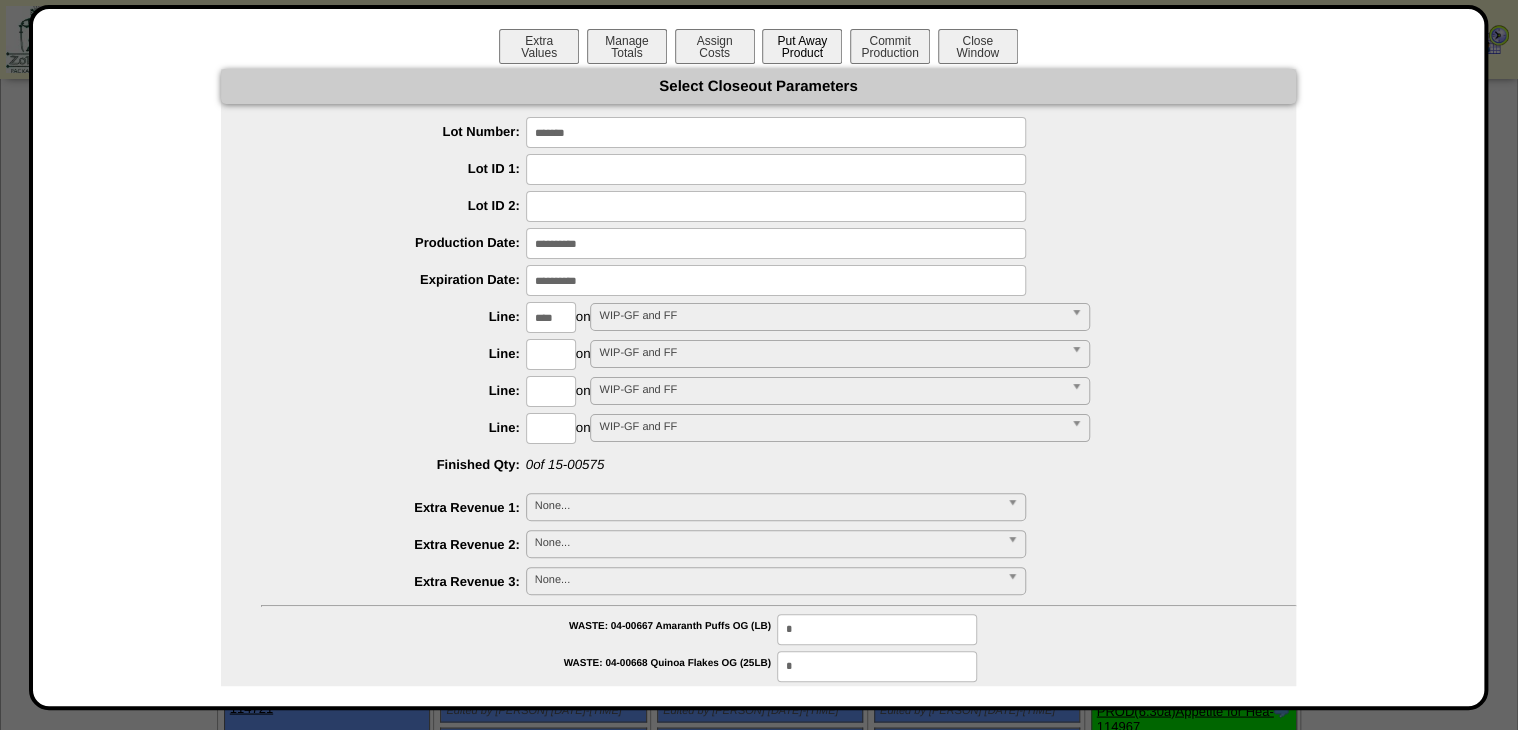 type on "****" 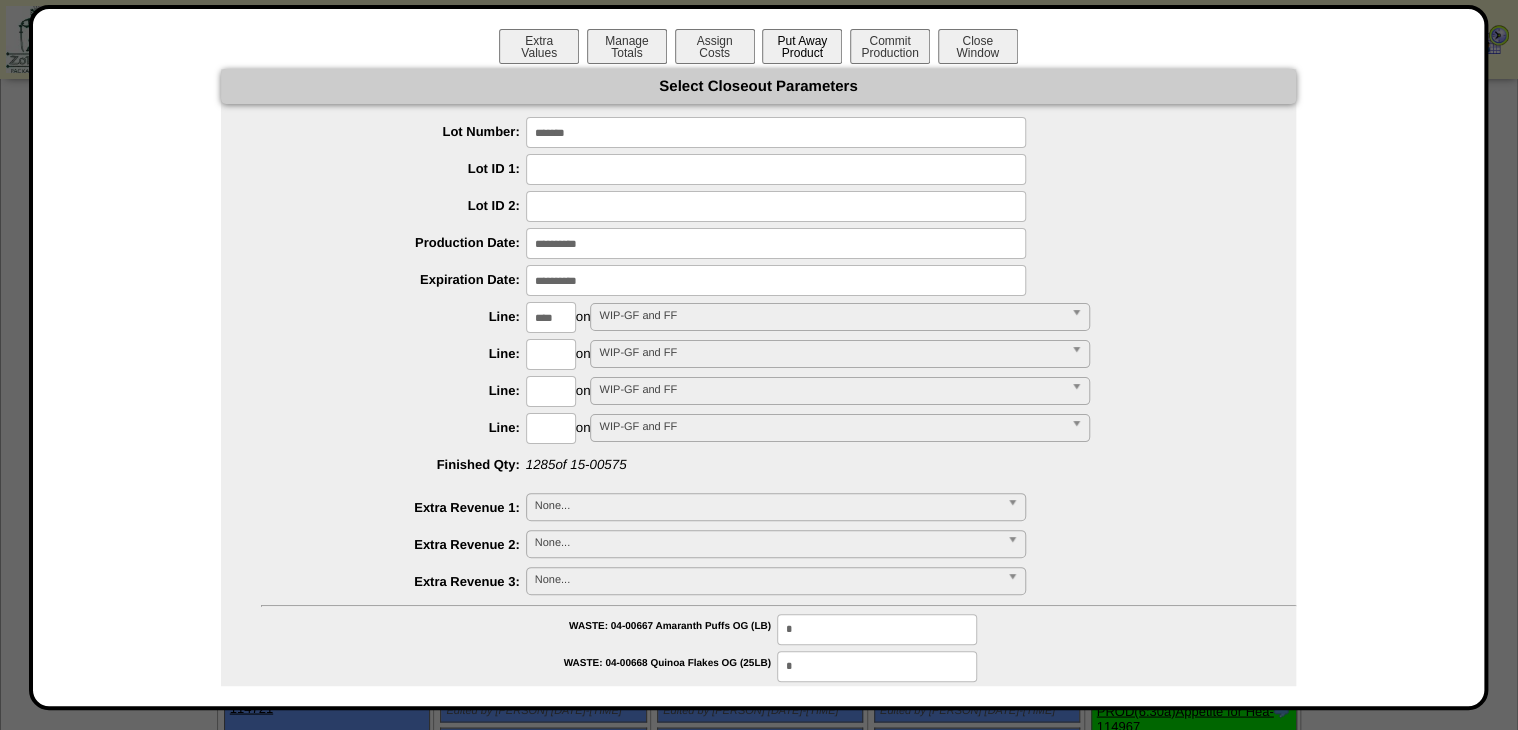 click on "Put Away Product" at bounding box center (802, 46) 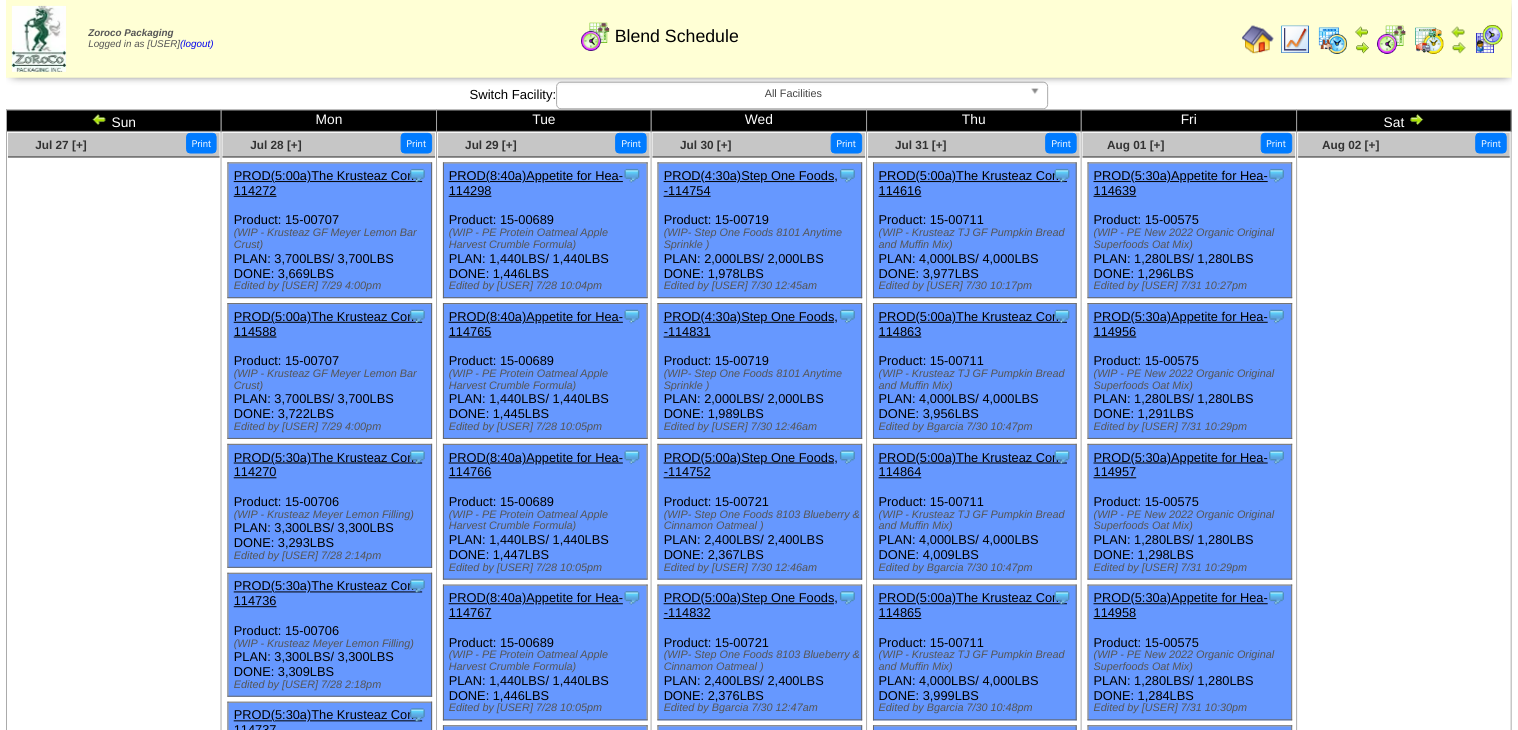 scroll, scrollTop: 1440, scrollLeft: 0, axis: vertical 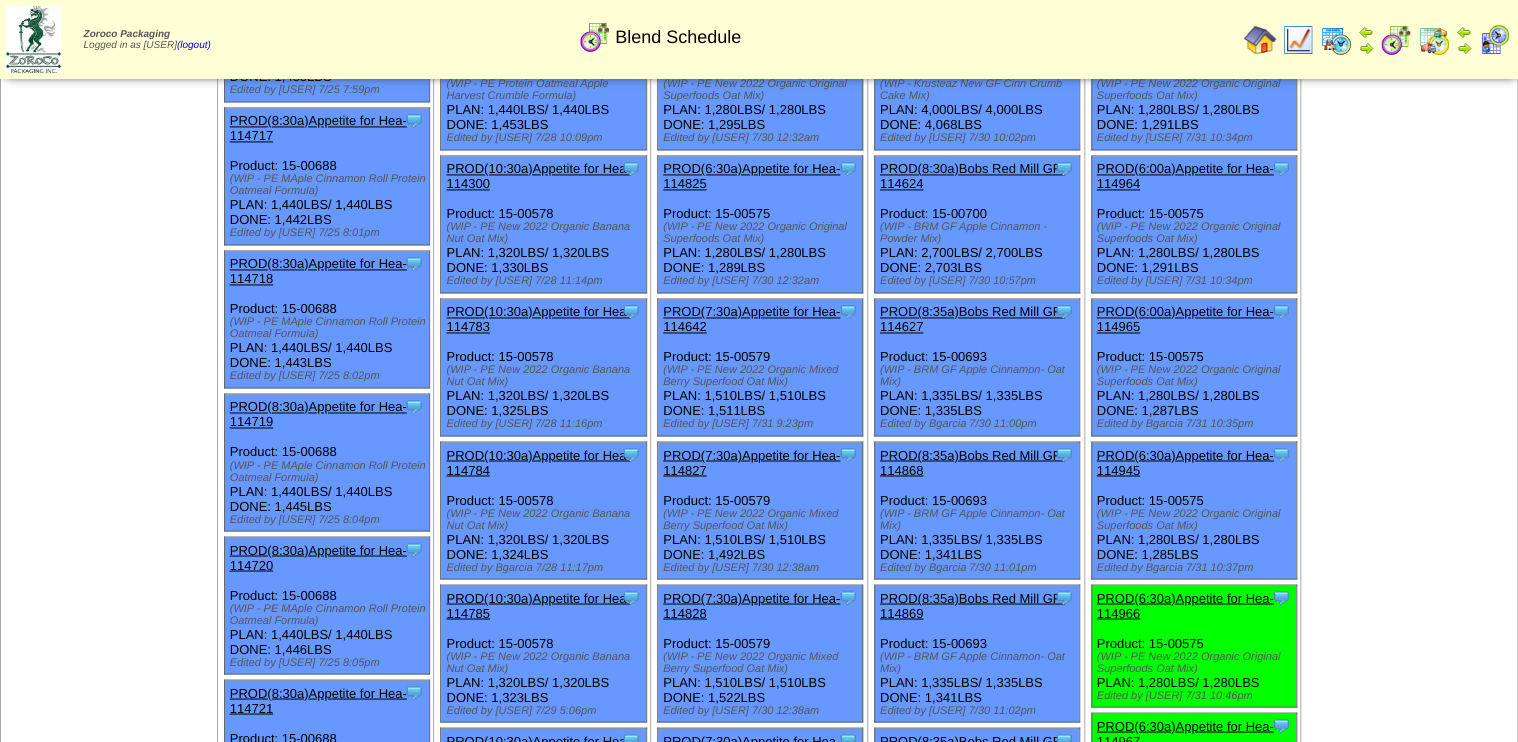 click on "PROD(6:30a)Appetite for Hea-114966" at bounding box center [1185, 605] 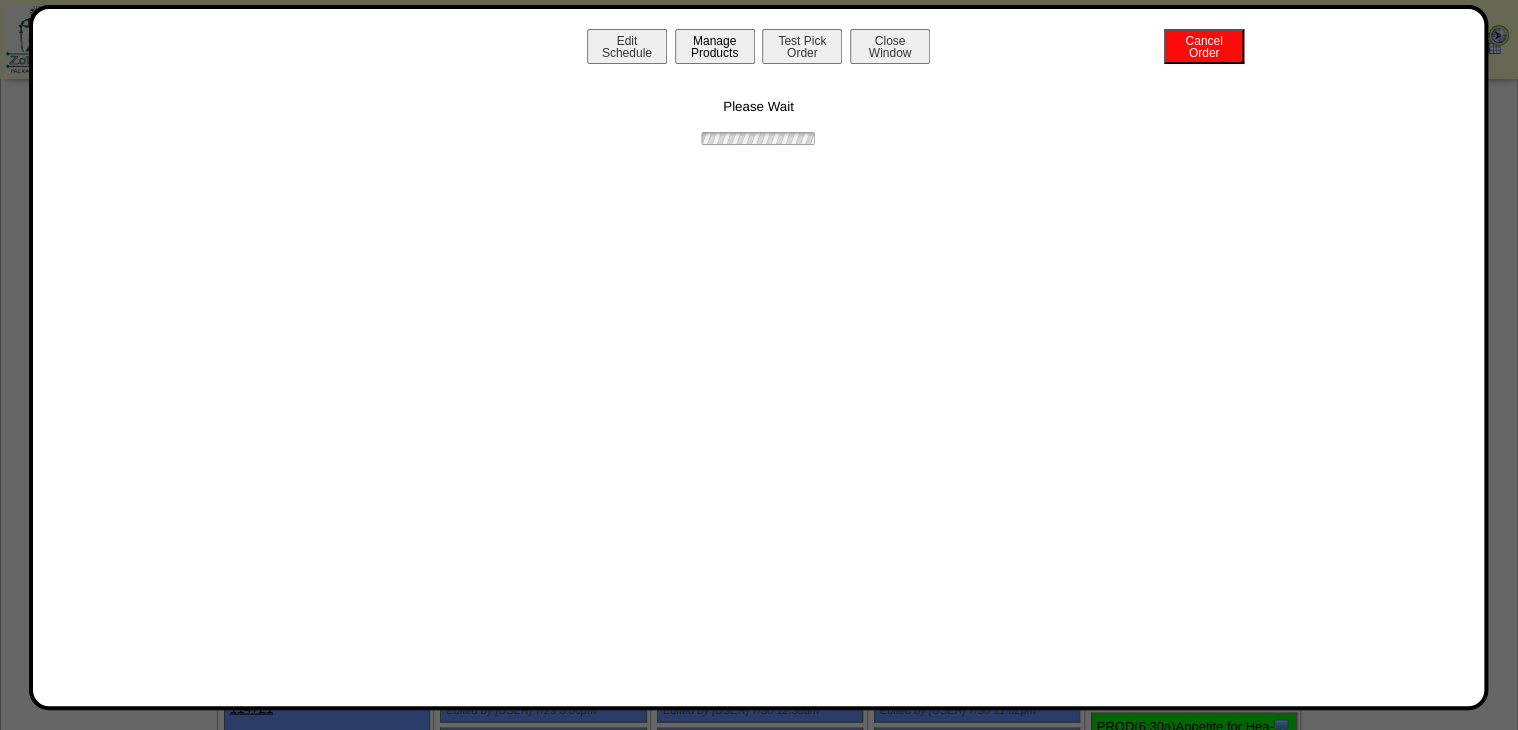 click on "Manage Products" at bounding box center (715, 46) 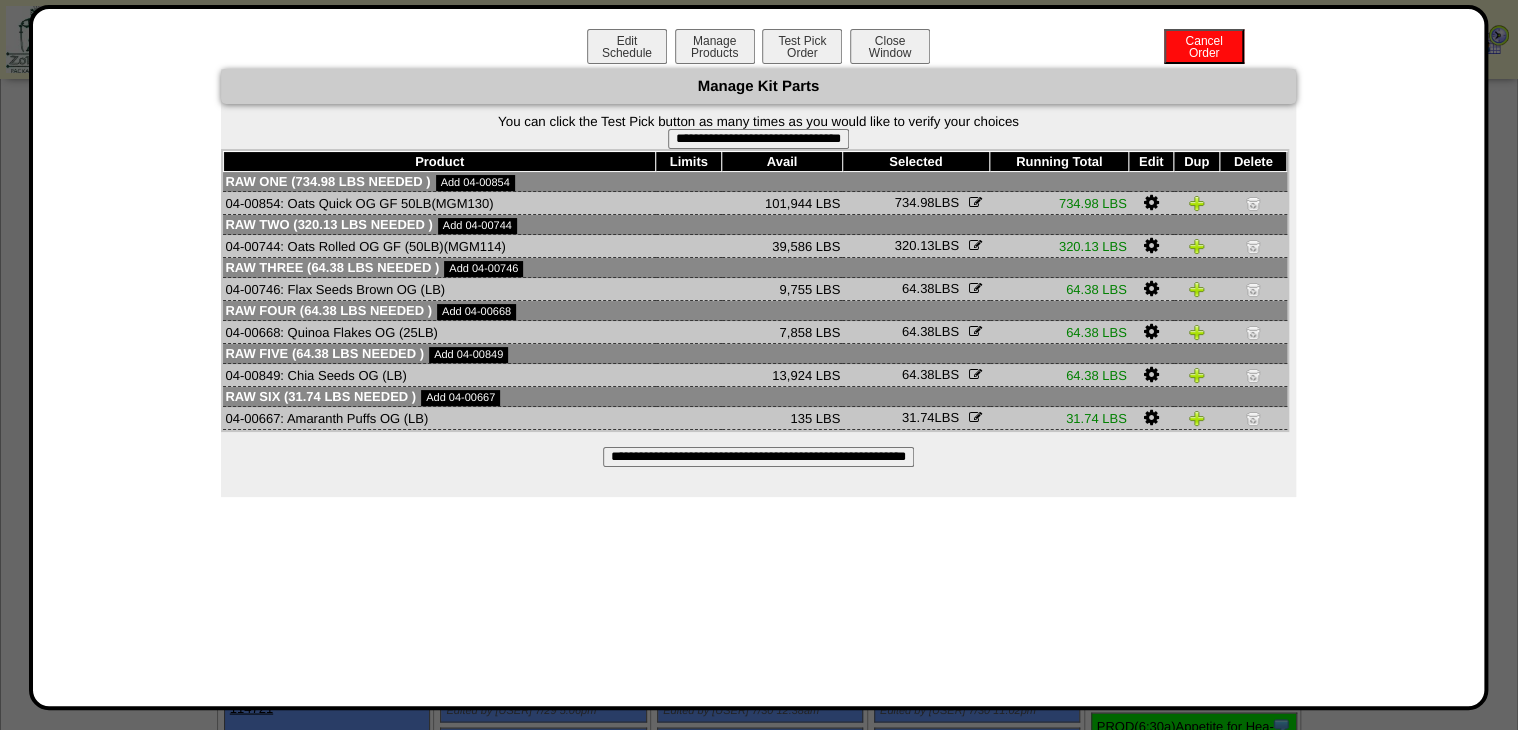click on "**********" at bounding box center (758, 139) 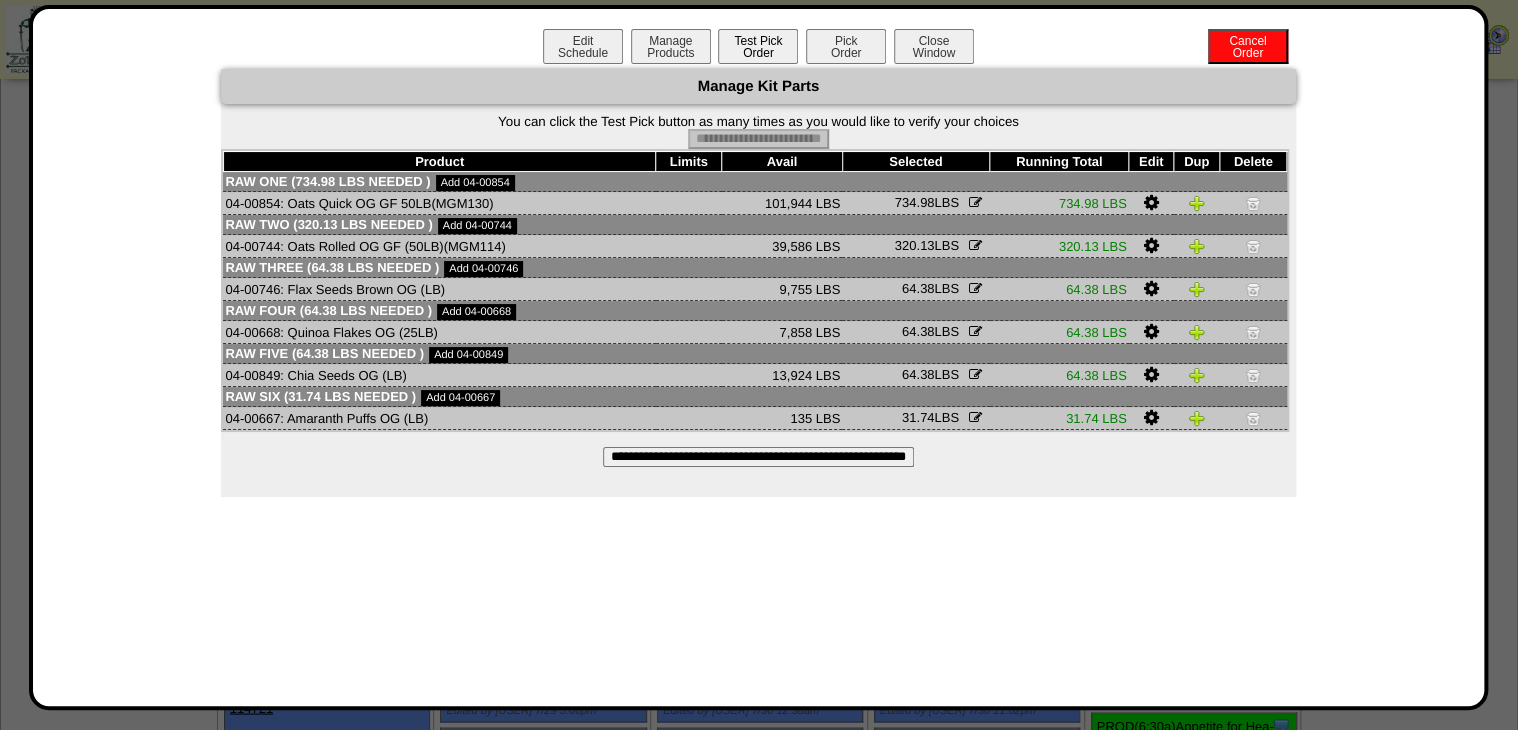 click on "Pick Order" at bounding box center [846, 46] 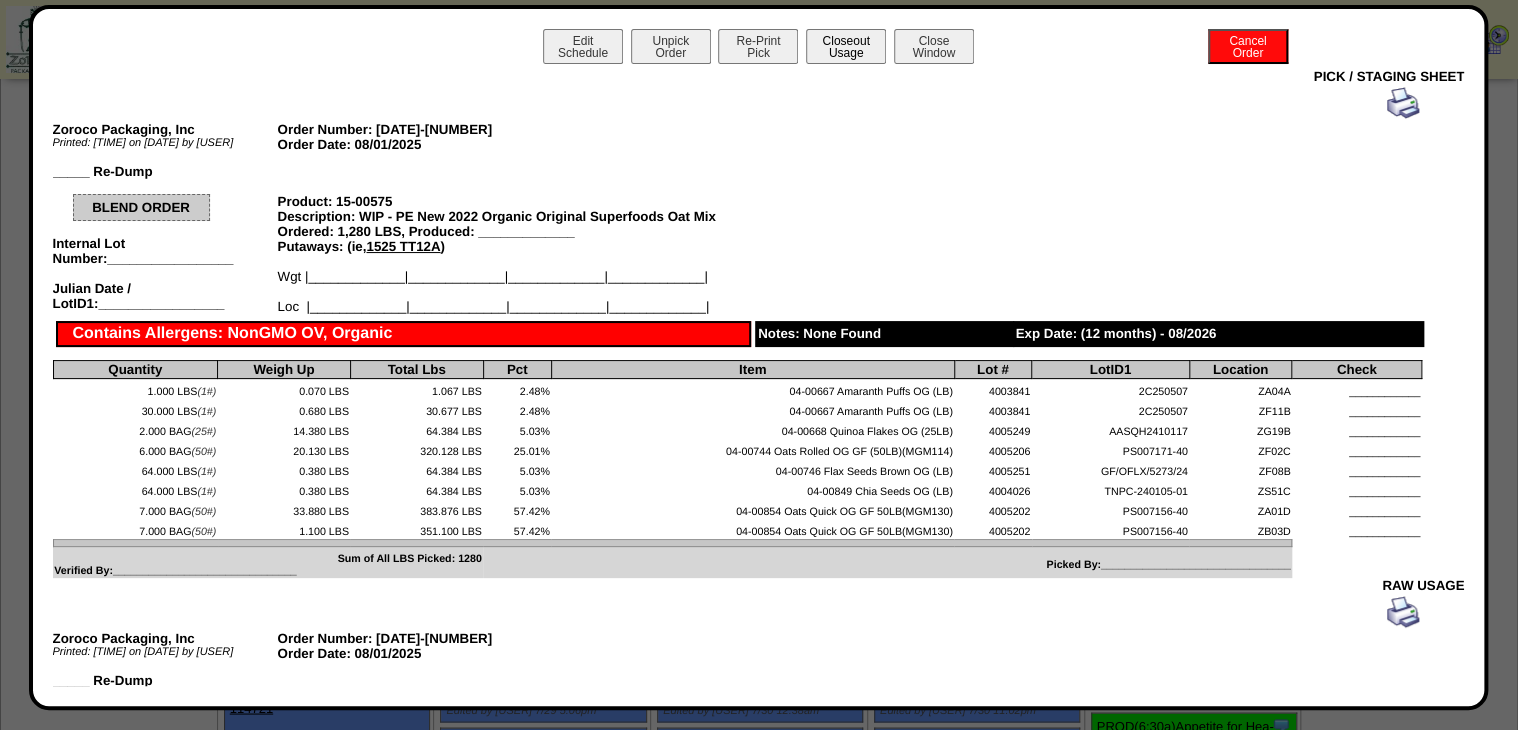 click on "Closeout Usage" at bounding box center [846, 46] 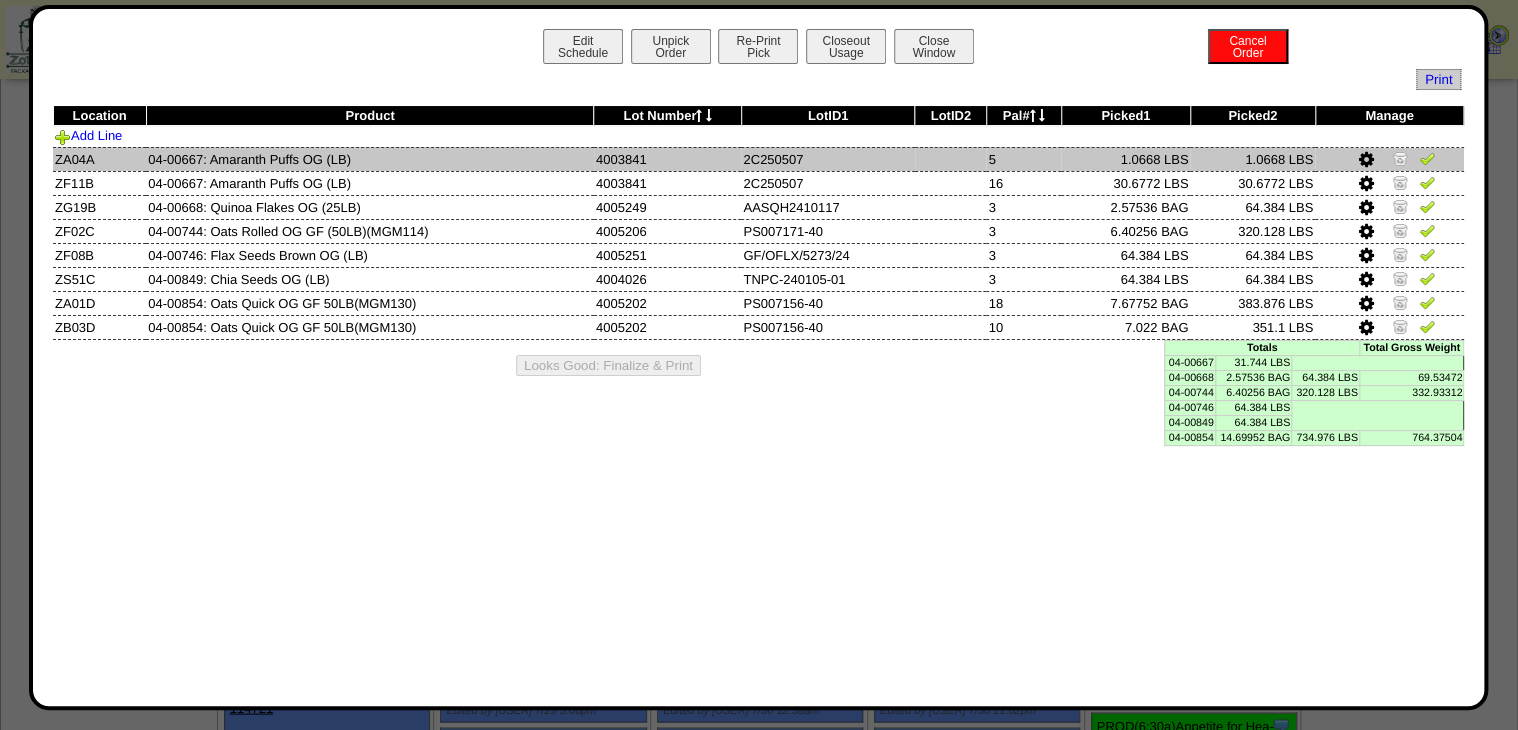 click at bounding box center [1427, 158] 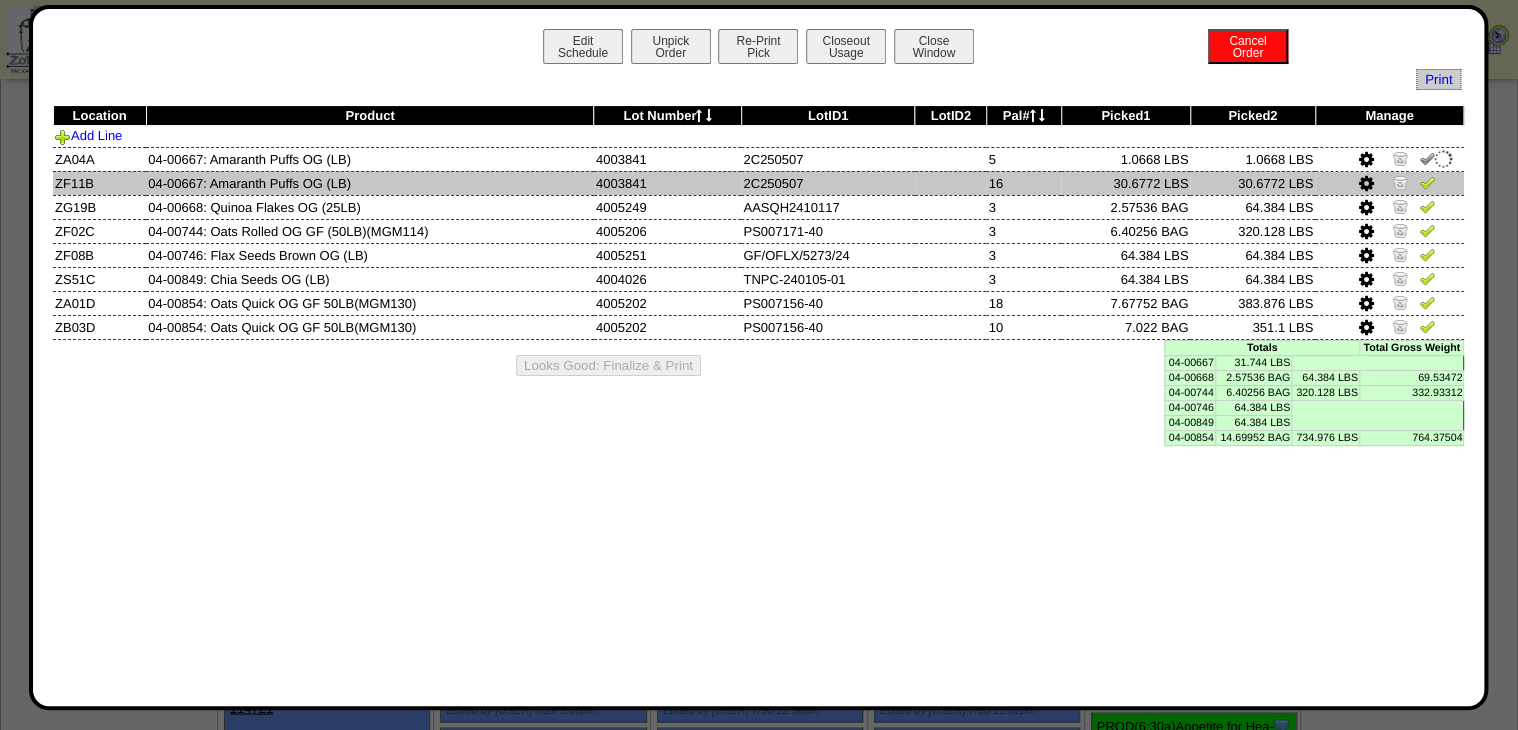 click at bounding box center [1427, 182] 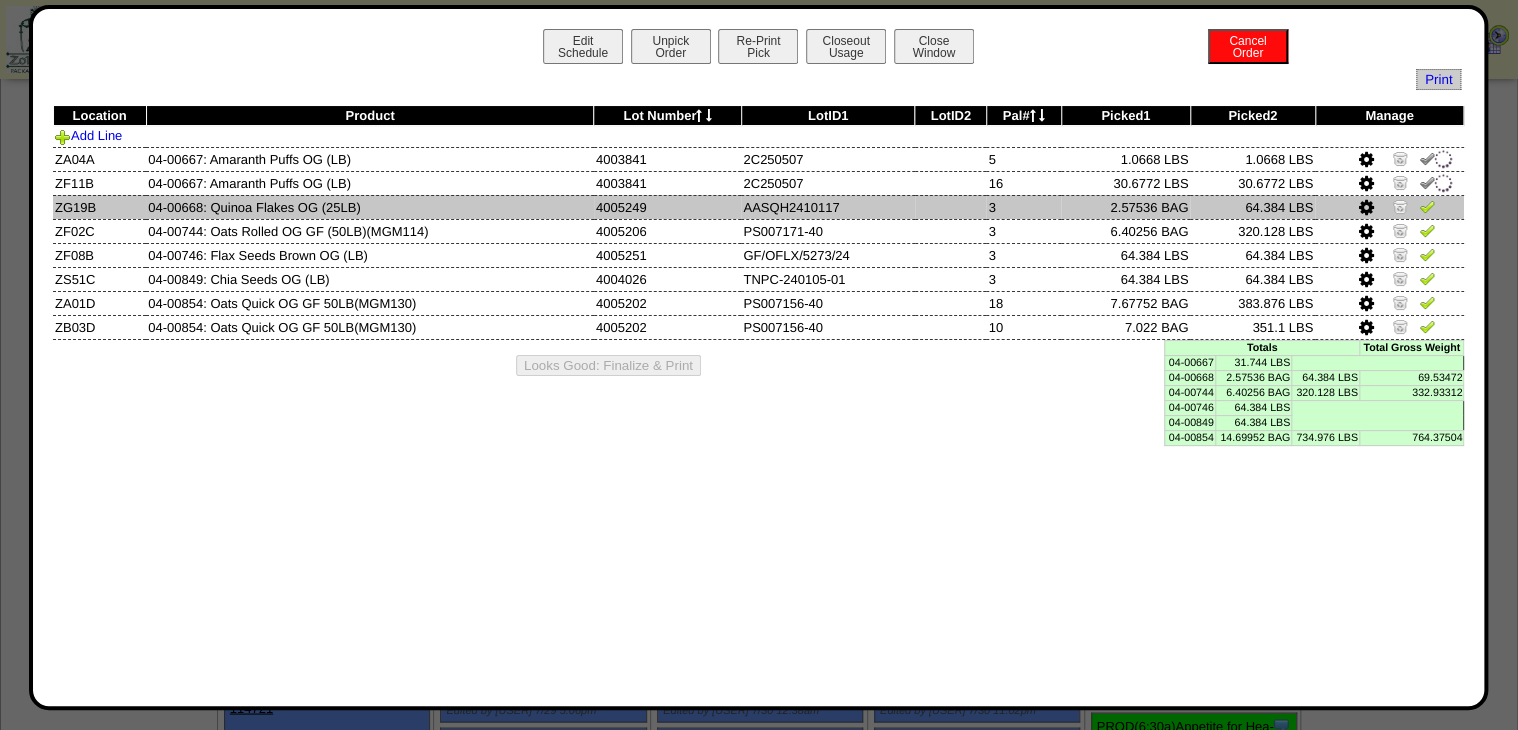 click at bounding box center (1427, 206) 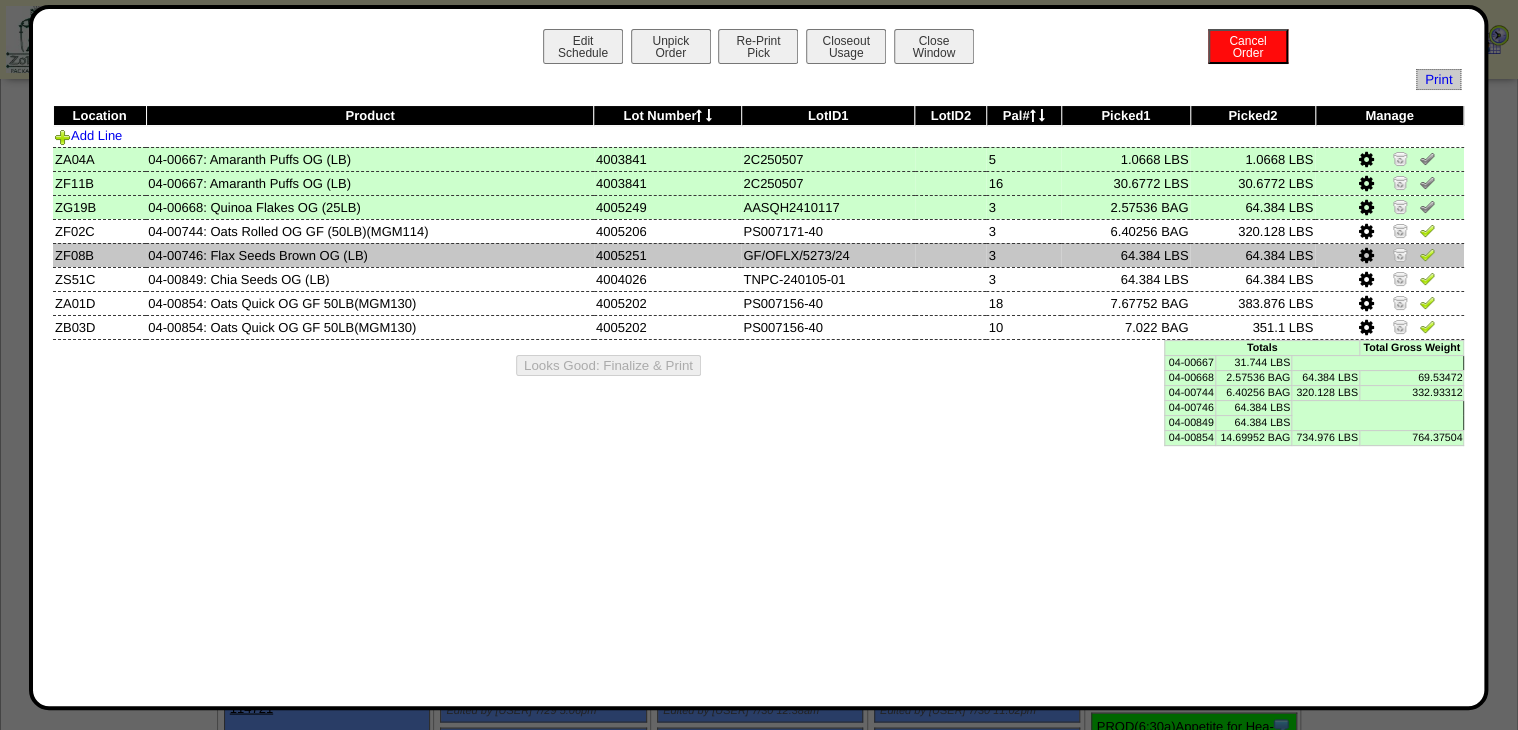 click at bounding box center (1427, 257) 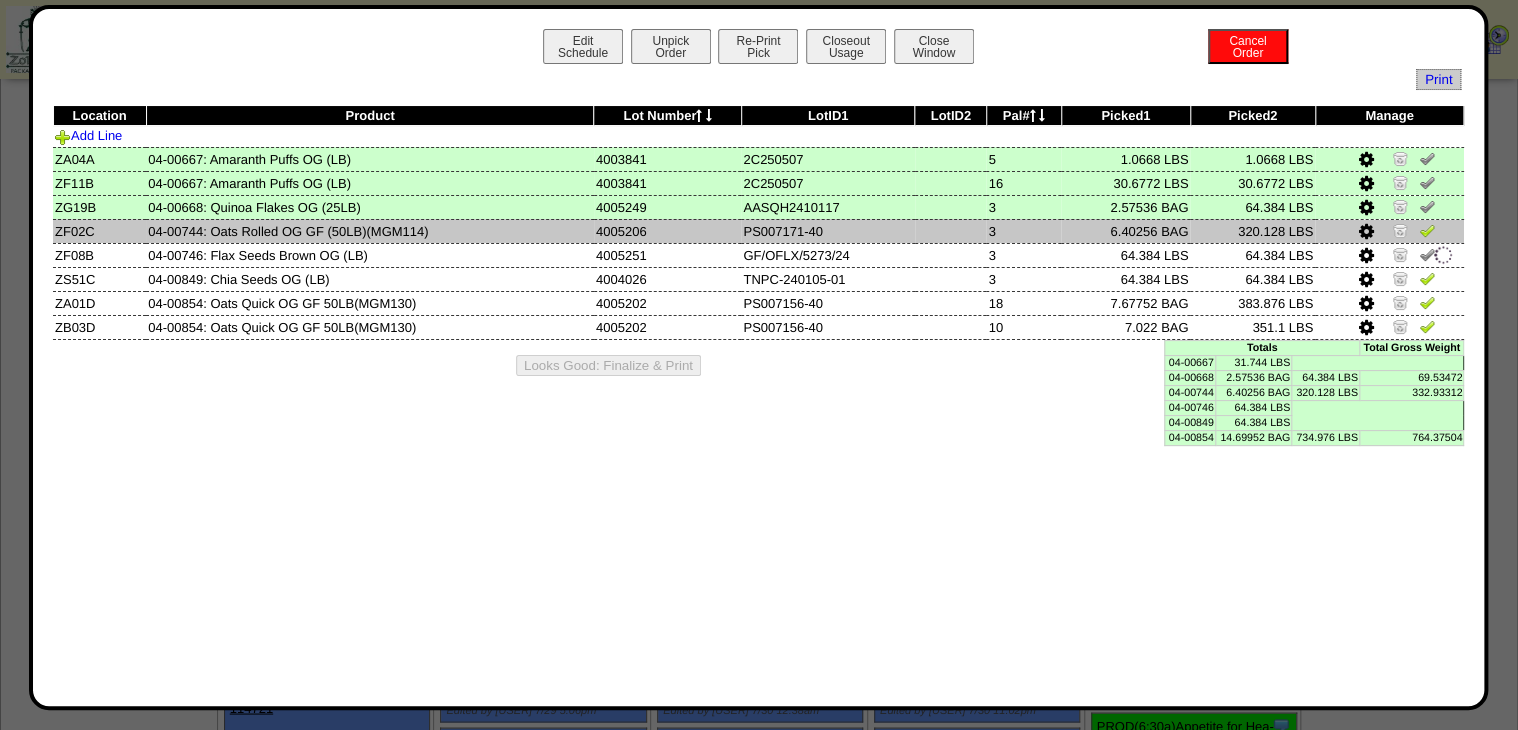 click at bounding box center (1427, 230) 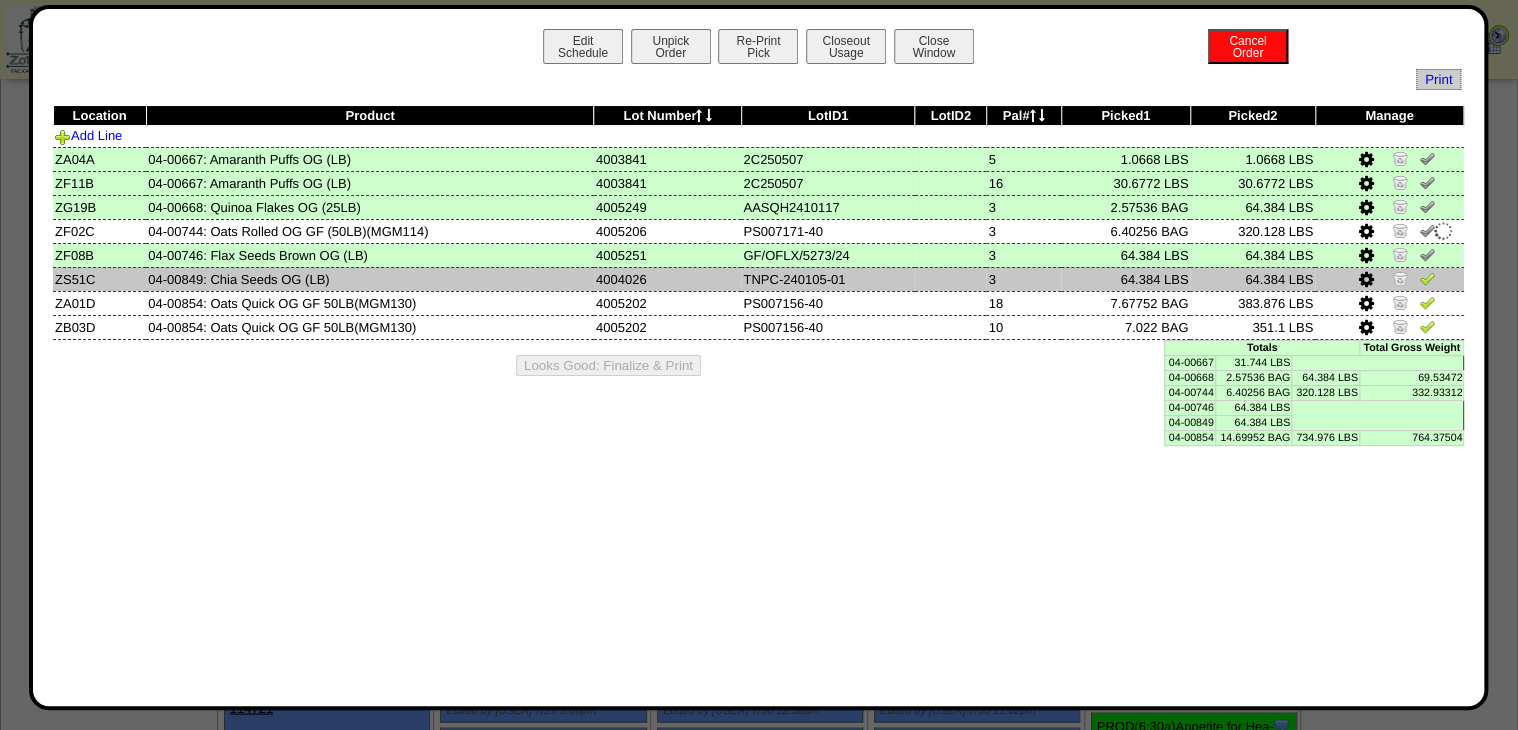 click at bounding box center [1427, 278] 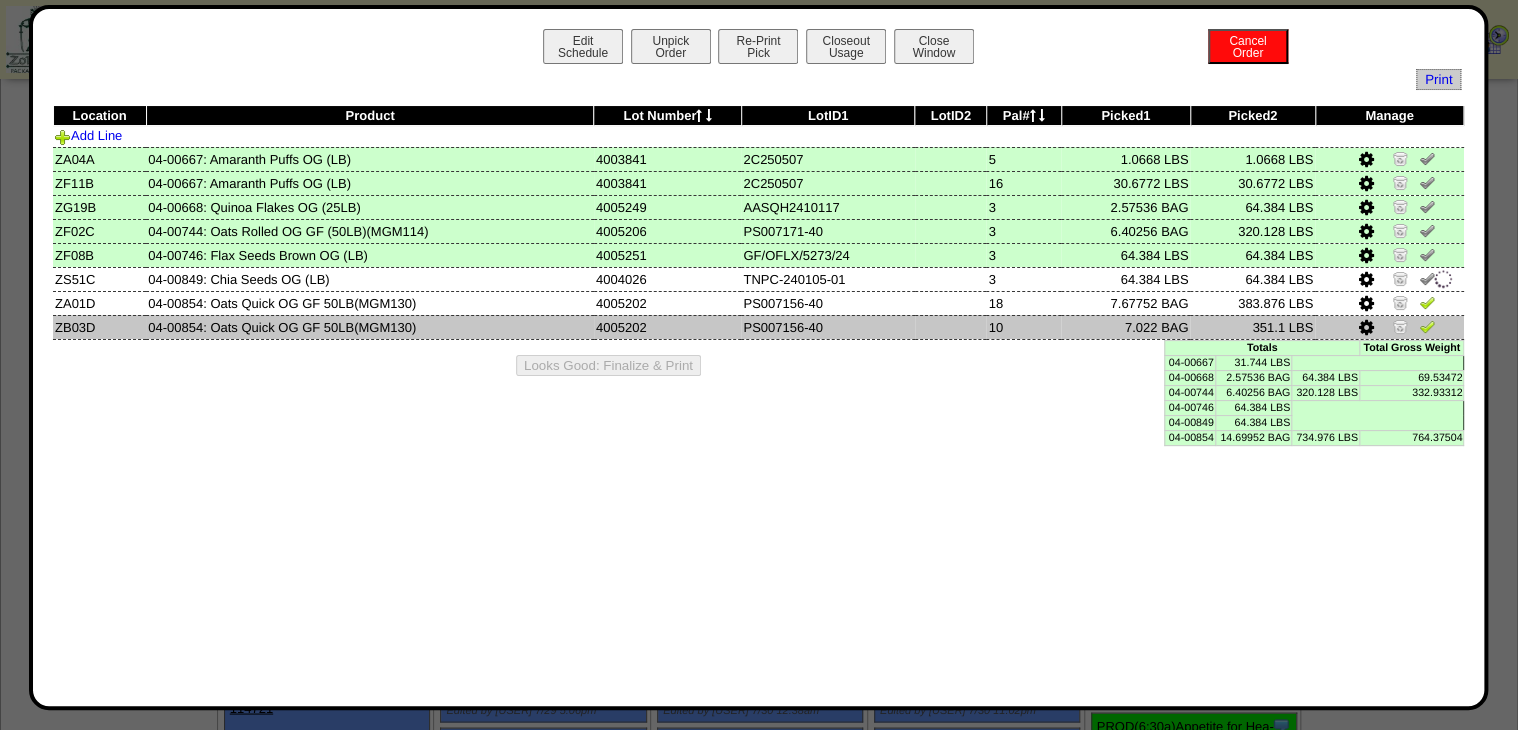 click at bounding box center (1427, 326) 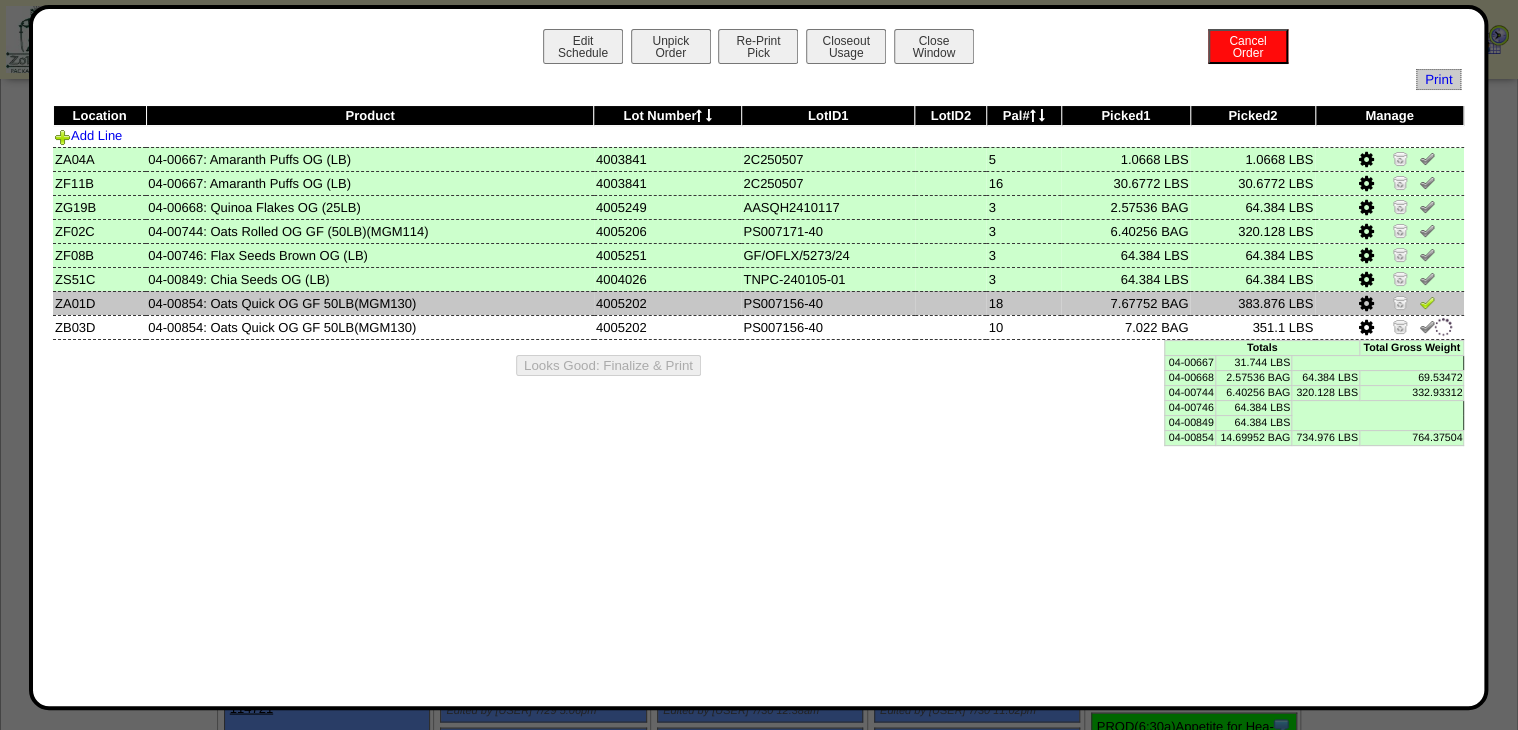 click at bounding box center [1427, 302] 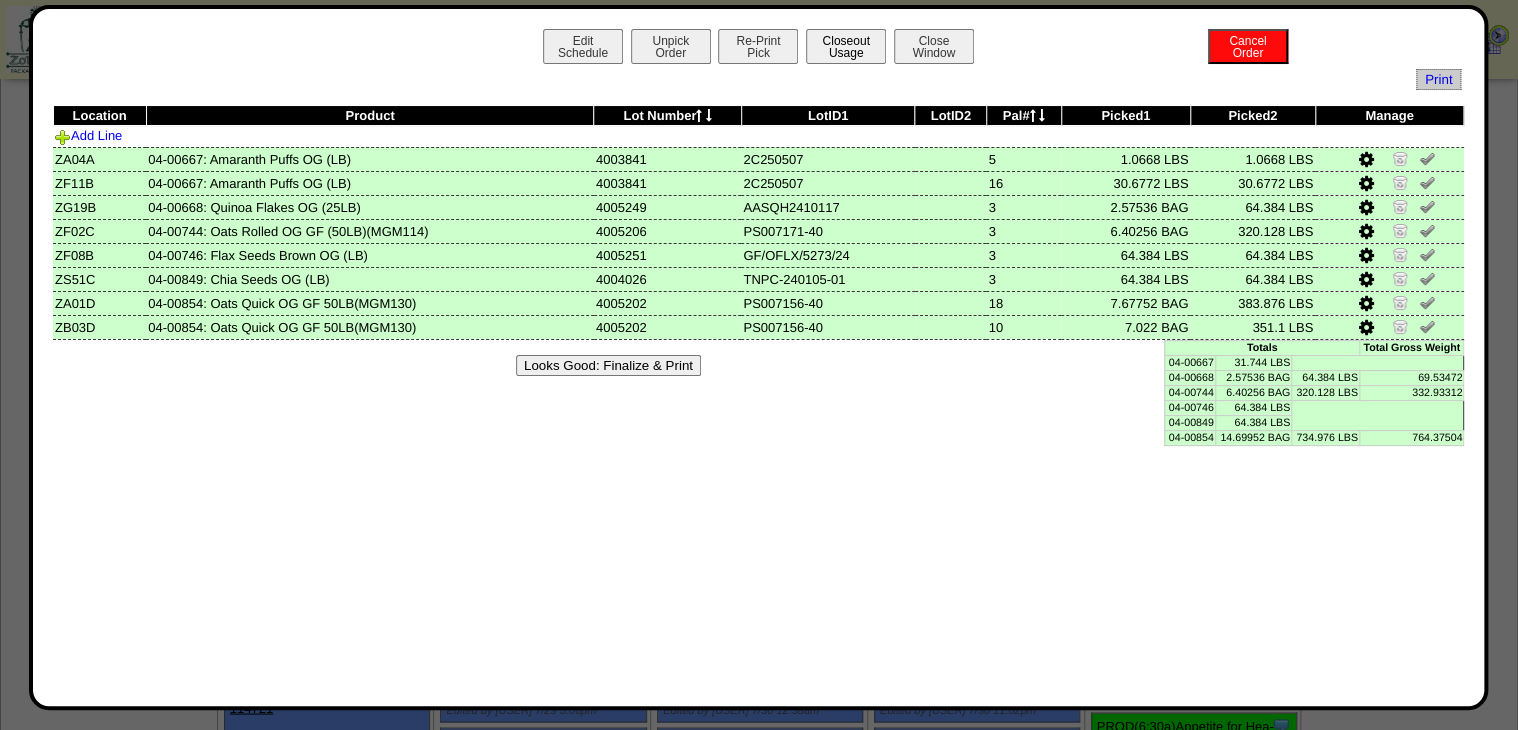 click on "Closeout Usage" at bounding box center (846, 46) 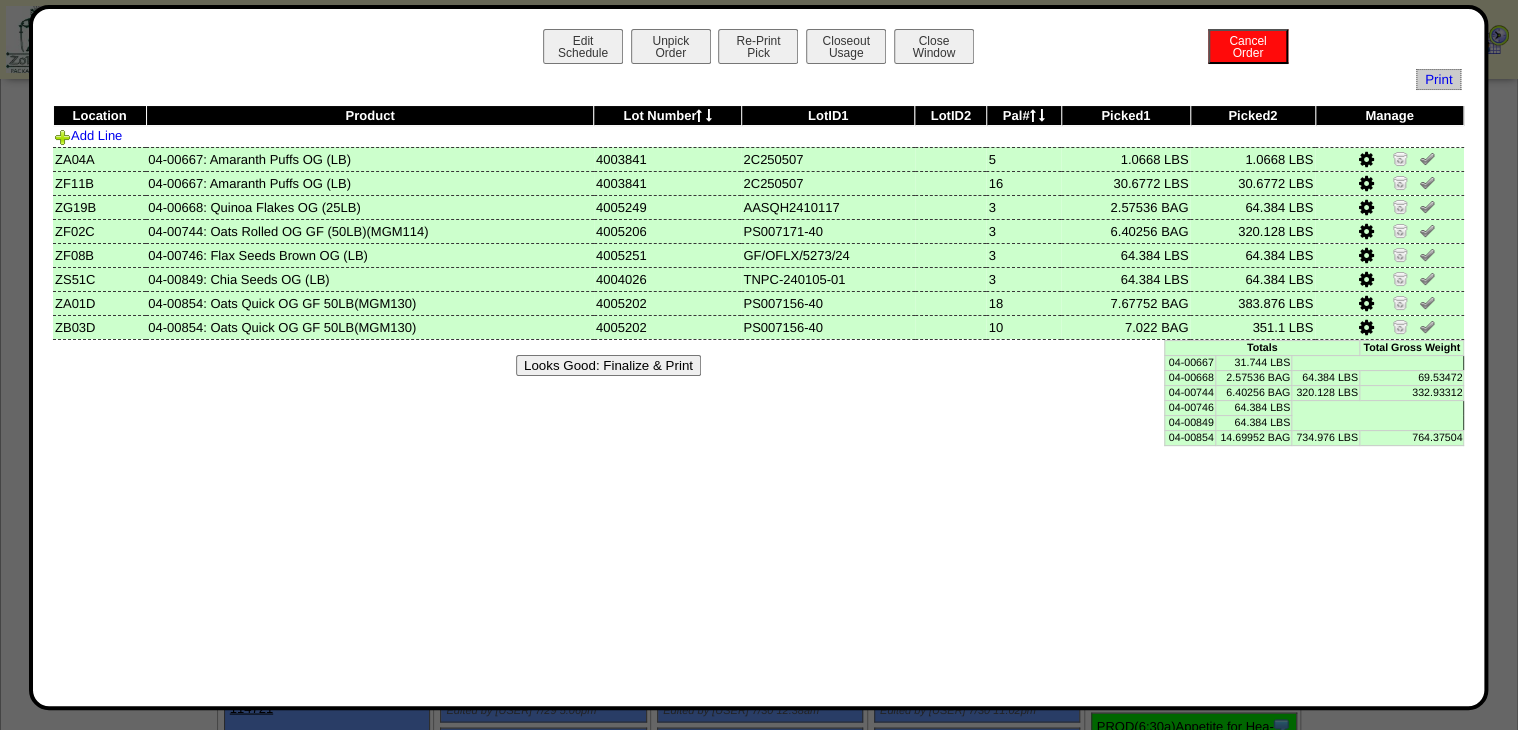 drag, startPoint x: 671, startPoint y: 366, endPoint x: 671, endPoint y: 388, distance: 22 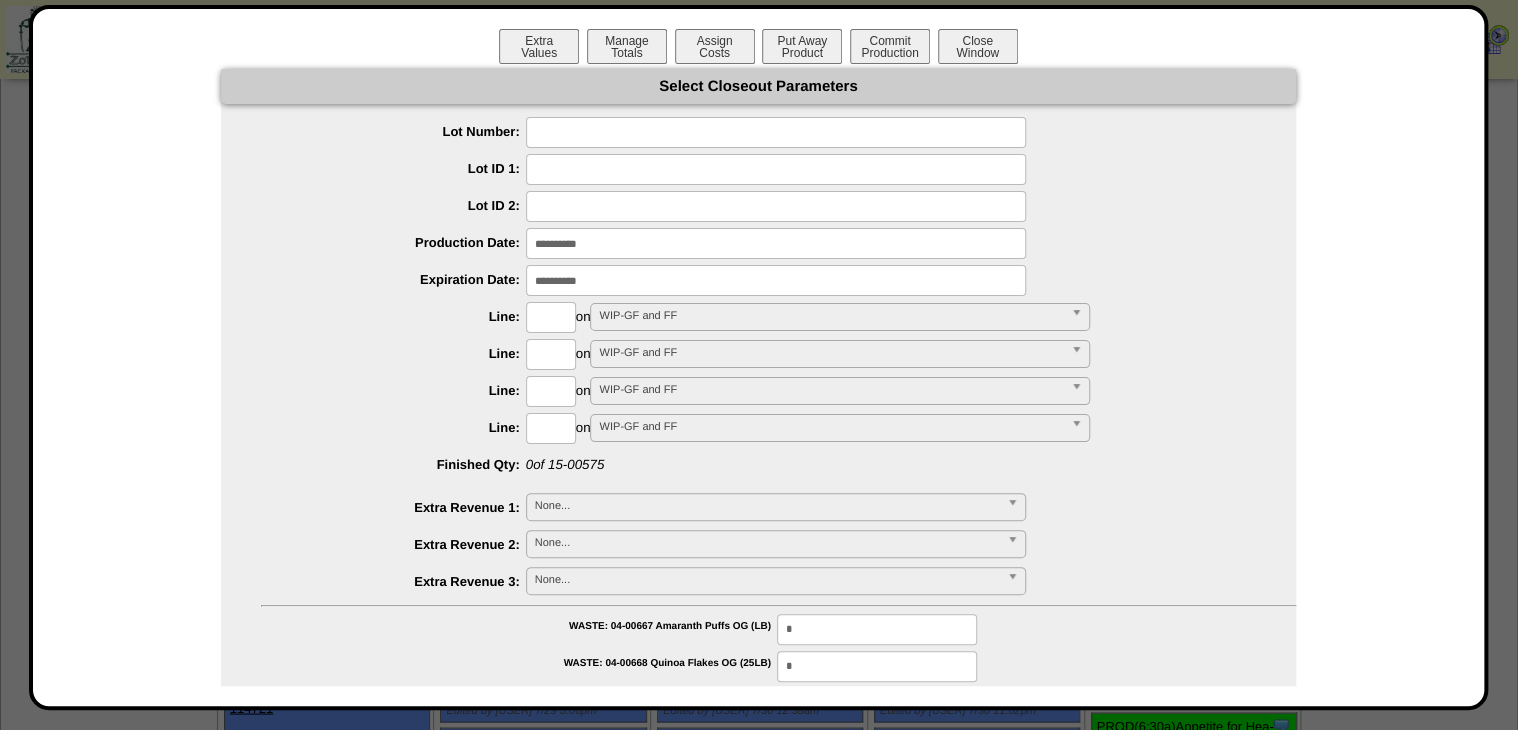 click at bounding box center (776, 132) 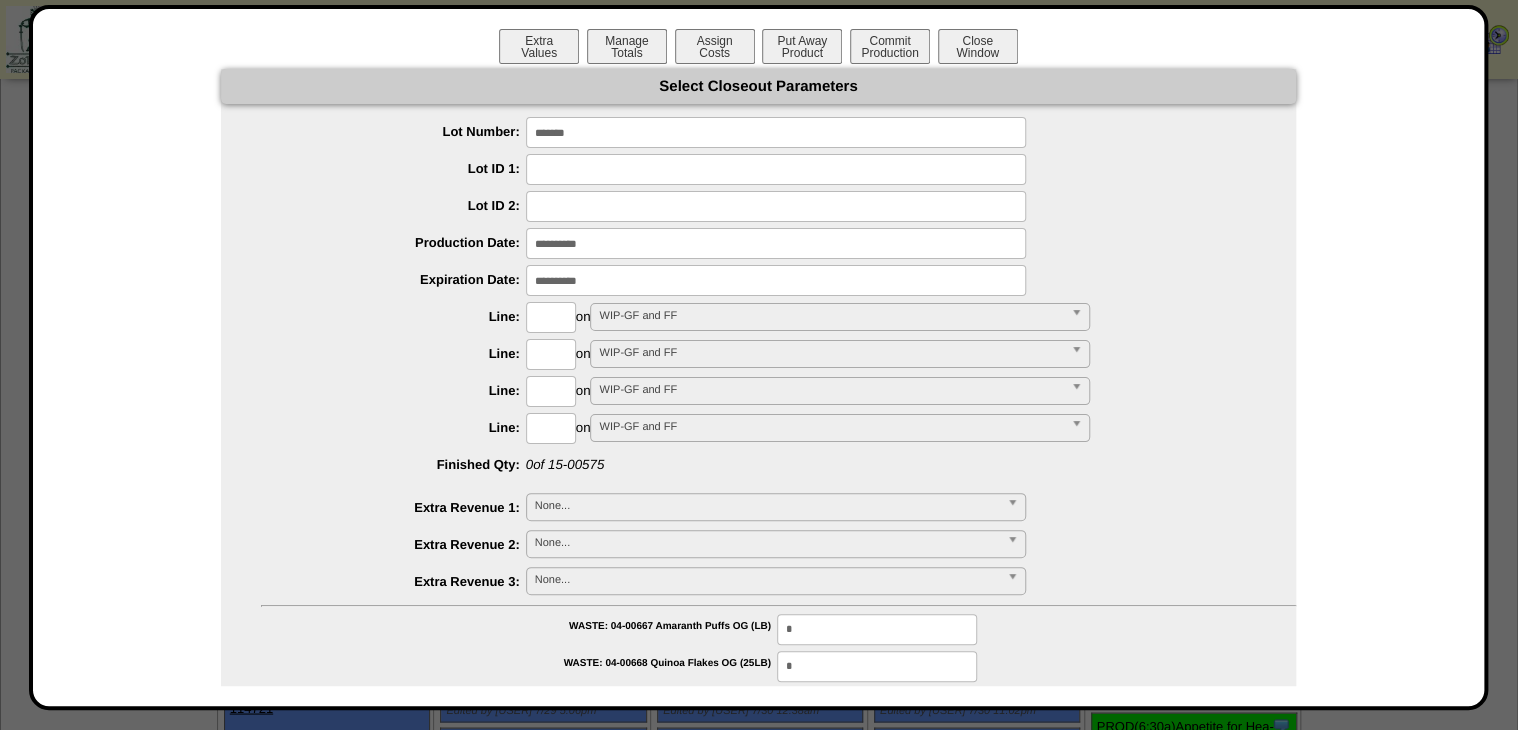 type on "*******" 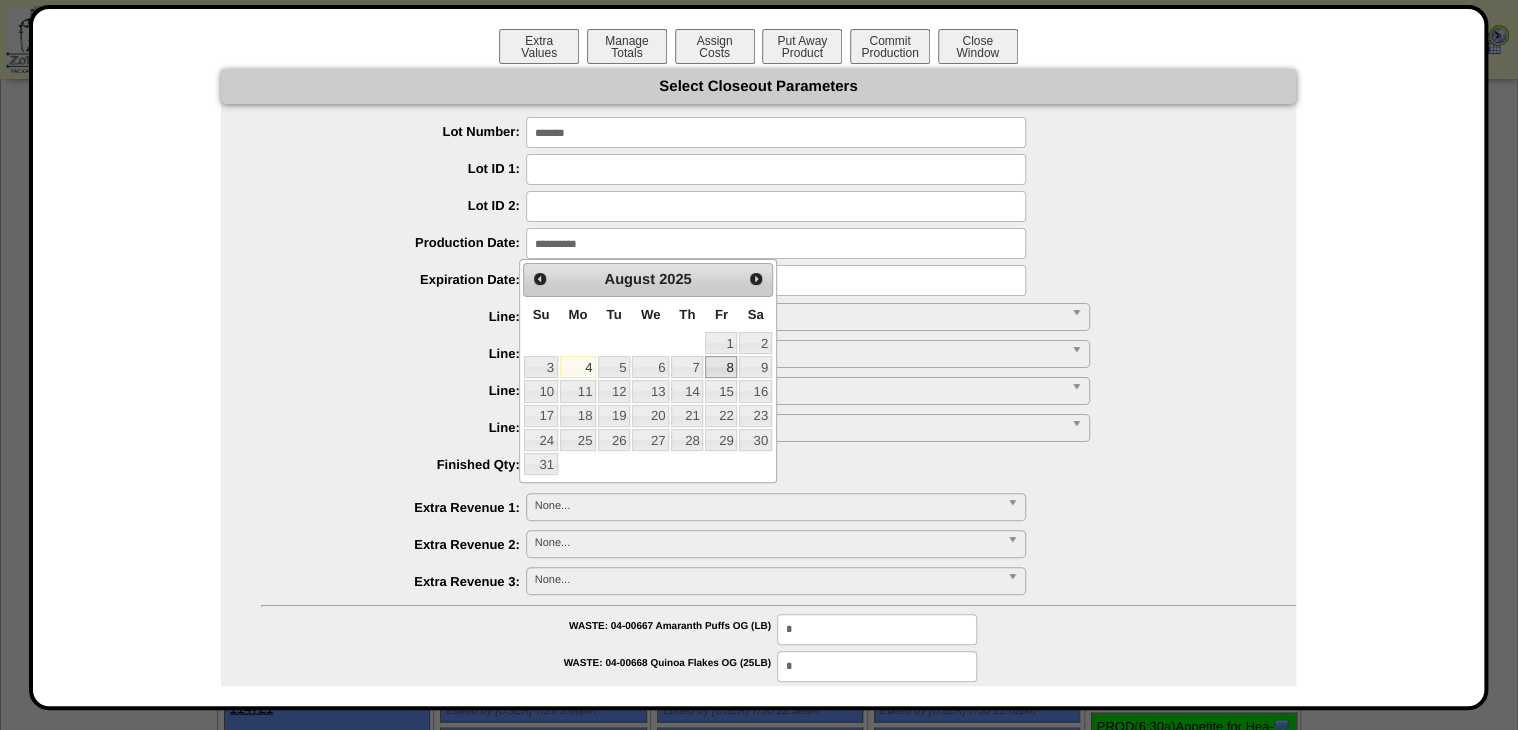 click on "8" at bounding box center (721, 367) 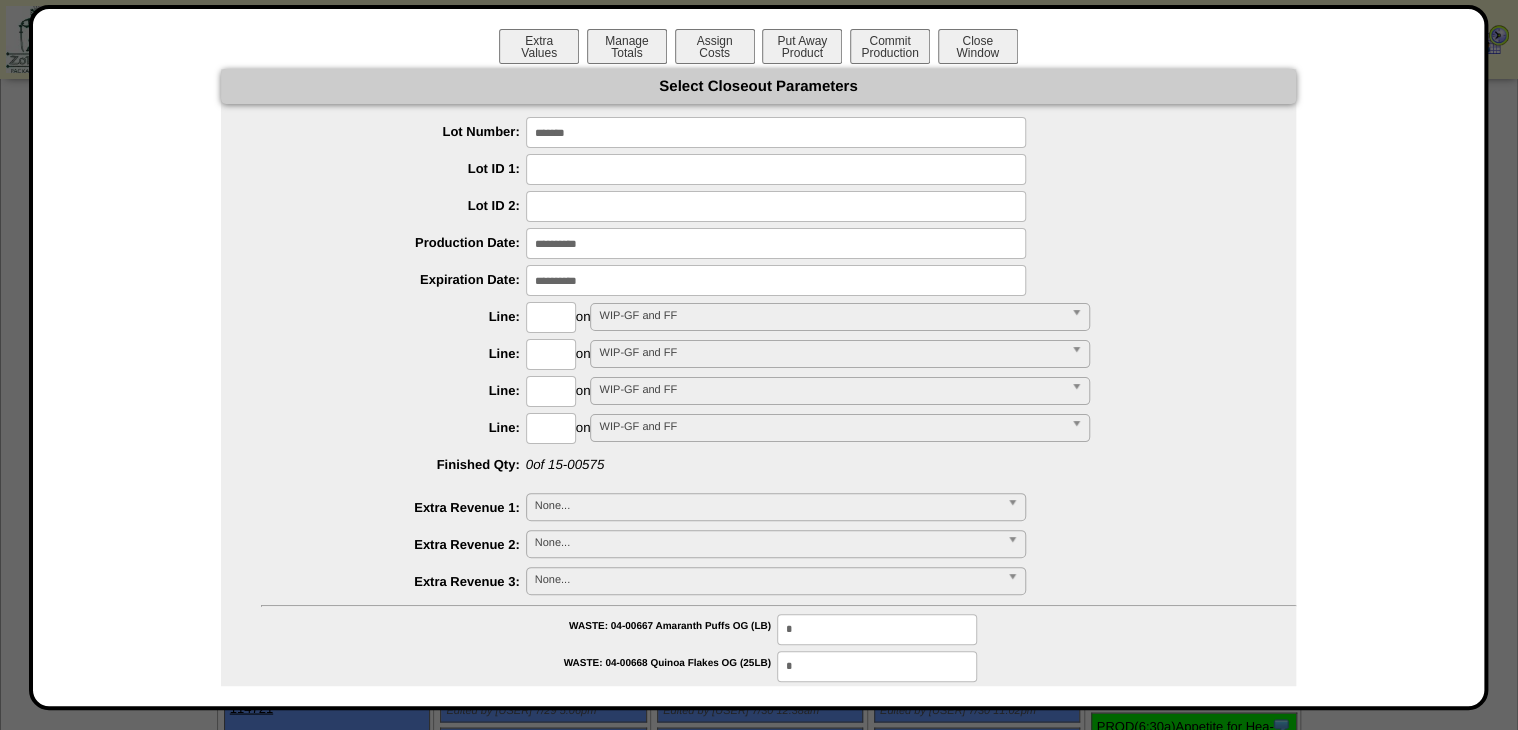 click at bounding box center (776, 243) 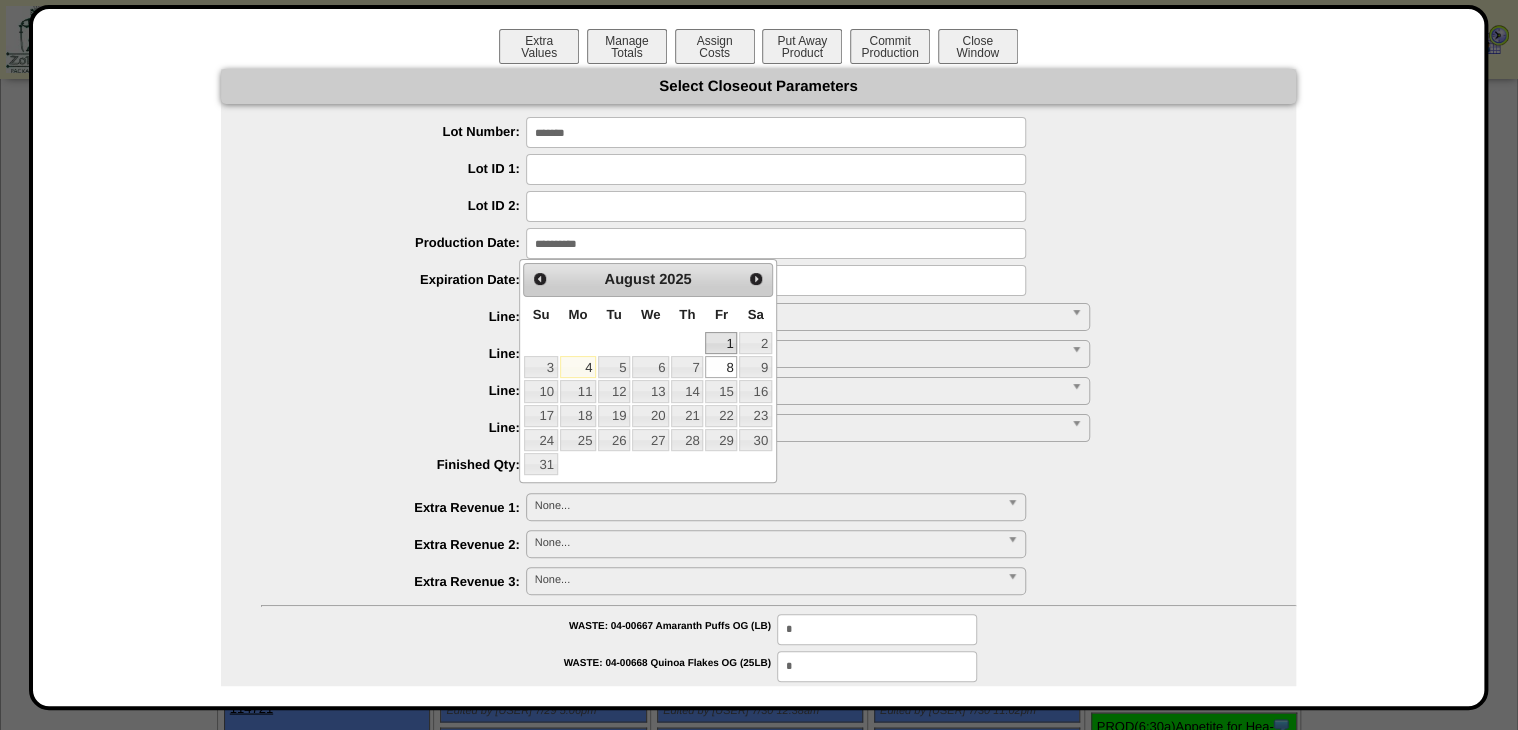 drag, startPoint x: 714, startPoint y: 345, endPoint x: 704, endPoint y: 340, distance: 11.18034 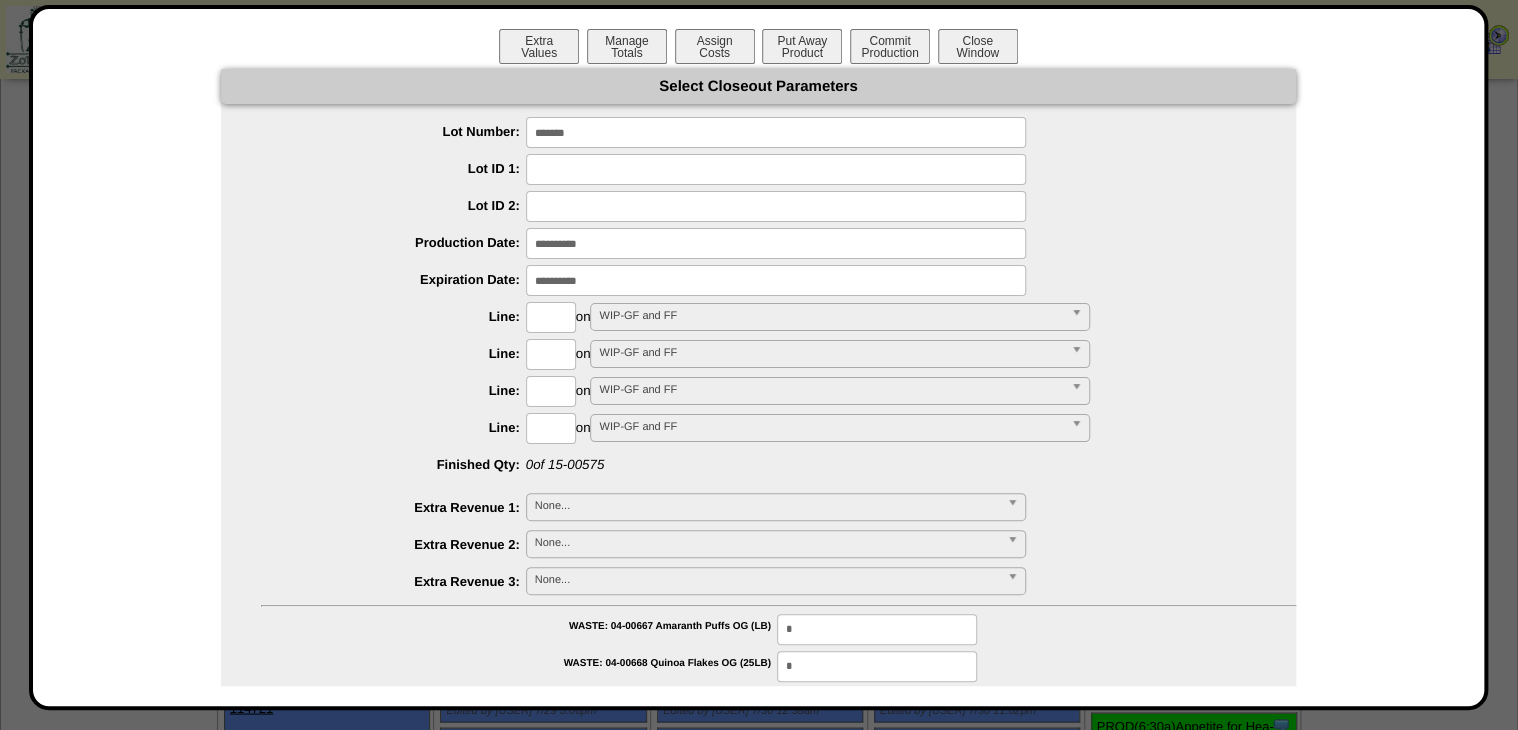 click at bounding box center [776, 280] 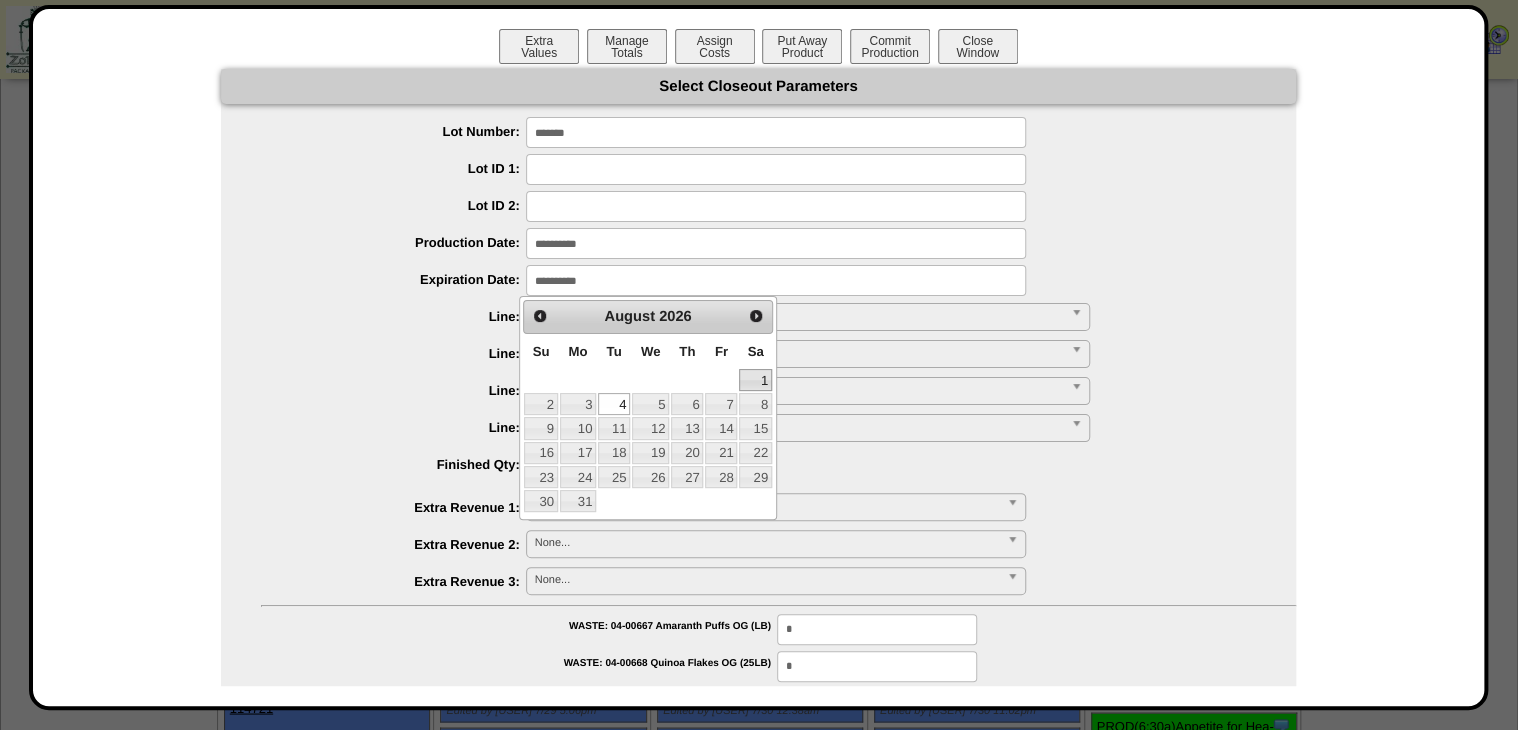 click on "1" at bounding box center [755, 380] 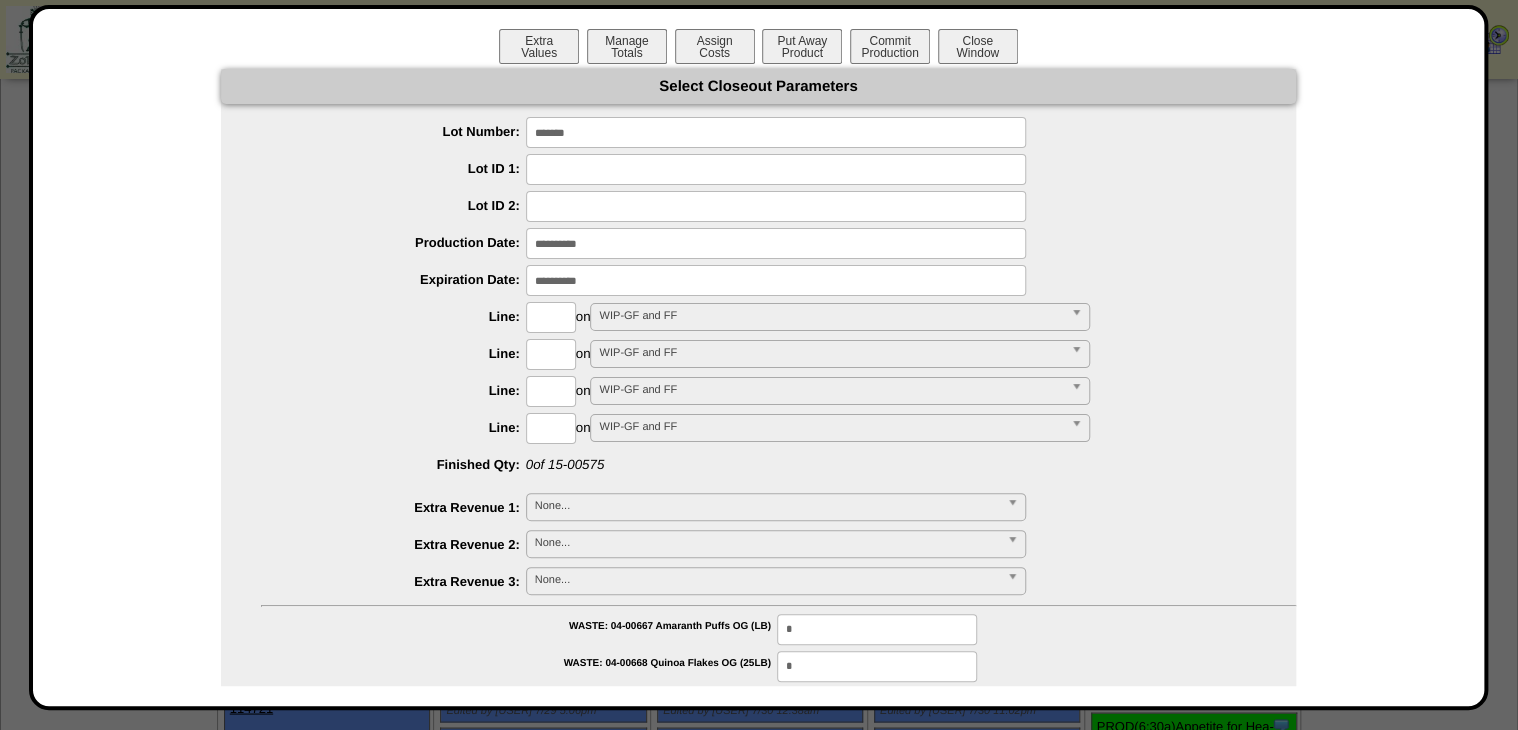 click at bounding box center [551, 317] 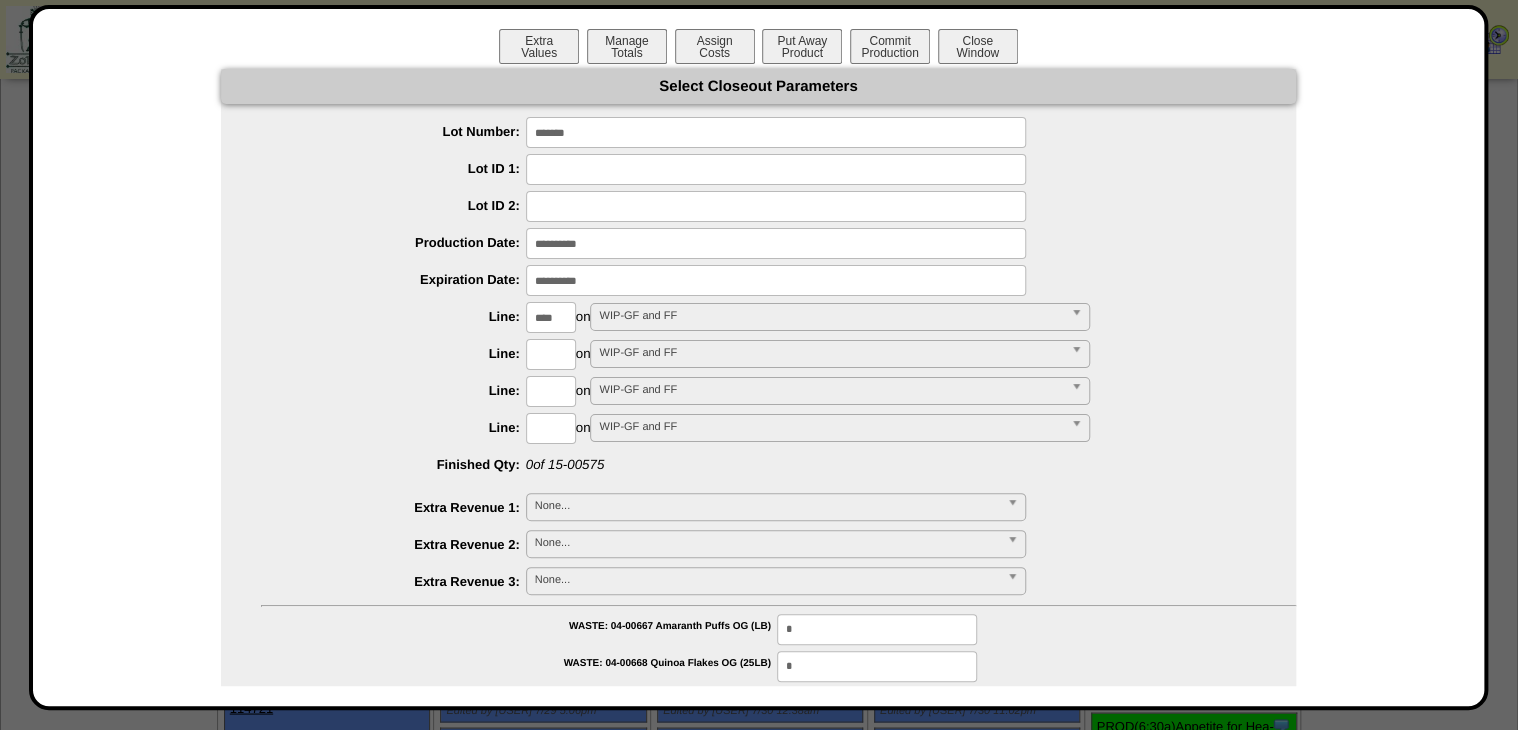 type on "****" 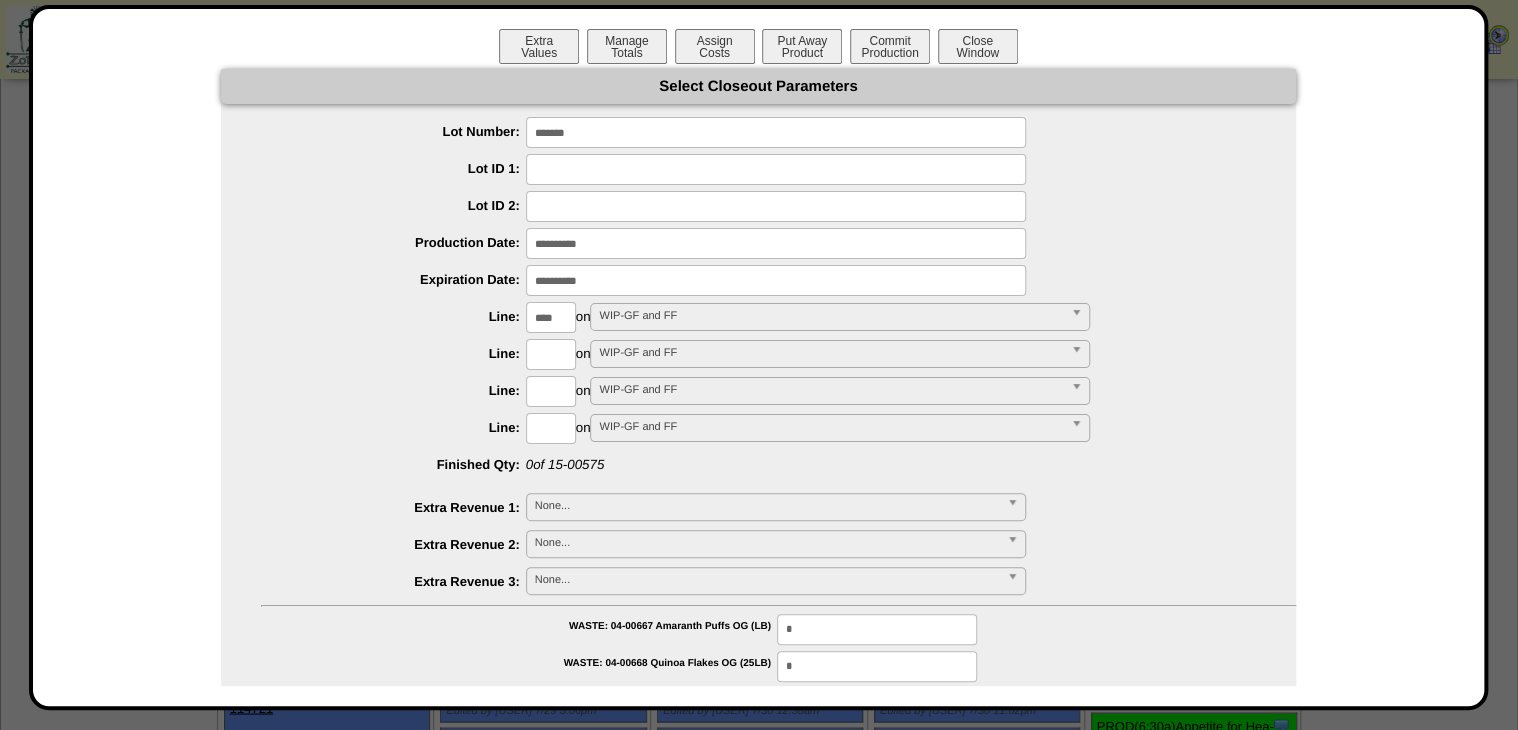 click on "**********" at bounding box center [758, 862] 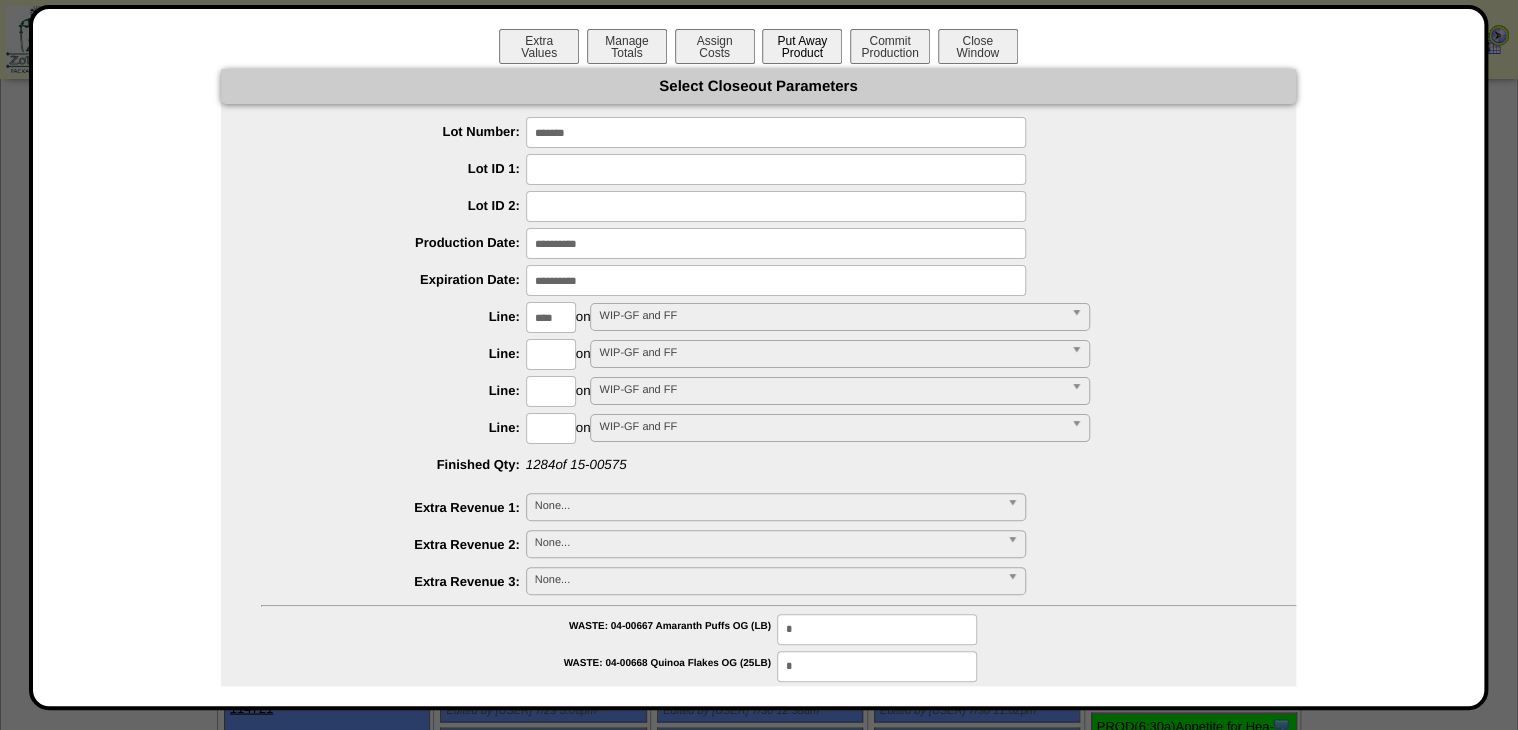 drag, startPoint x: 773, startPoint y: 50, endPoint x: 785, endPoint y: 49, distance: 12.0415945 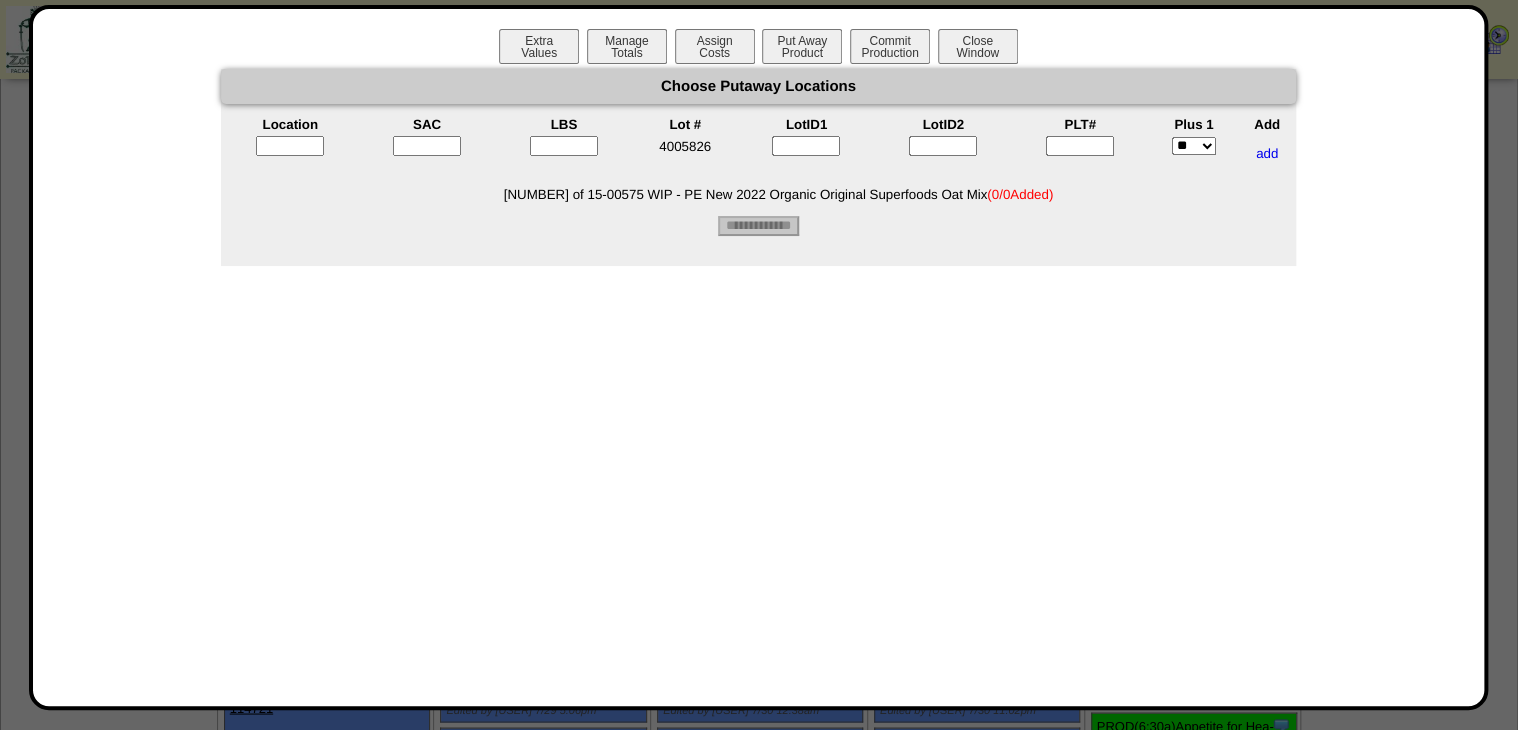 click at bounding box center (1080, 146) 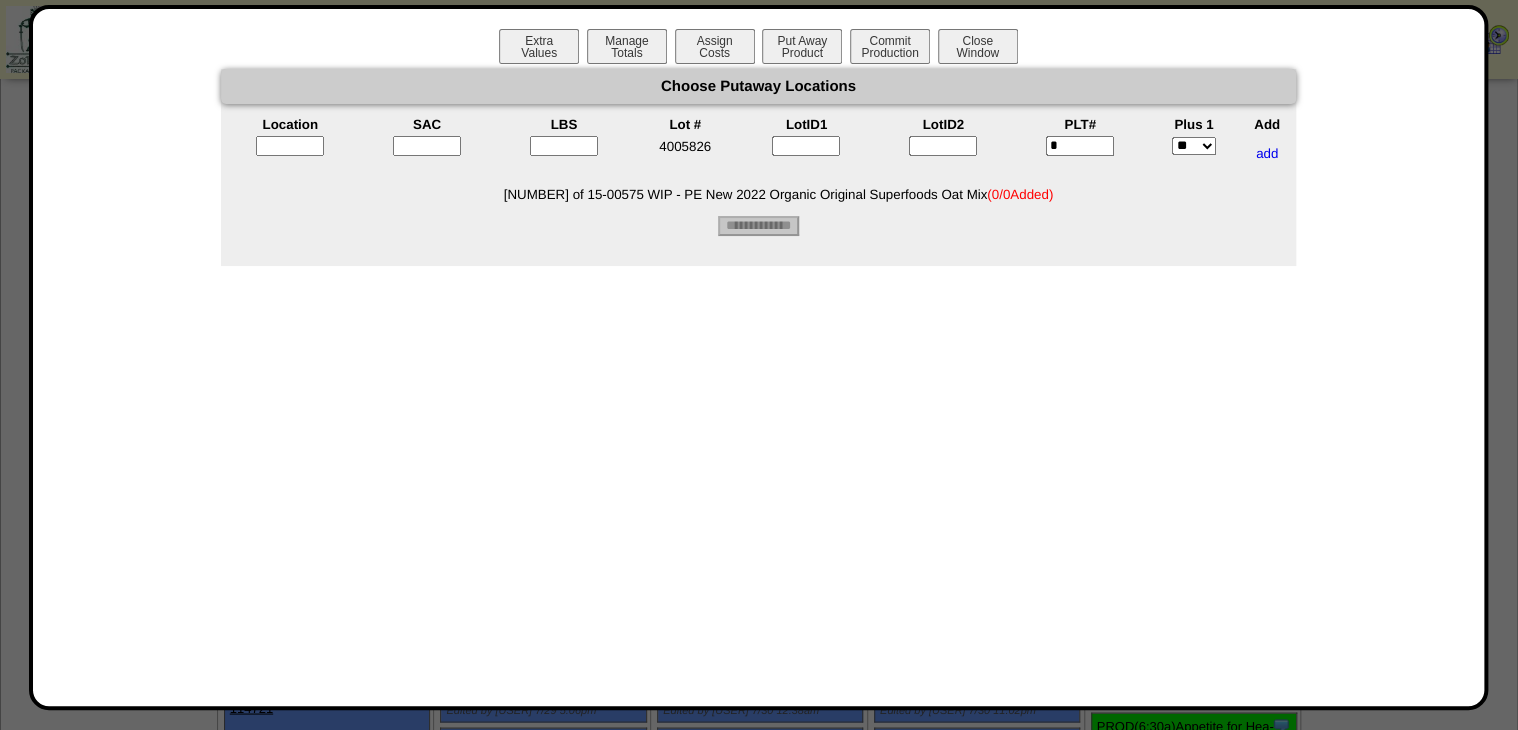 type on "*" 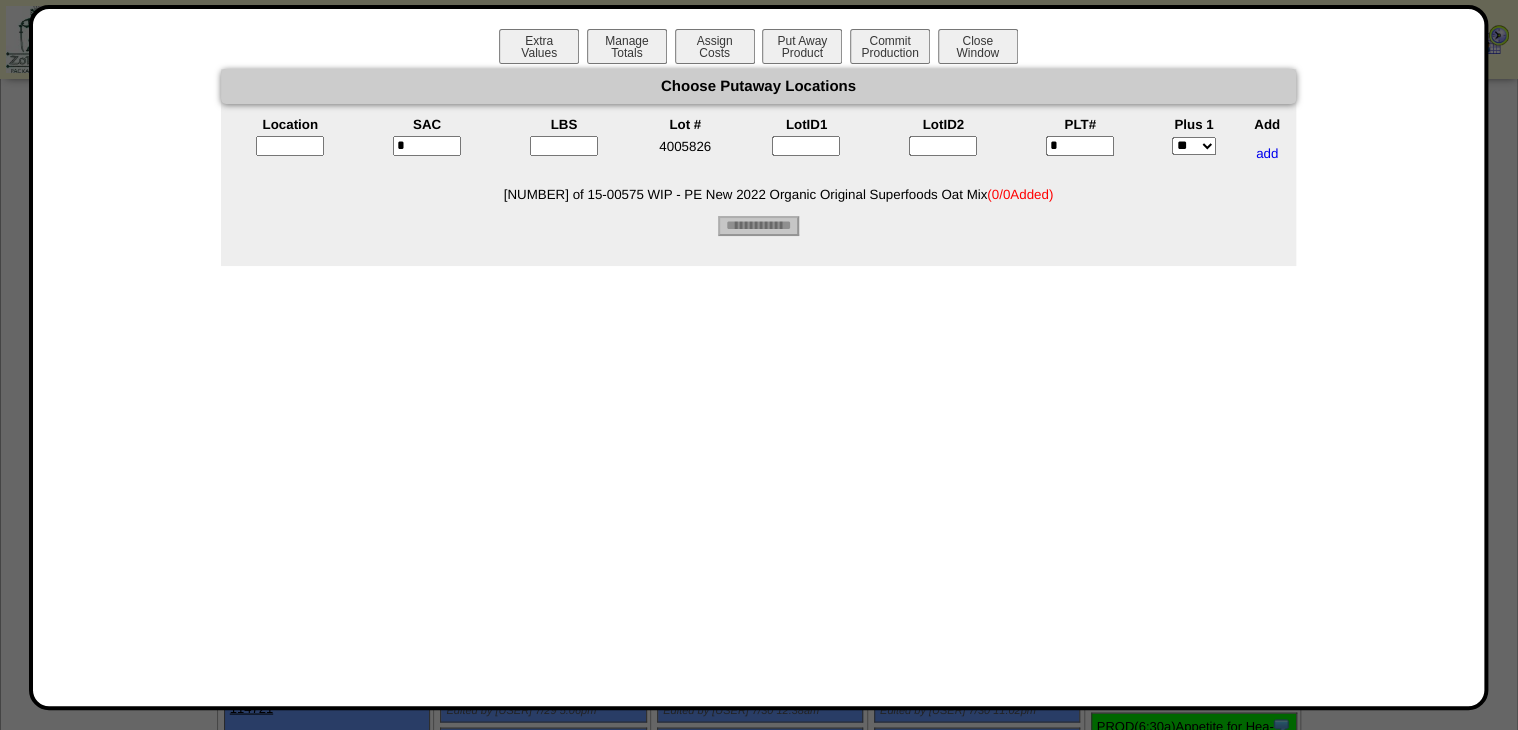 type on "*" 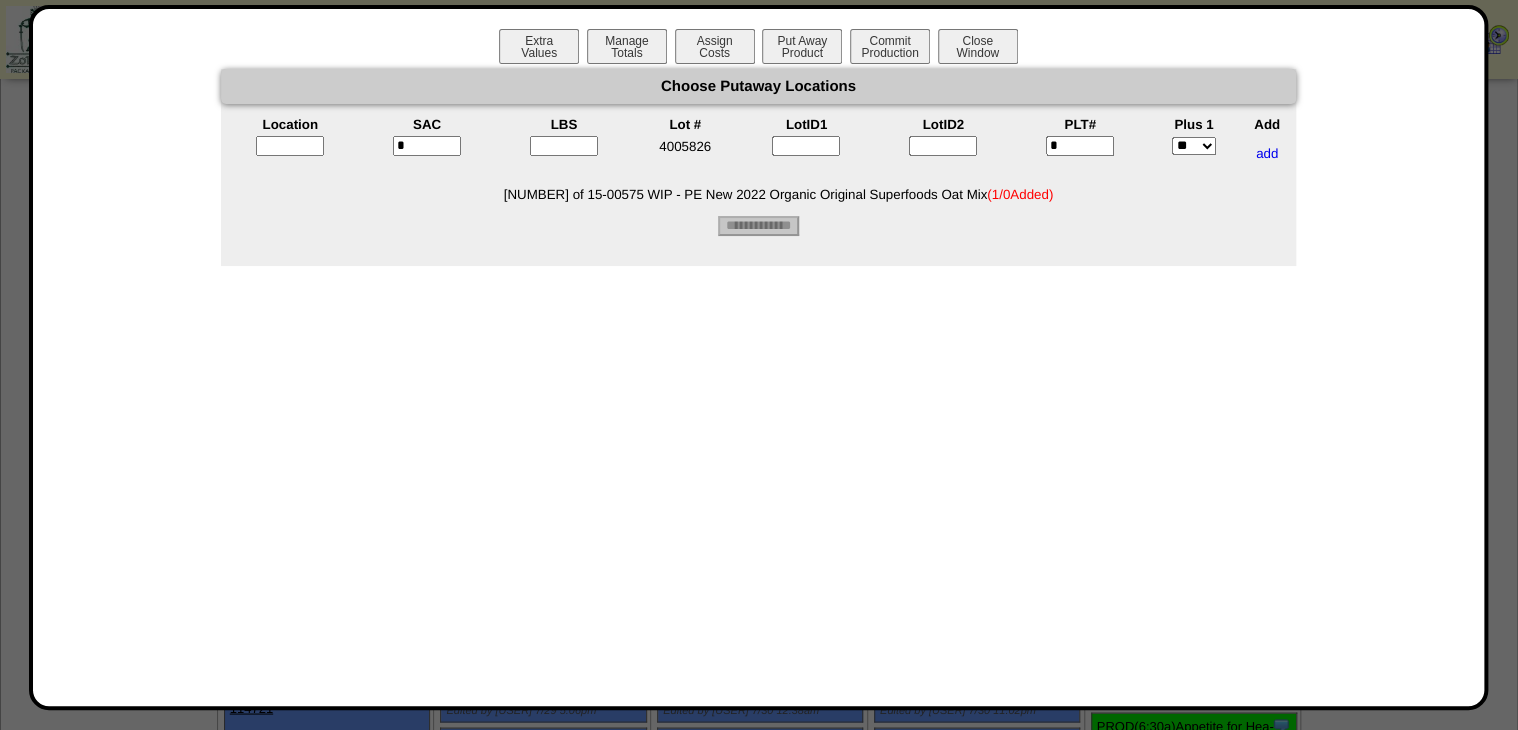 click at bounding box center (564, 146) 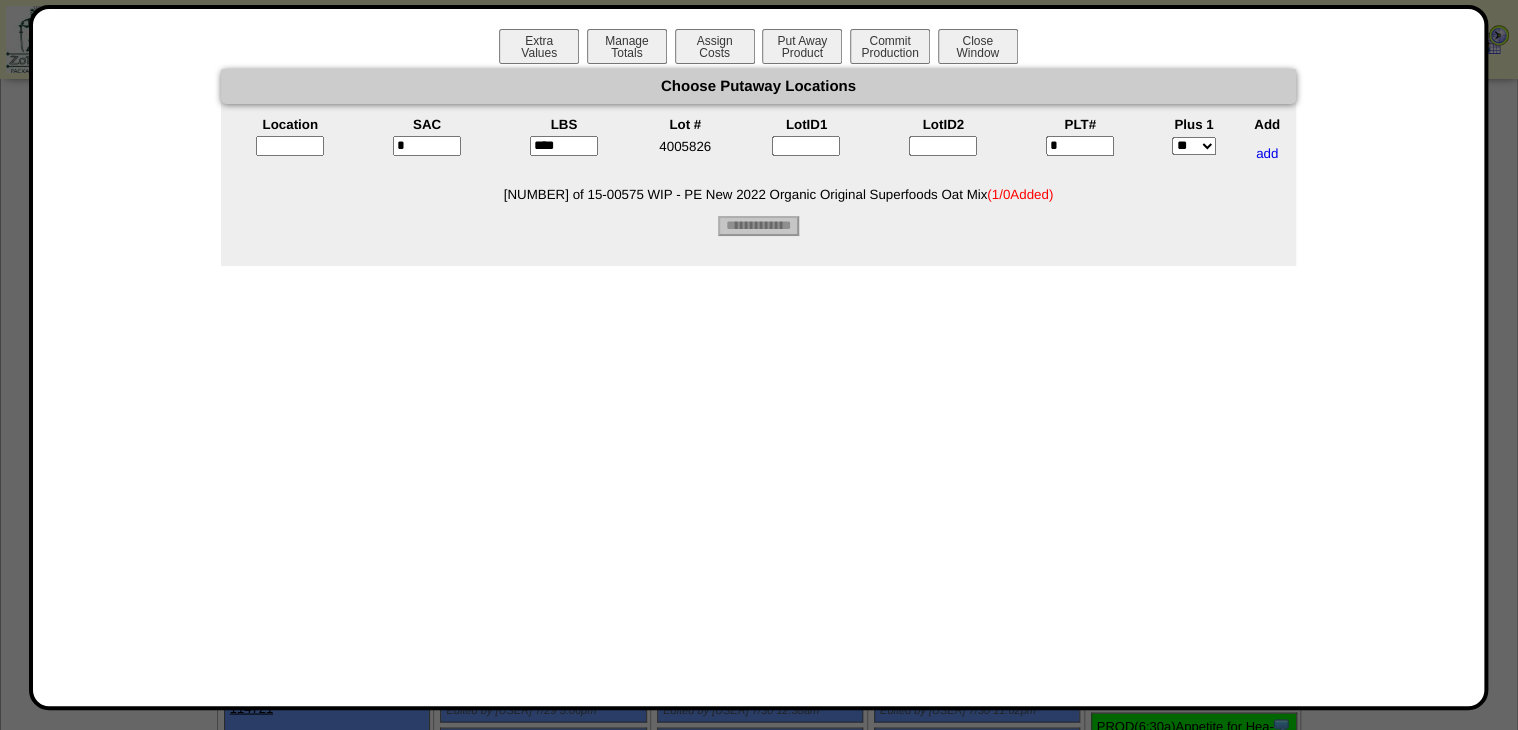 type on "****" 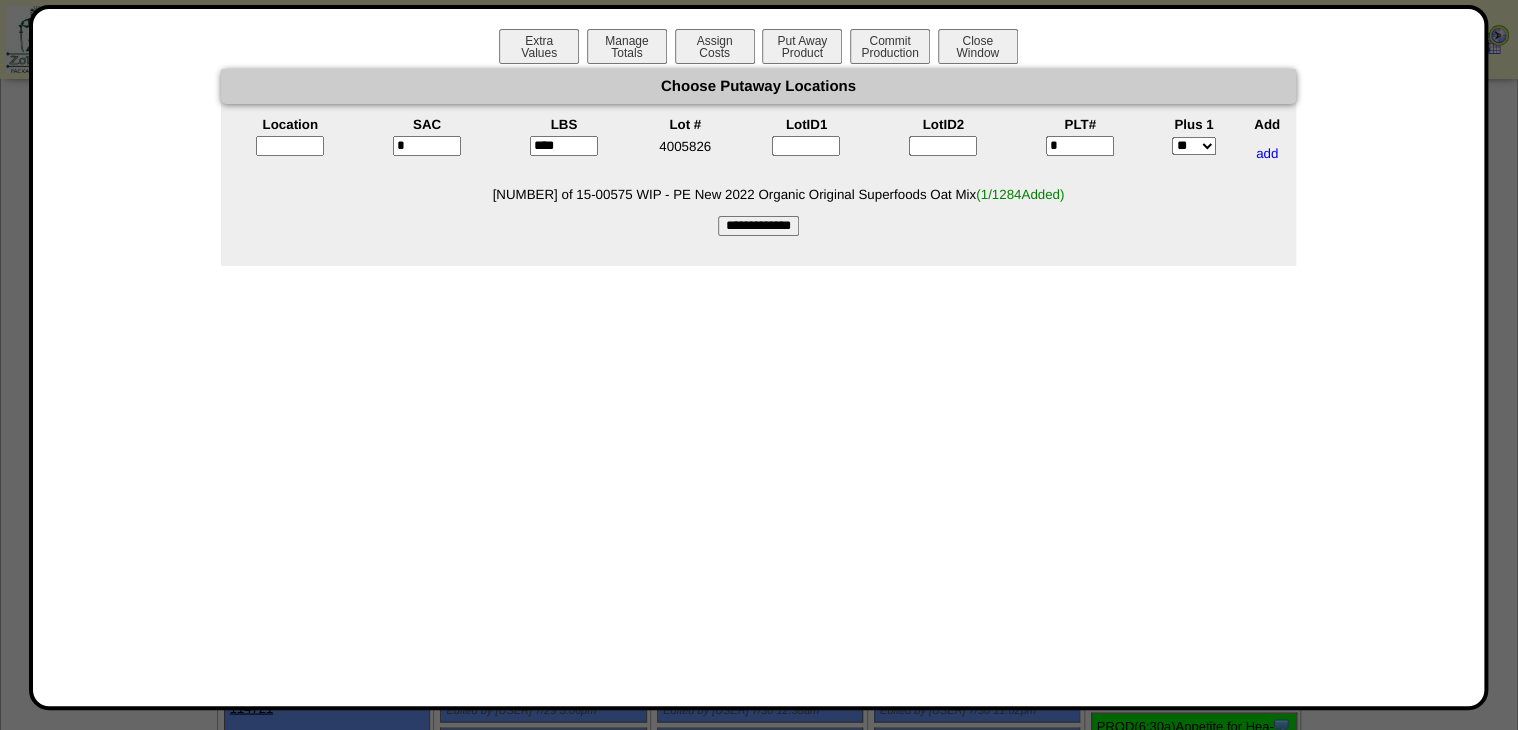 drag, startPoint x: 359, startPoint y: 200, endPoint x: 340, endPoint y: 183, distance: 25.495098 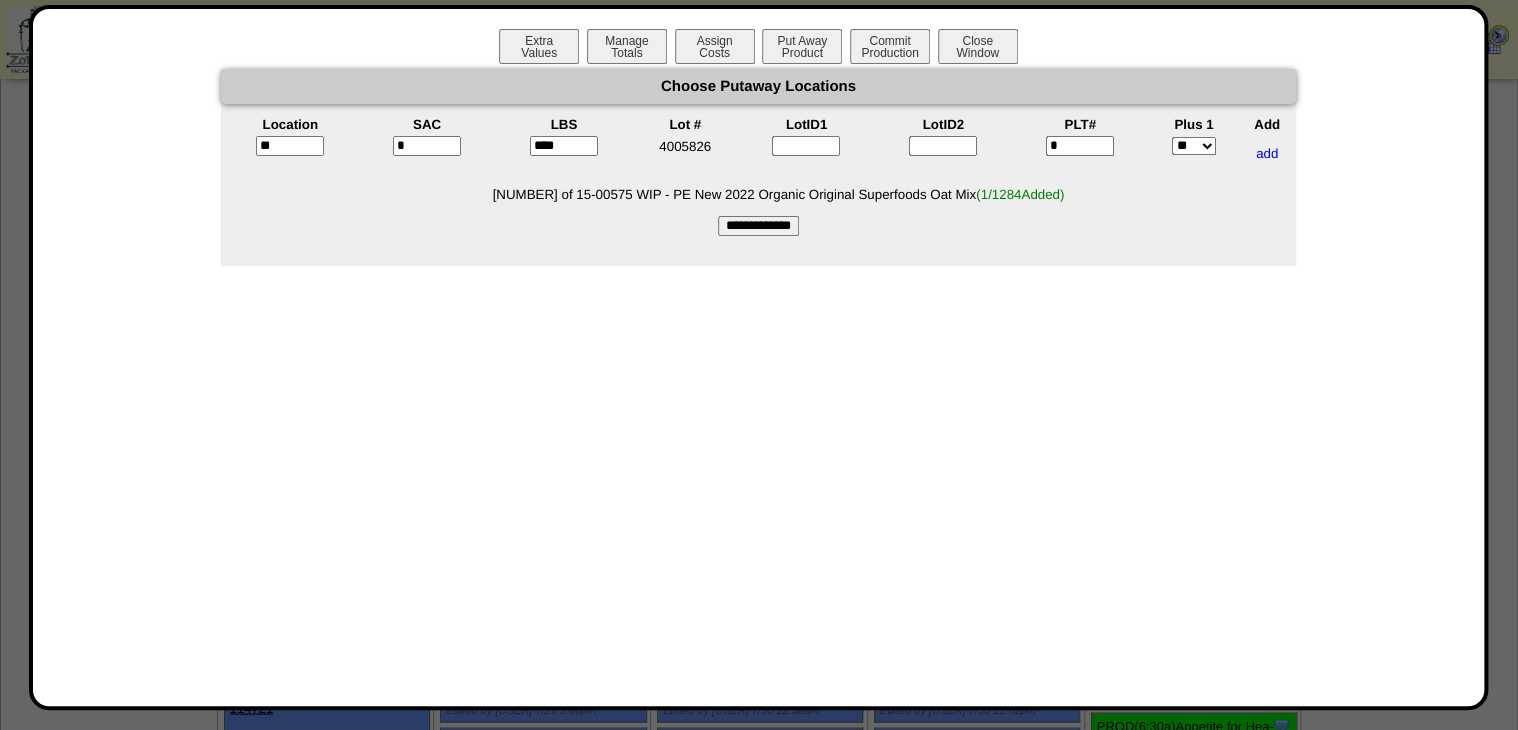 type on "*****" 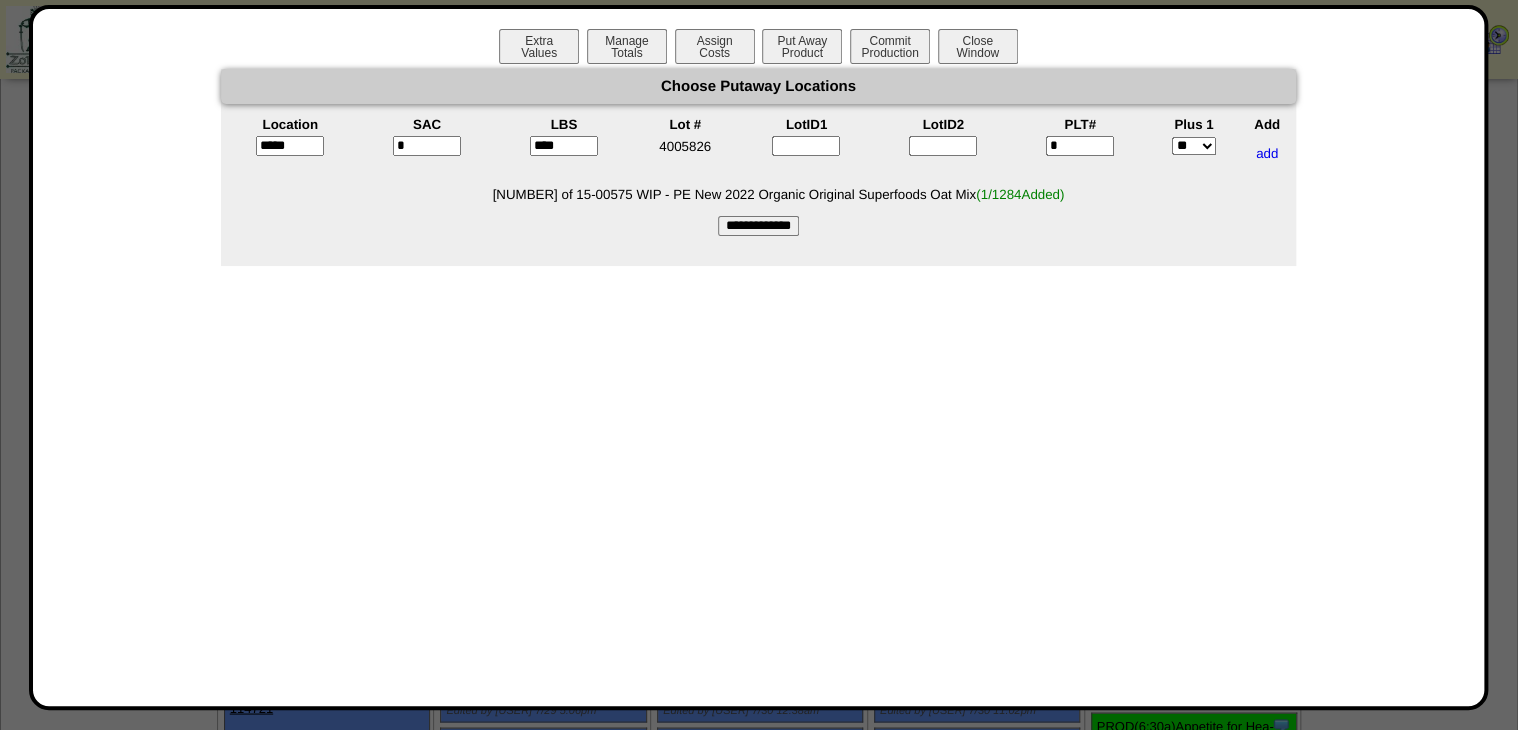 click on "**********" at bounding box center (758, 226) 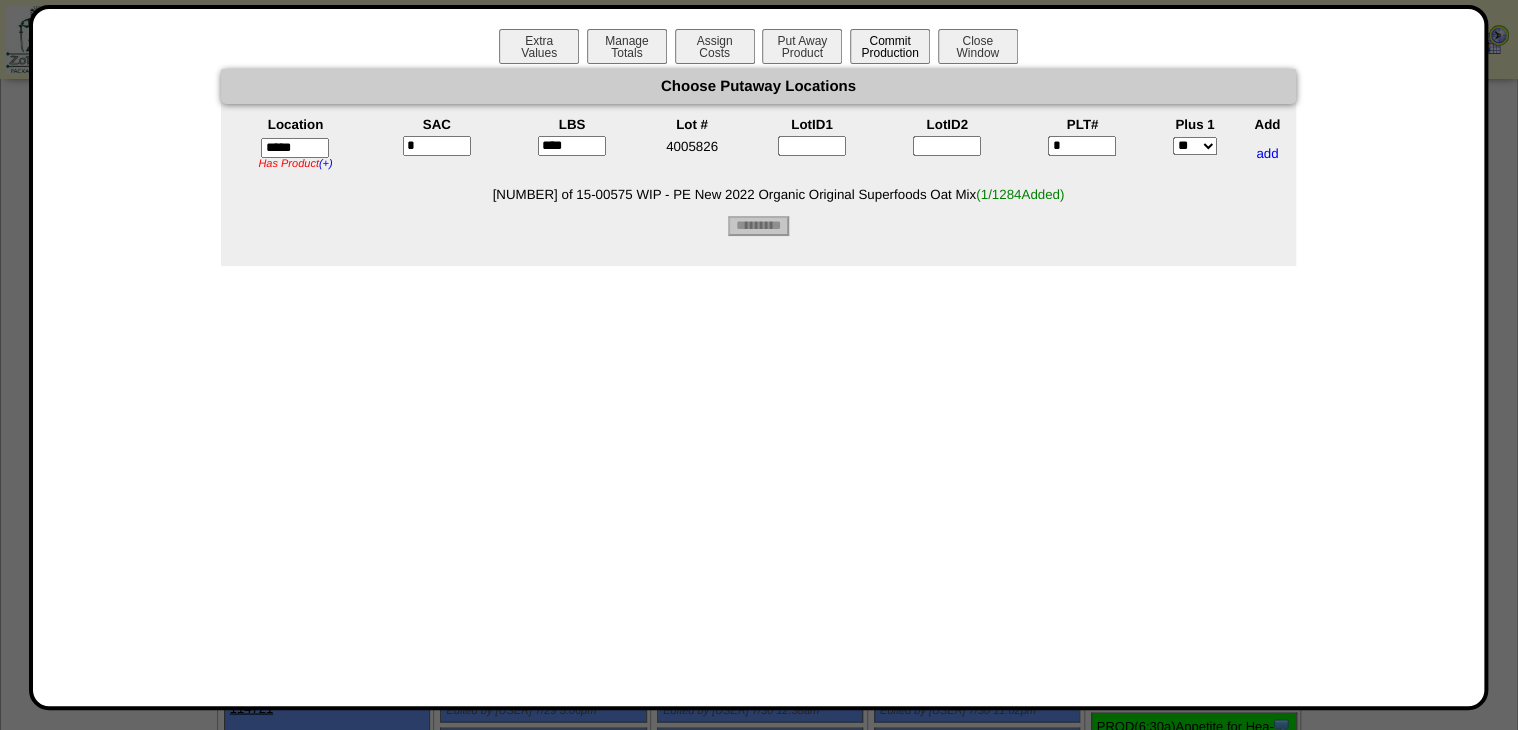 type on "*********" 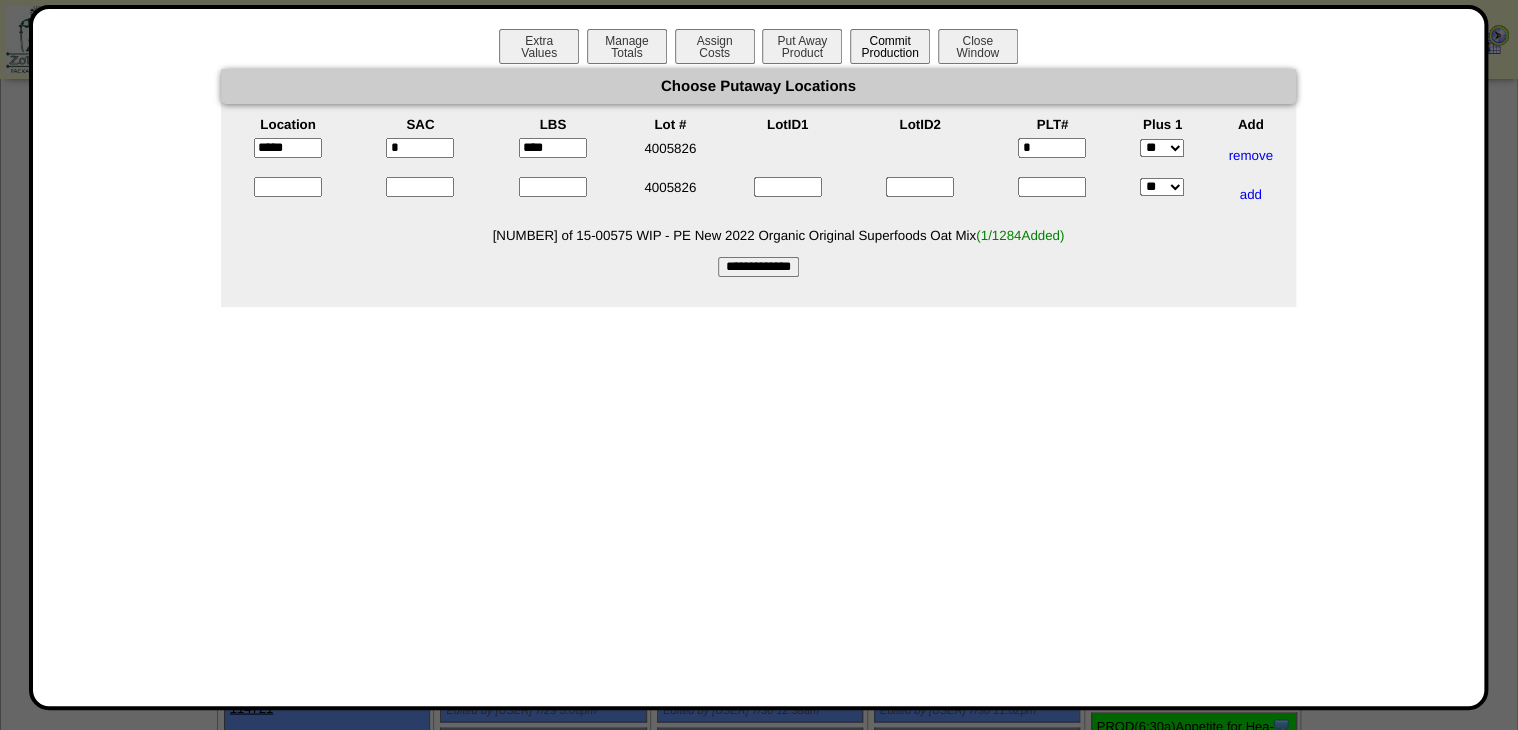 click on "Commit Production" at bounding box center (890, 46) 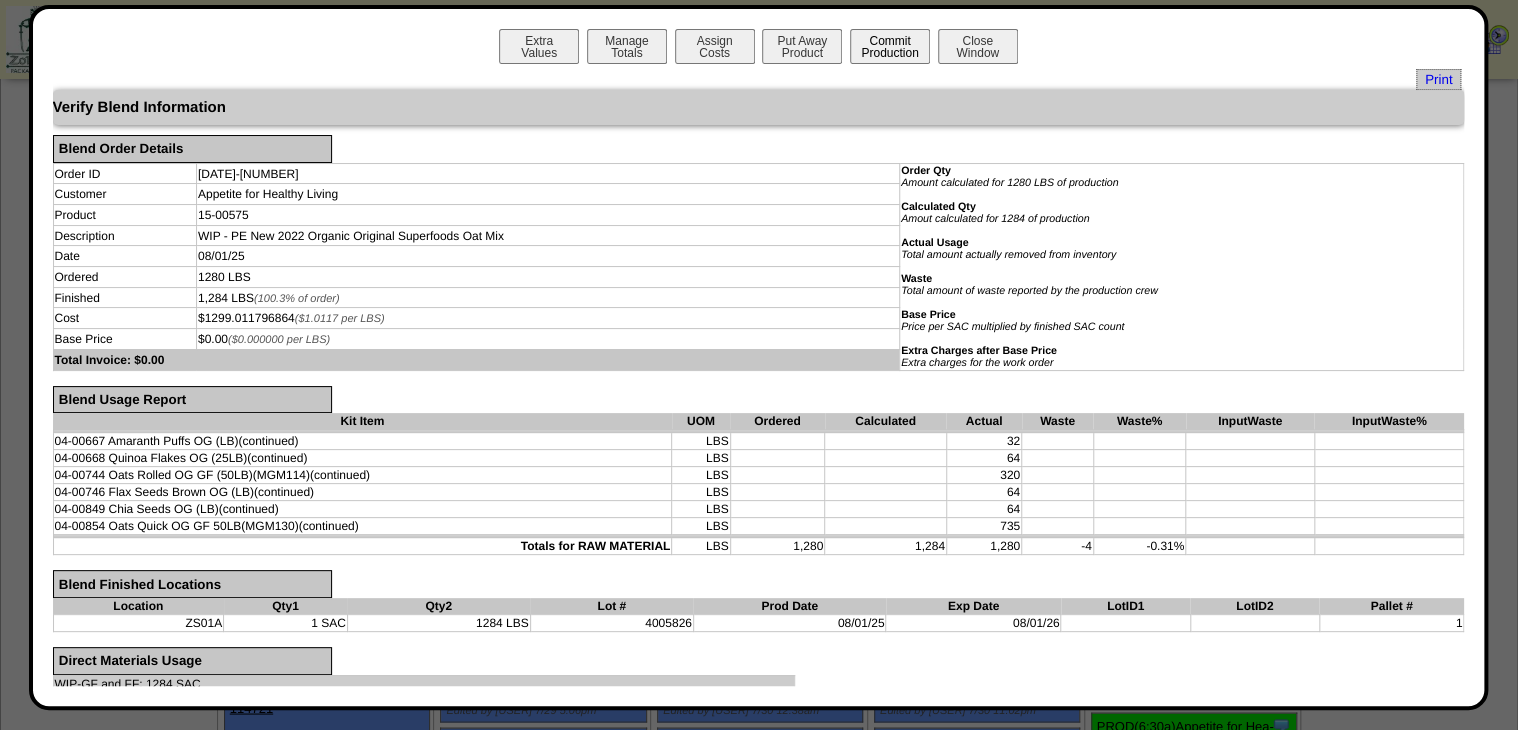 click on "Commit Production" at bounding box center (890, 46) 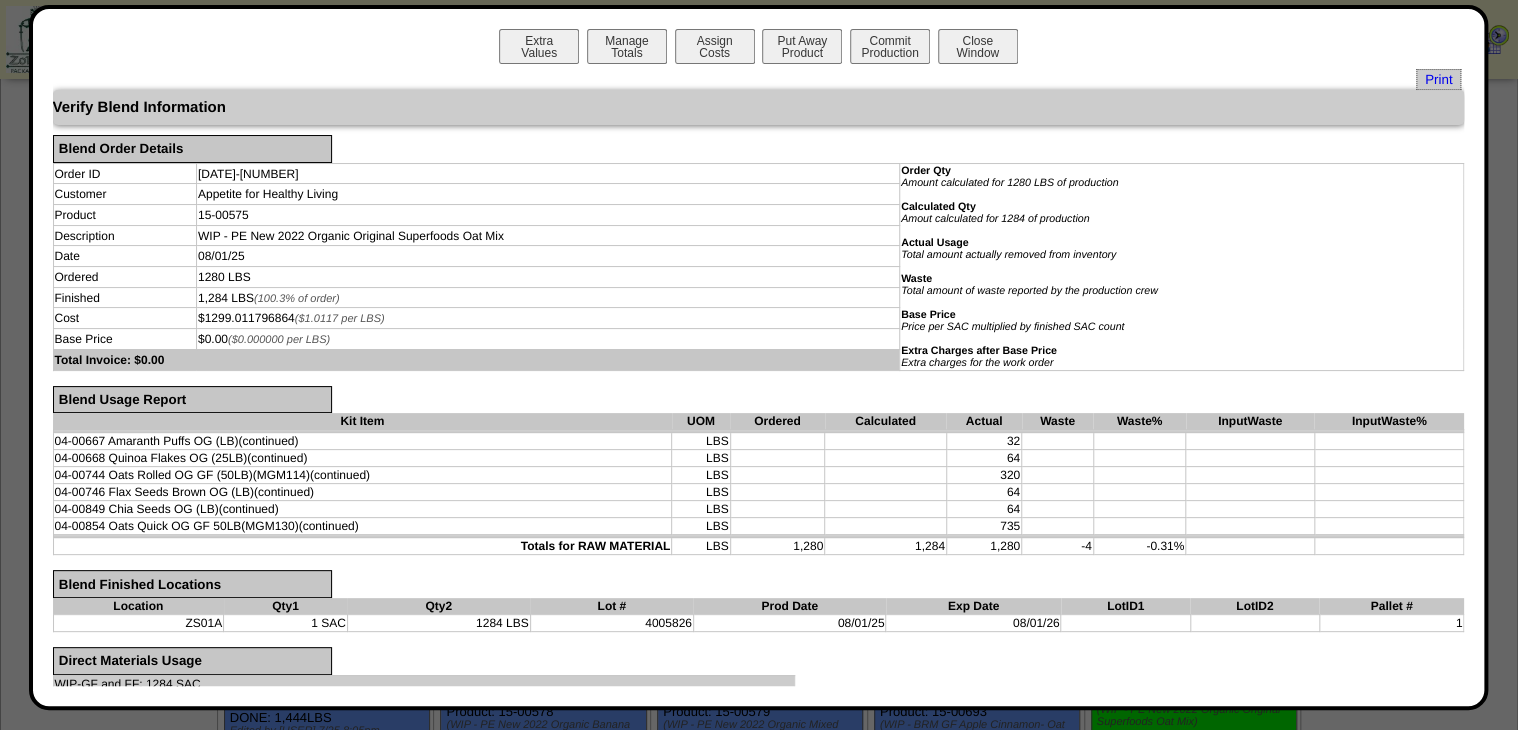 scroll, scrollTop: 1600, scrollLeft: 0, axis: vertical 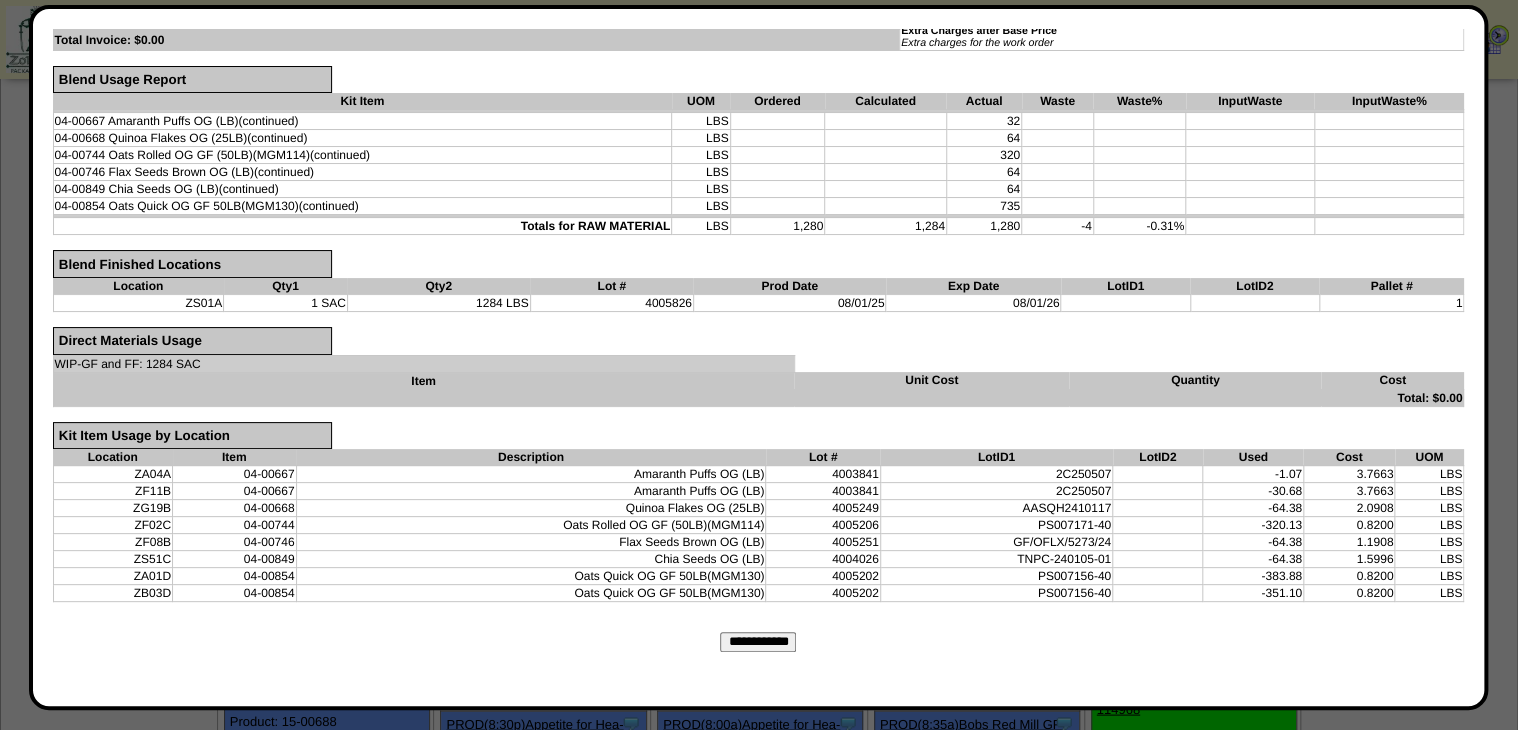 click on "**********" at bounding box center [758, 642] 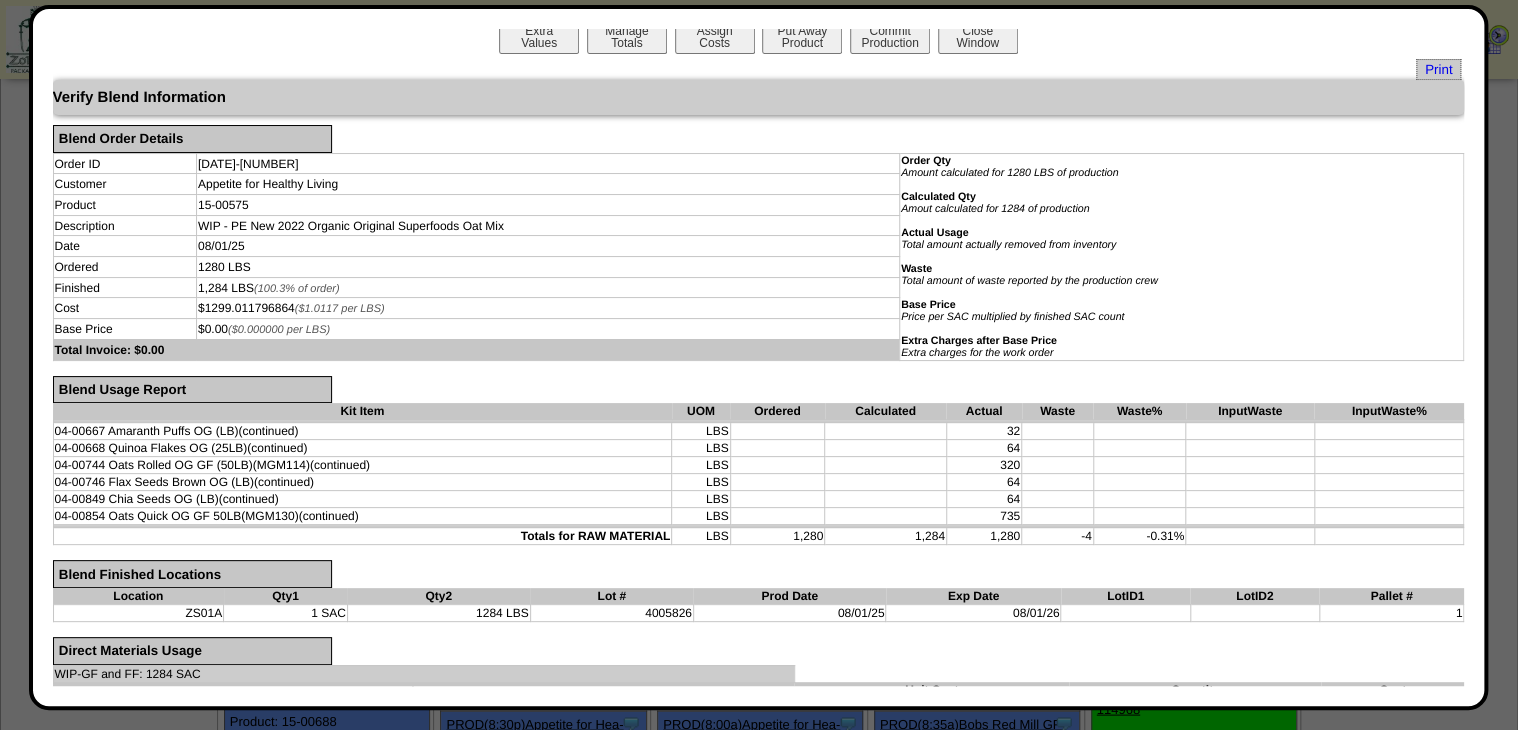 scroll, scrollTop: 0, scrollLeft: 0, axis: both 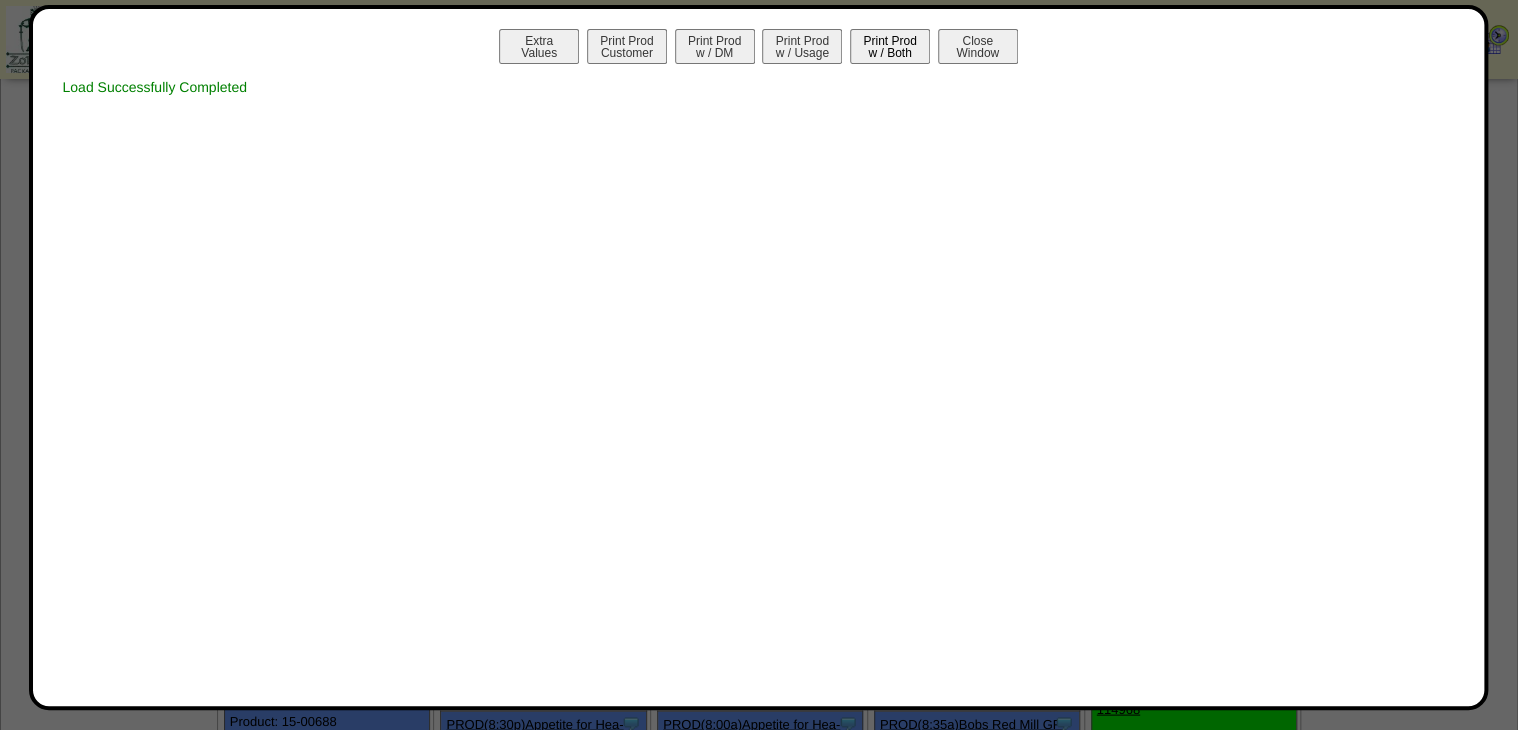 click on "Print Prod w / Both" at bounding box center (890, 46) 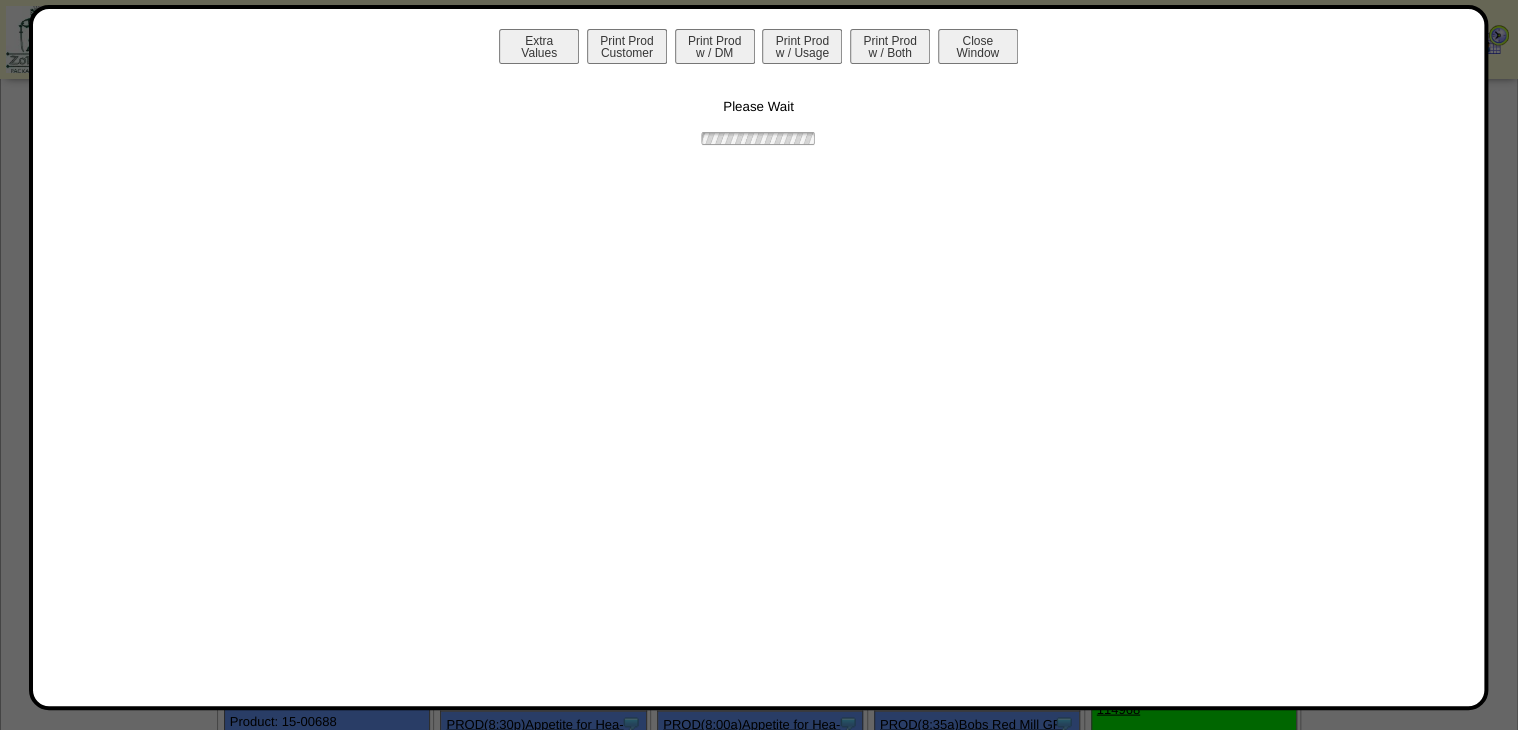 click on "Extra Values
Print Prod Customer
Print Prod w / DM
Print Prod w / Usage
Print Prod w / Both
Close Window" at bounding box center (759, 49) 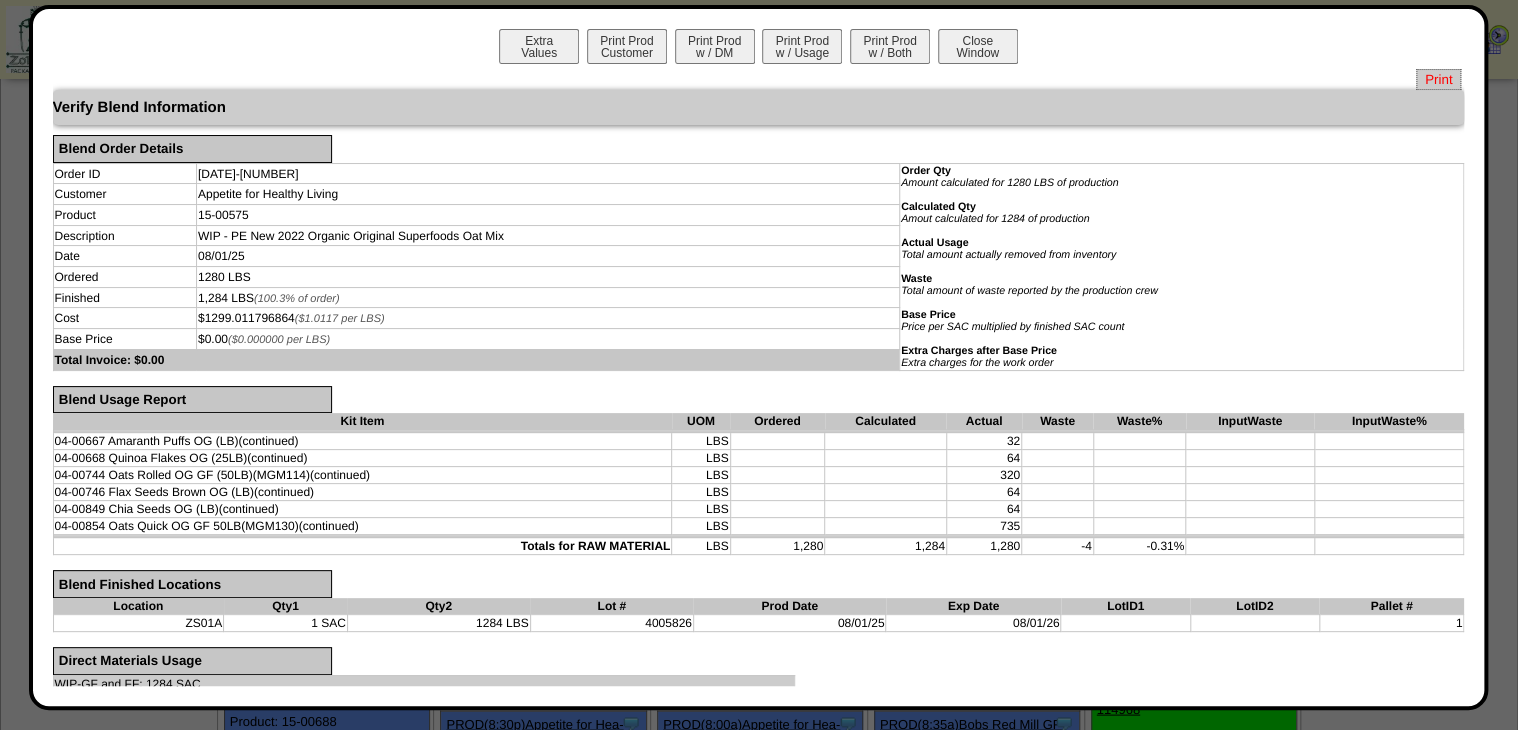 click on "Print" at bounding box center [1438, 79] 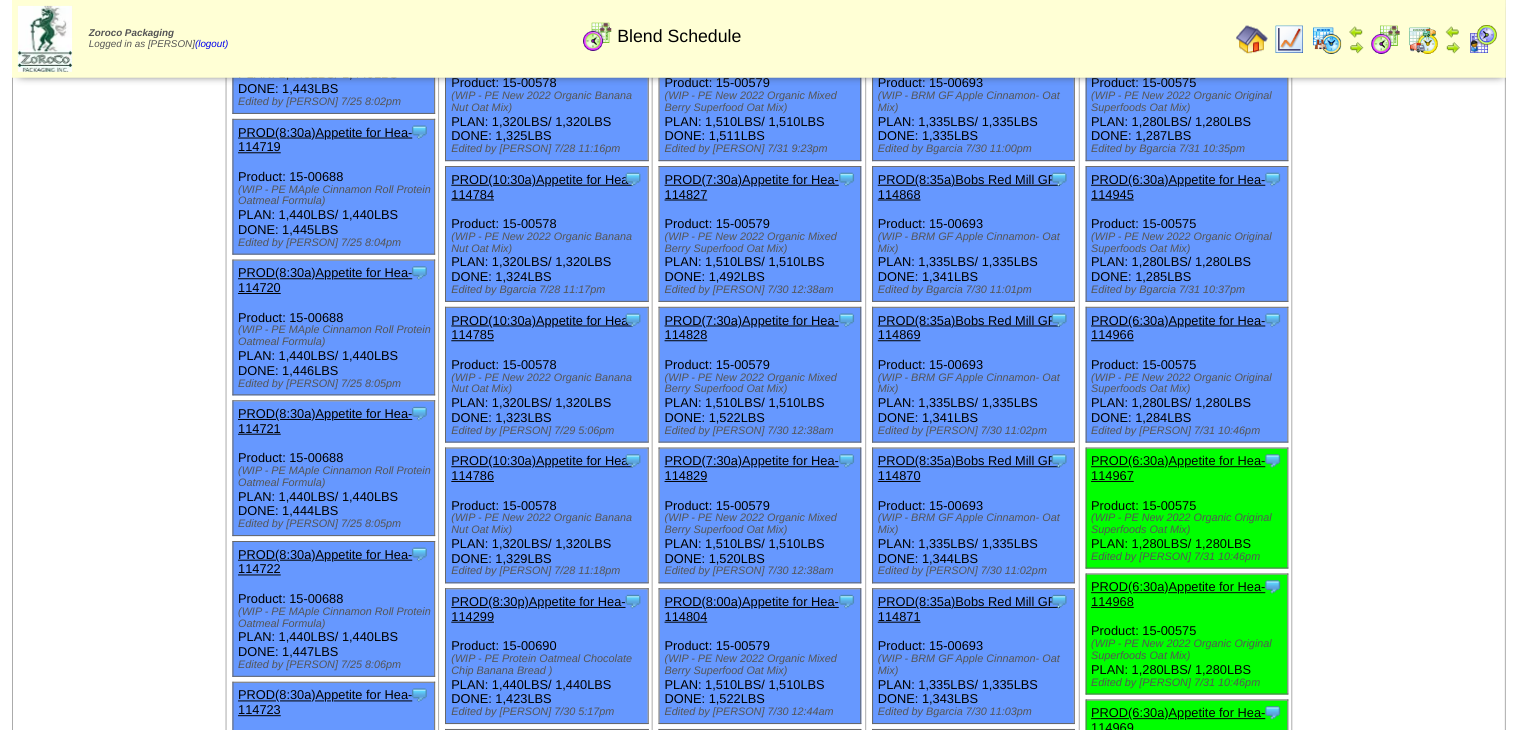 scroll, scrollTop: 1840, scrollLeft: 0, axis: vertical 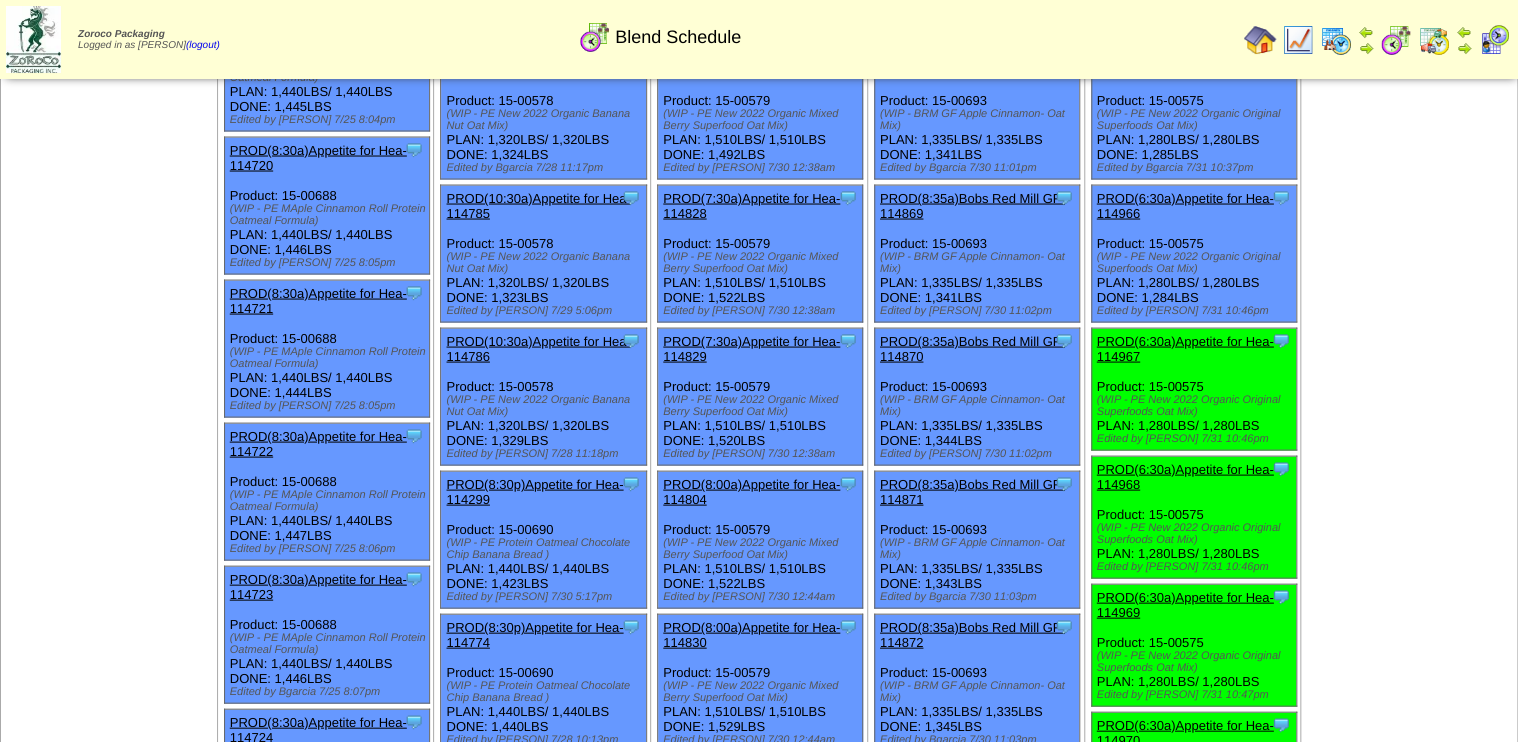 click on "PROD(6:30a)Appetite for Hea-114967" at bounding box center (1185, 348) 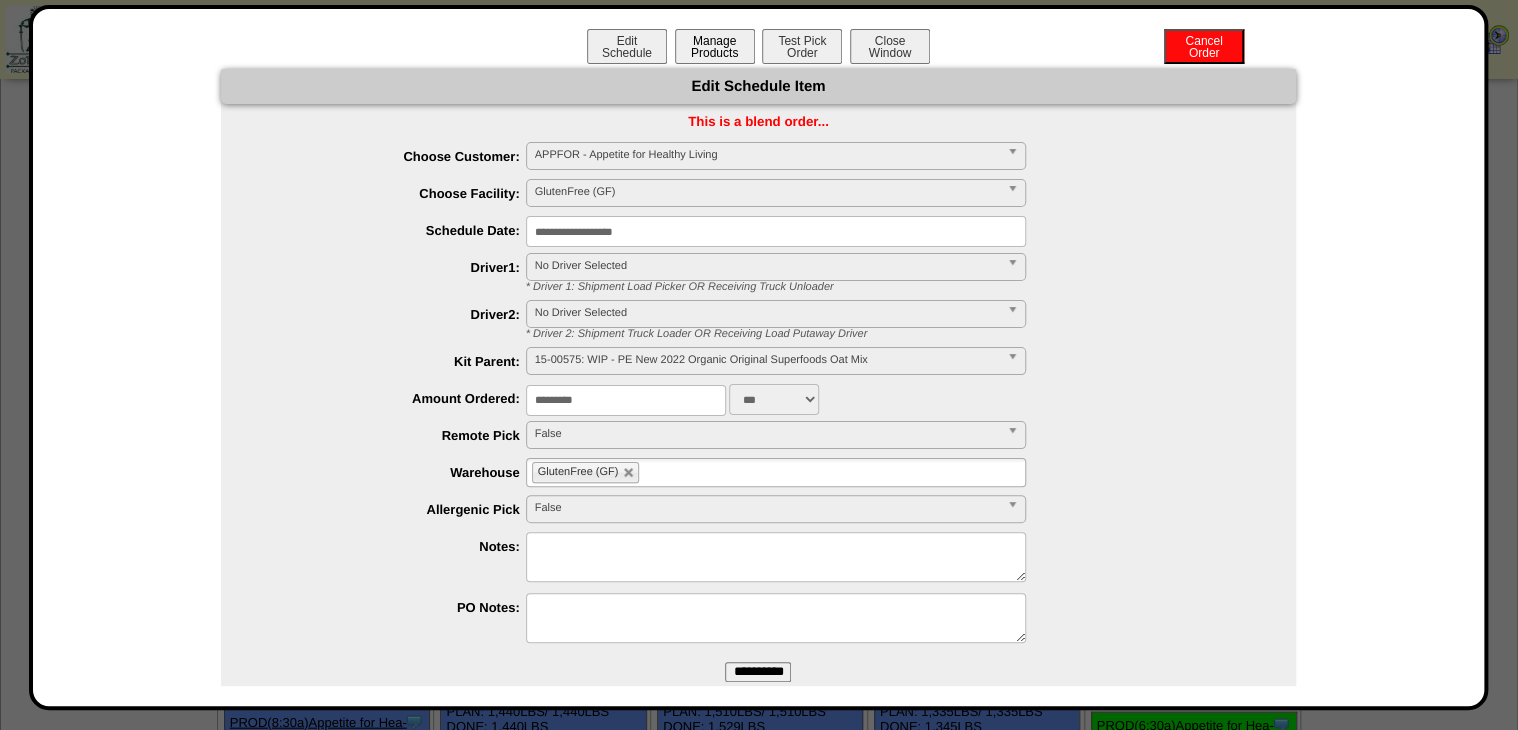 click on "Manage Products" at bounding box center [715, 46] 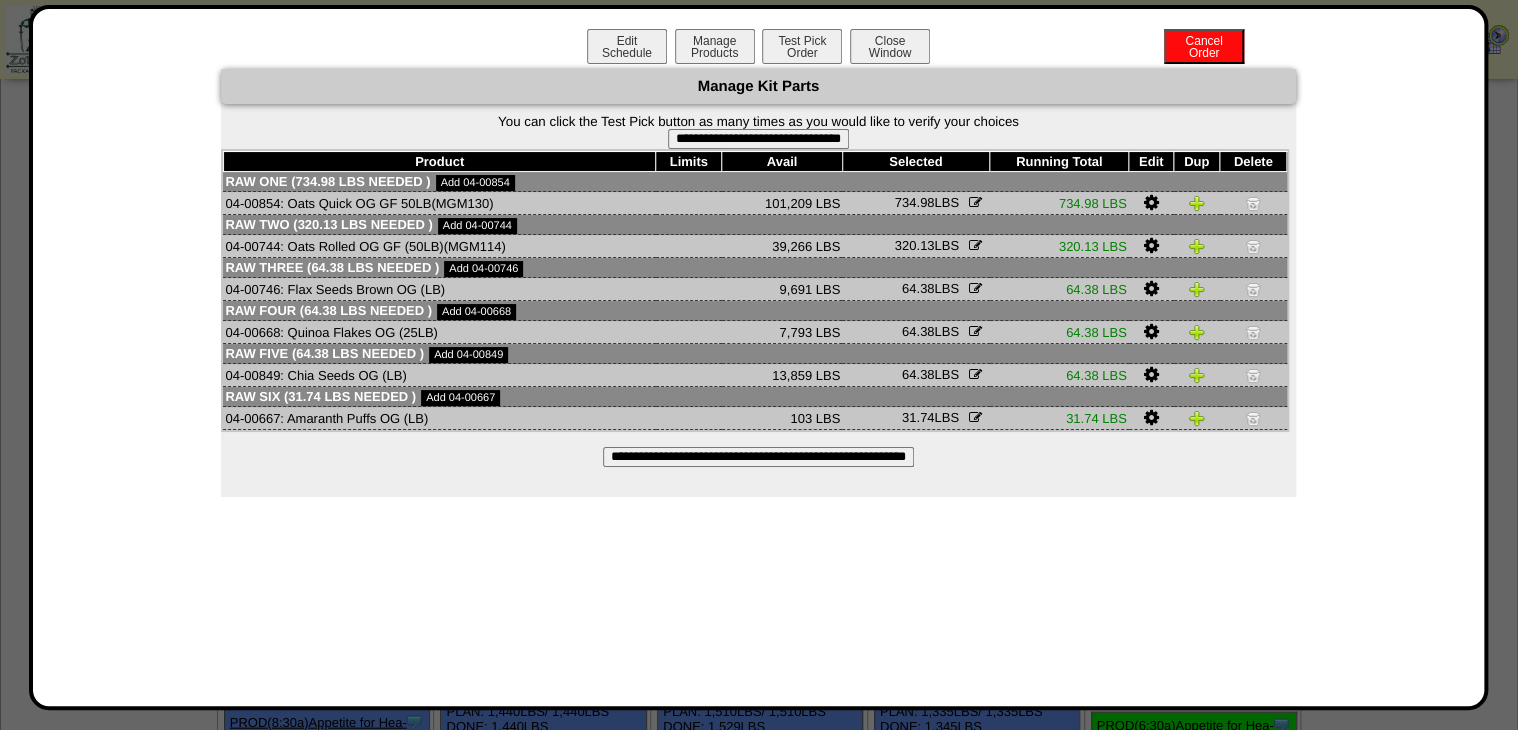 click on "**********" at bounding box center (758, 139) 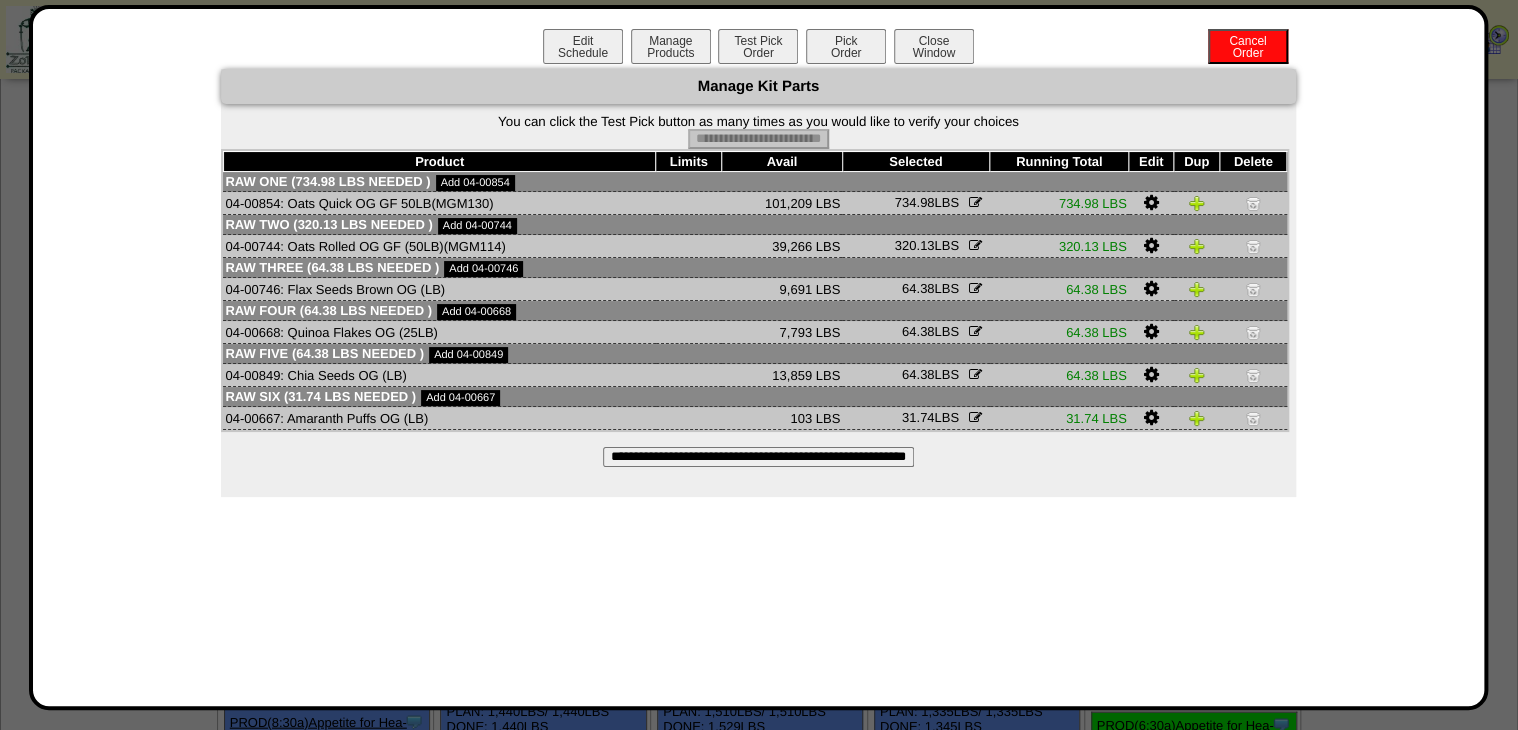 click on "Pick Order" at bounding box center (846, 46) 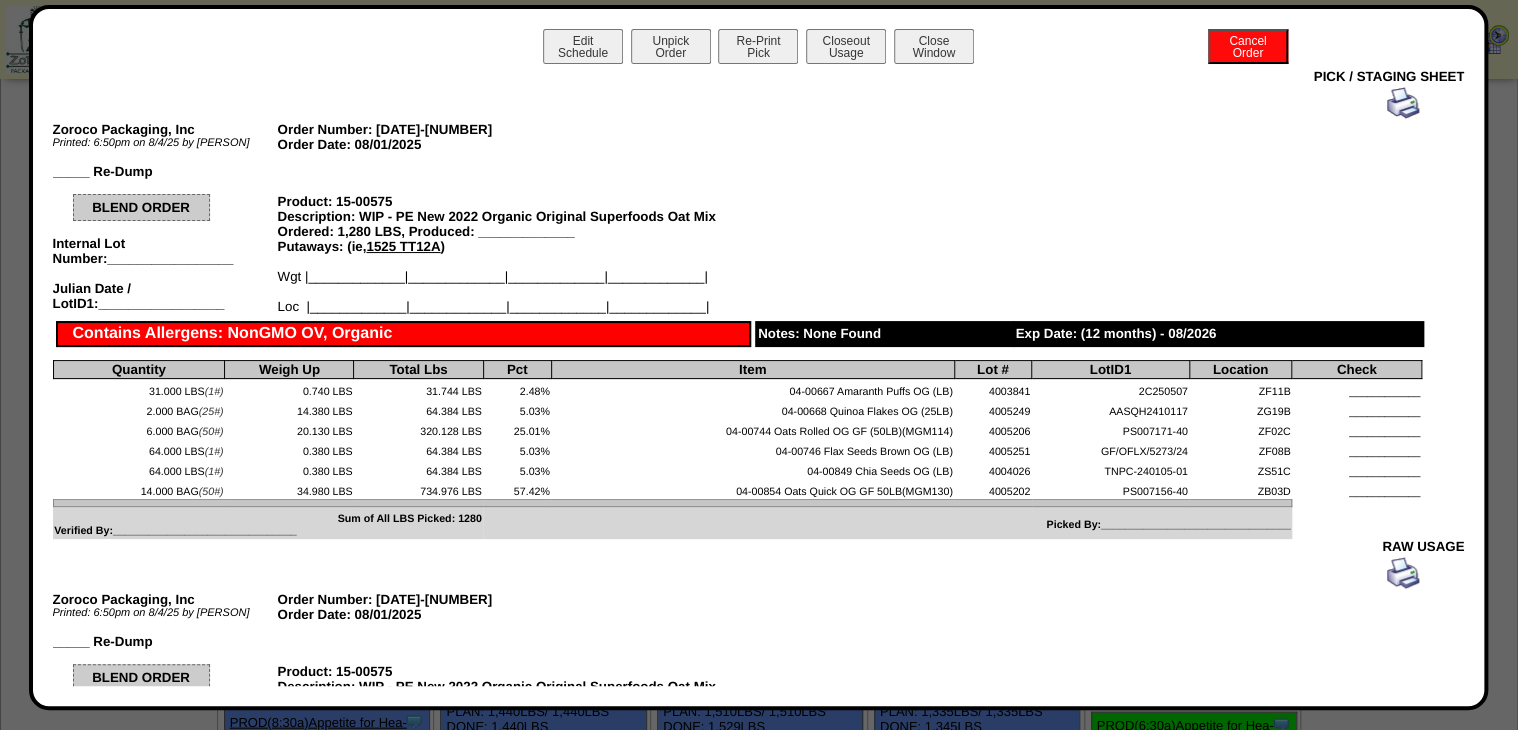 click on "Closeout Usage" at bounding box center [846, 46] 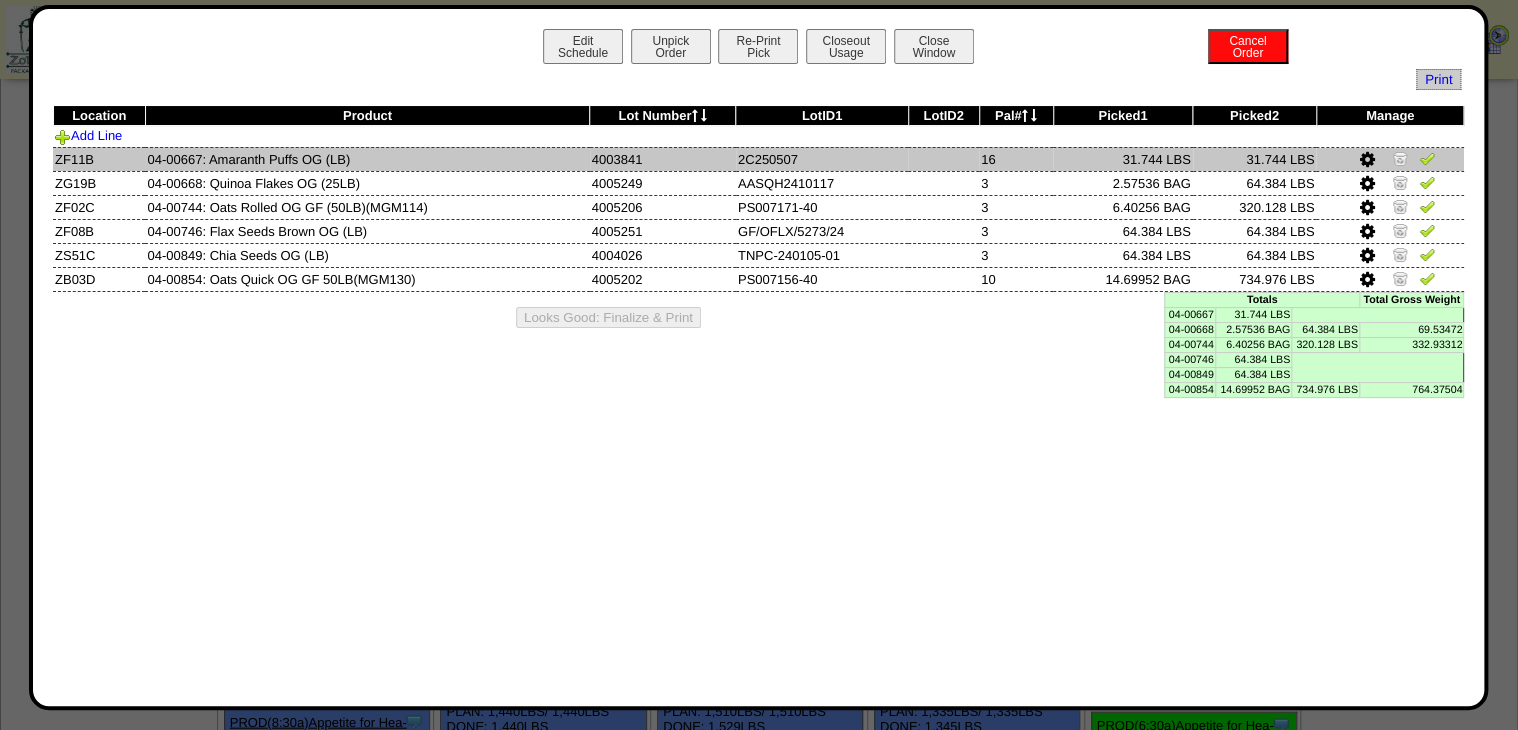 click at bounding box center [1427, 158] 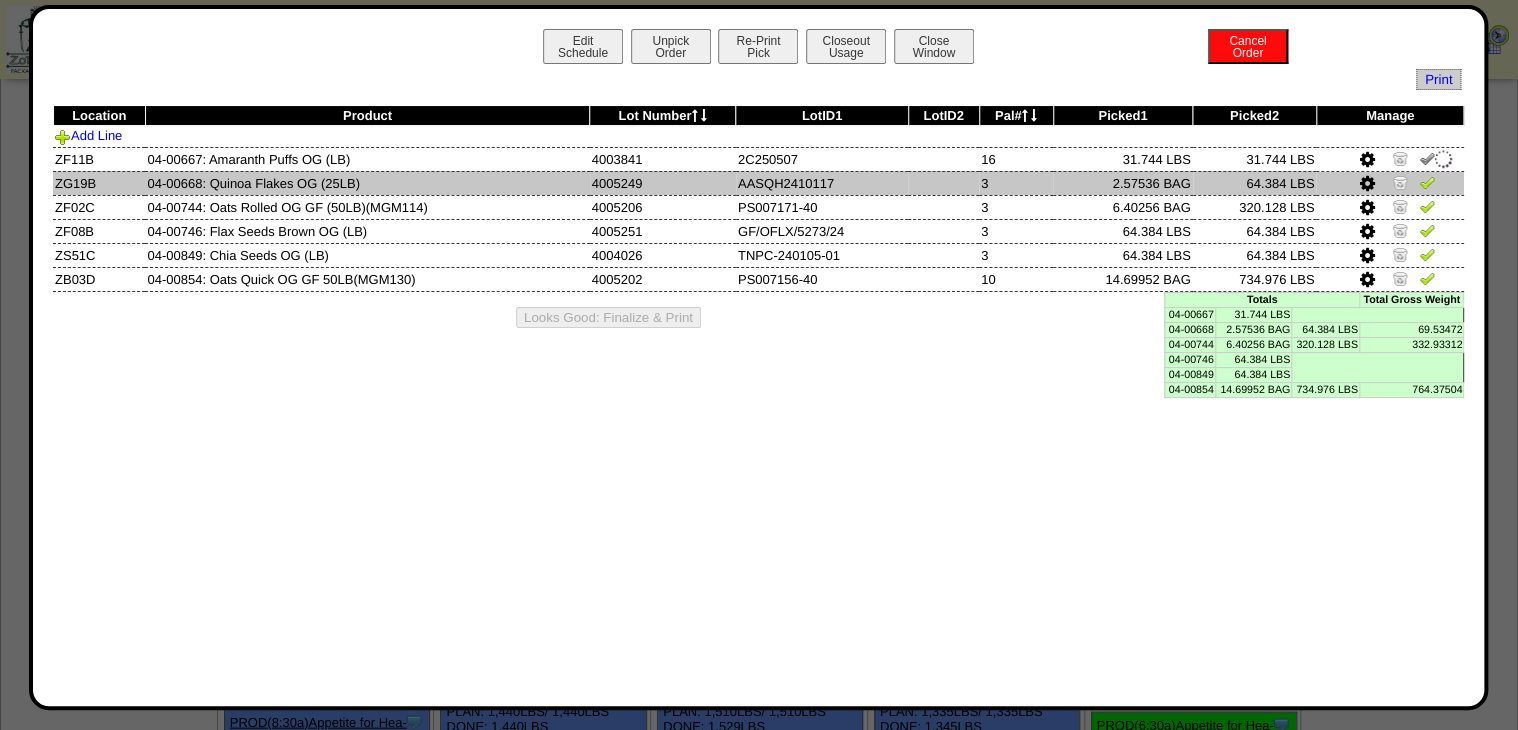 click at bounding box center [1390, 183] 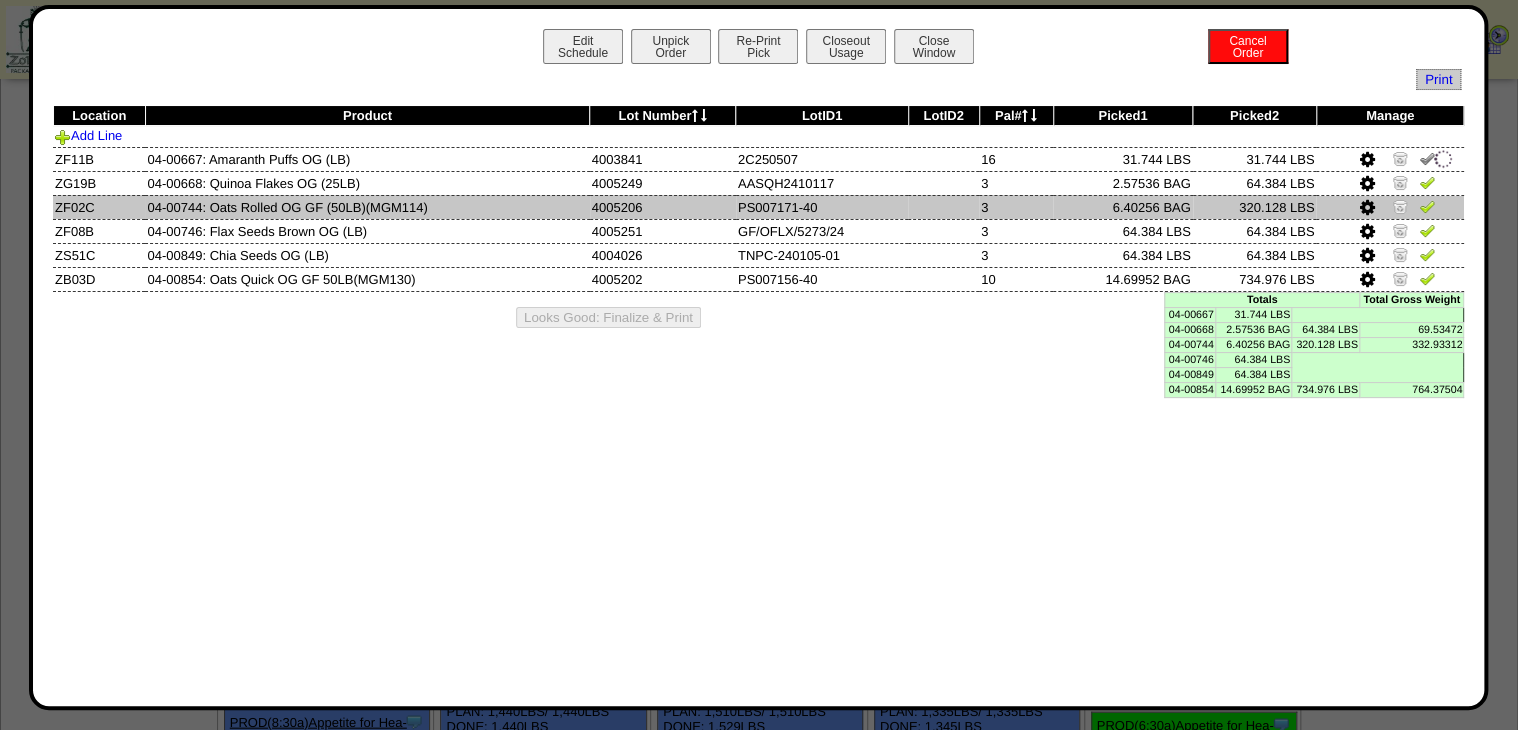 click at bounding box center [1427, 206] 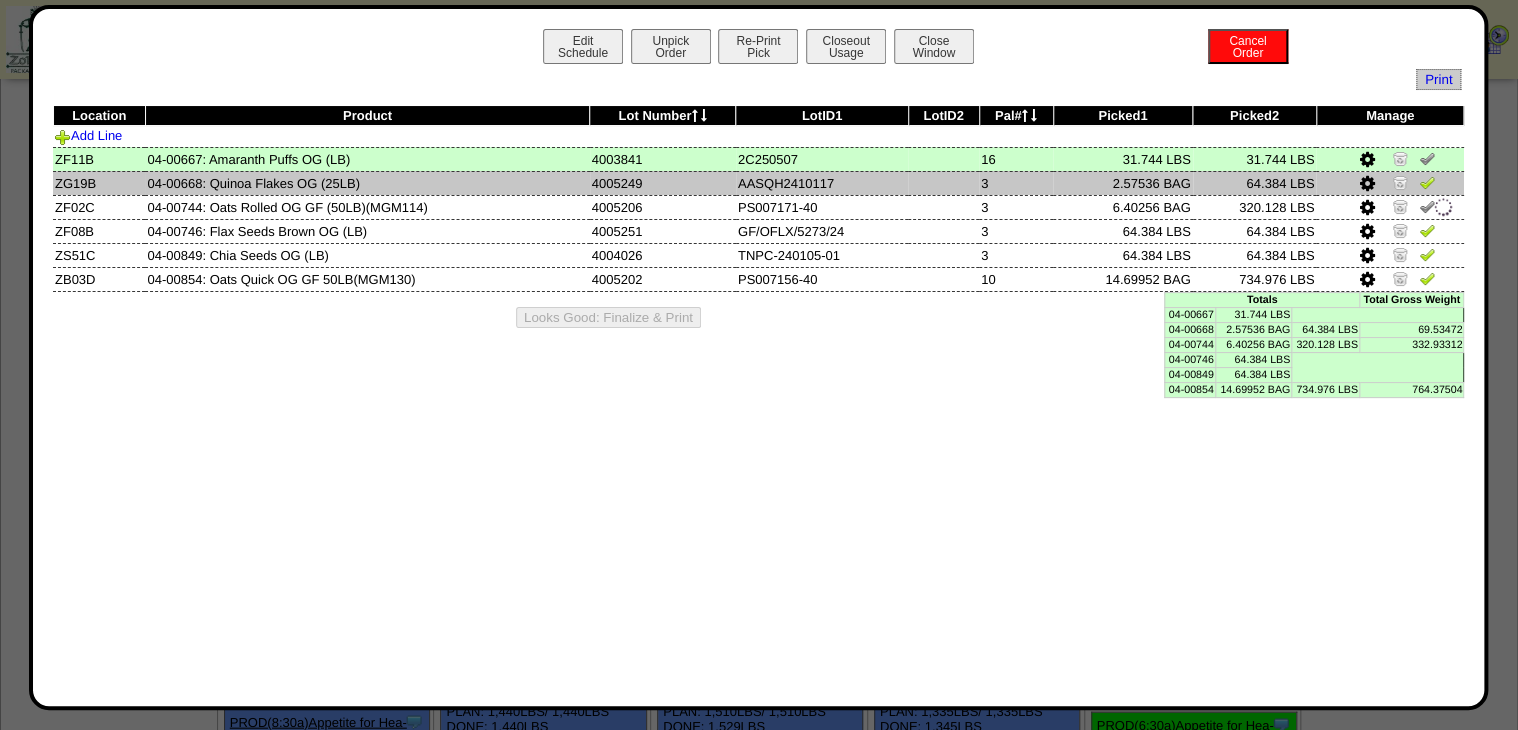 click at bounding box center [1427, 182] 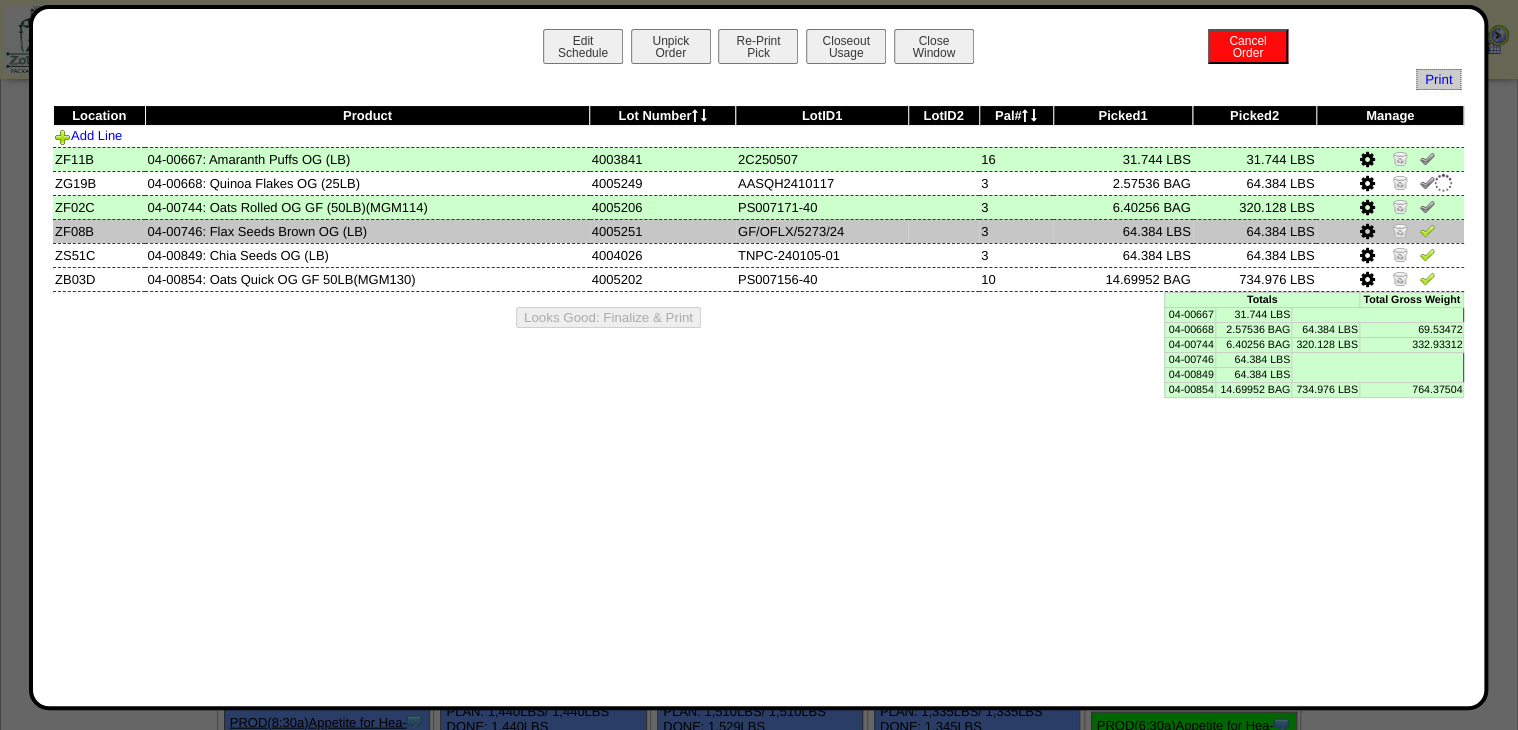 click at bounding box center [1427, 230] 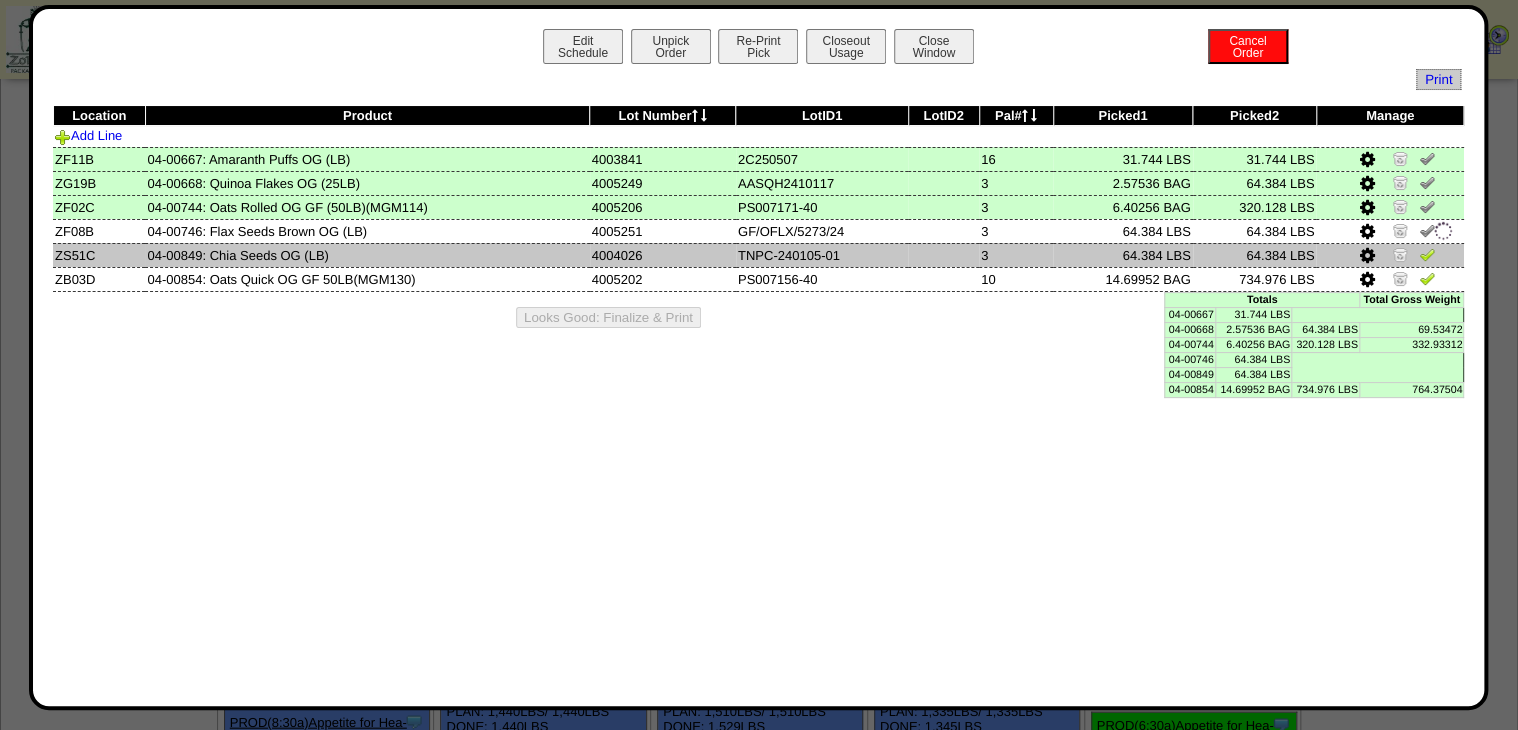 click at bounding box center [1427, 254] 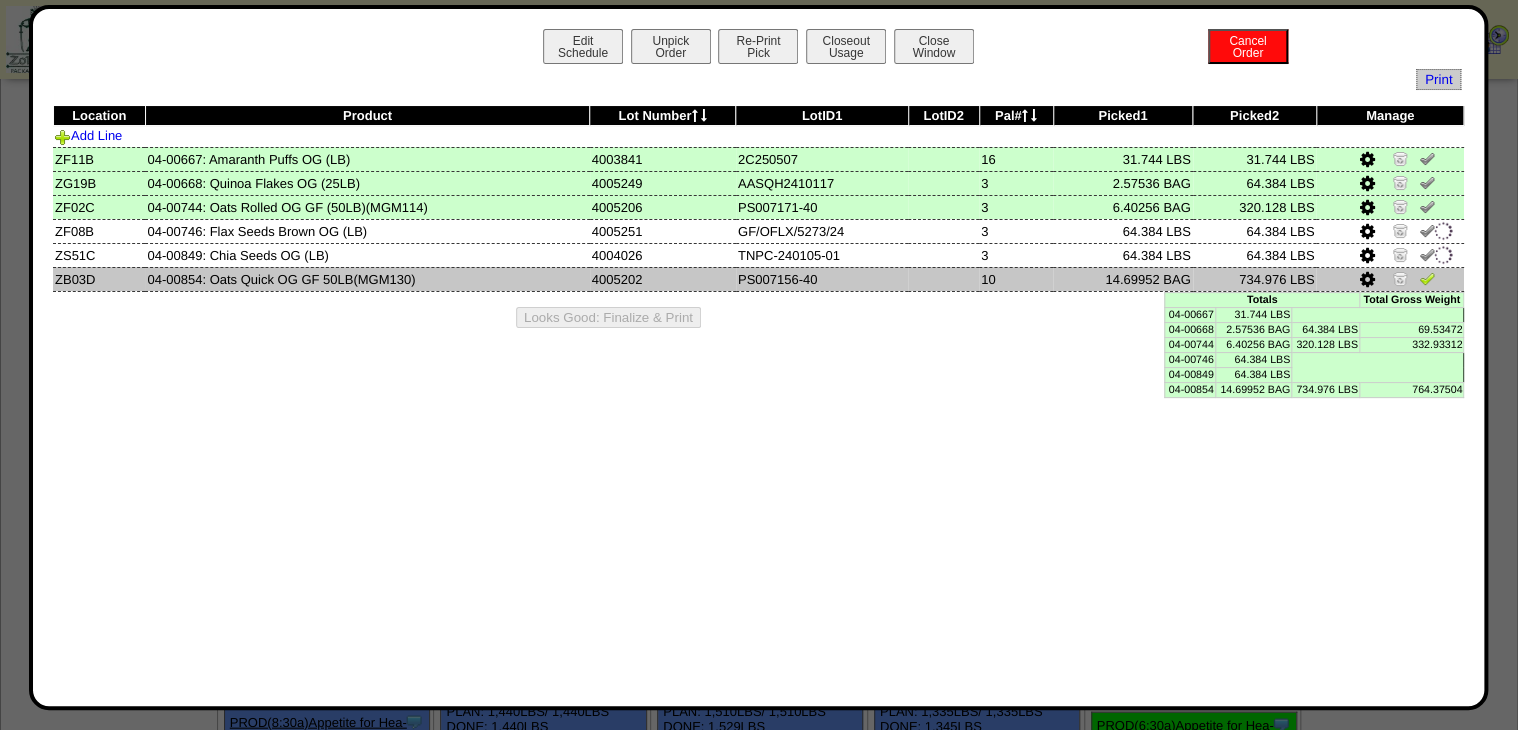 click at bounding box center (1427, 278) 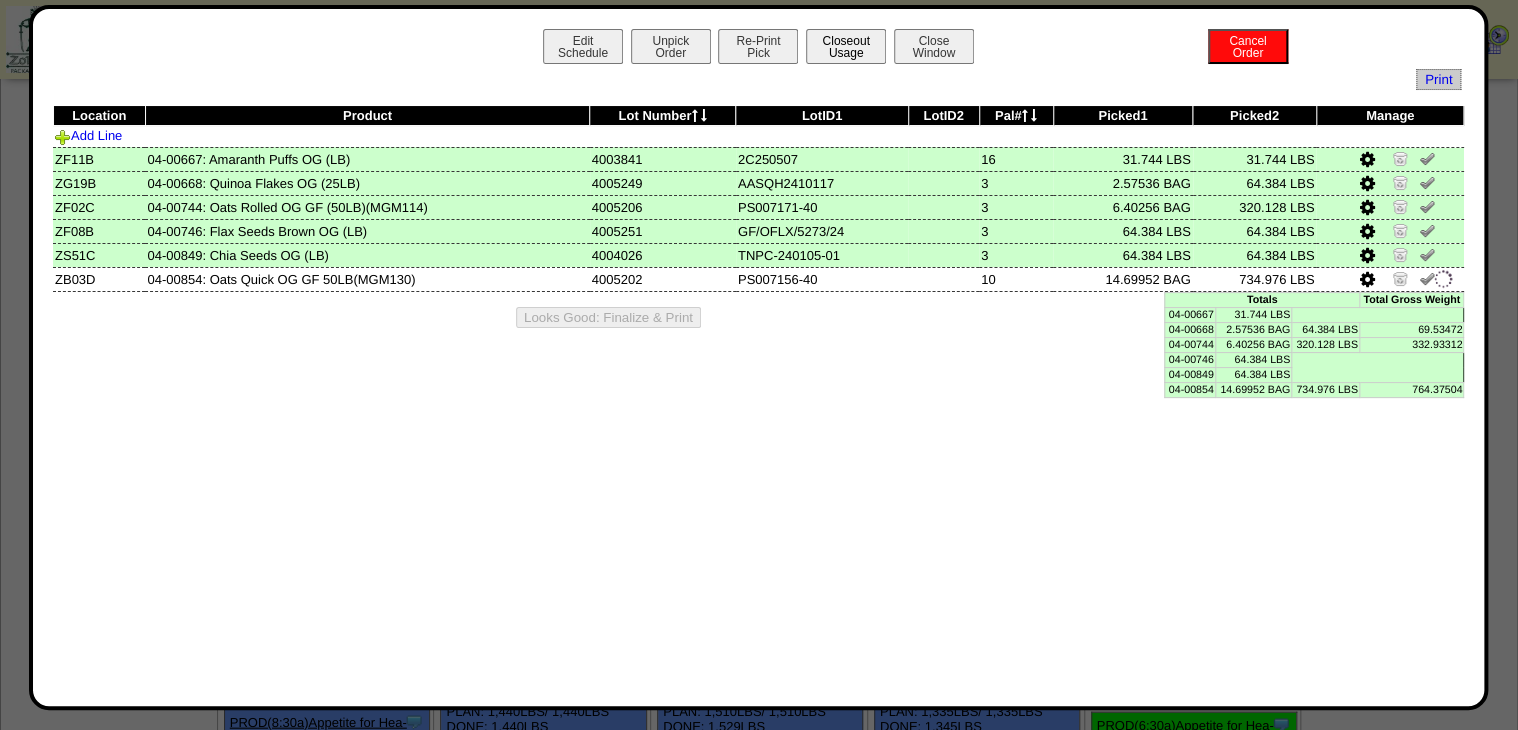 click on "Closeout Usage" at bounding box center (846, 46) 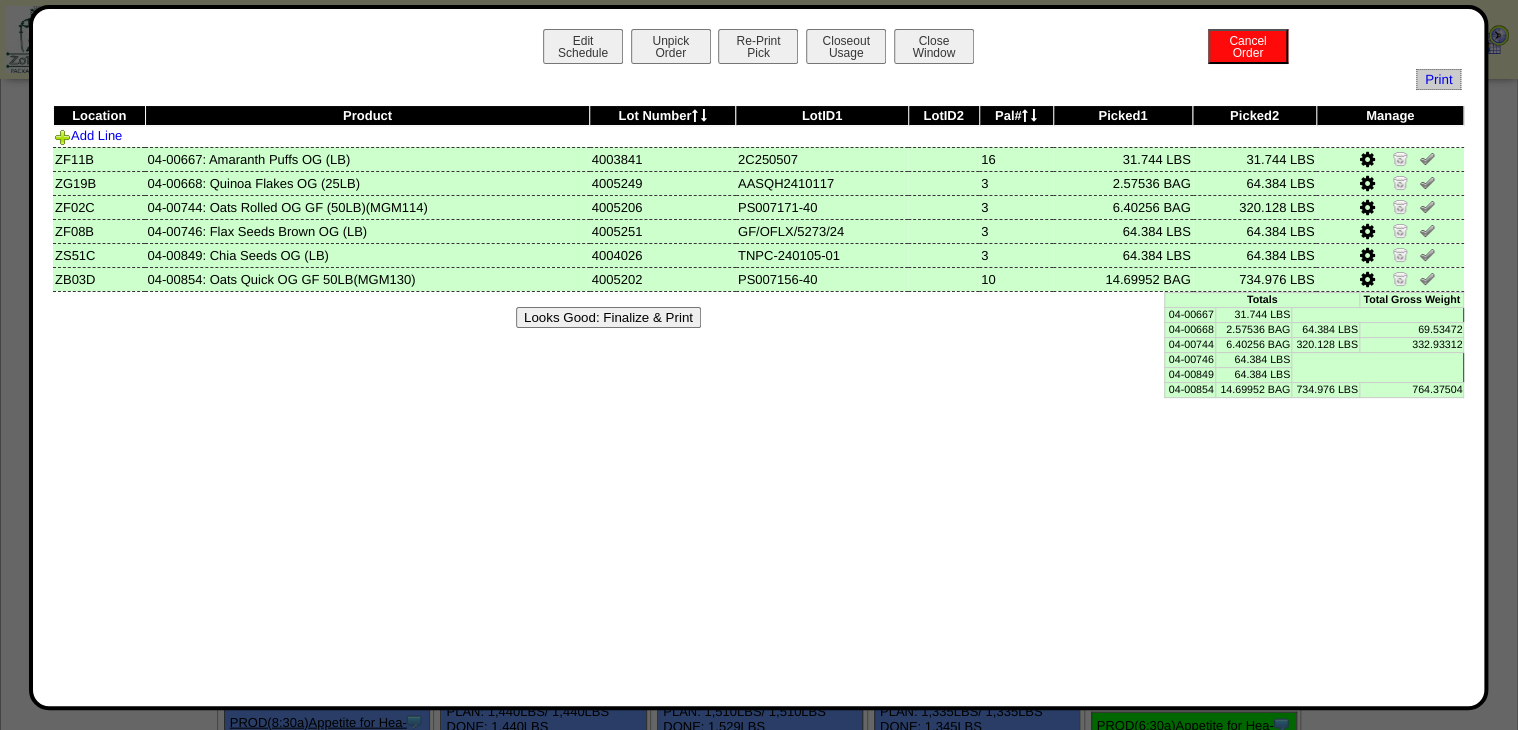 click on "Looks Good: Finalize & Print" at bounding box center (608, 317) 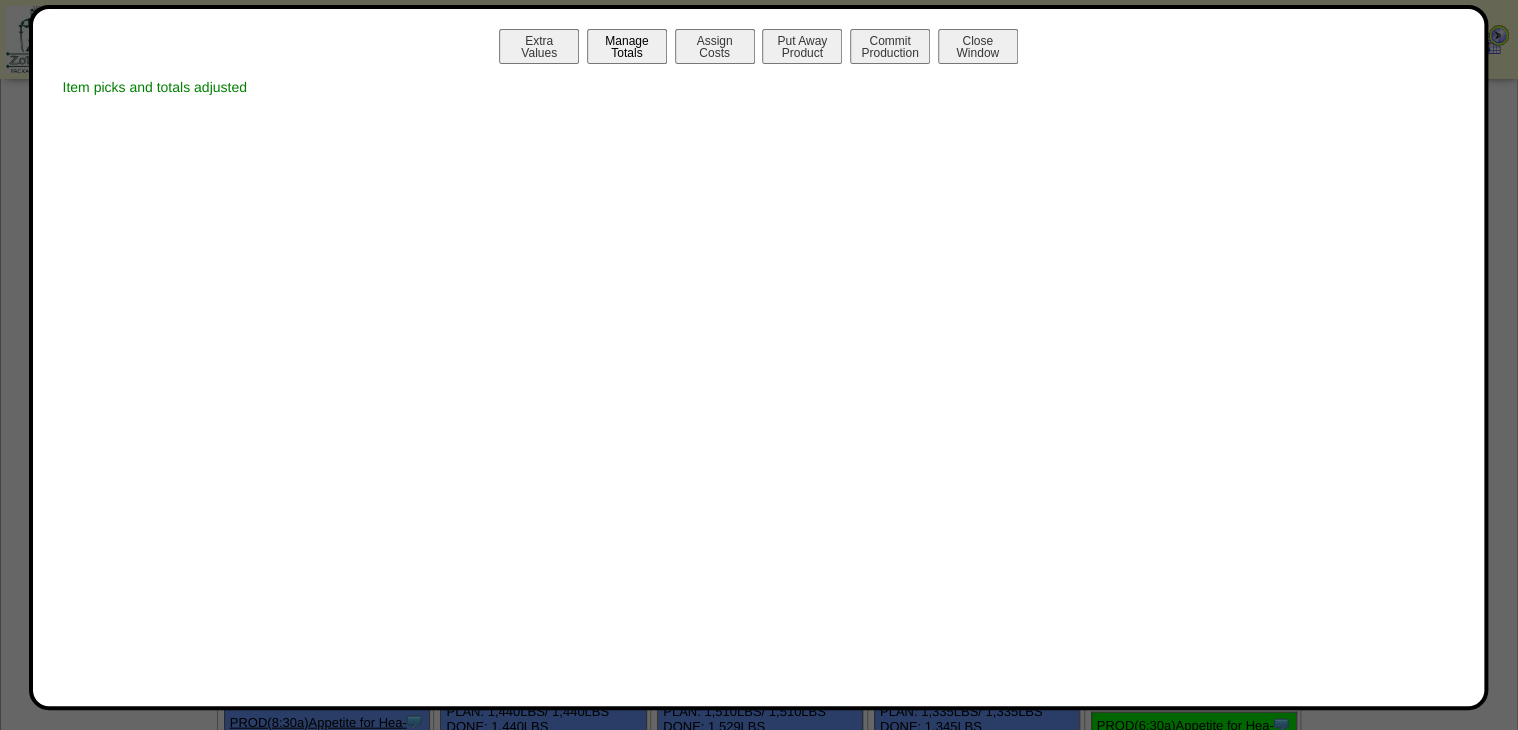 click on "Manage Totals" at bounding box center (627, 46) 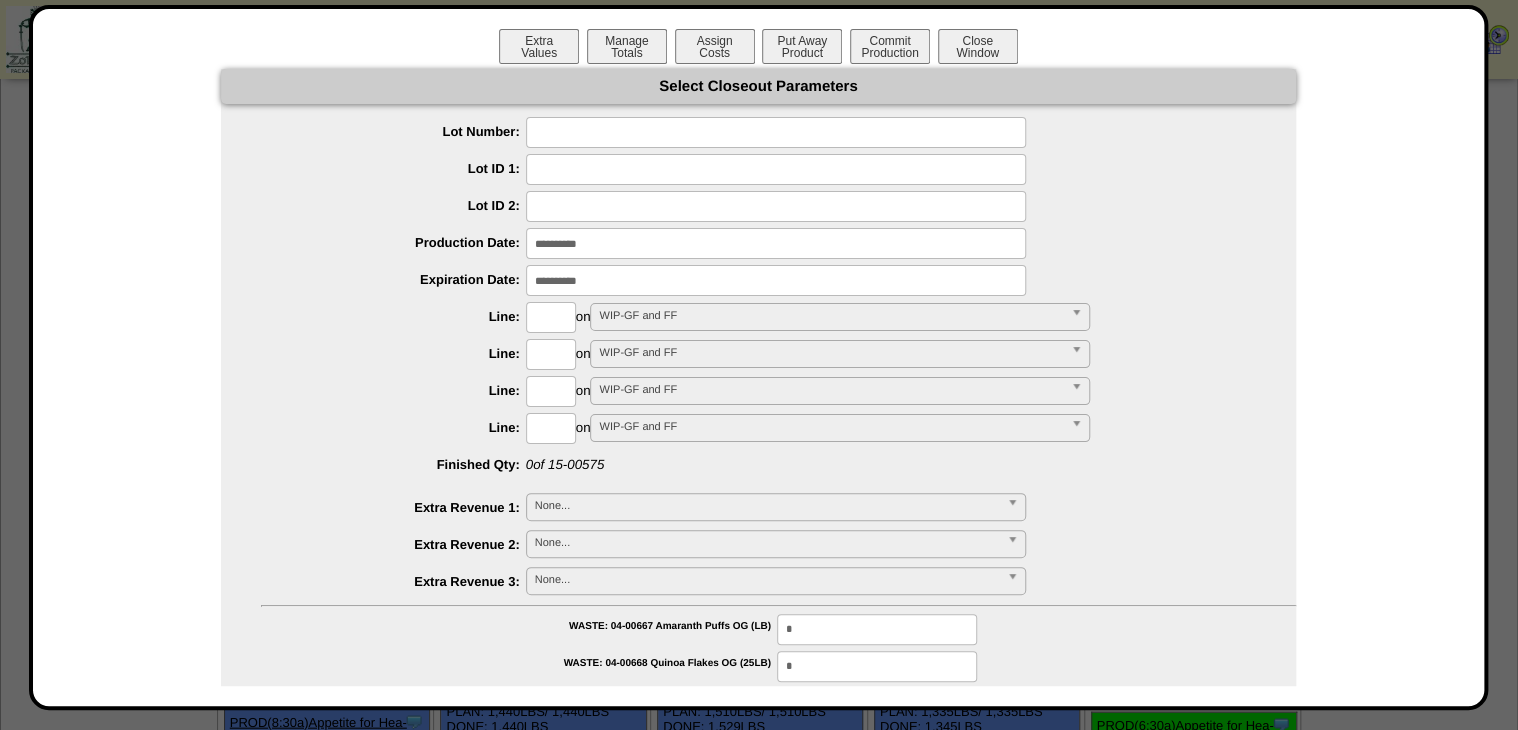 click at bounding box center [776, 132] 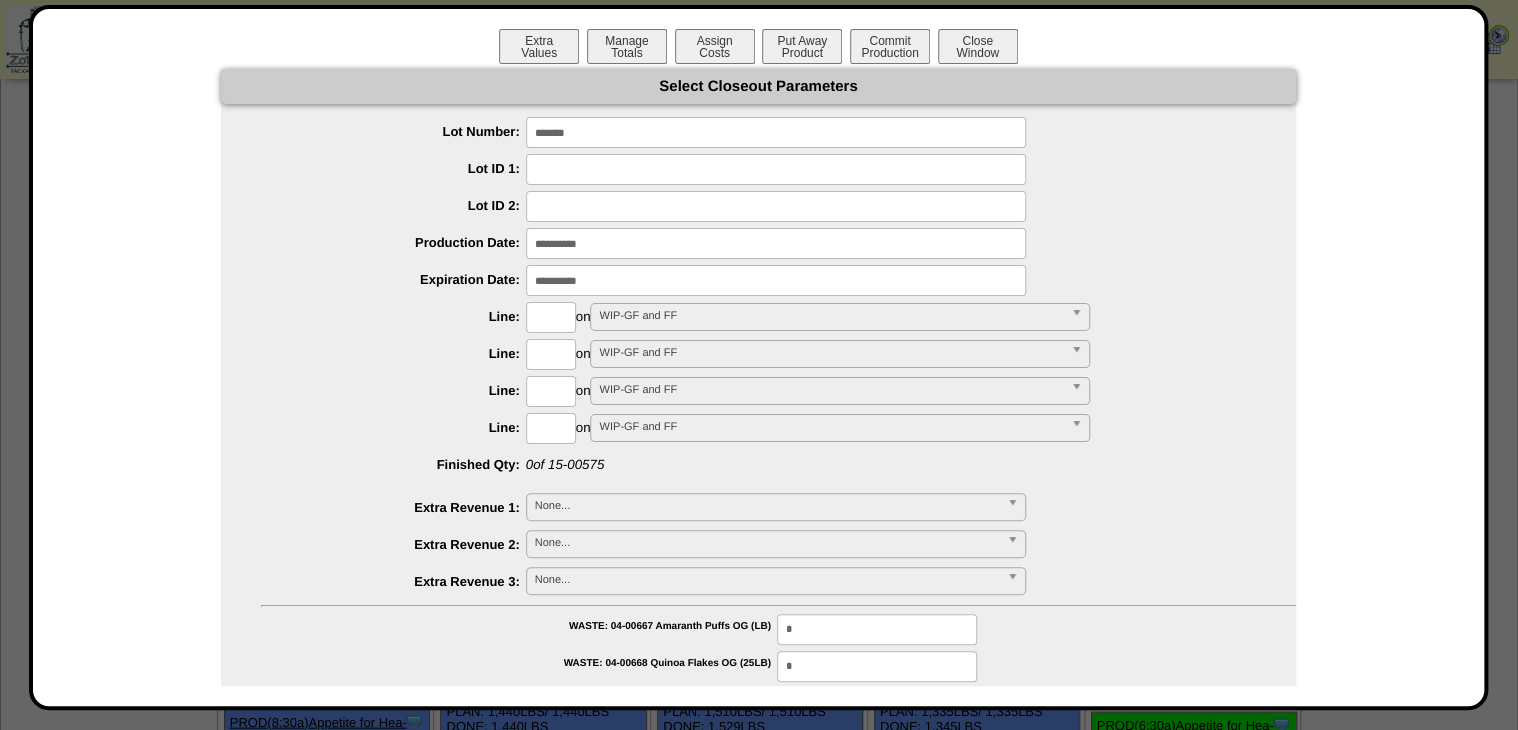 type on "*******" 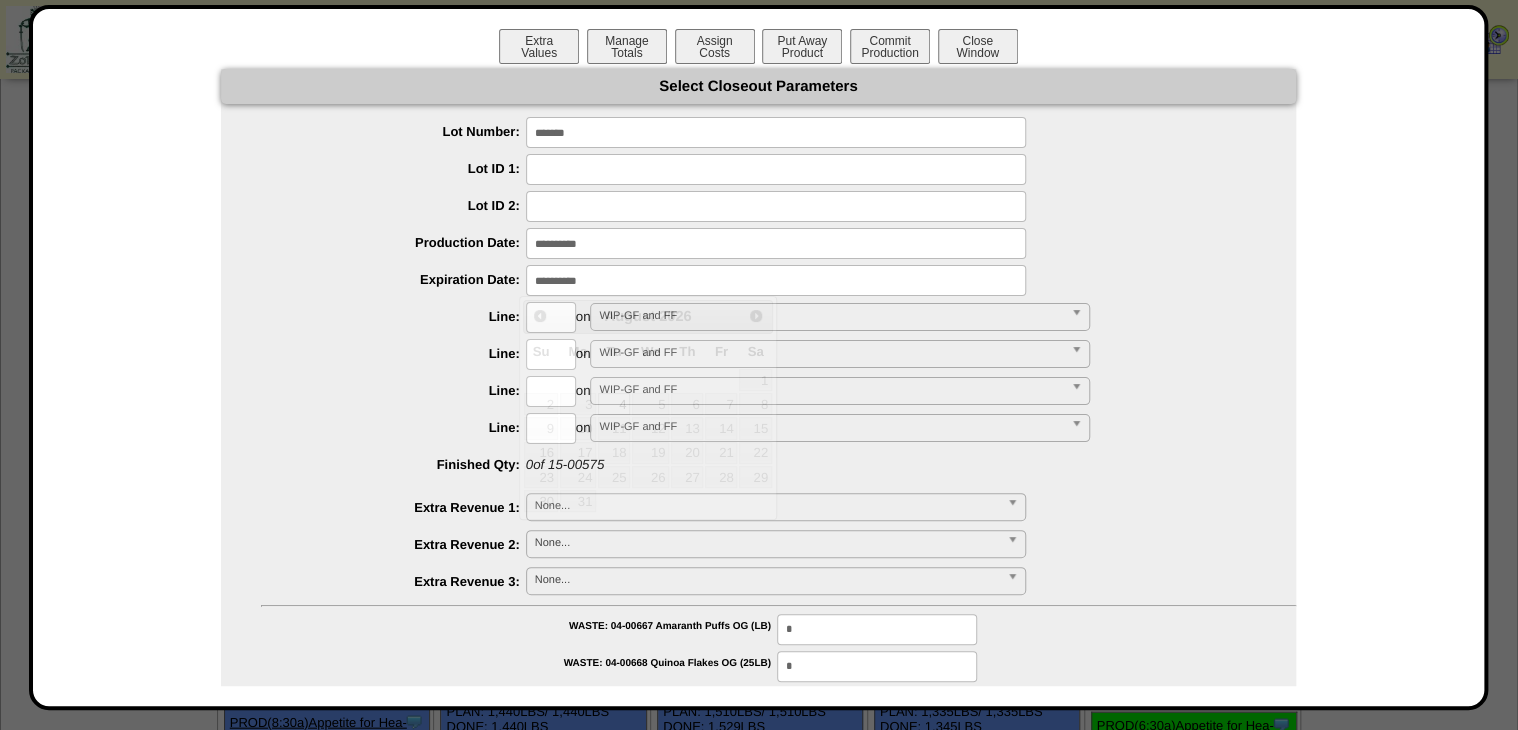 click at bounding box center [776, 280] 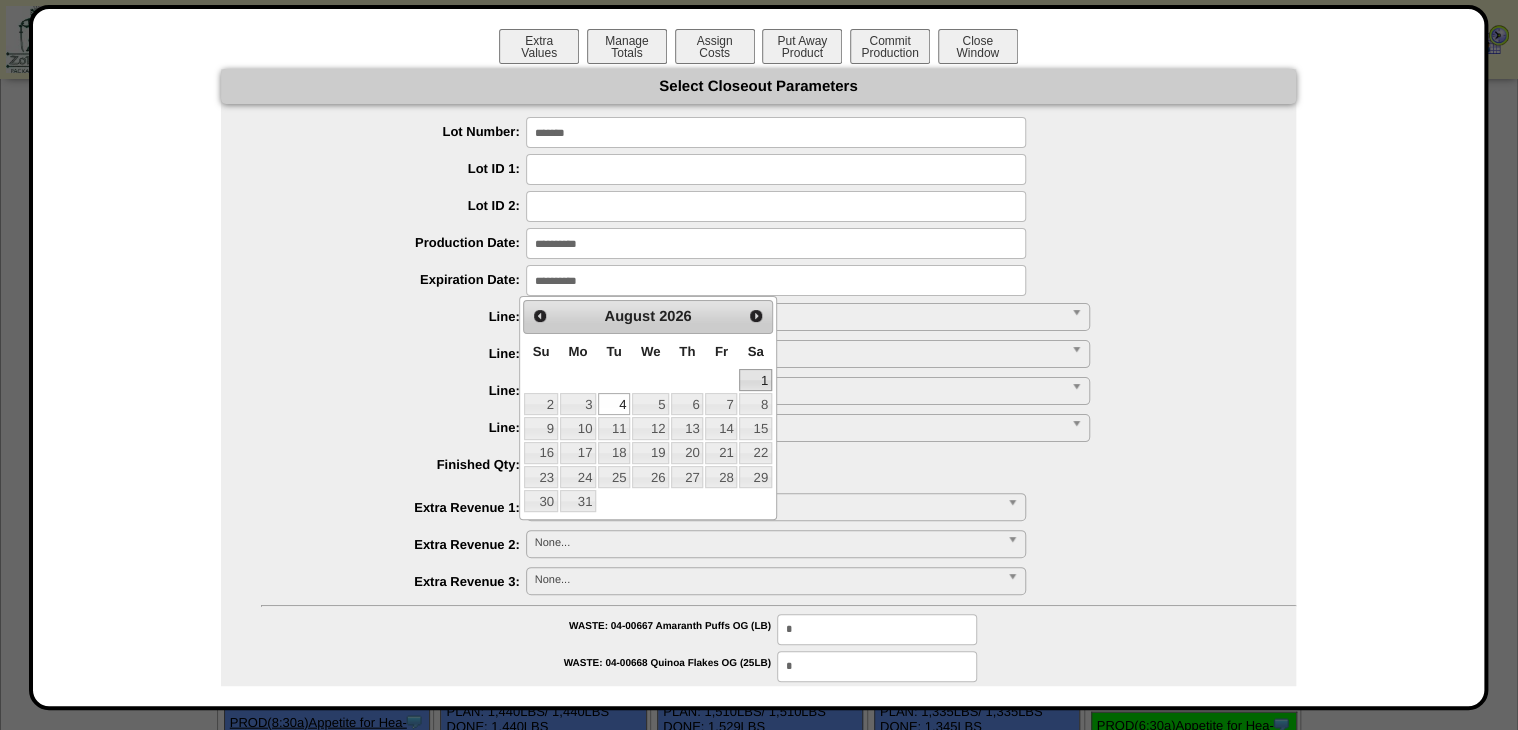 click on "1" at bounding box center [755, 380] 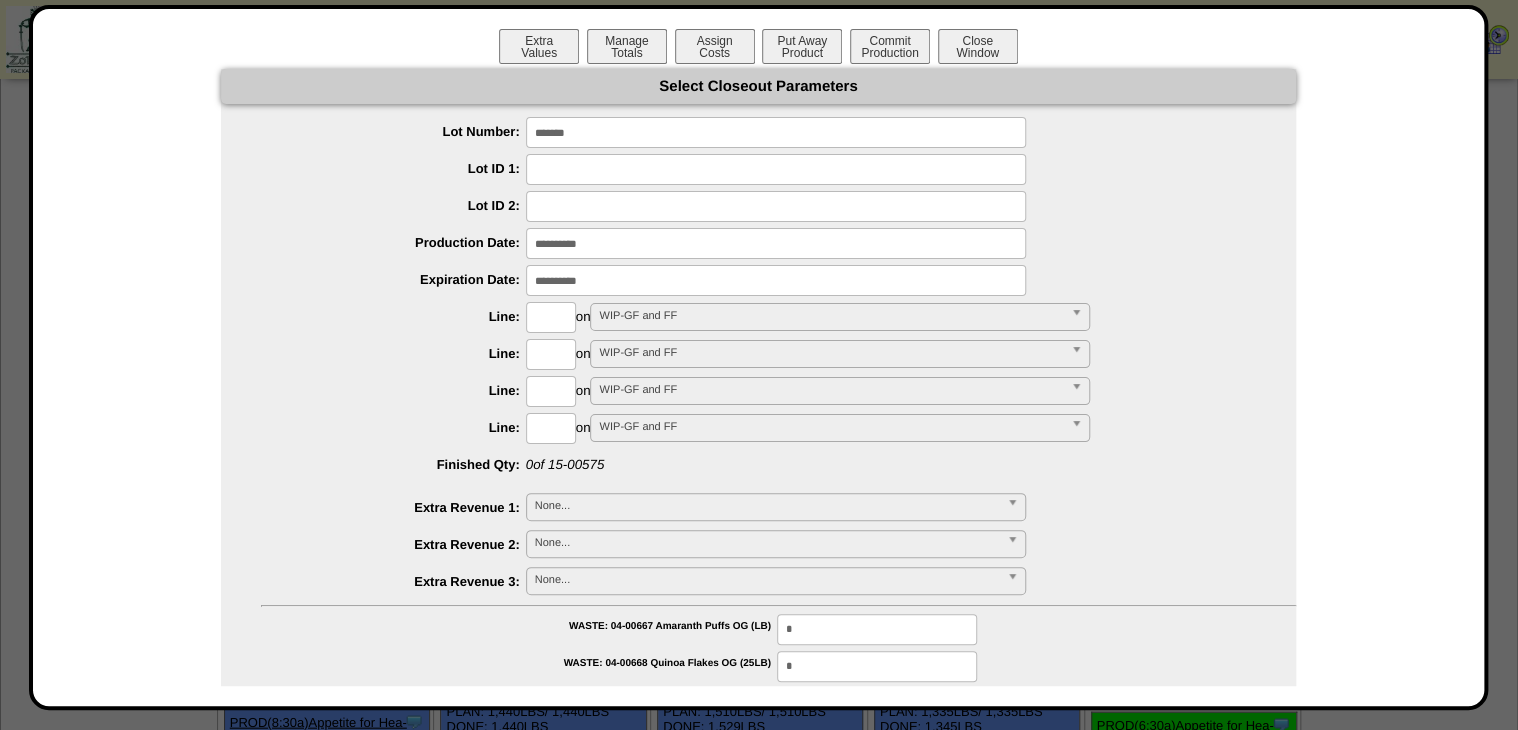 click on "**********" at bounding box center (758, 477) 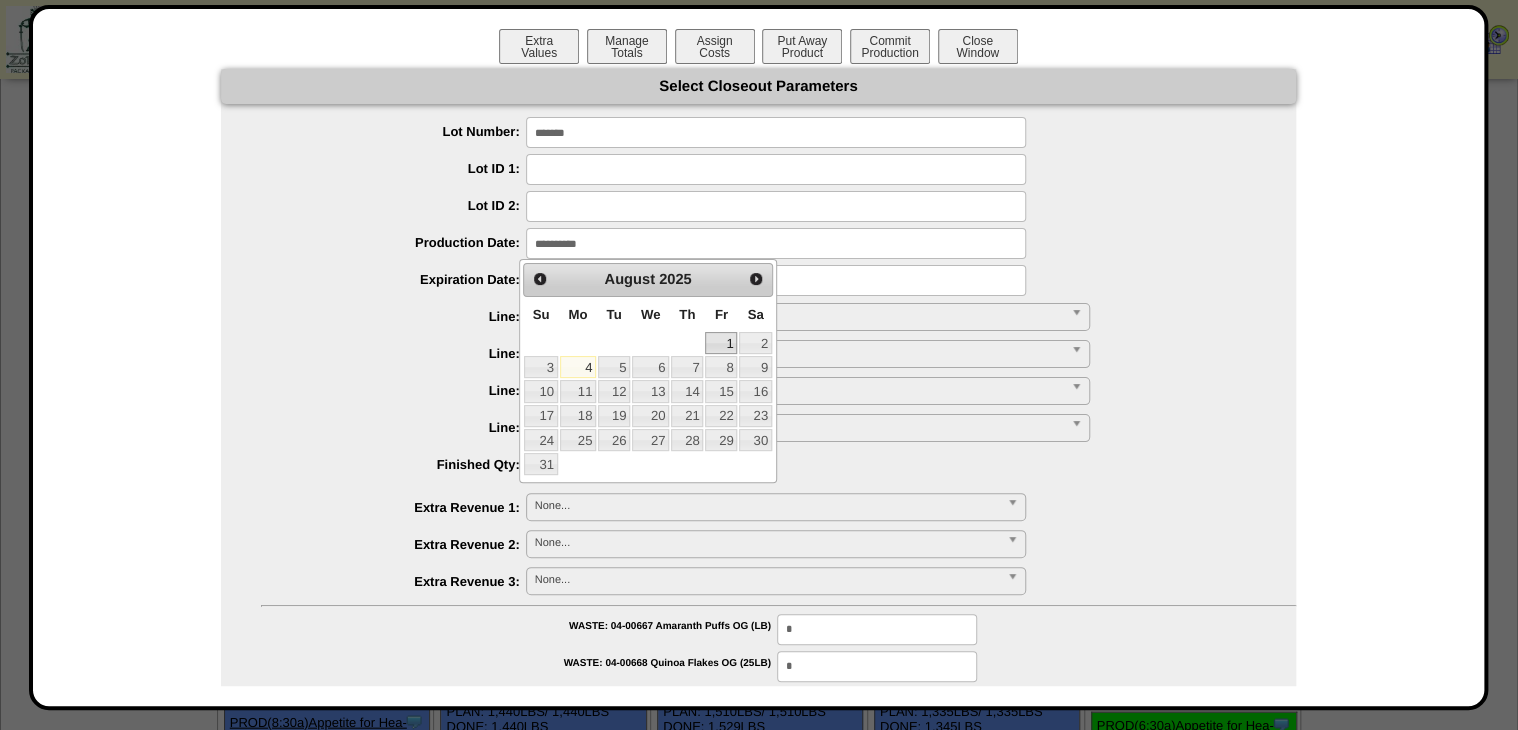 click on "1" at bounding box center (721, 343) 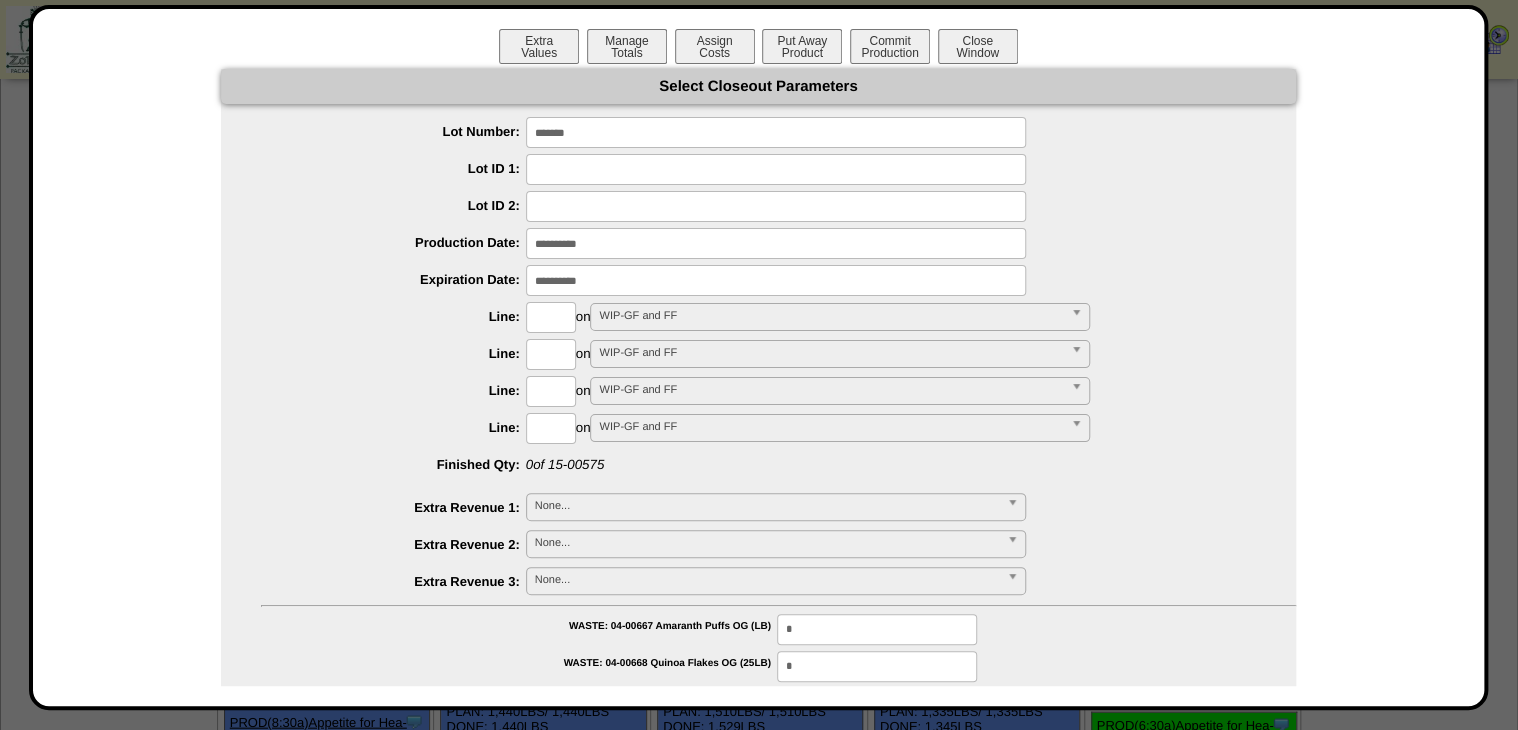 click at bounding box center (551, 317) 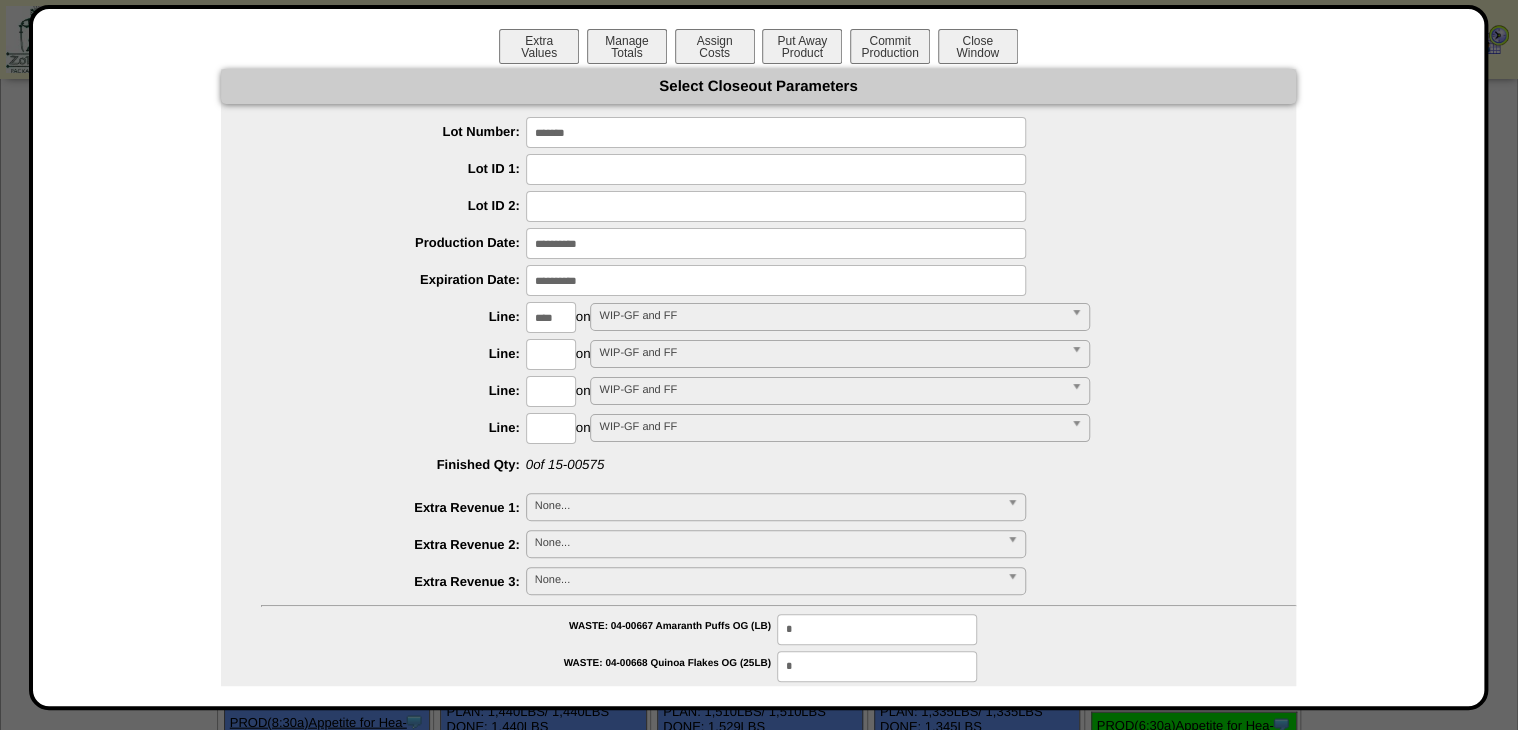 type on "****" 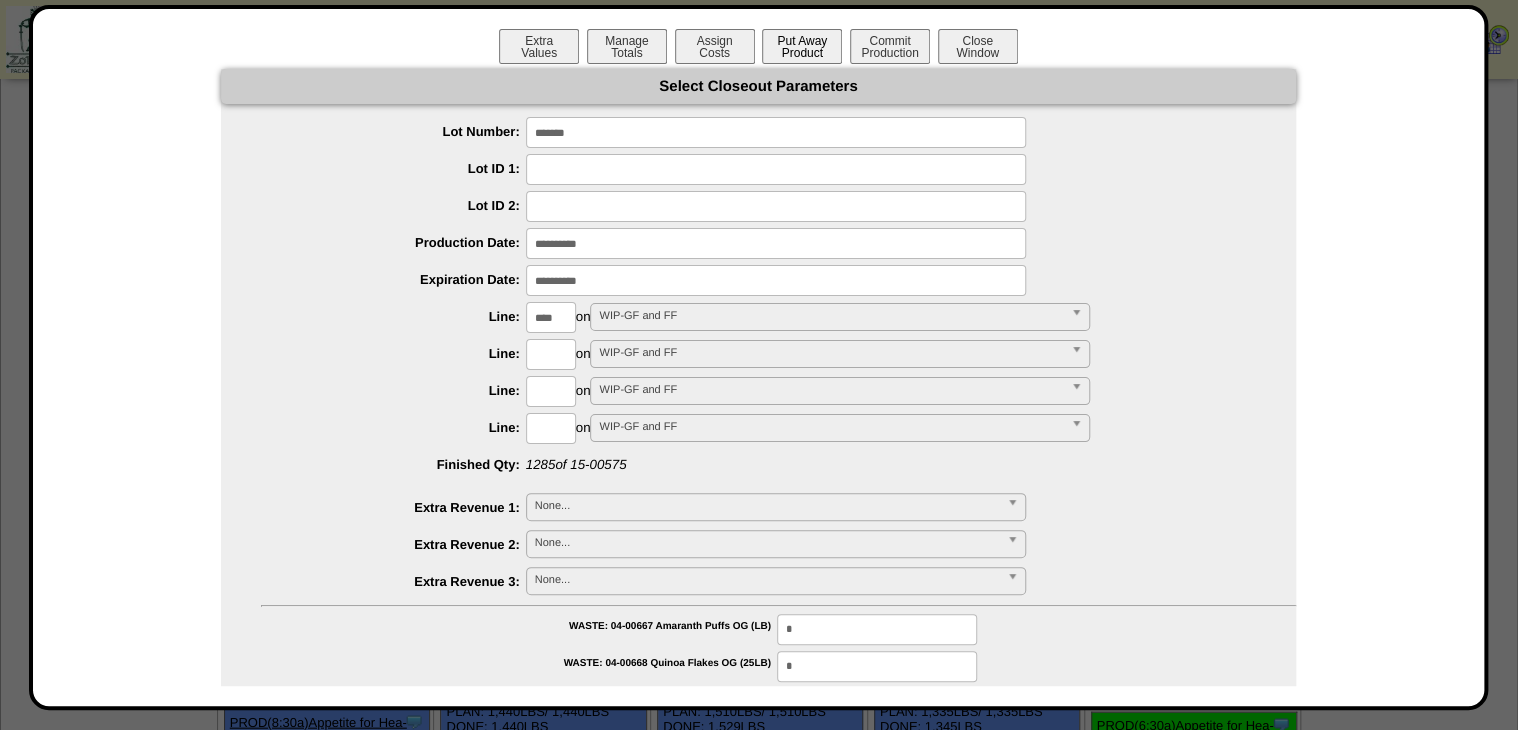 click on "Put Away Product" at bounding box center (802, 46) 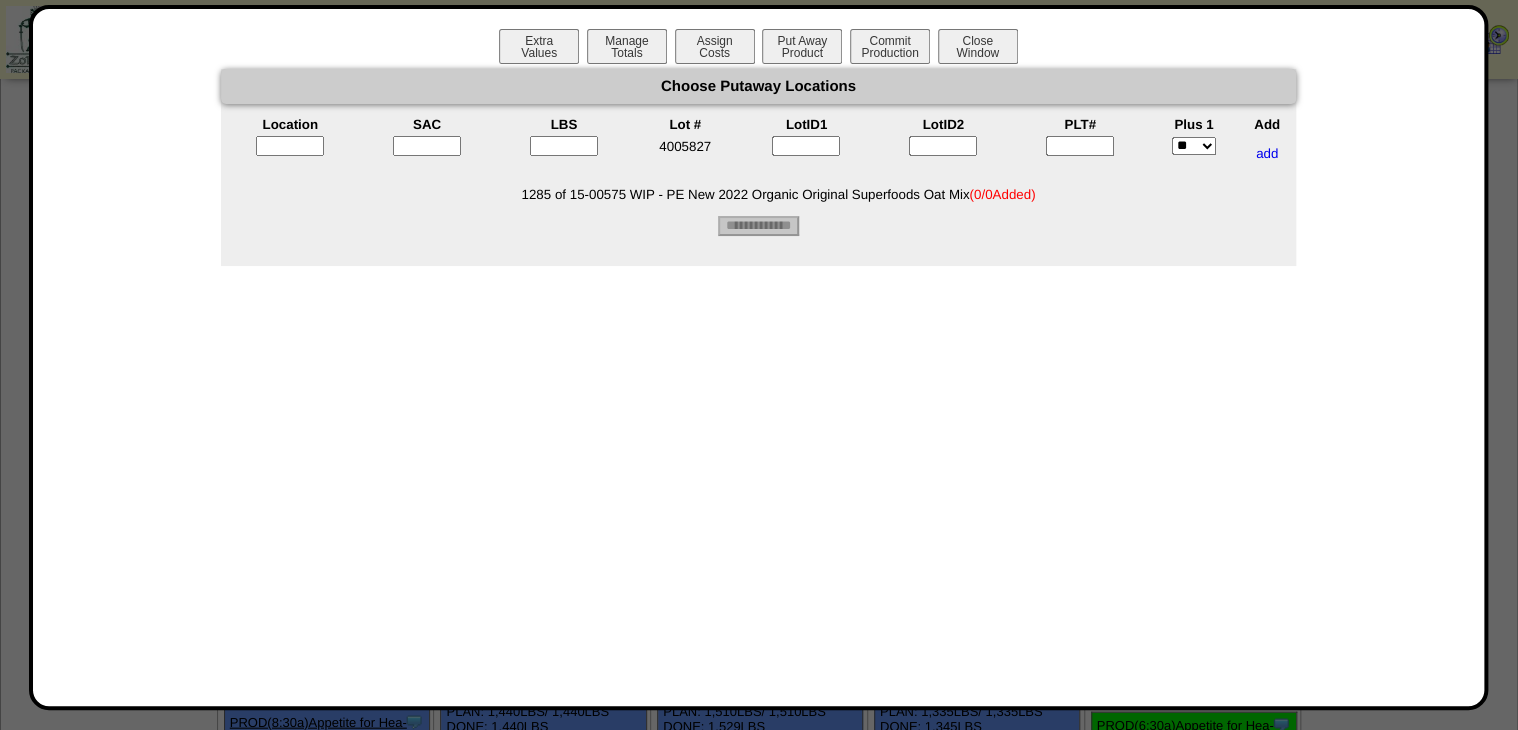 click at bounding box center (1080, 146) 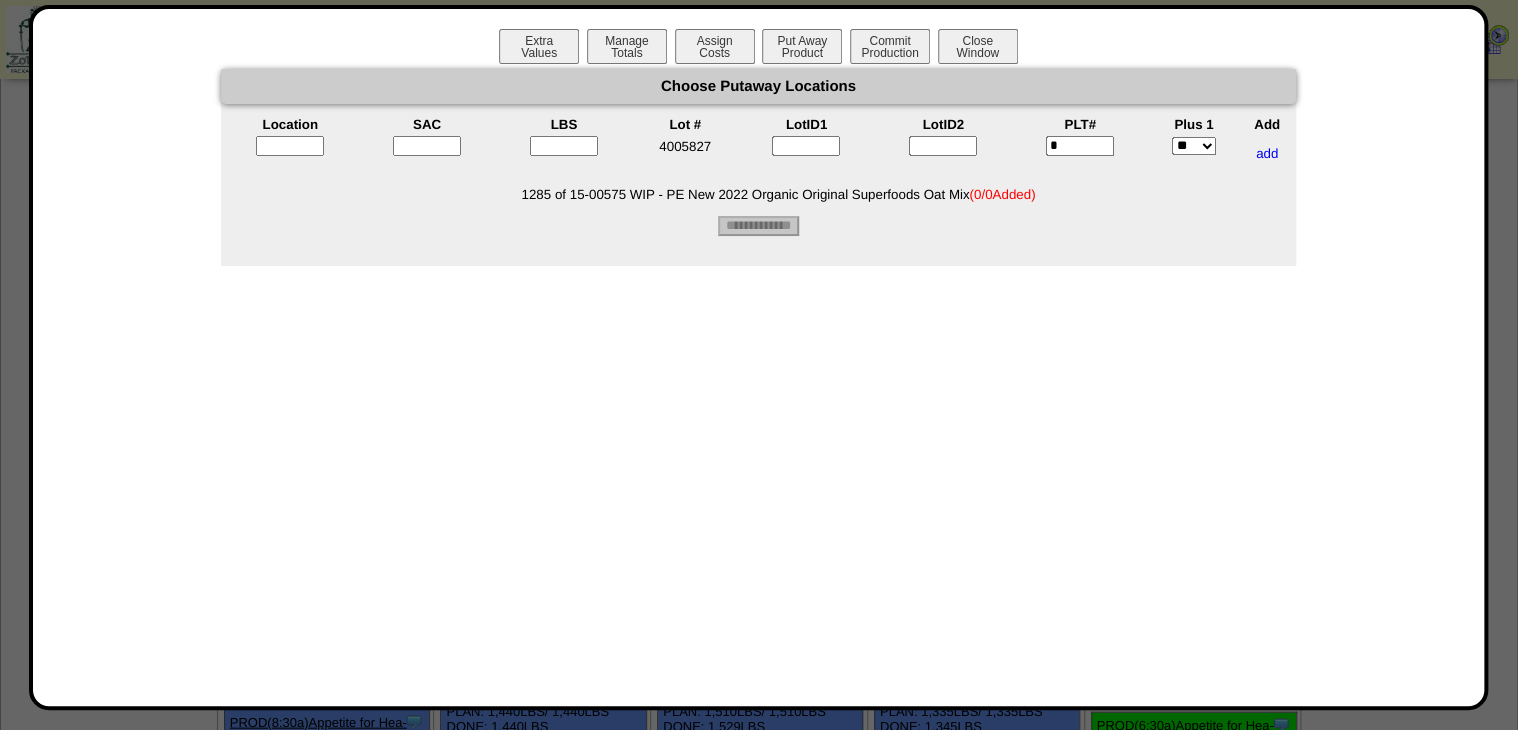 type on "*" 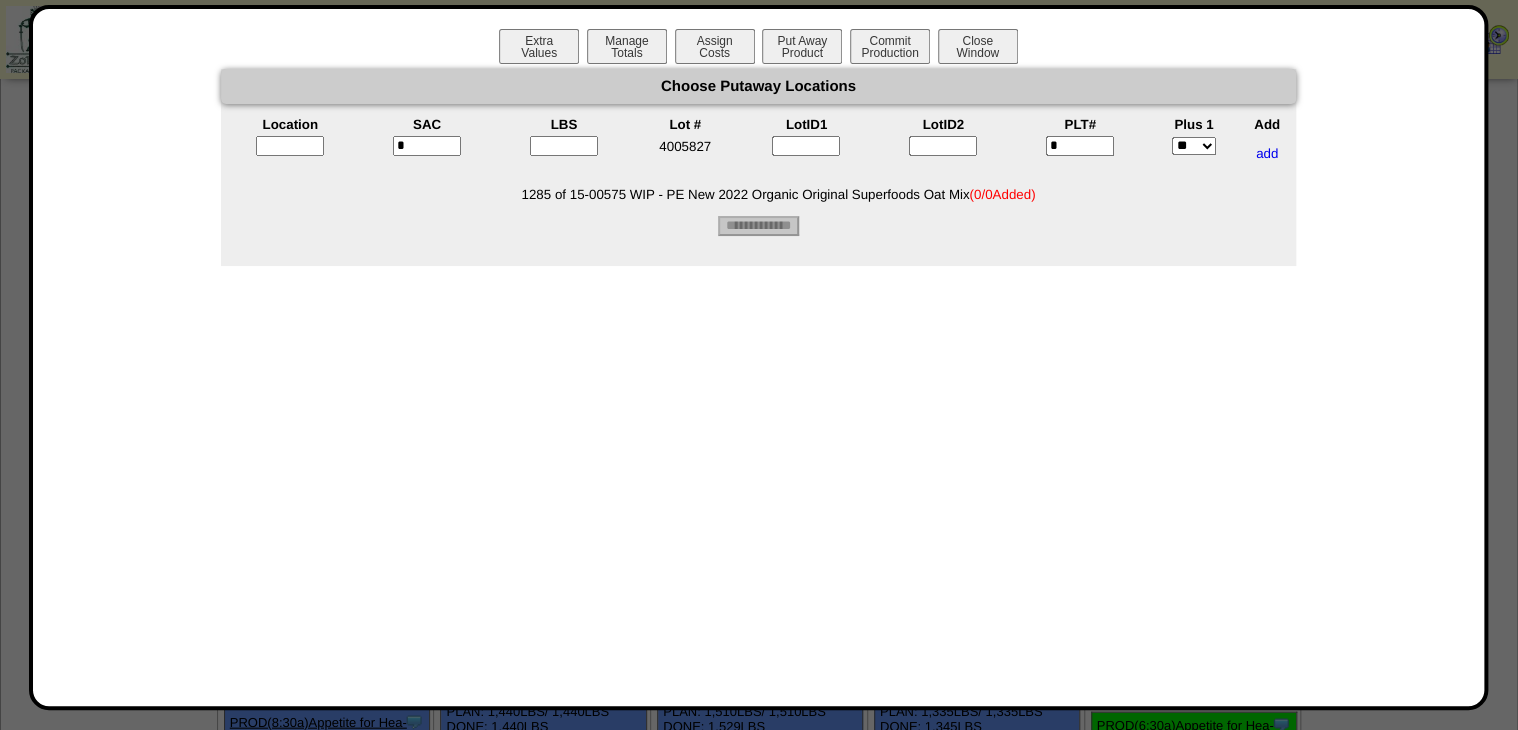 type on "*" 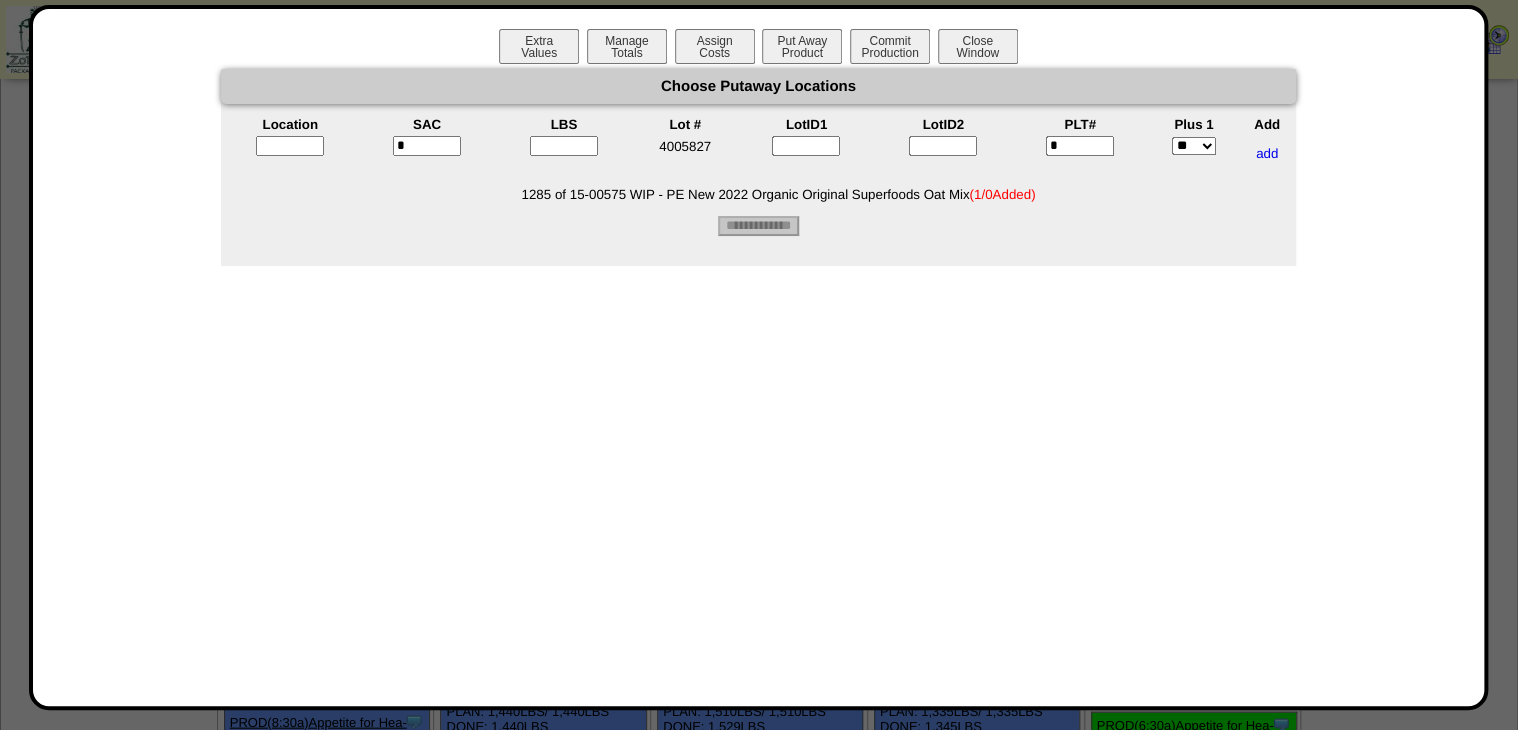 drag, startPoint x: 544, startPoint y: 151, endPoint x: 548, endPoint y: 139, distance: 12.649111 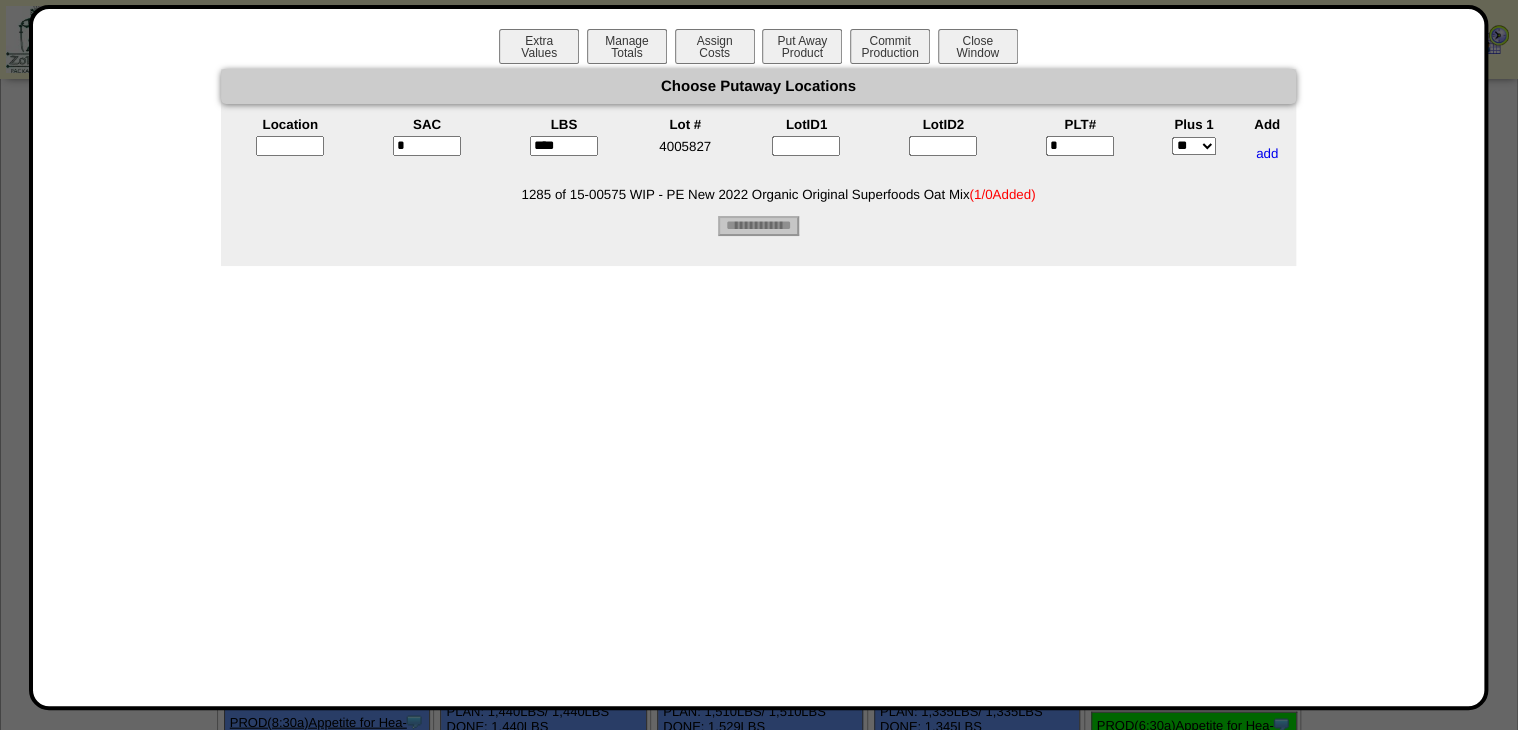 type on "****" 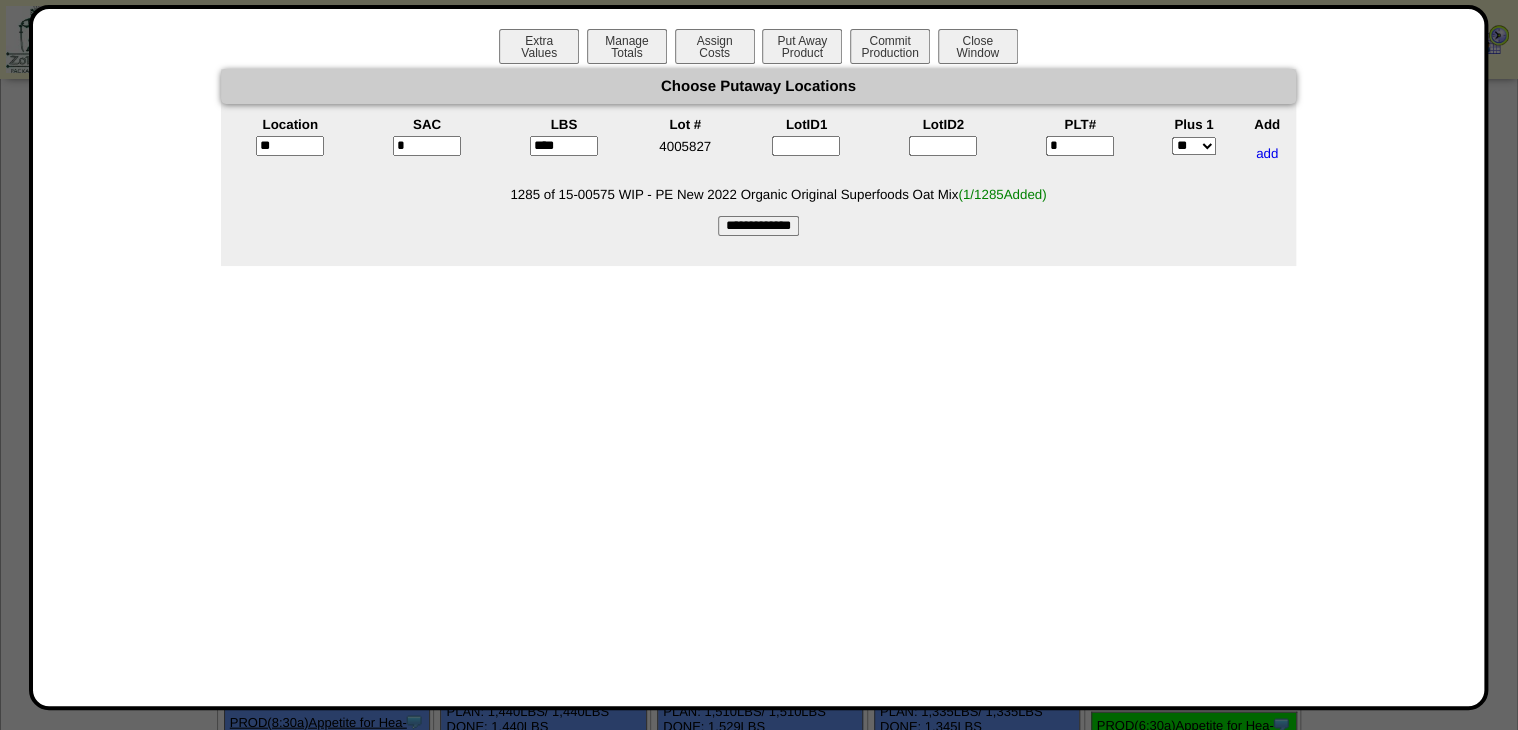 type on "*****" 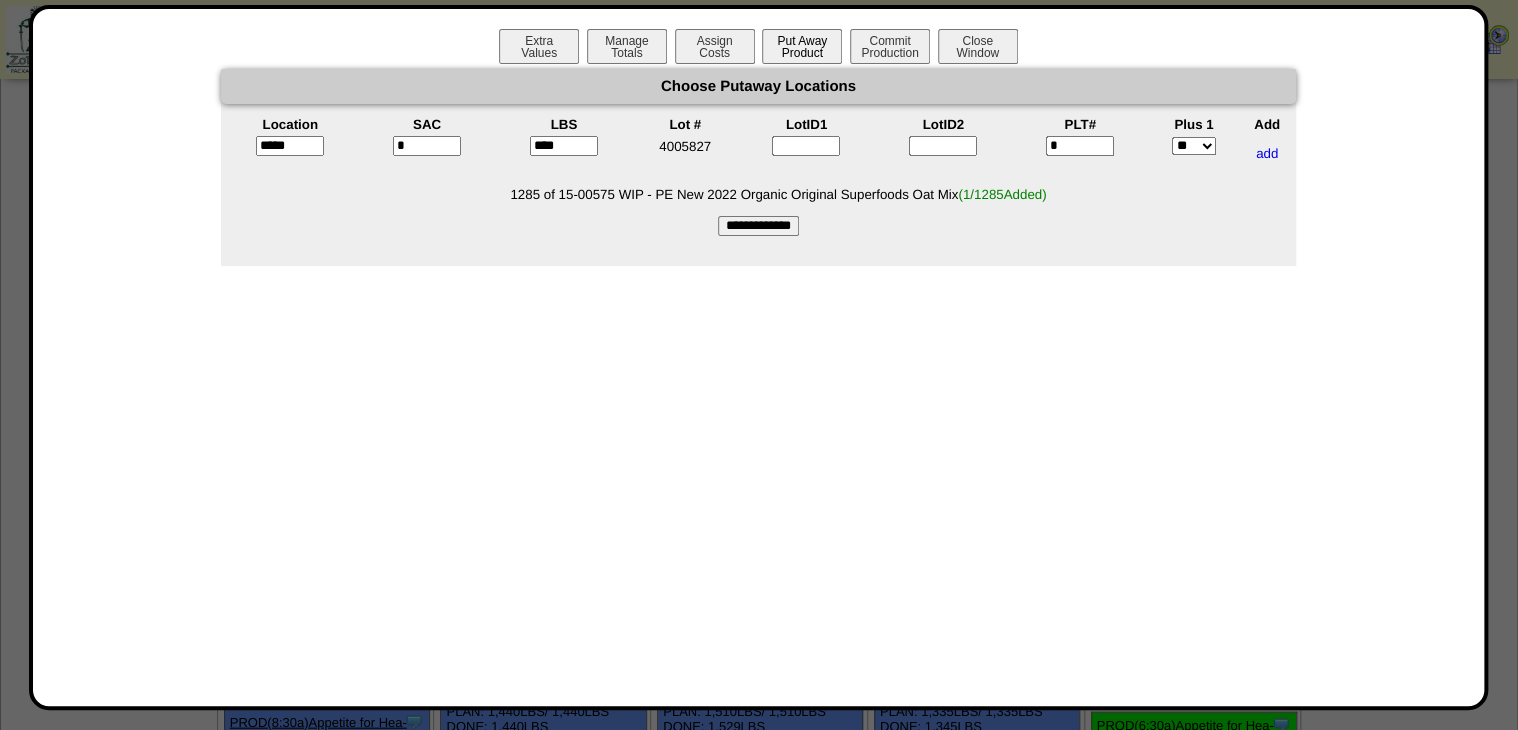click on "**********" at bounding box center (758, 226) 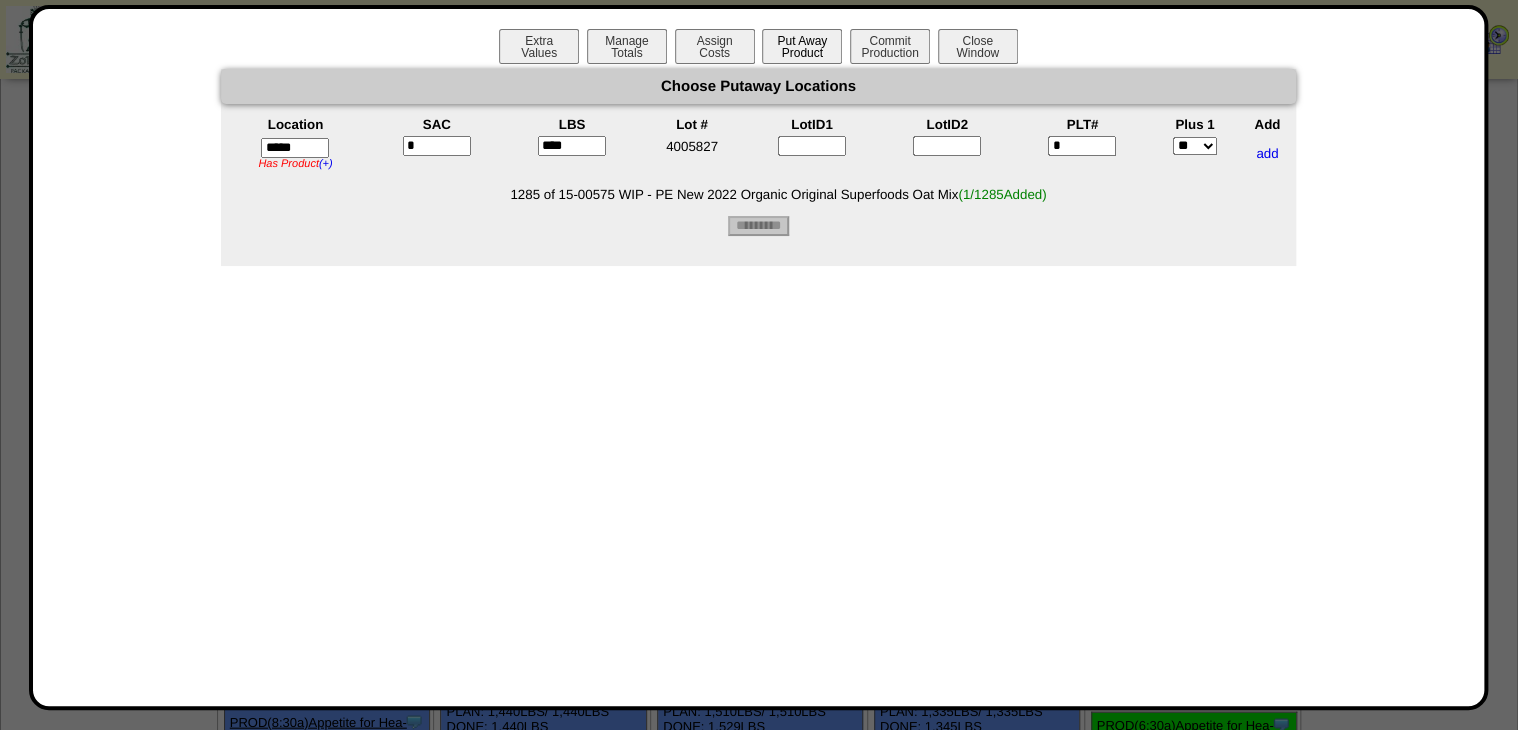 type on "*********" 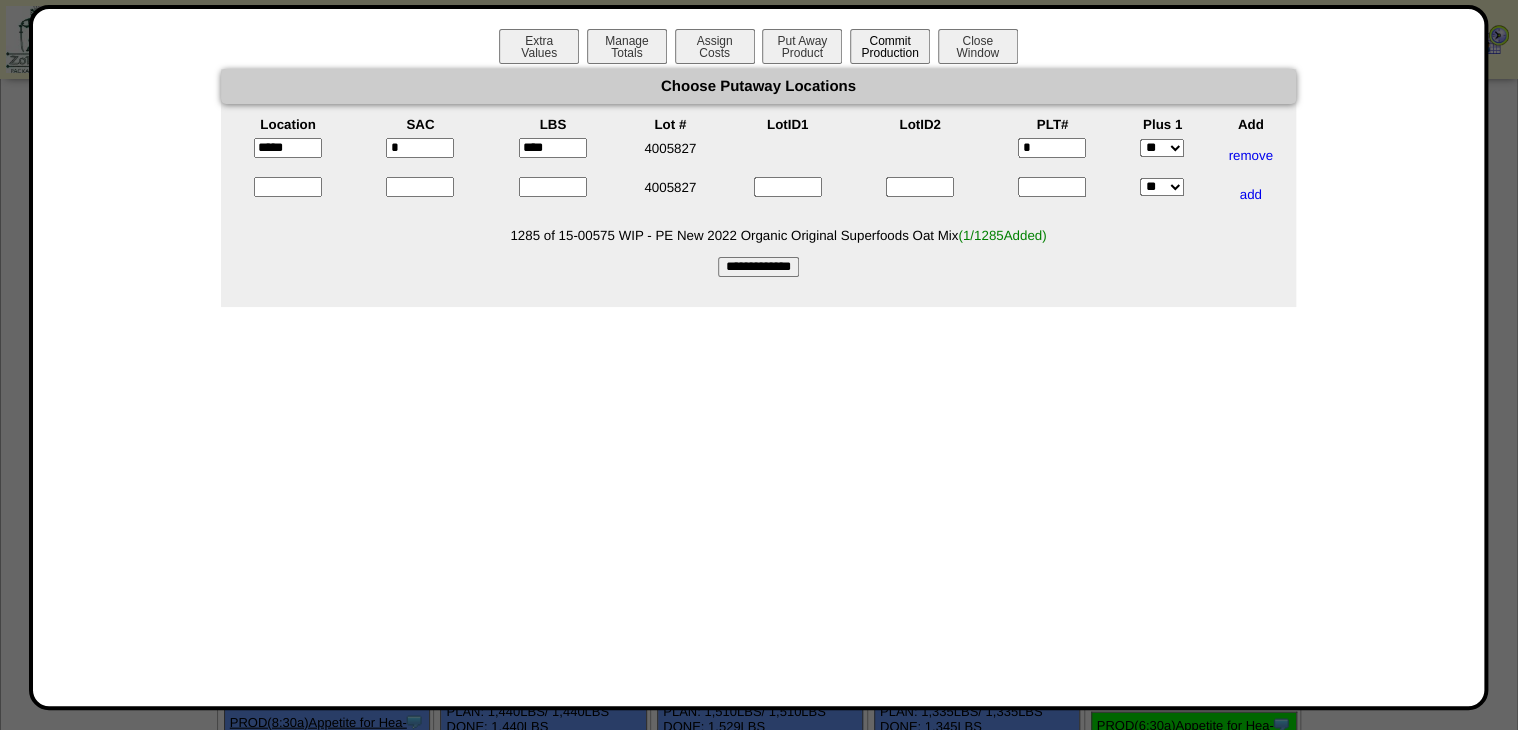 click on "Commit Production" at bounding box center [890, 46] 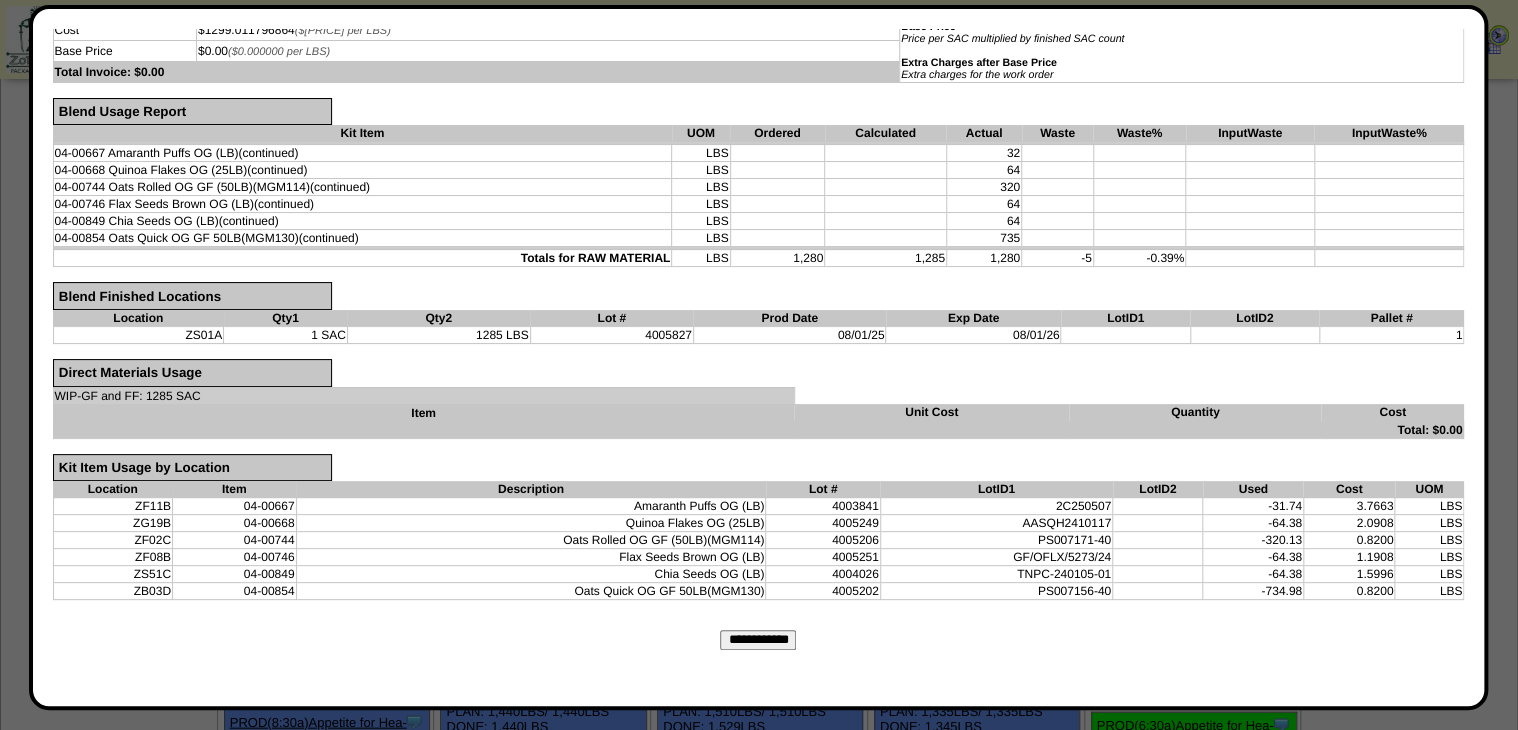 scroll, scrollTop: 297, scrollLeft: 0, axis: vertical 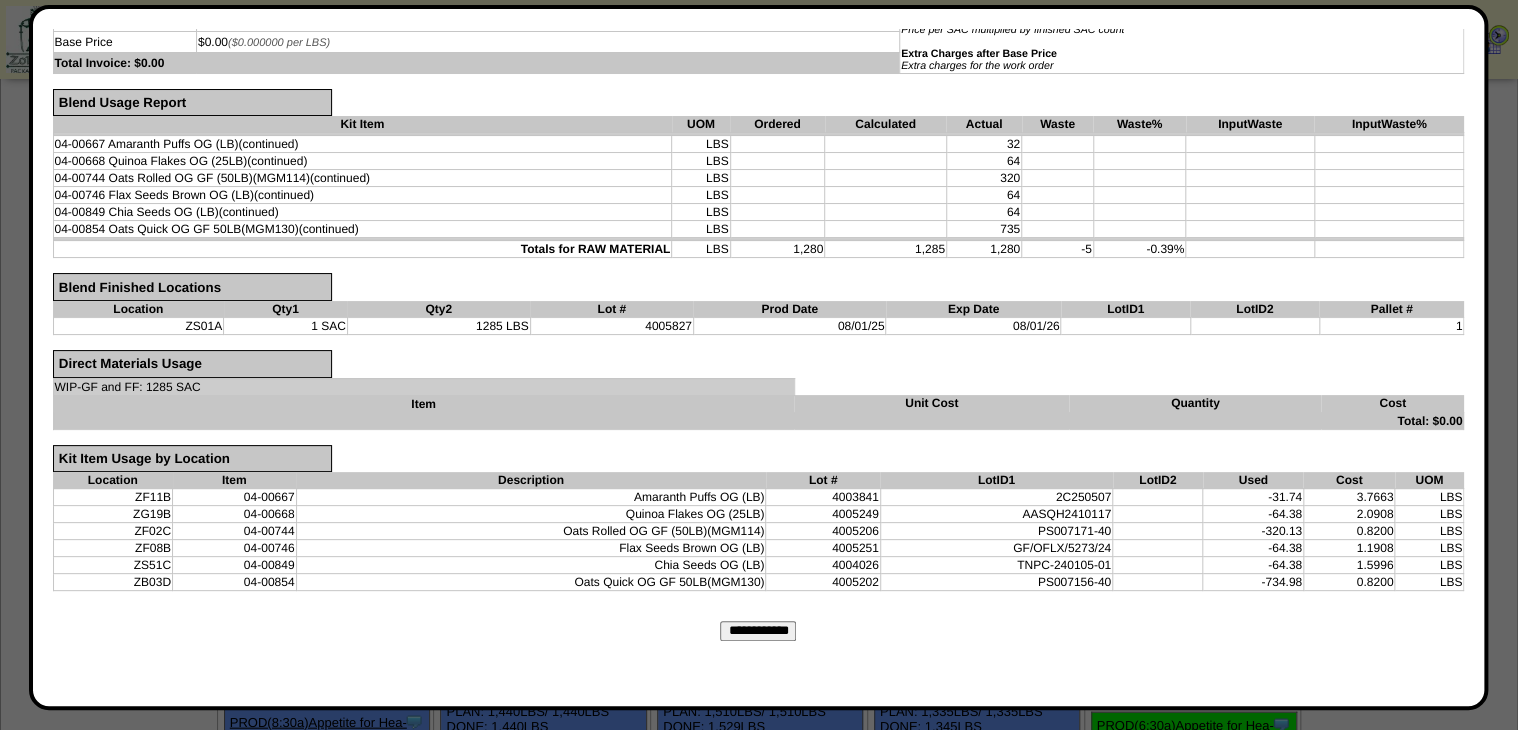 click on "**********" at bounding box center (758, 631) 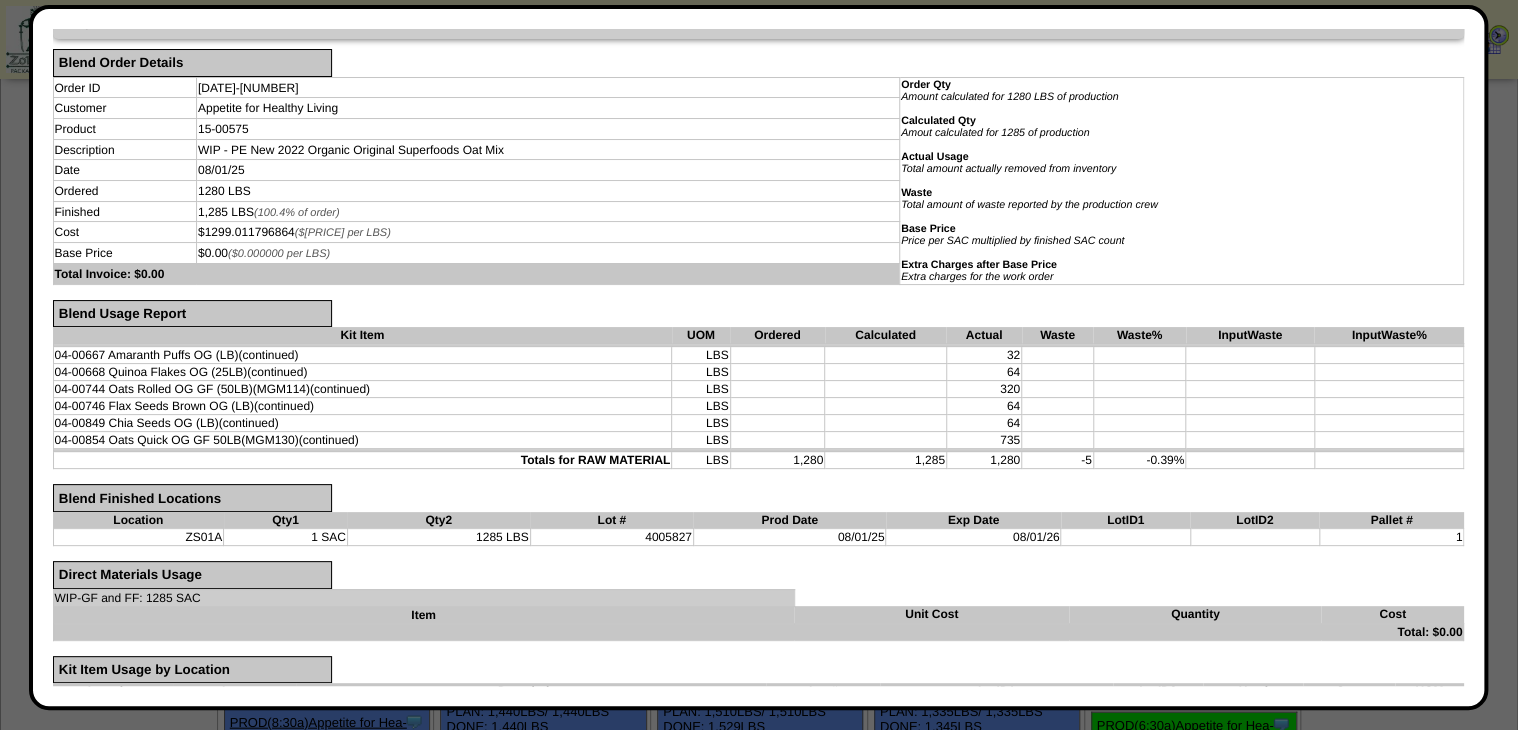 scroll, scrollTop: 0, scrollLeft: 0, axis: both 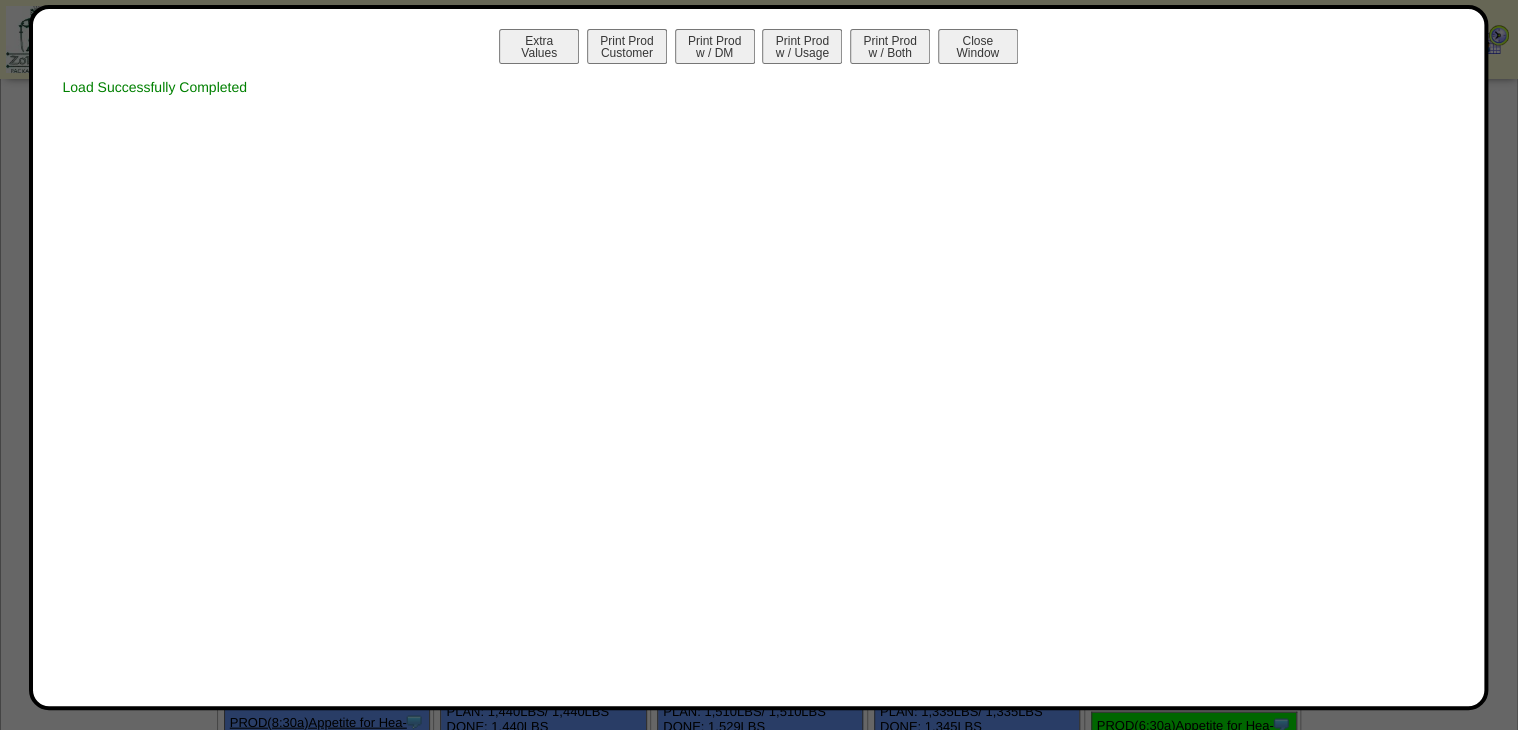 click on "Extra Values
Print Prod Customer
Print Prod w / DM
Print Prod w / Usage
Print Prod w / Both
Close Window" at bounding box center (759, 49) 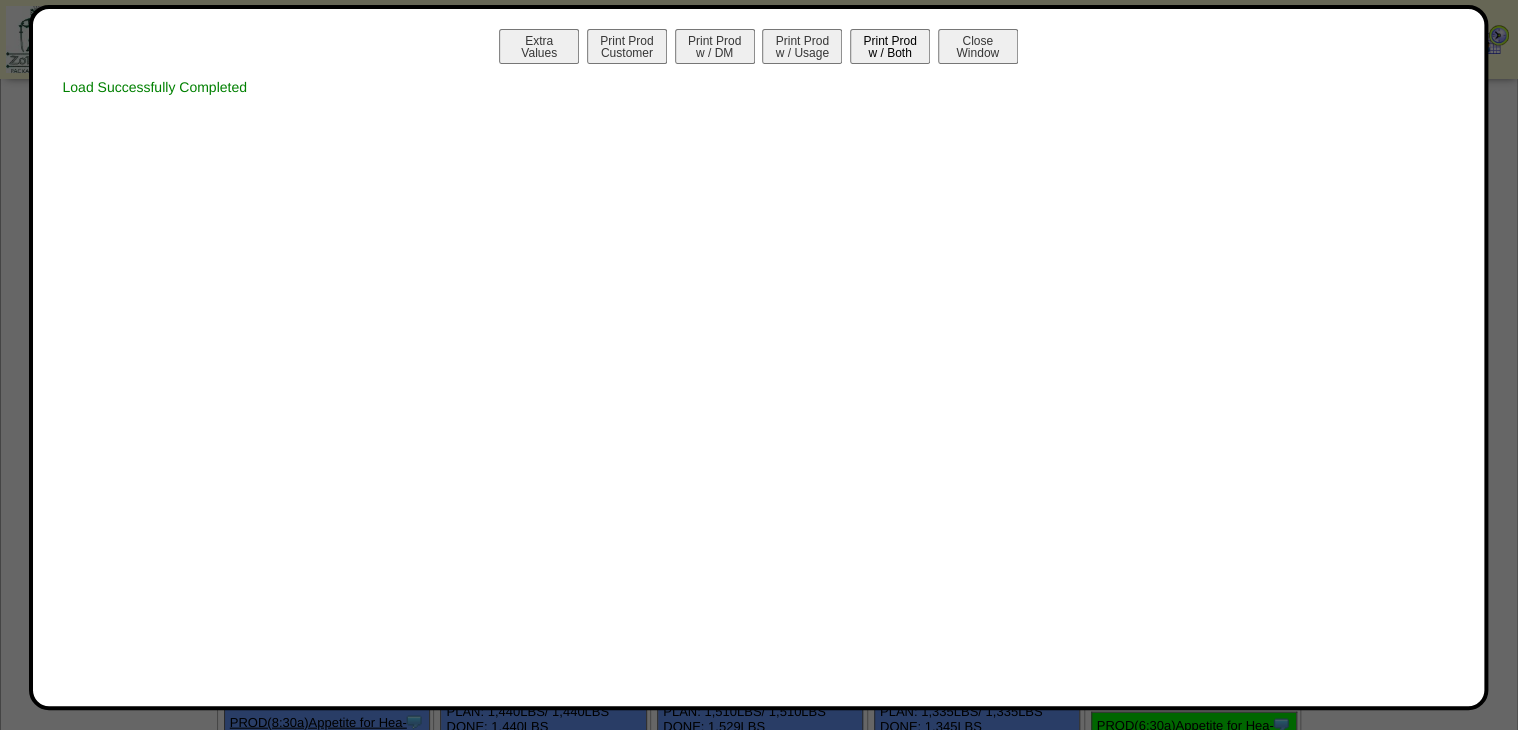 click on "Print Prod w / Both" at bounding box center (890, 46) 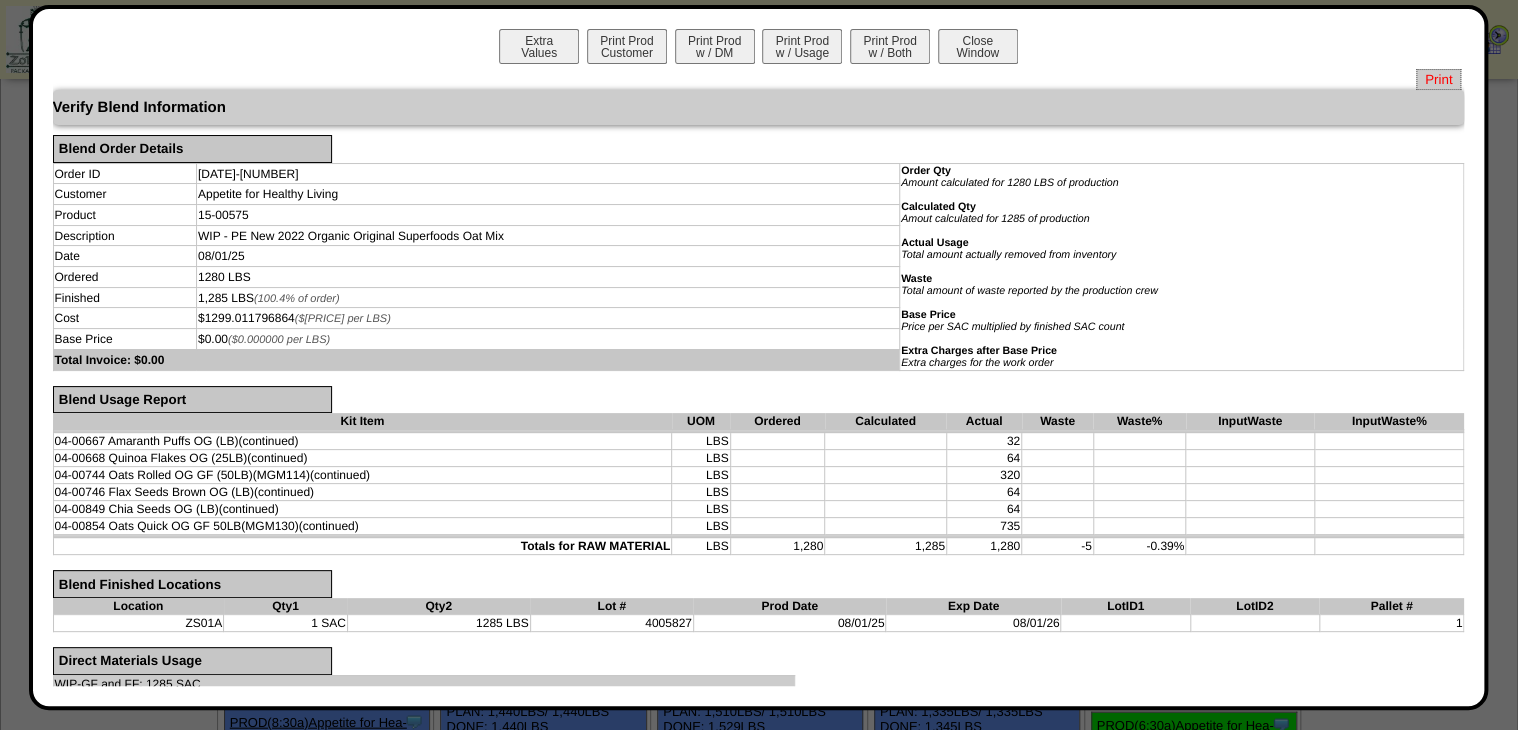 click on "Print" at bounding box center (1438, 79) 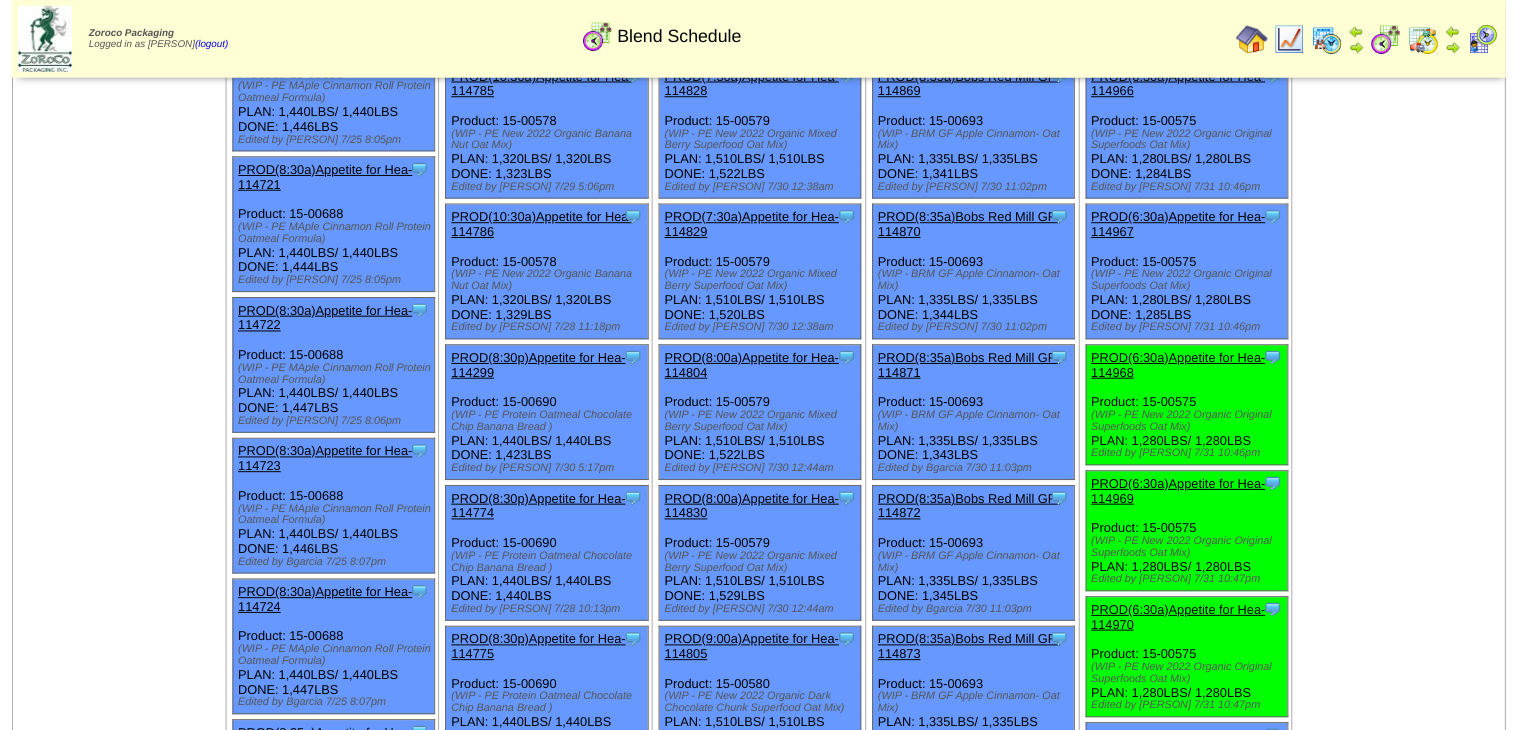 scroll, scrollTop: 2000, scrollLeft: 0, axis: vertical 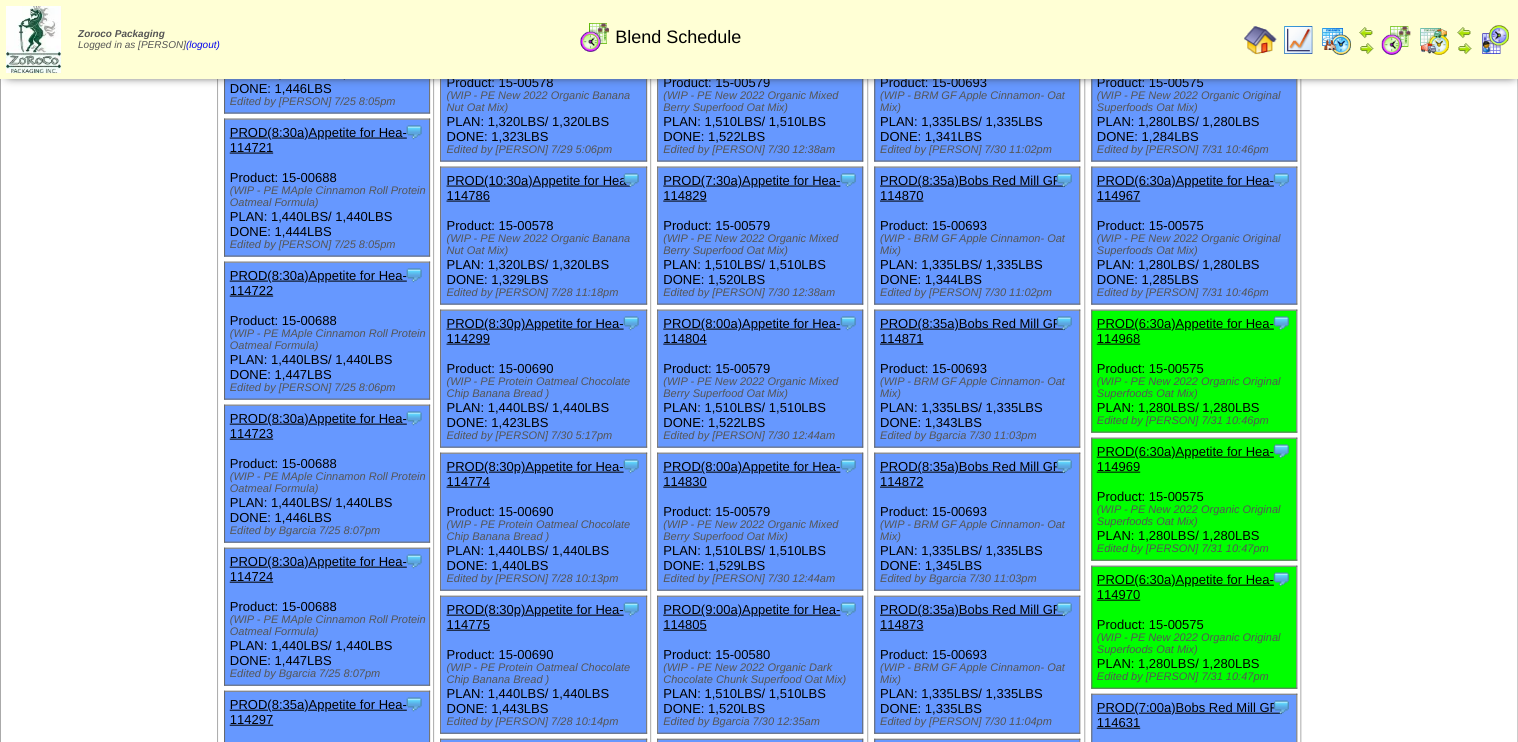 click on "PROD(6:30a)Appetite for Hea-114968" at bounding box center (1185, 331) 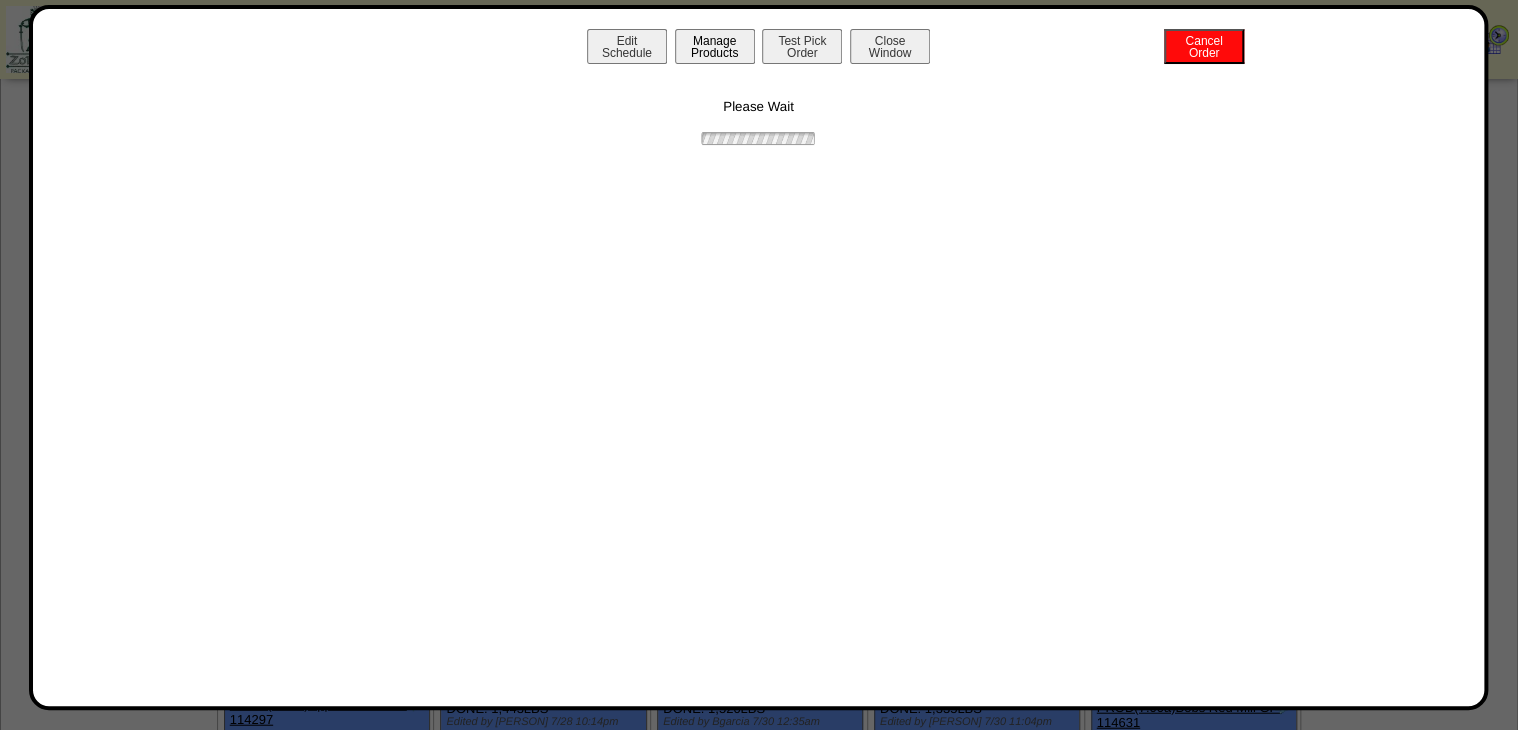 click on "Manage Products" at bounding box center [715, 46] 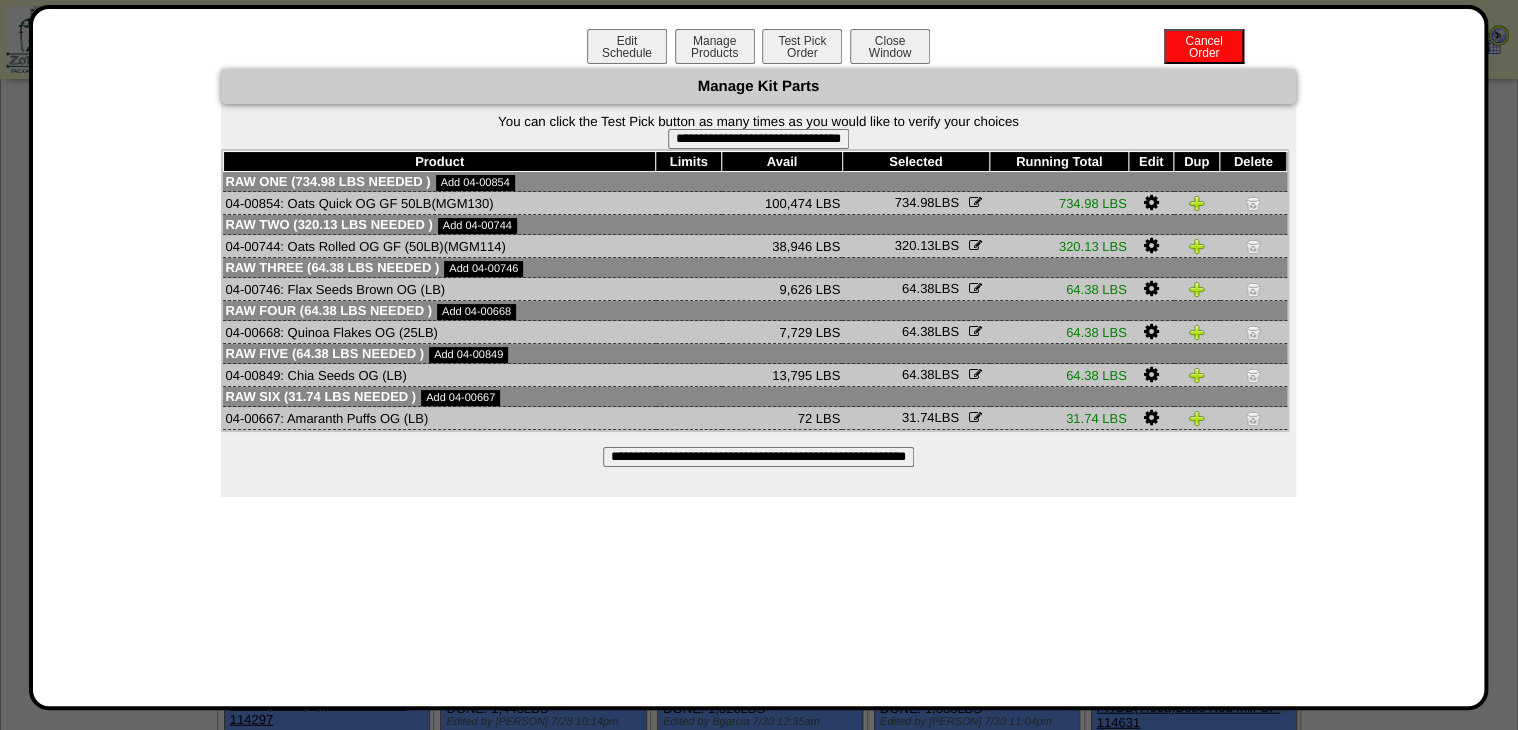 click on "**********" at bounding box center (758, 139) 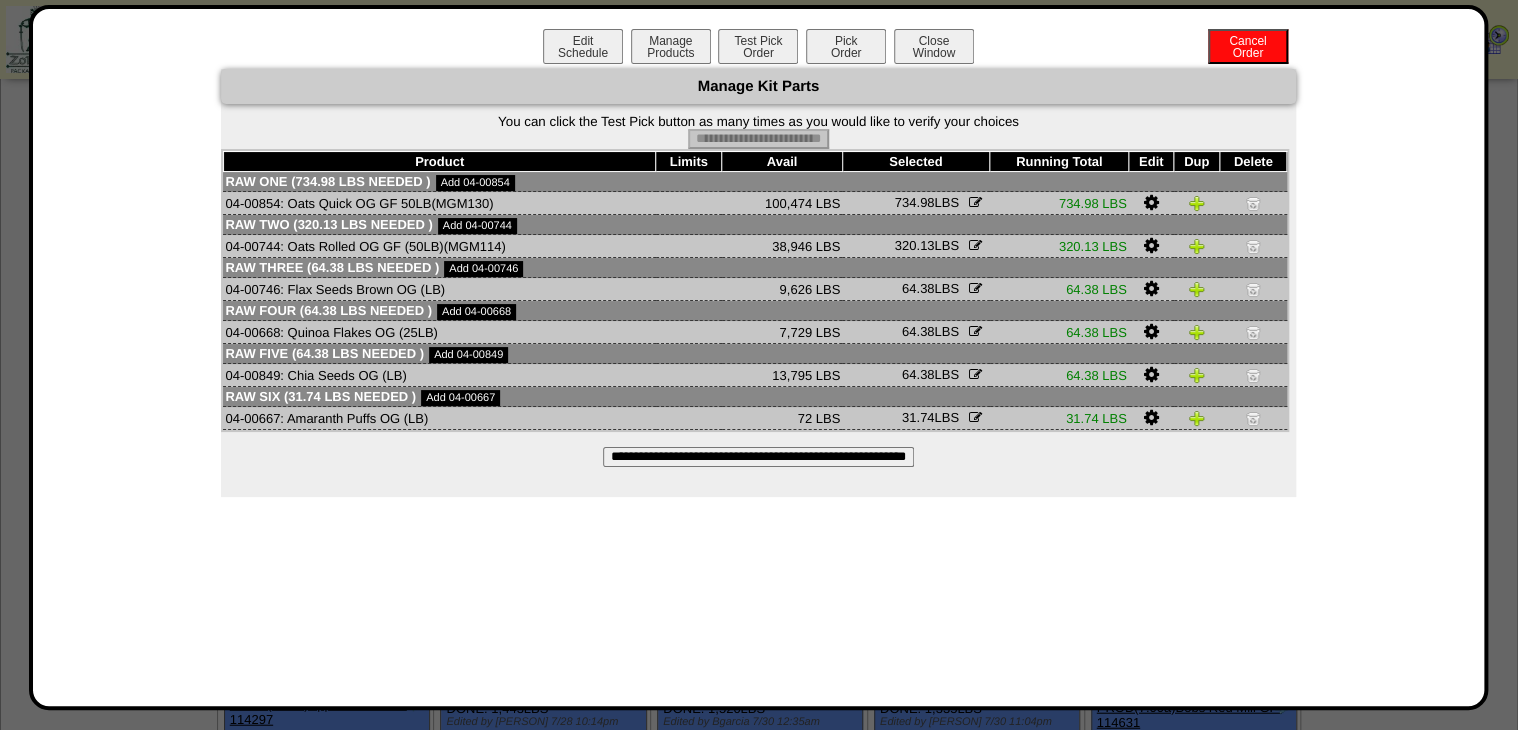 click on "Pick Order" at bounding box center [846, 46] 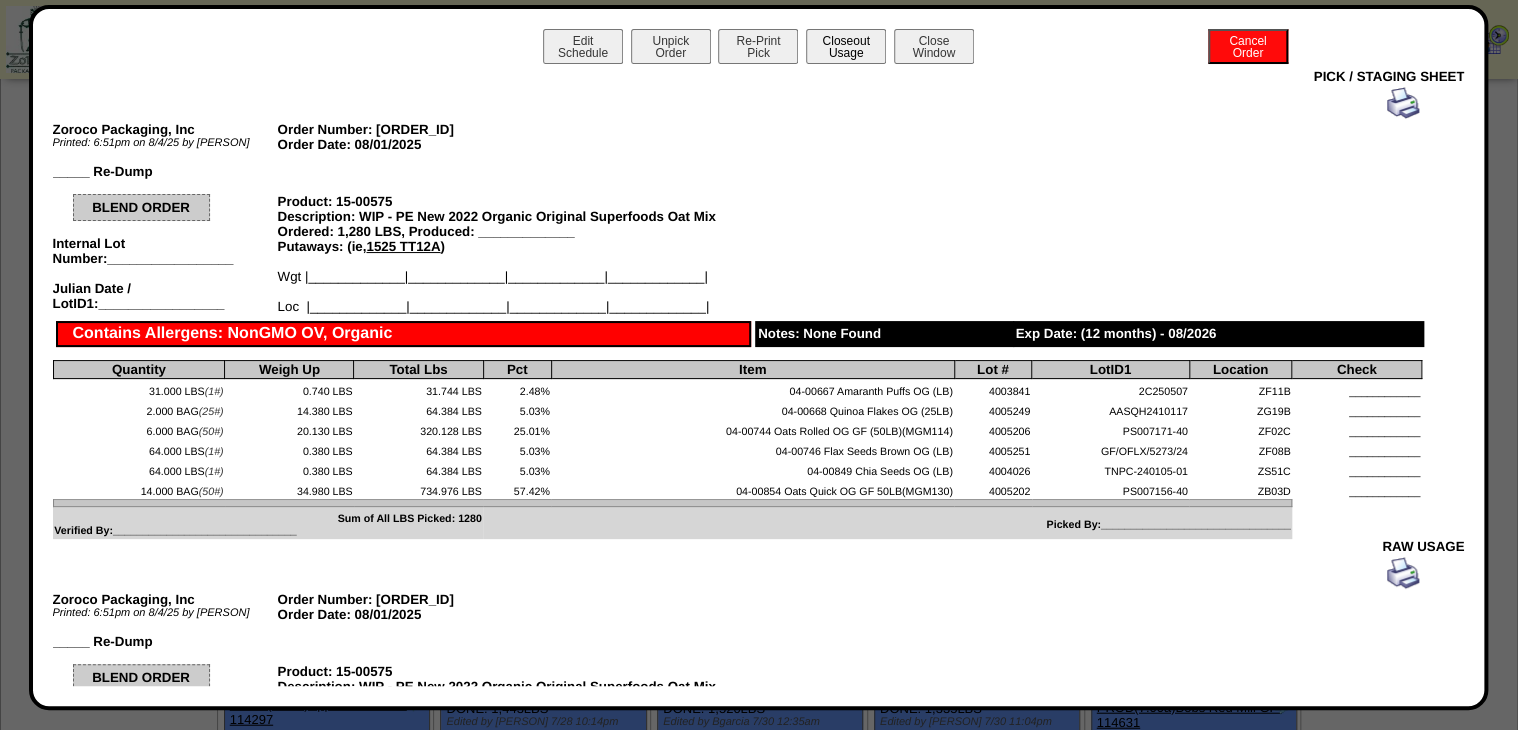 click on "Closeout Usage" at bounding box center [846, 46] 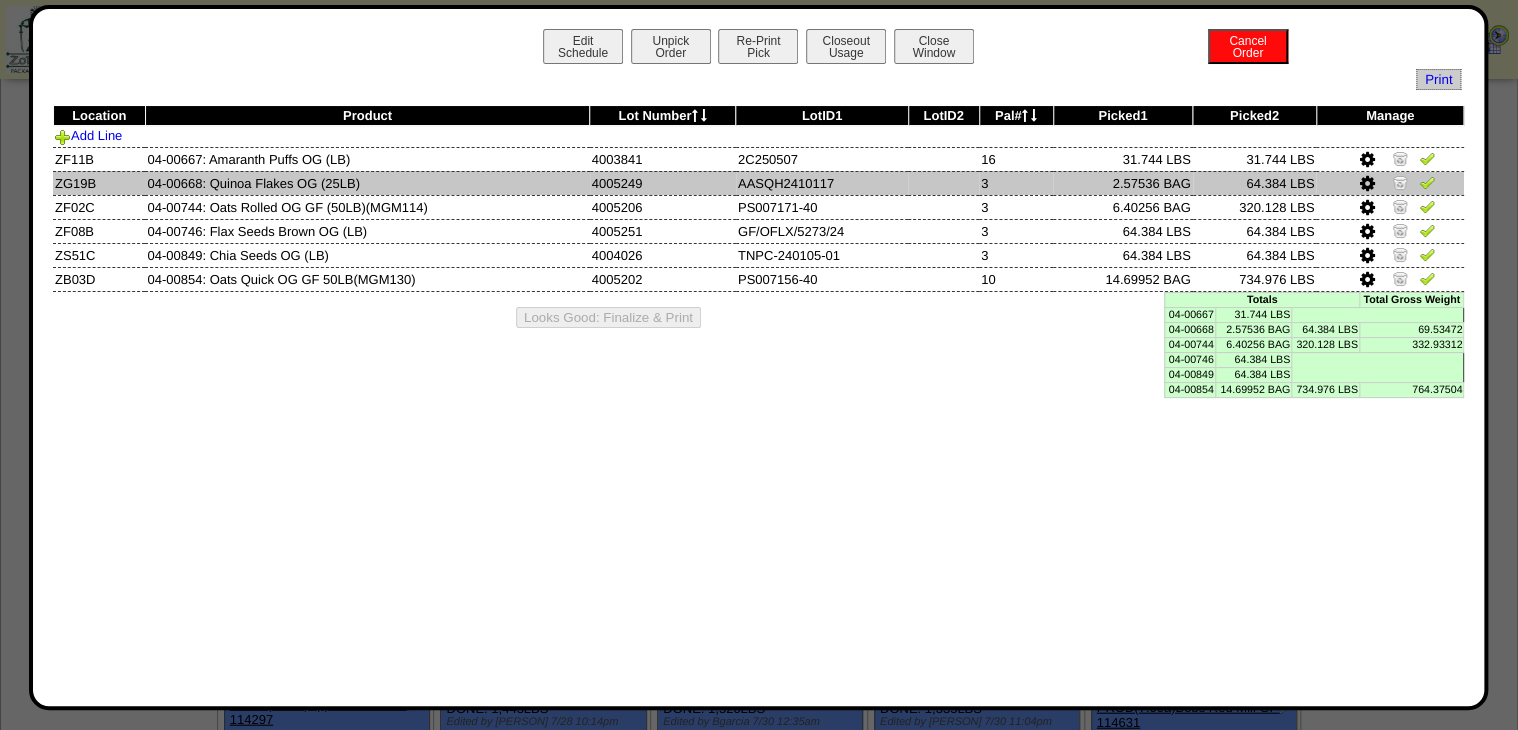 drag, startPoint x: 1424, startPoint y: 164, endPoint x: 1426, endPoint y: 184, distance: 20.09975 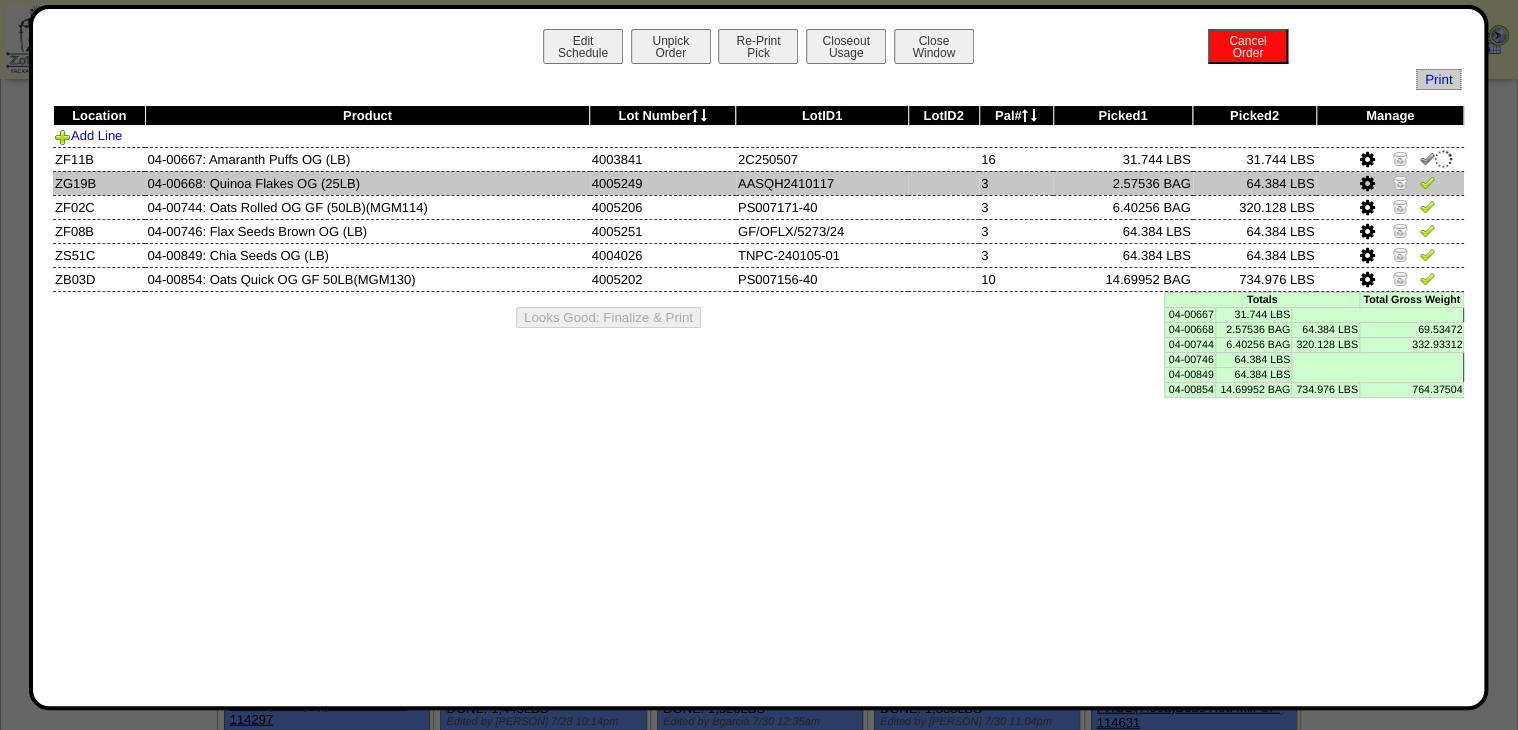 click at bounding box center [1427, 182] 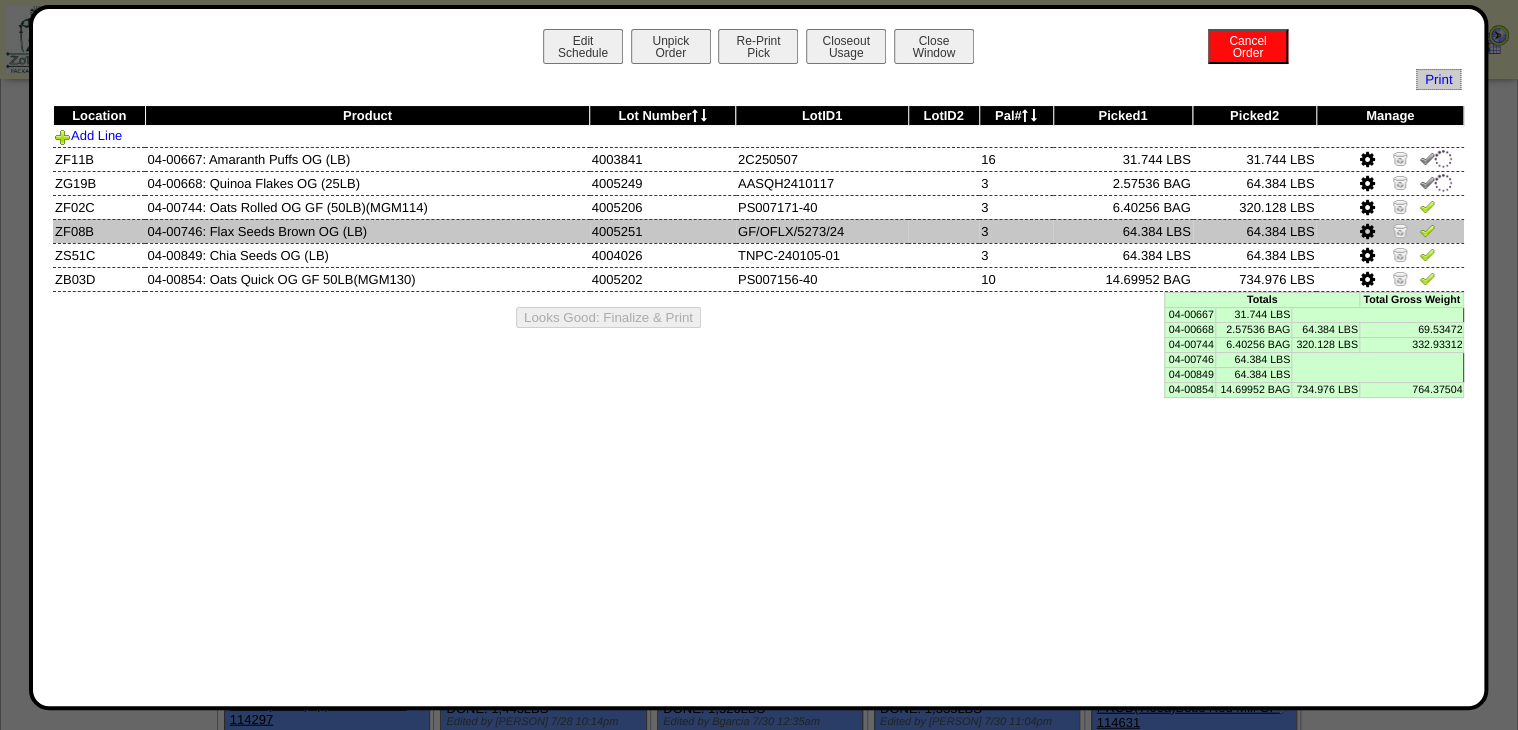click at bounding box center (1427, 233) 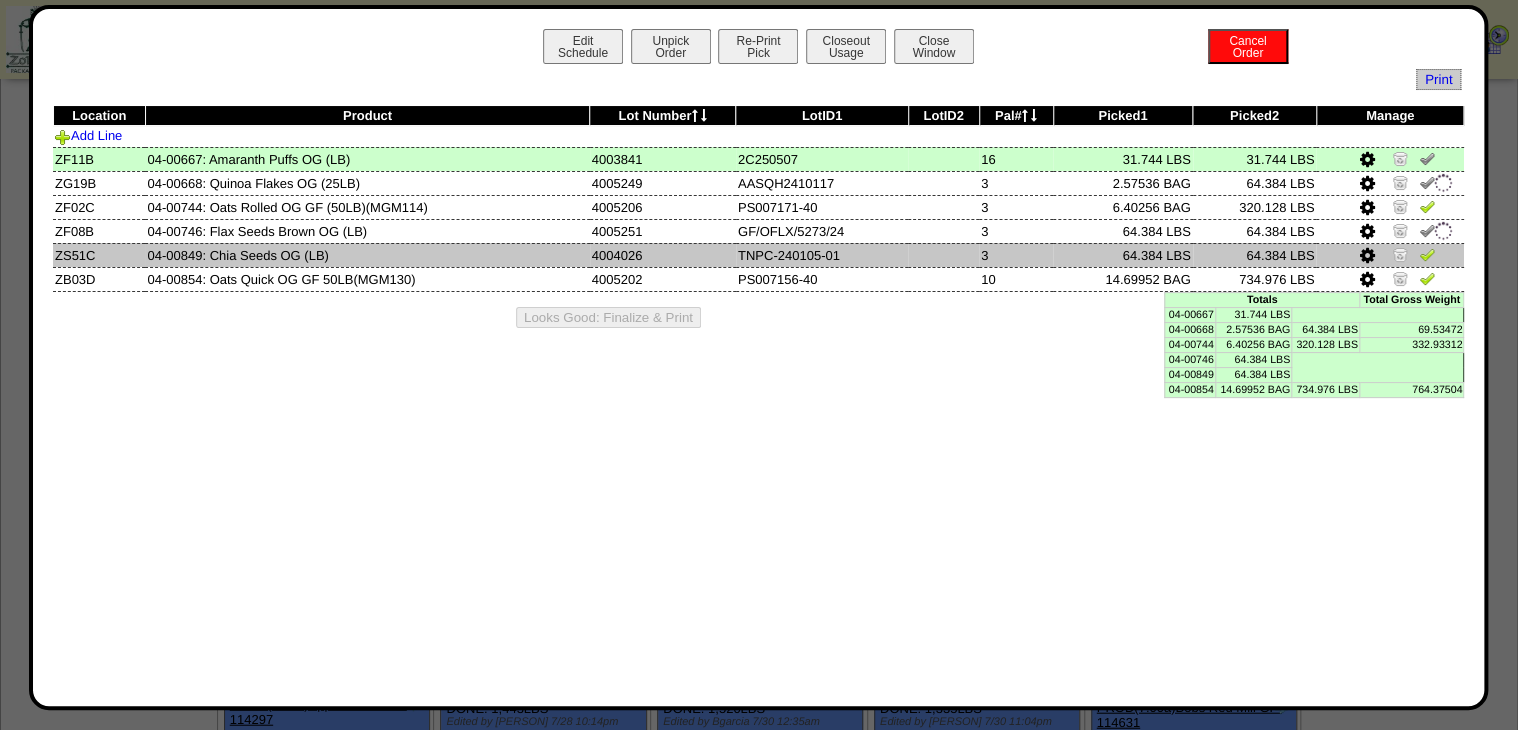 click at bounding box center (1427, 254) 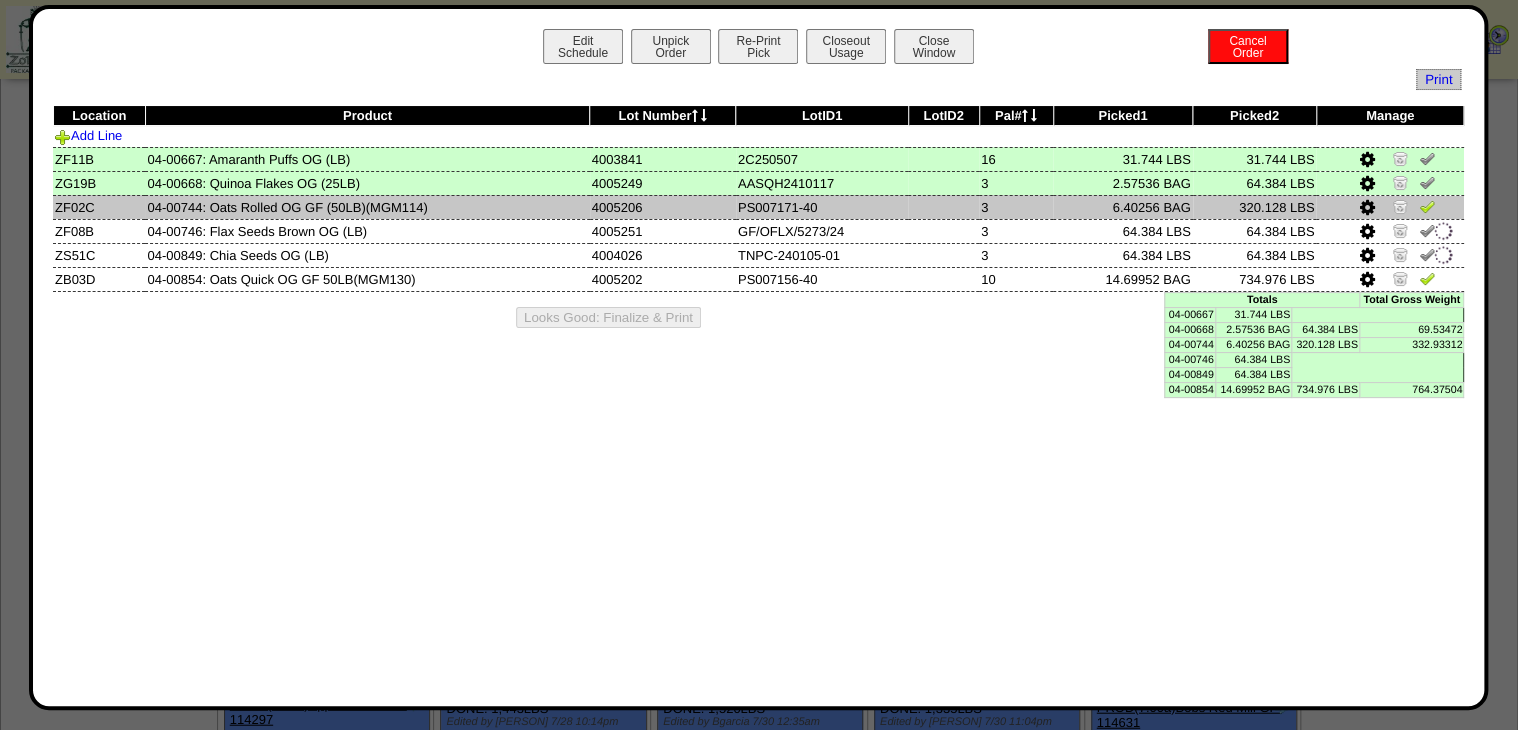 click at bounding box center (1427, 206) 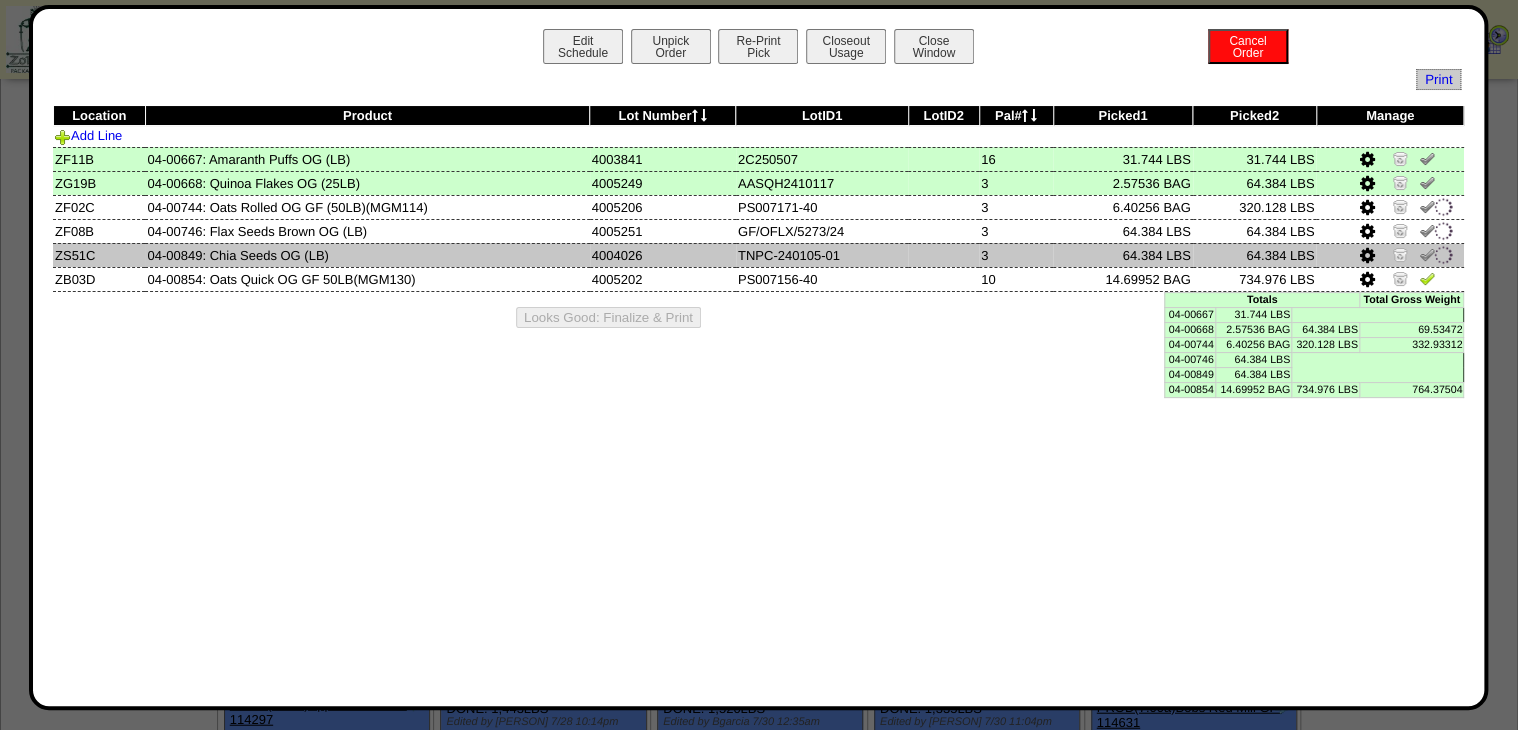 click at bounding box center (1390, 255) 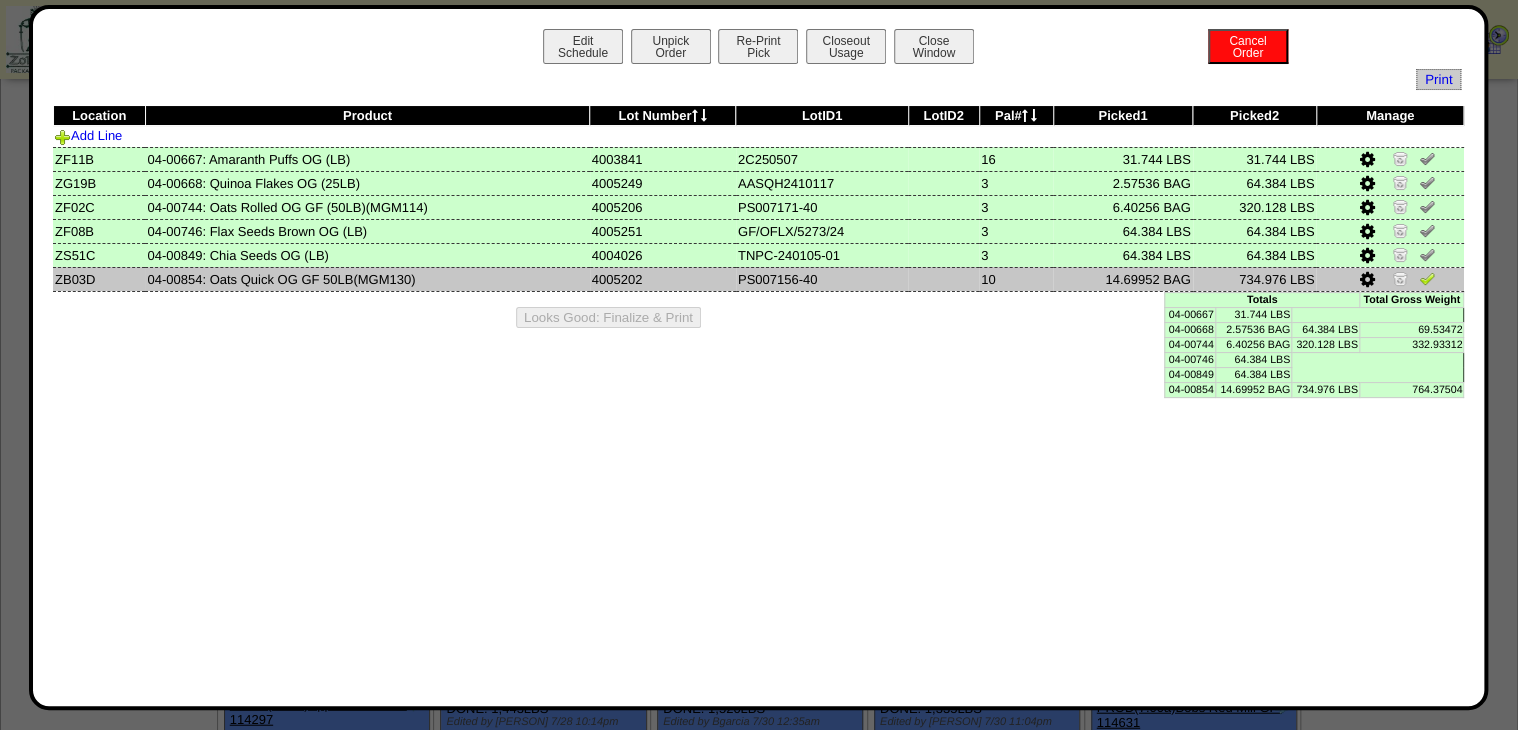 click at bounding box center (1427, 278) 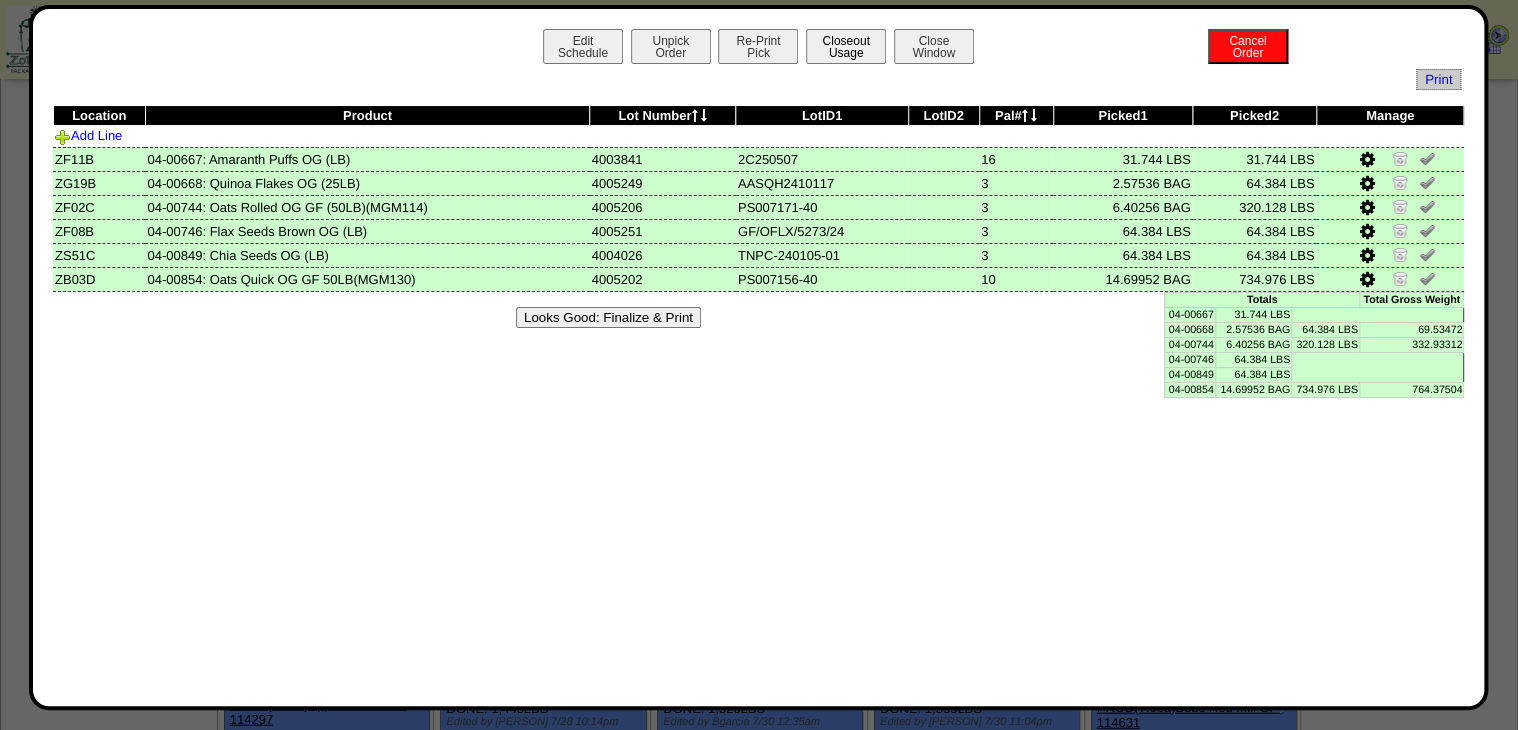 click on "Closeout Usage" at bounding box center [846, 46] 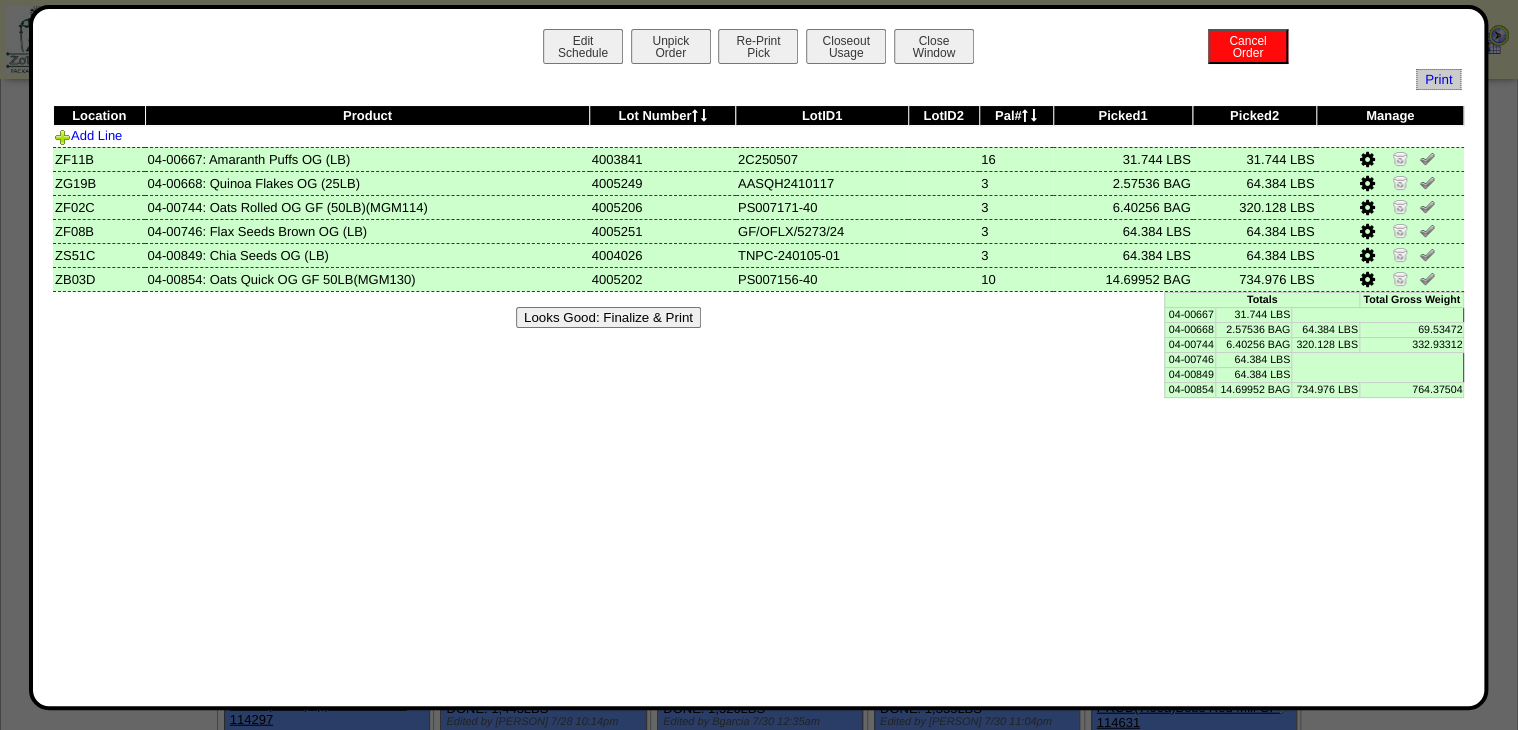 click on "Looks Good: Finalize & Print" at bounding box center (608, 317) 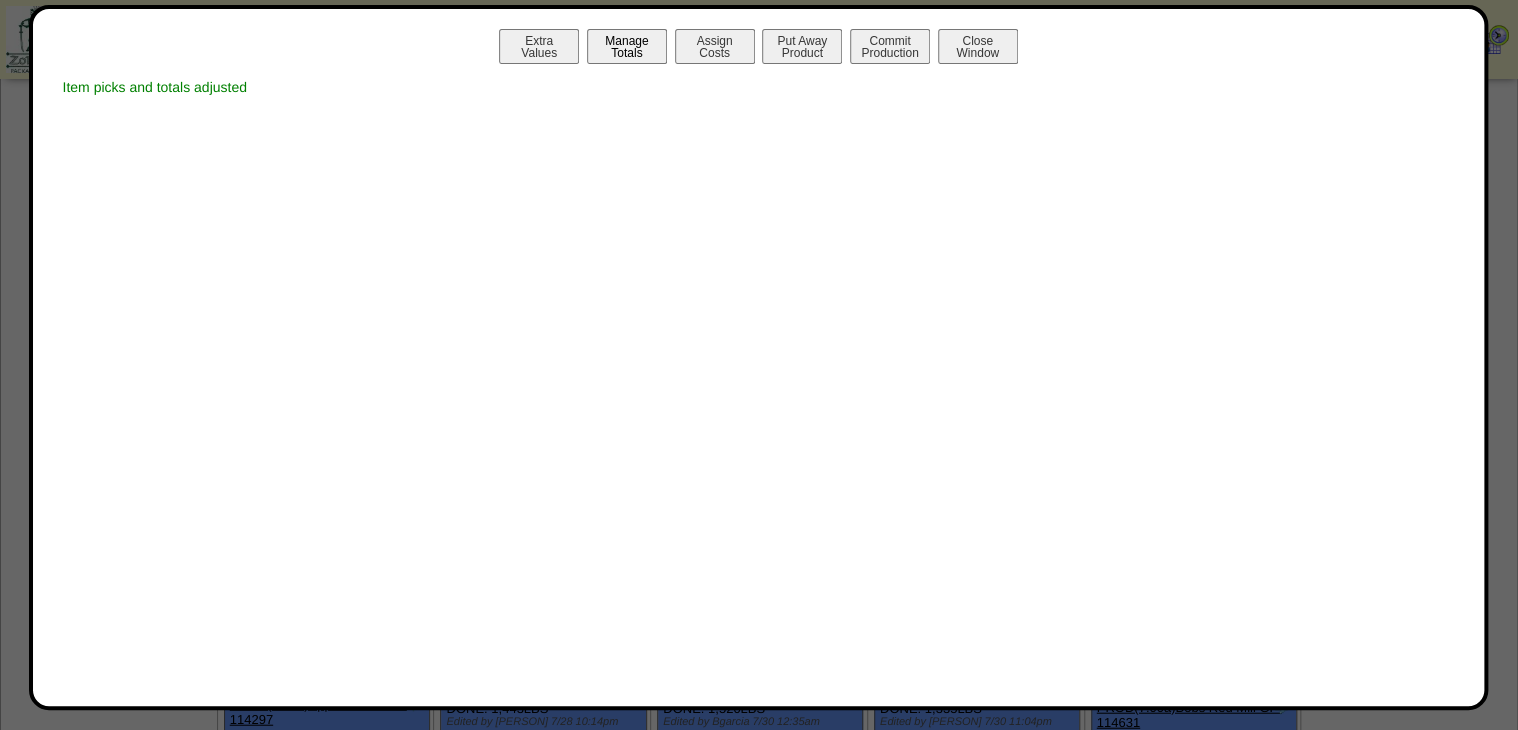 click on "Manage Totals" at bounding box center (627, 46) 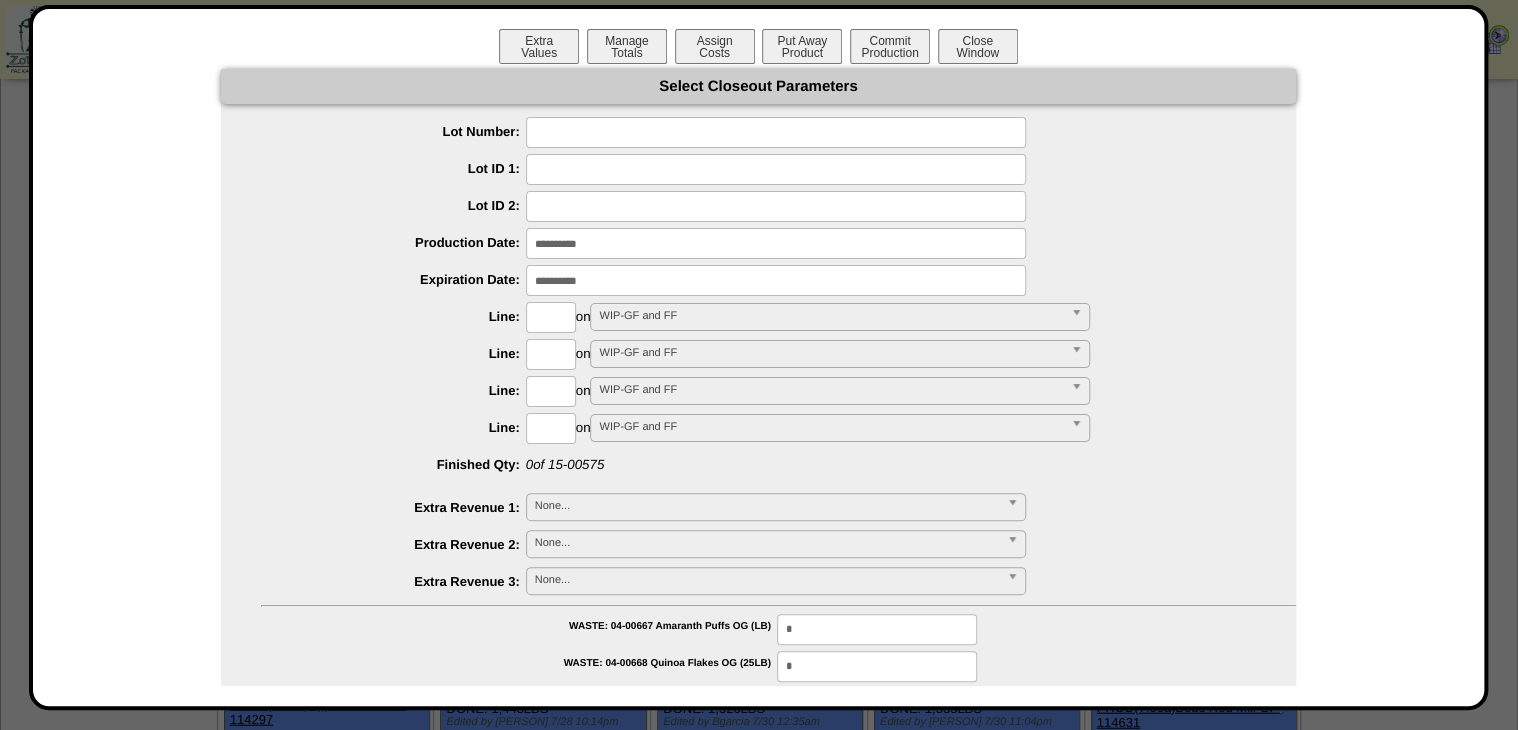 click at bounding box center [776, 132] 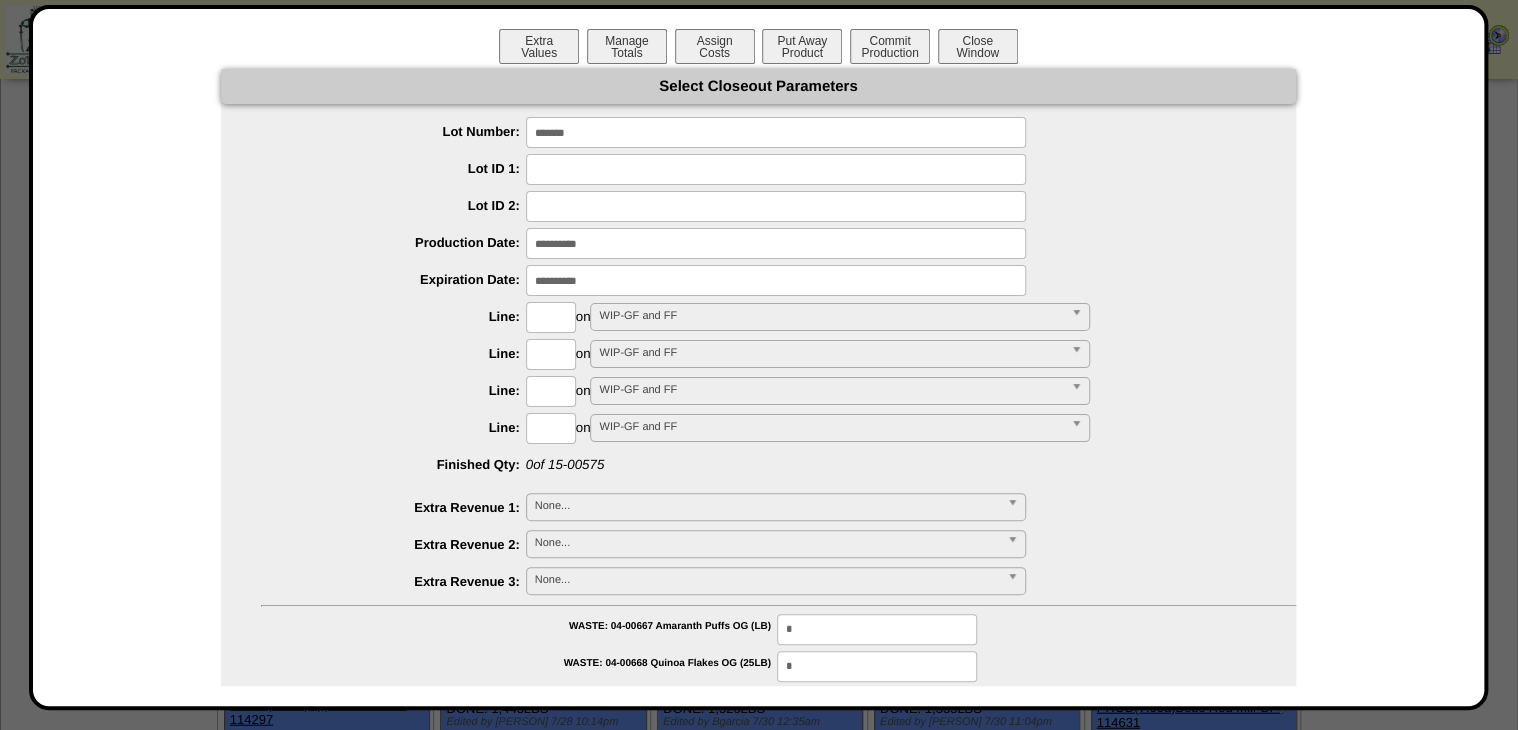 type on "*******" 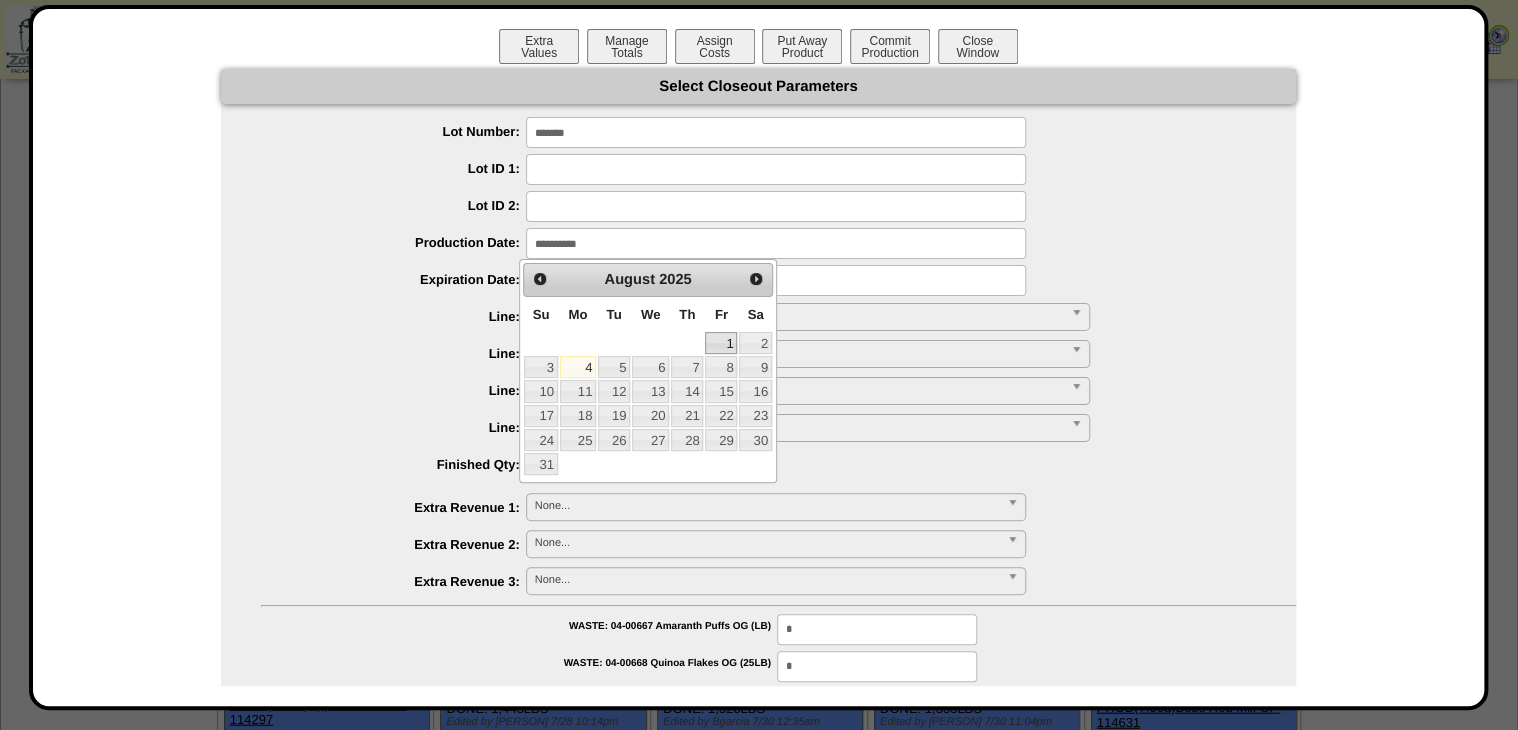 click on "1" at bounding box center (721, 343) 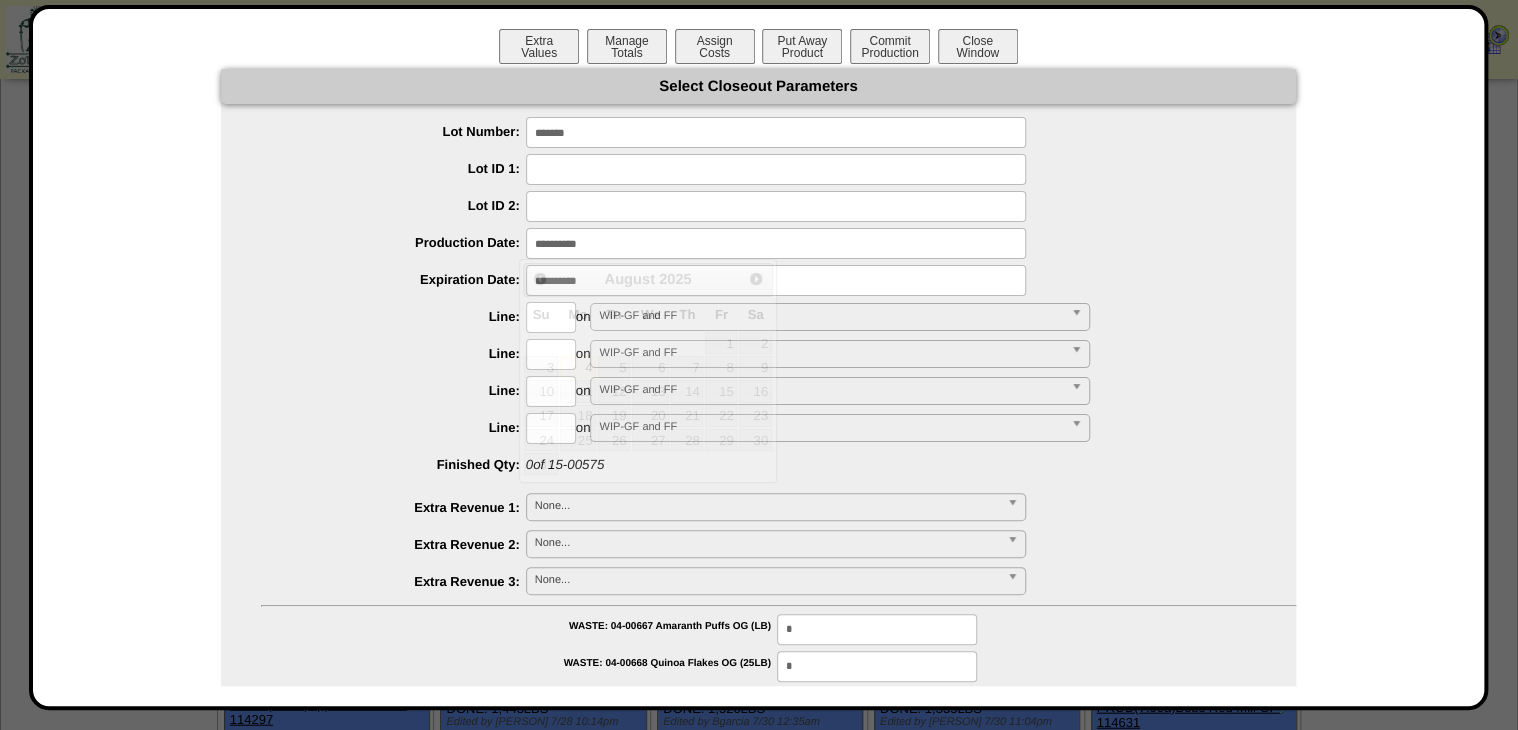 click at bounding box center (776, 280) 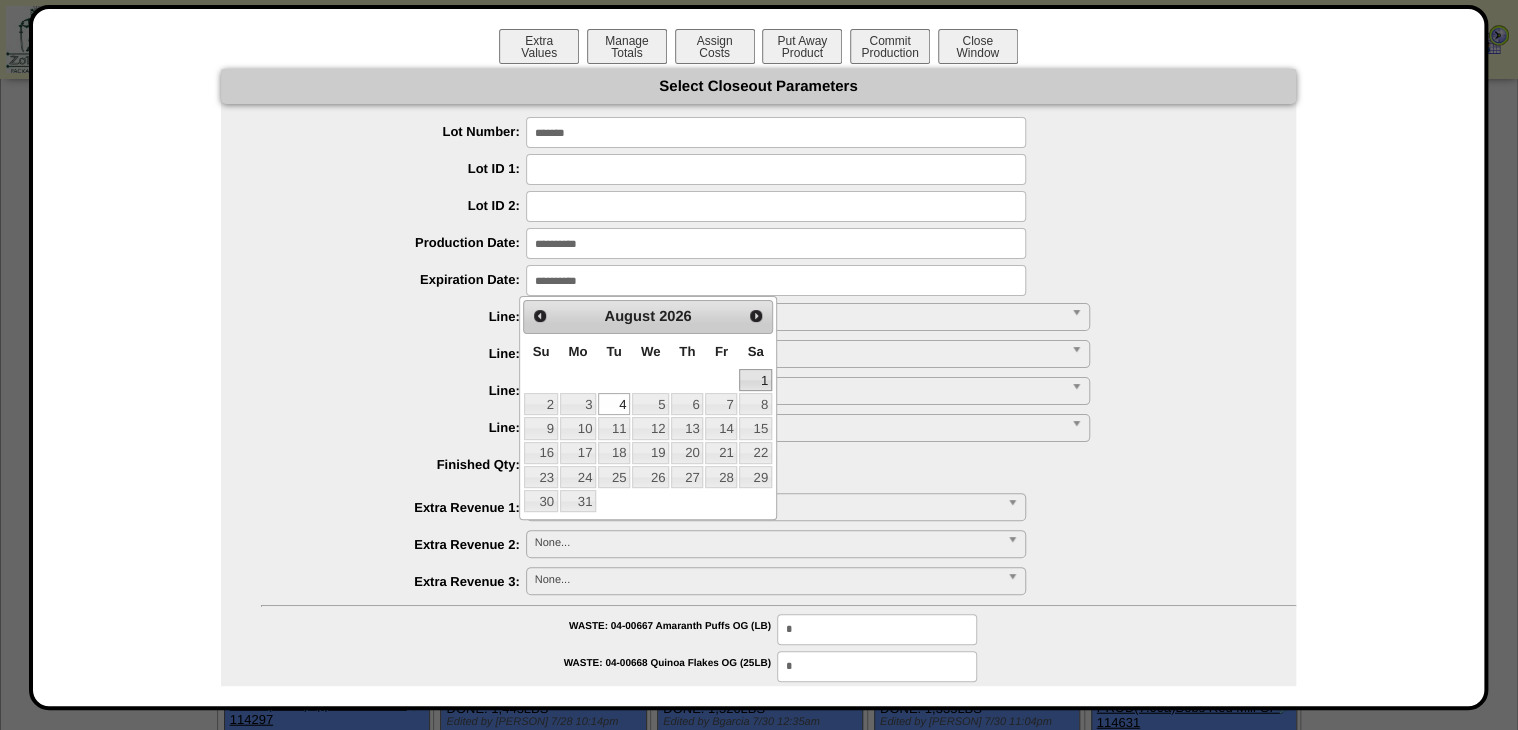 click on "1" at bounding box center (755, 380) 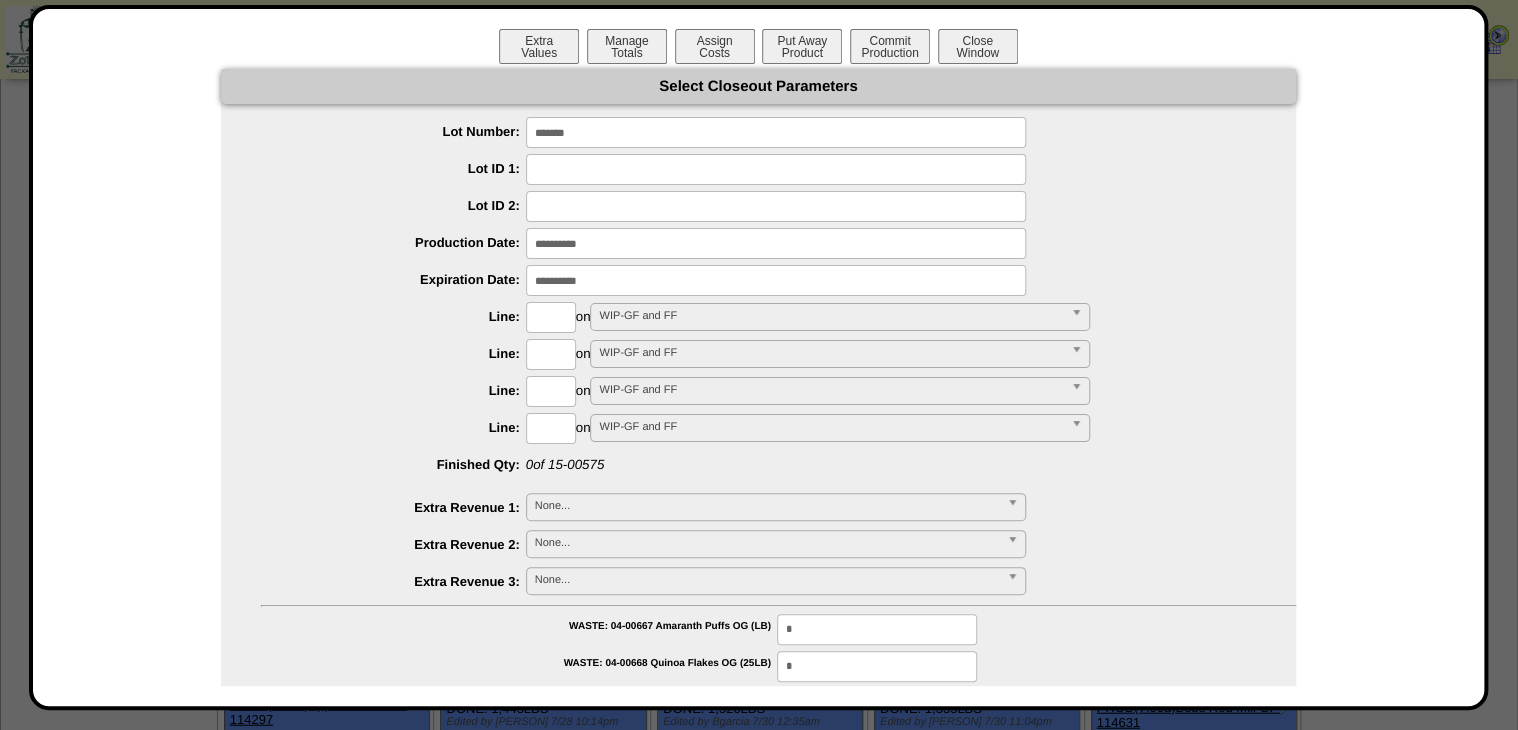 click at bounding box center [551, 317] 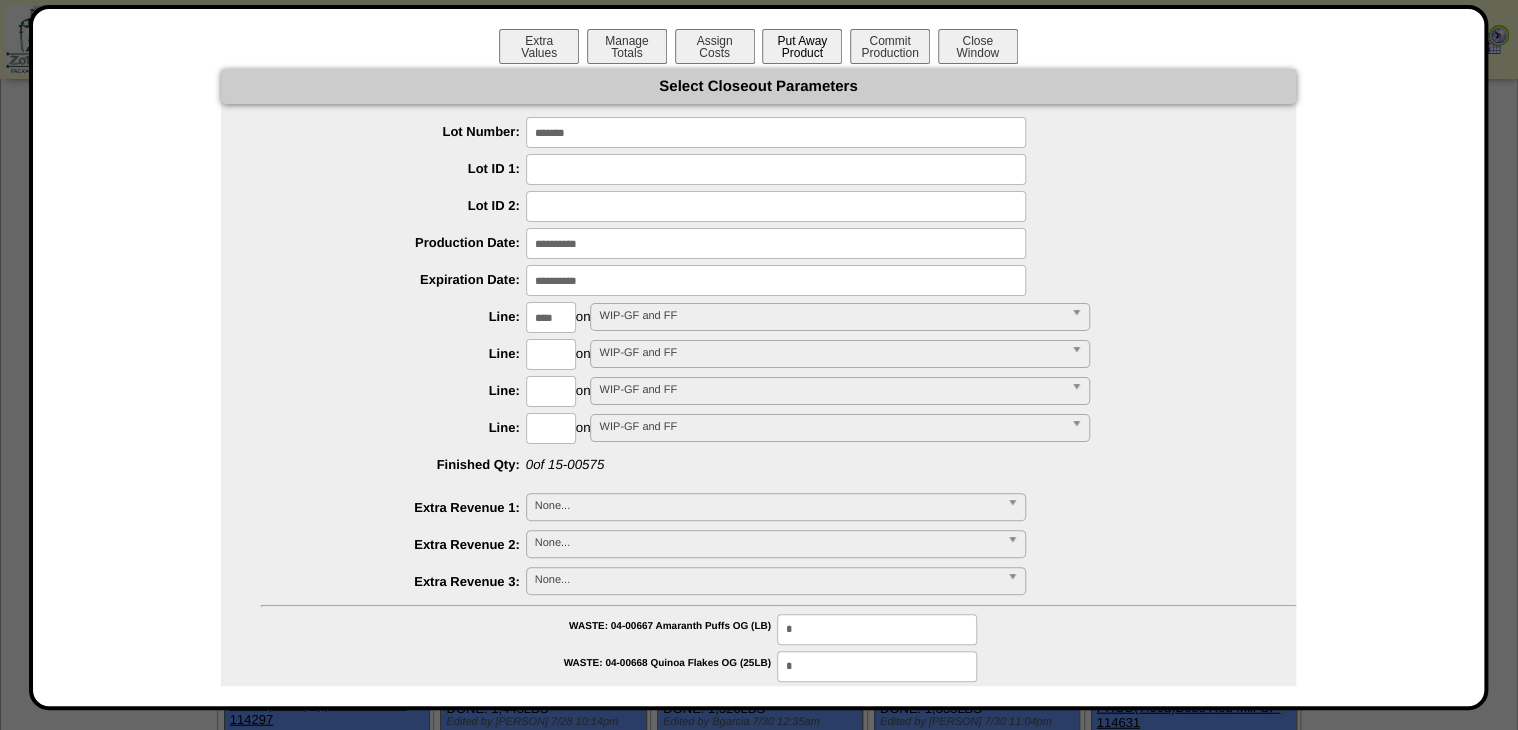 type on "****" 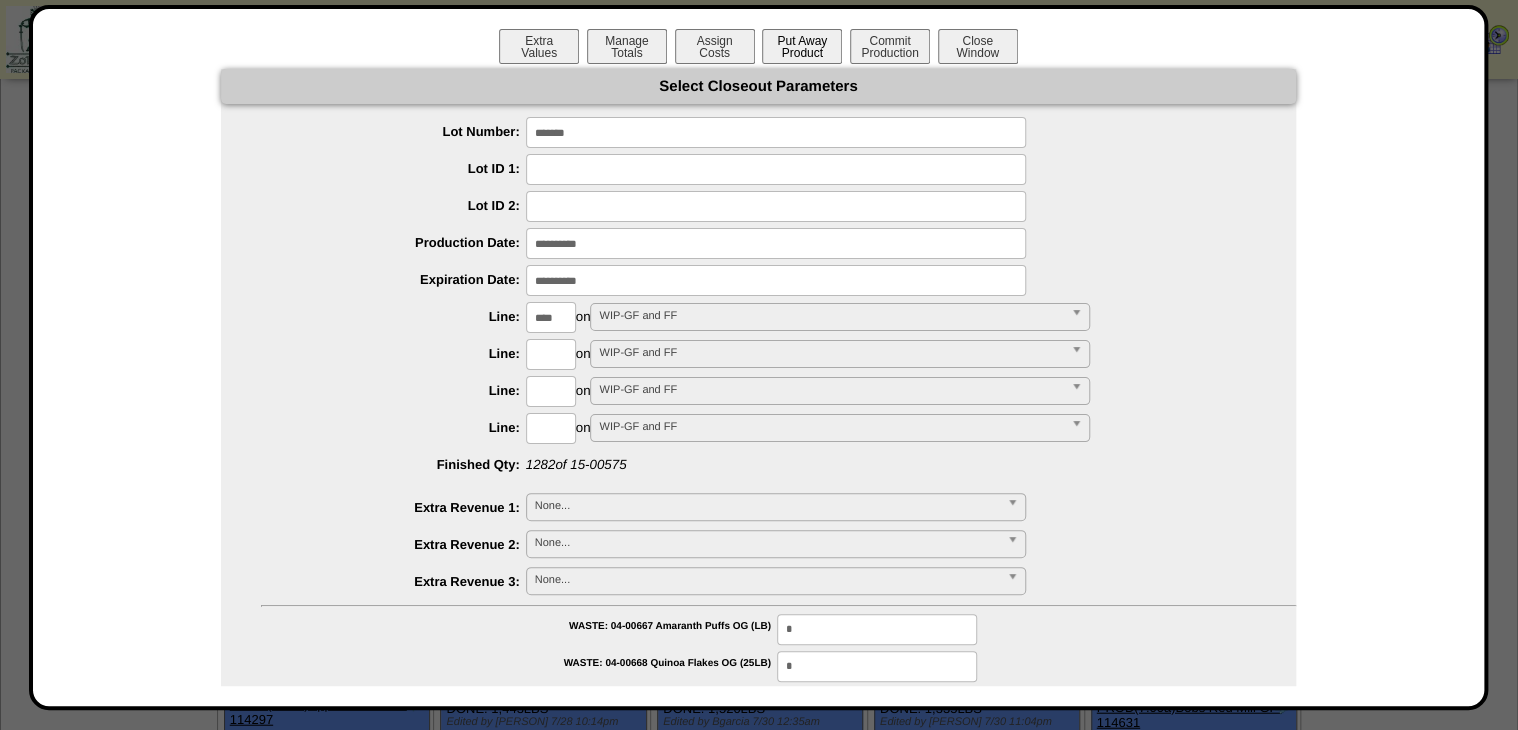 click on "Put Away Product" at bounding box center (802, 46) 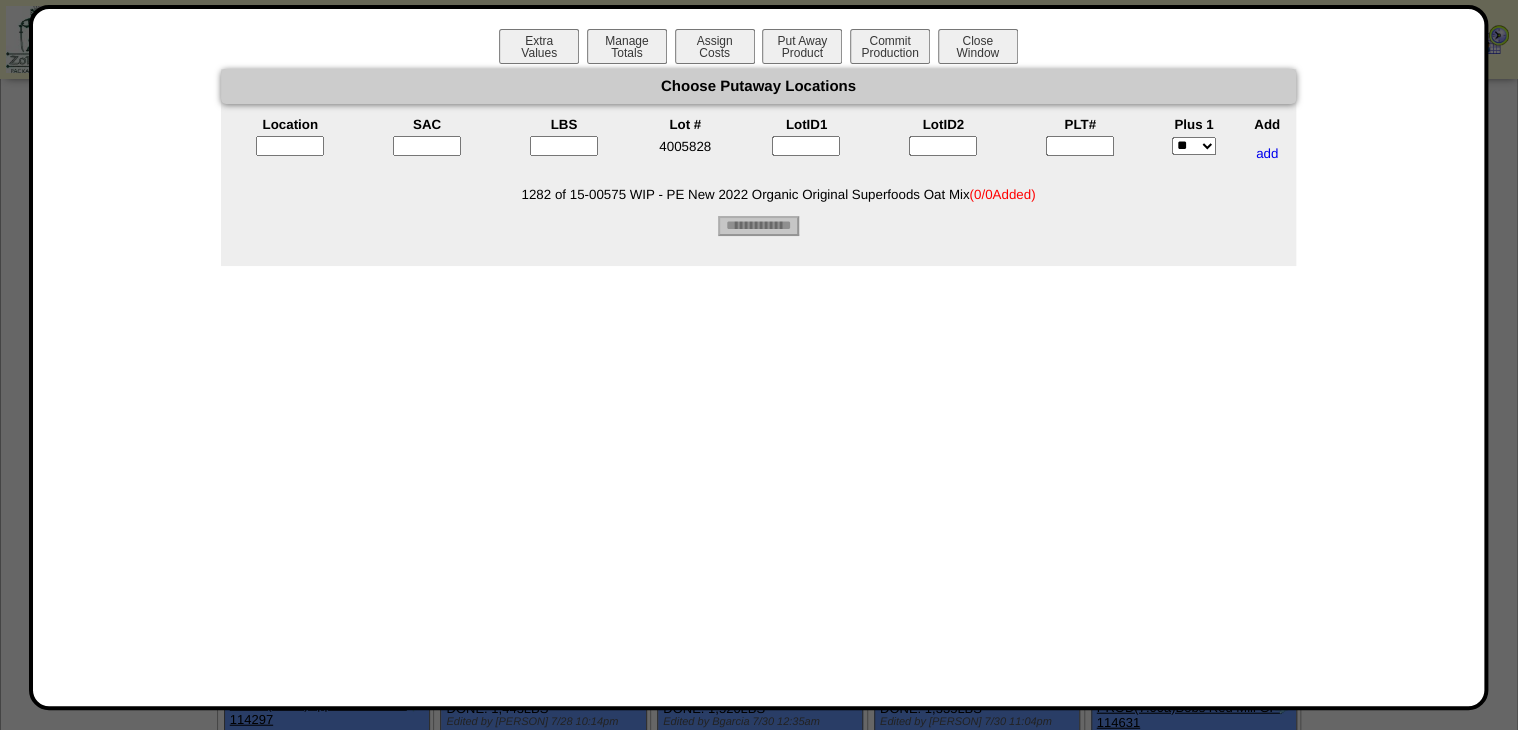 drag, startPoint x: 1048, startPoint y: 145, endPoint x: 1060, endPoint y: 144, distance: 12.0415945 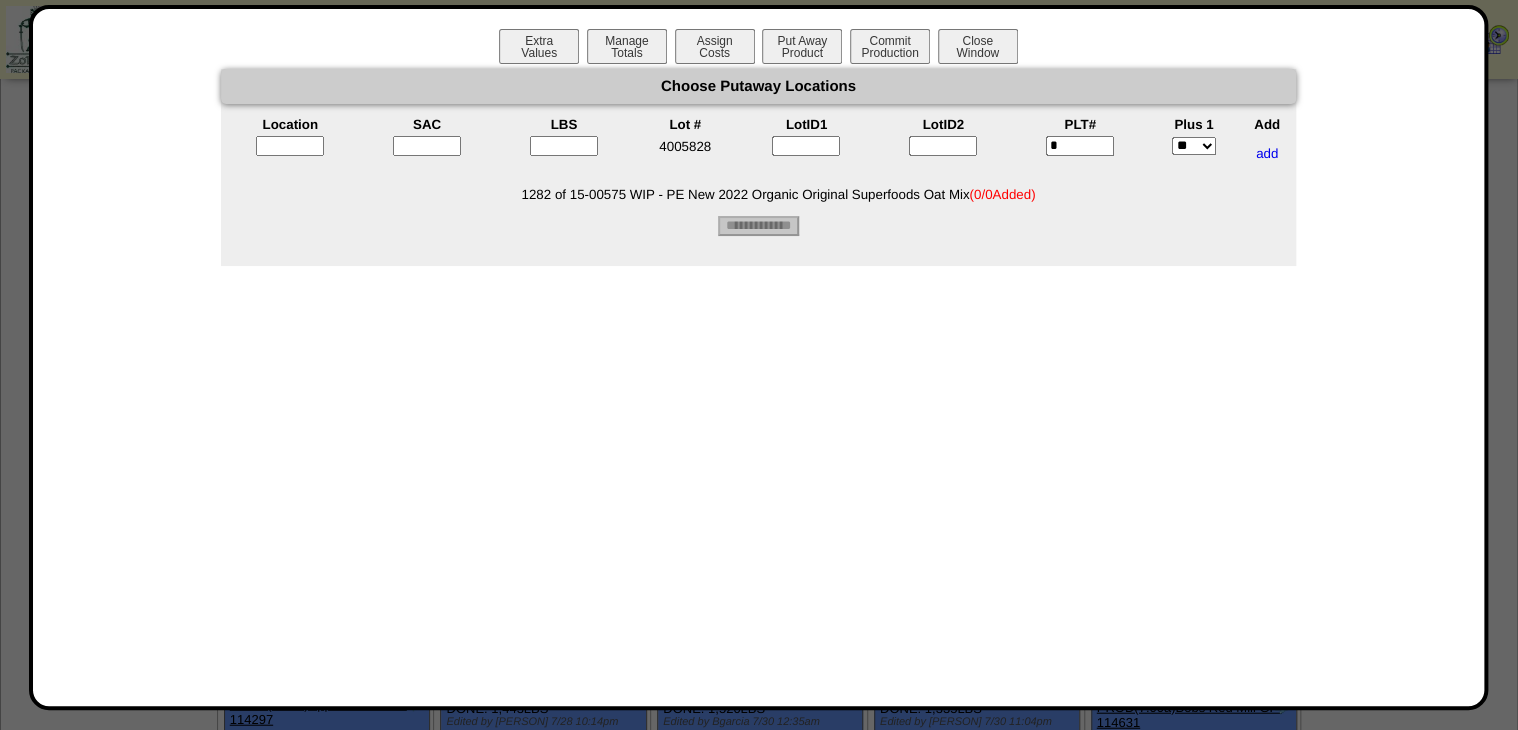 type on "*" 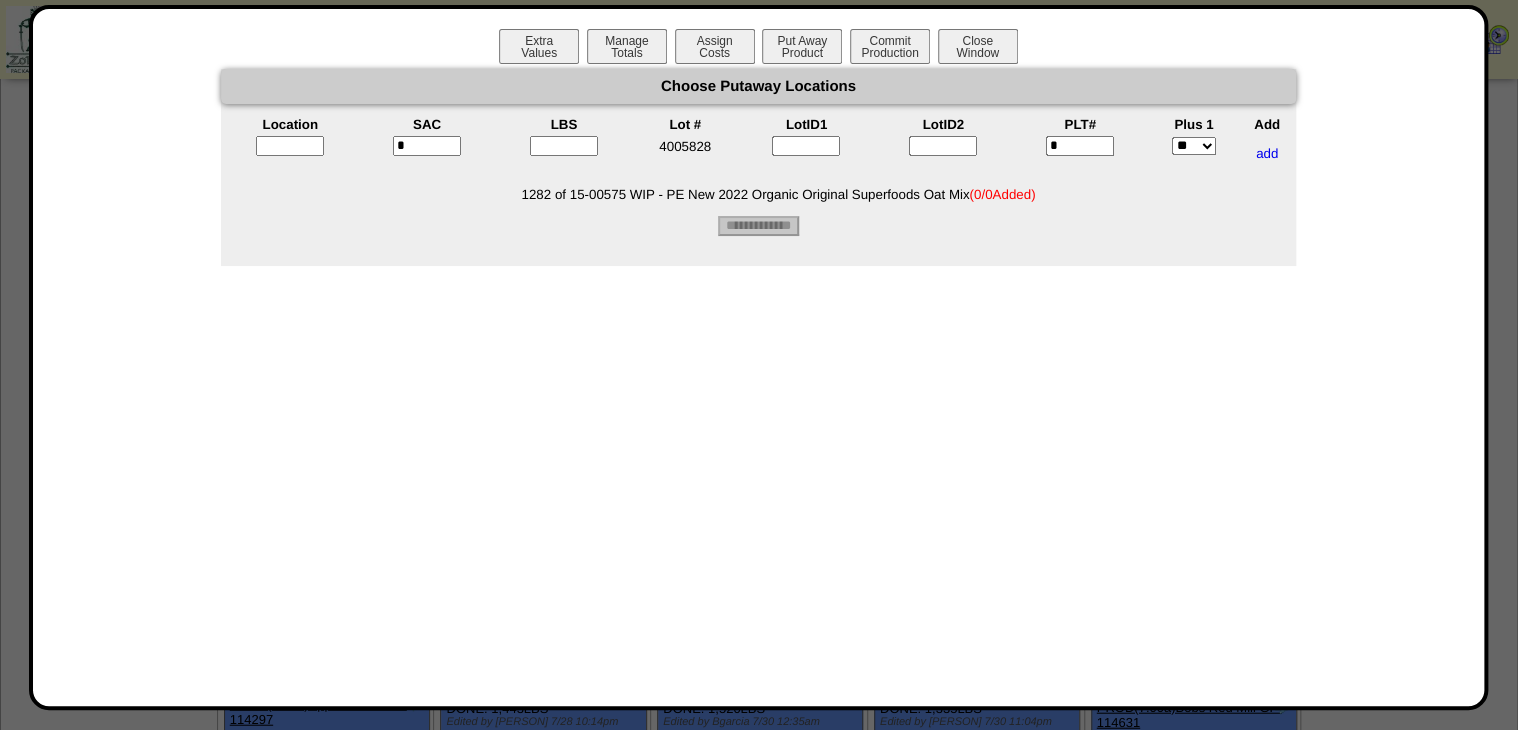type on "*" 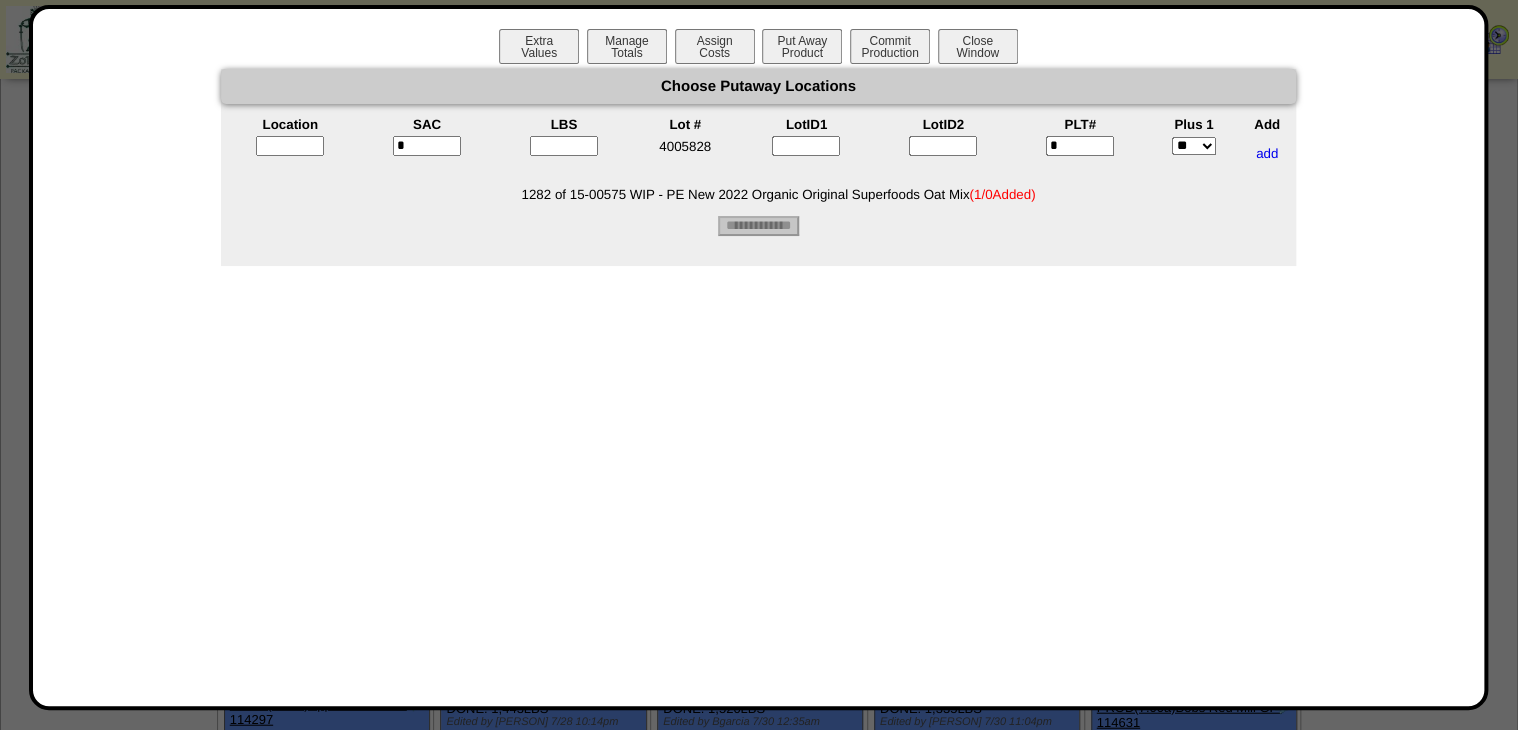 click at bounding box center (564, 146) 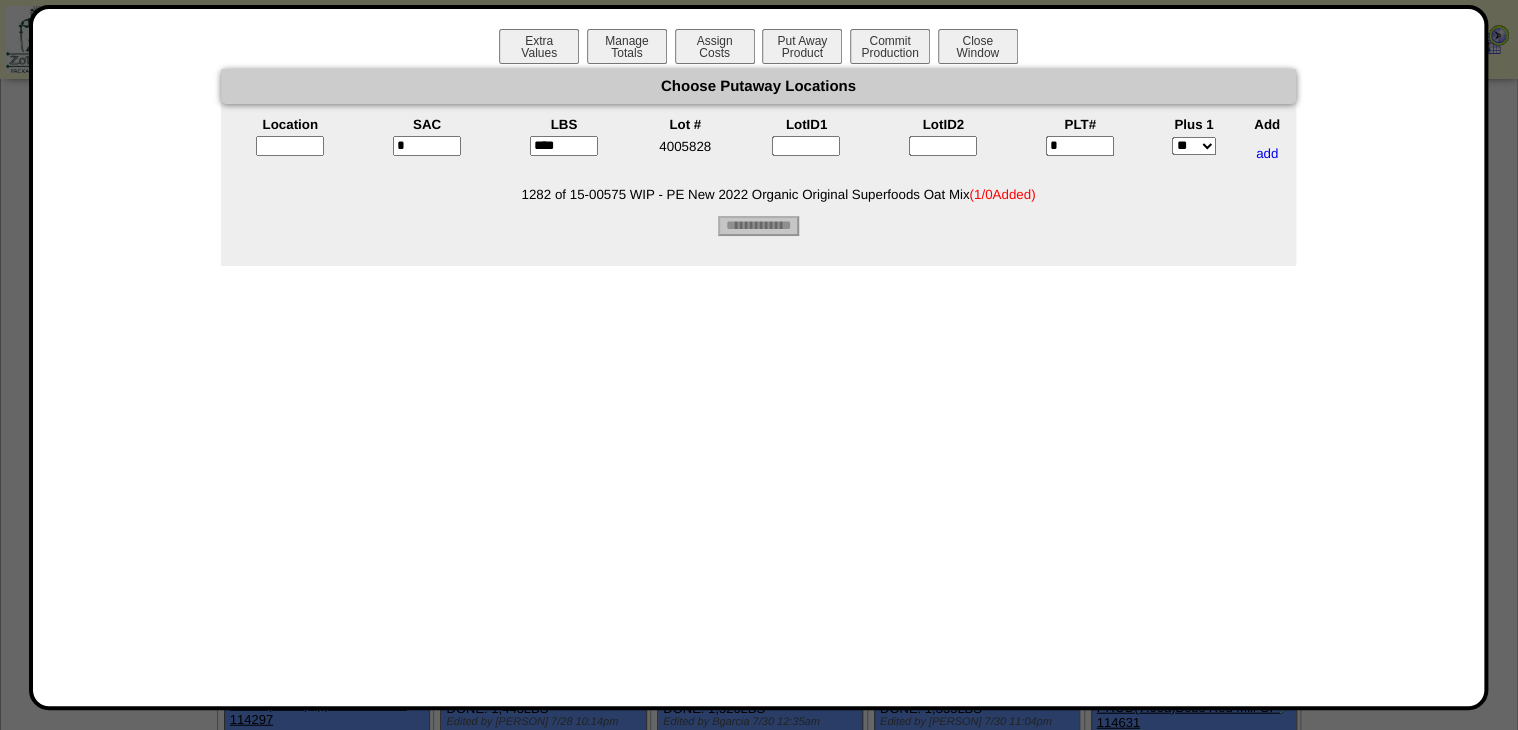 type on "****" 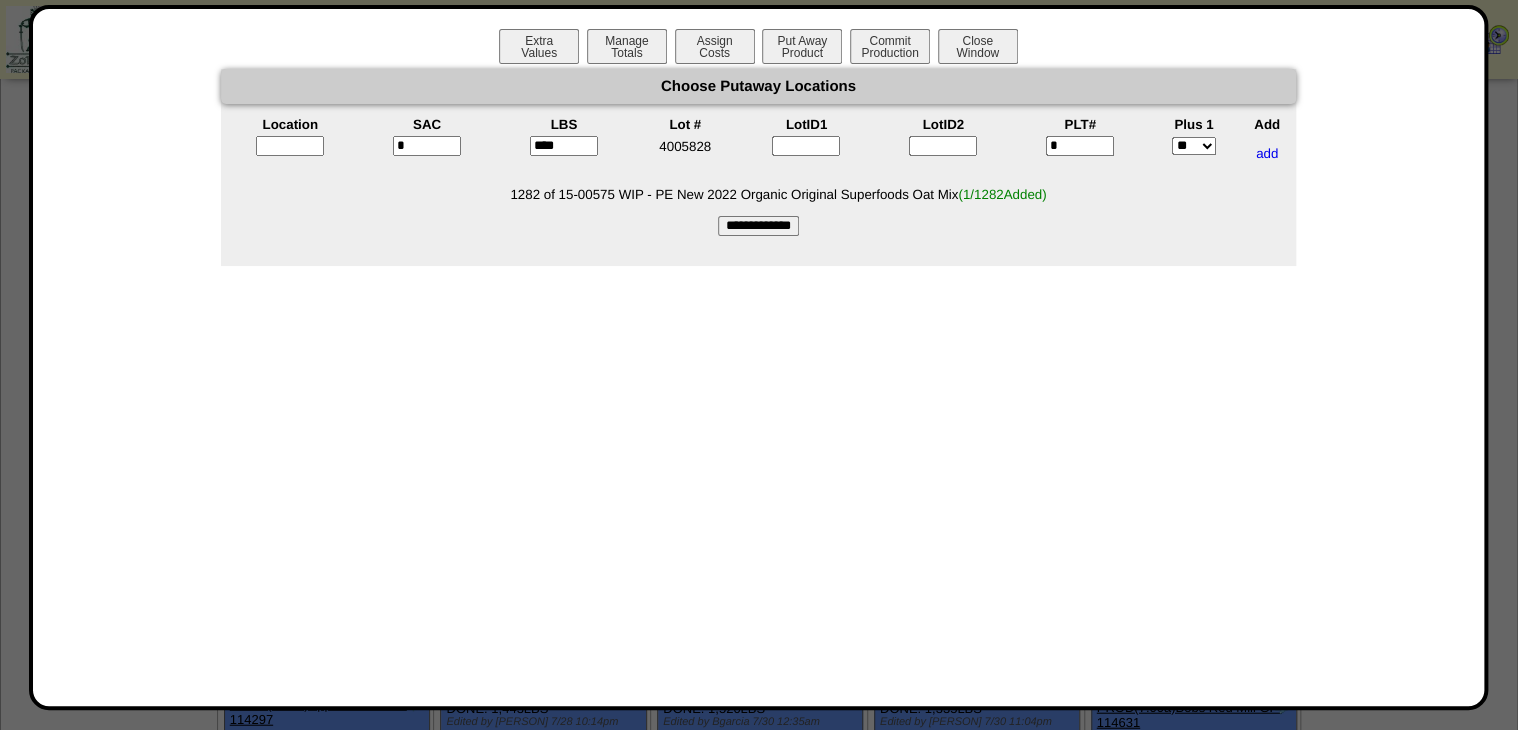 type on "*****" 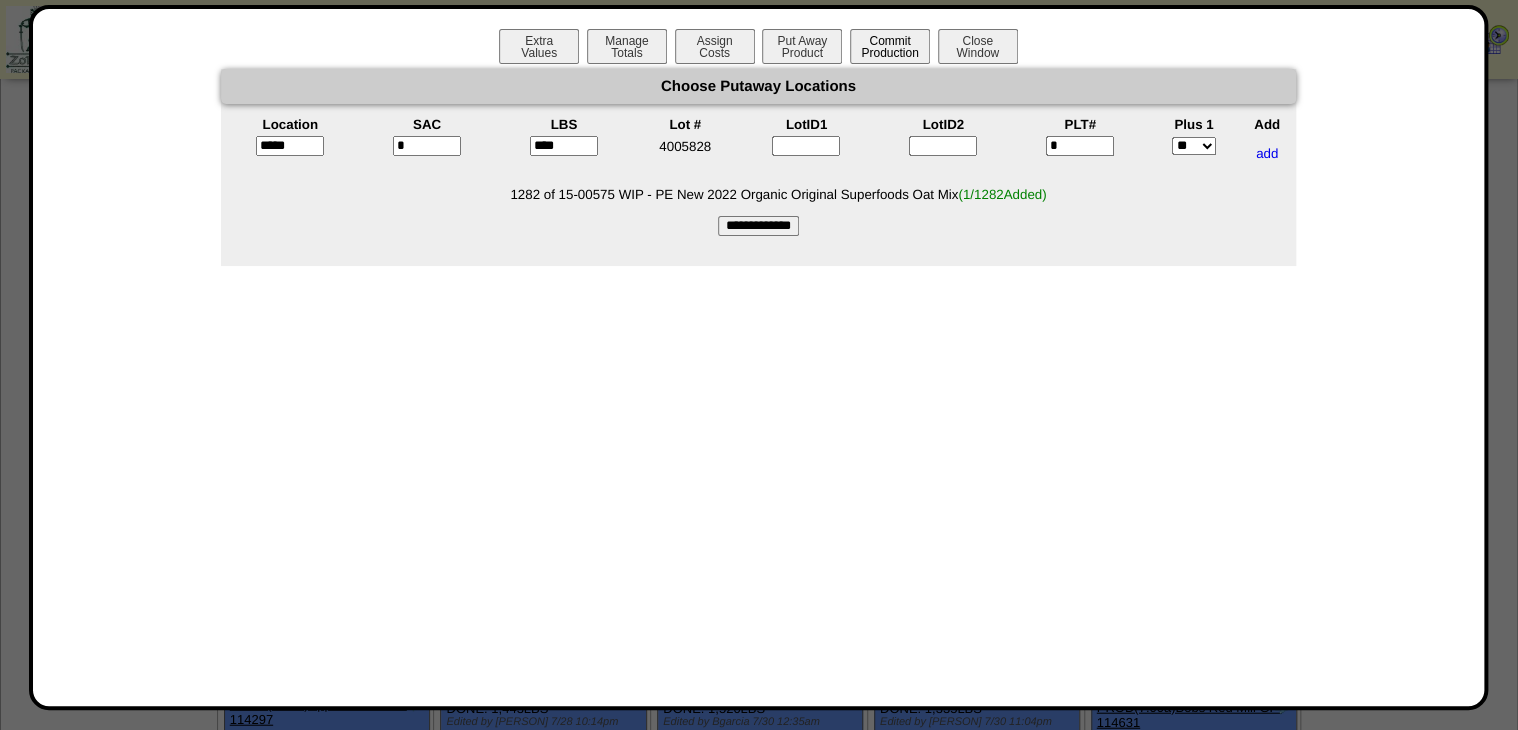 click on "**********" at bounding box center [758, 226] 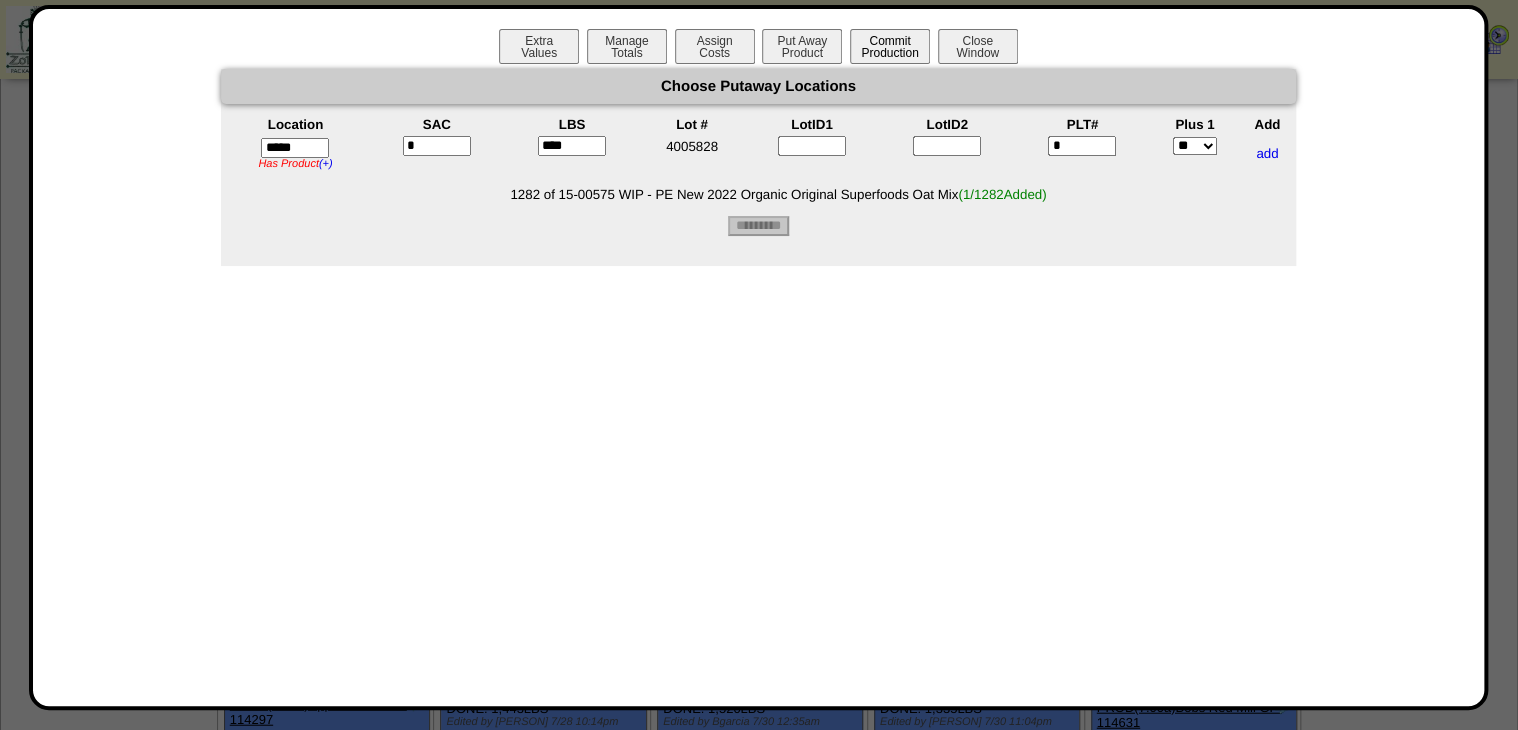 type on "*********" 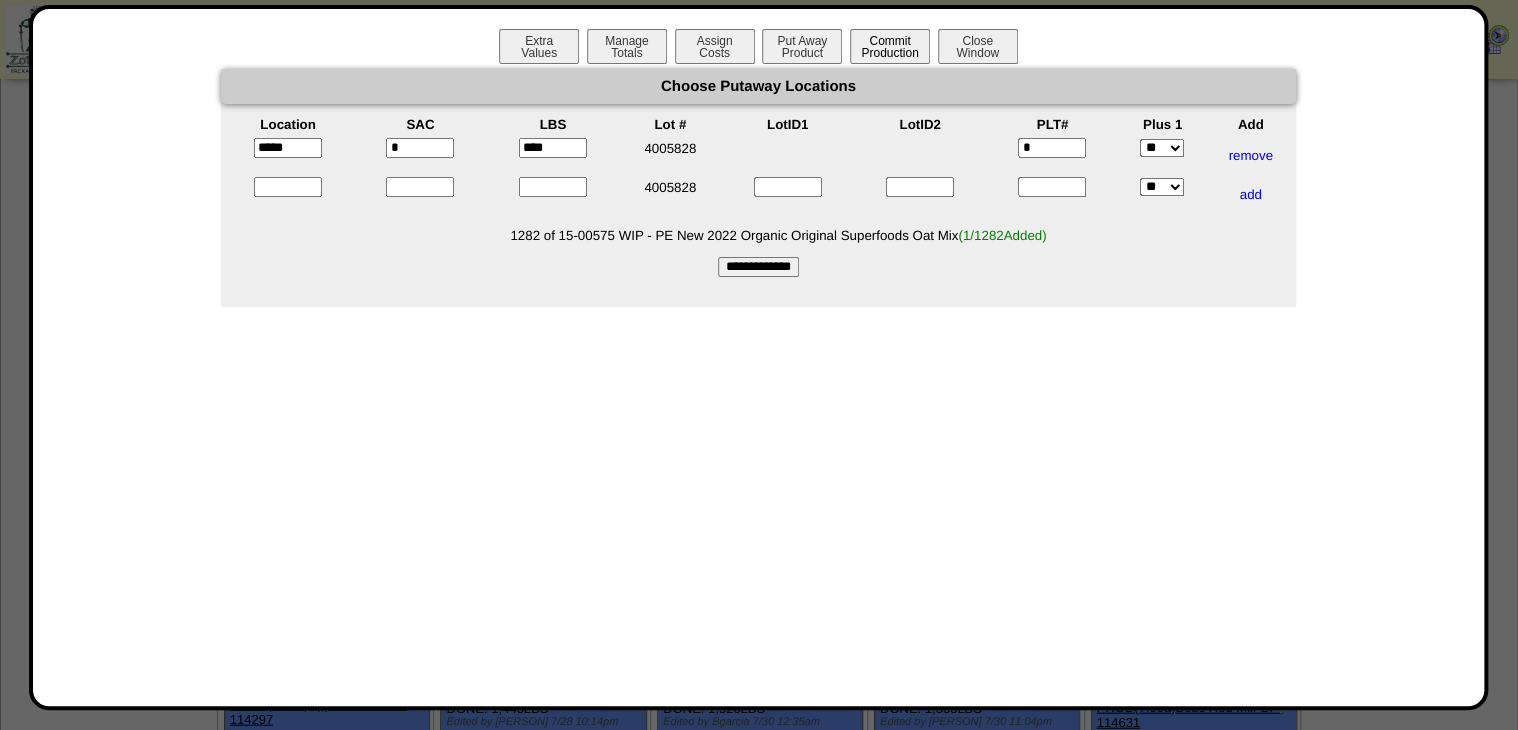 click on "Commit Production" at bounding box center (890, 46) 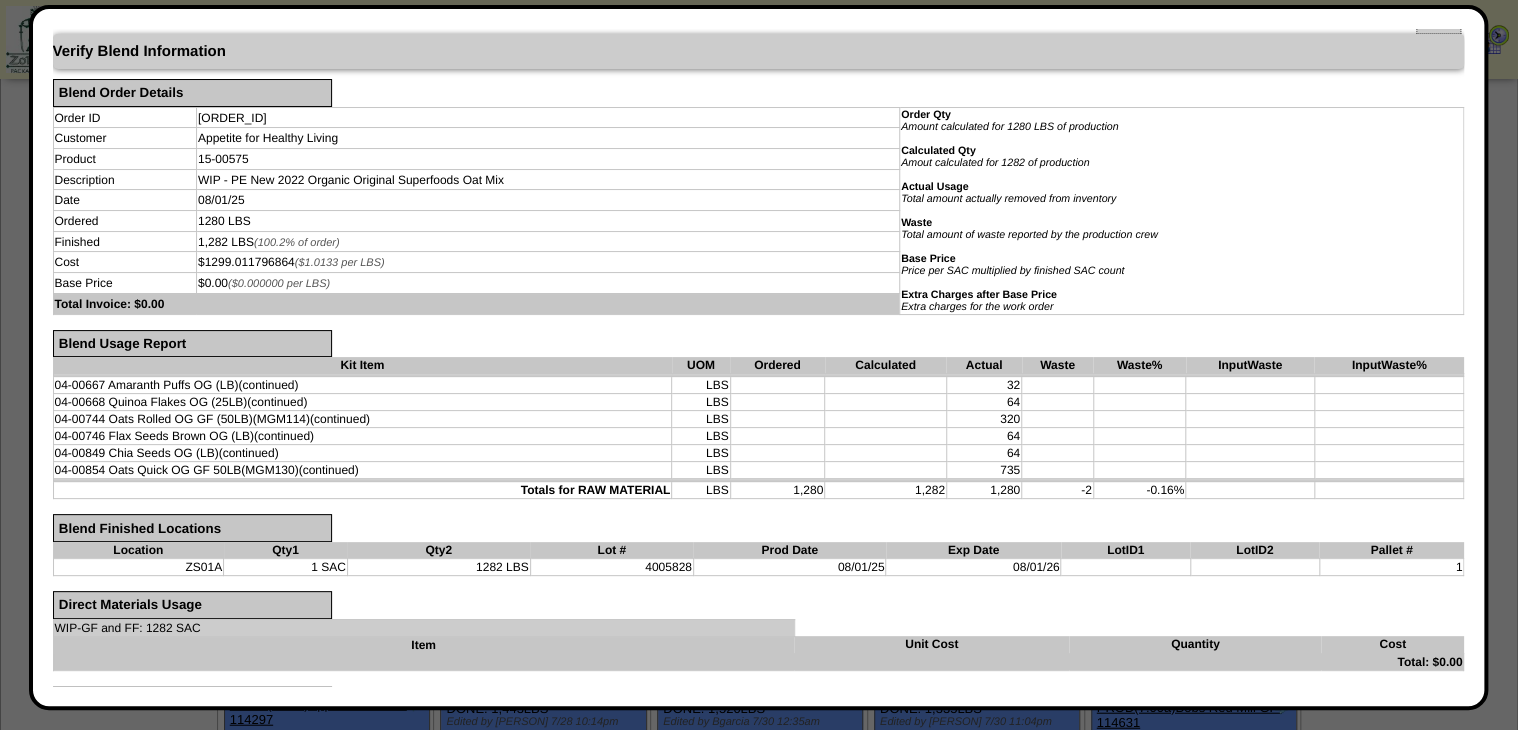 scroll, scrollTop: 297, scrollLeft: 0, axis: vertical 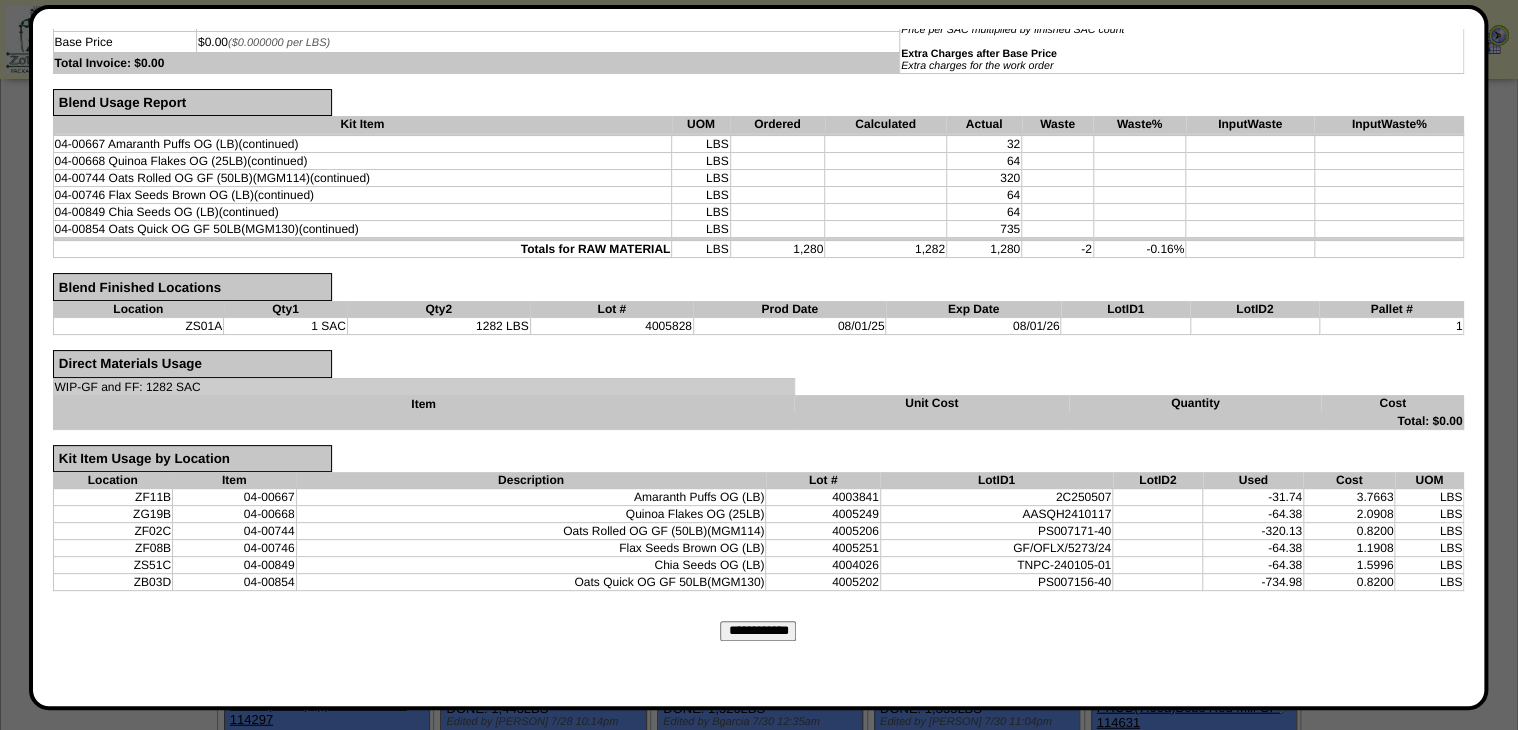 click on "**********" at bounding box center (758, 631) 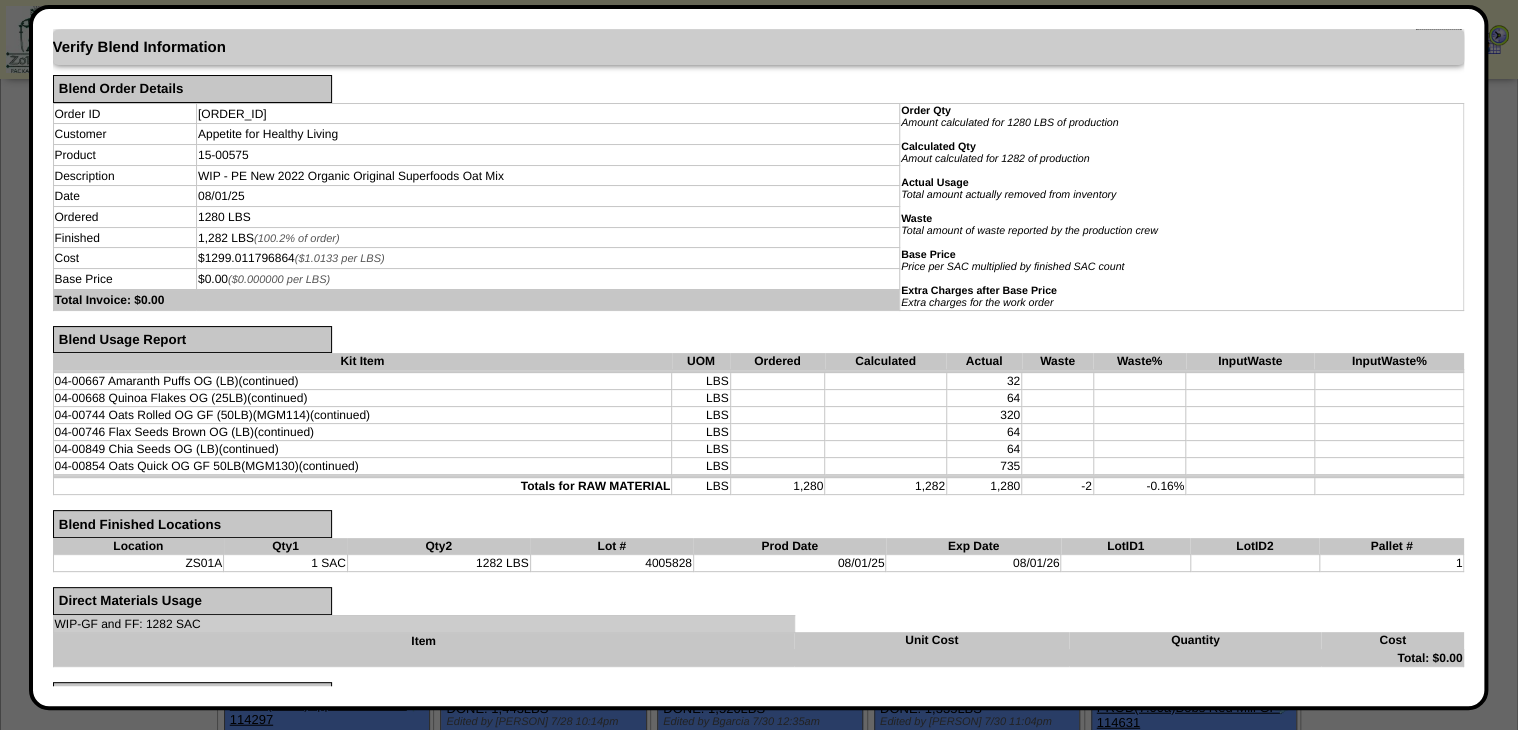 scroll, scrollTop: 0, scrollLeft: 0, axis: both 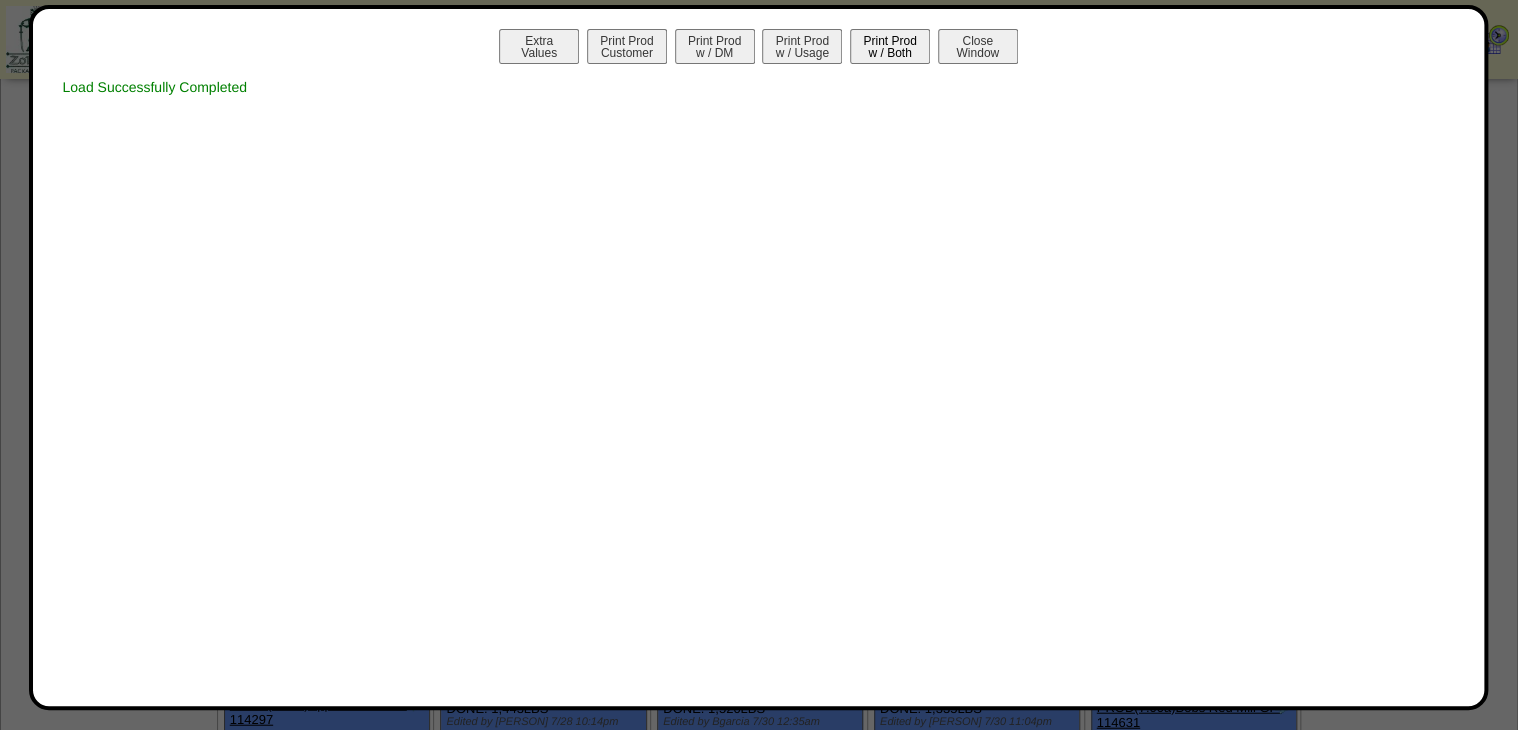 click on "Print Prod w / Both" at bounding box center [890, 46] 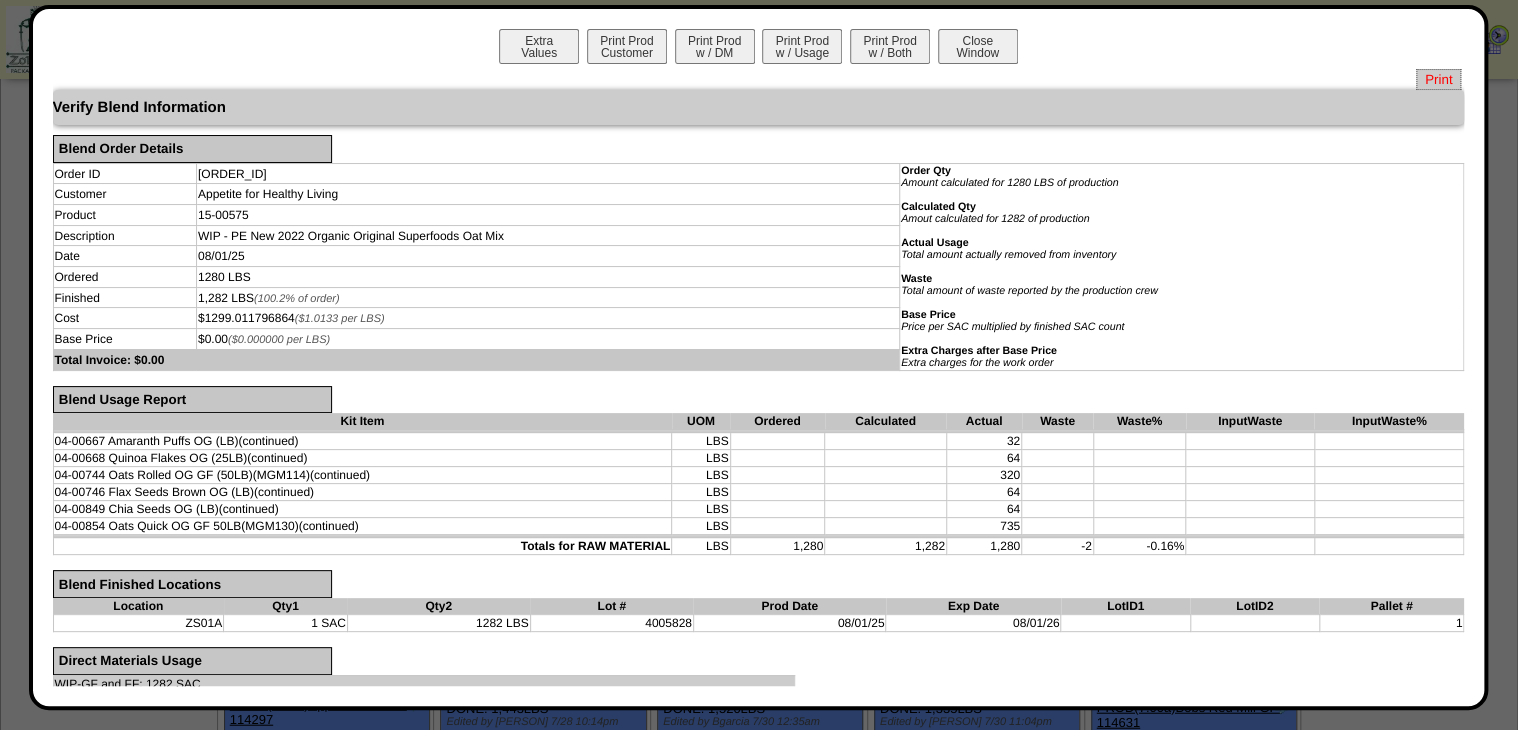 click on "Print" at bounding box center [1438, 79] 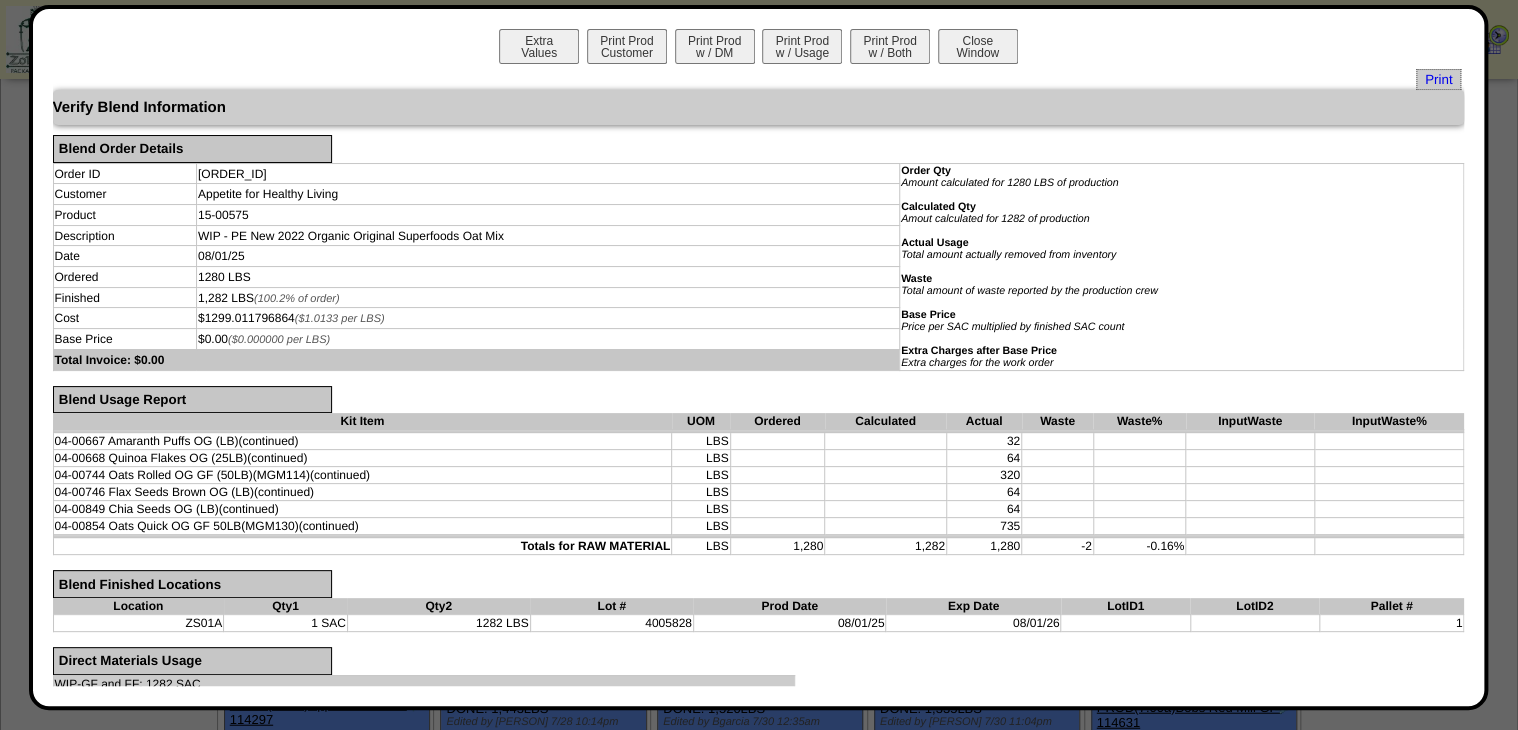 drag, startPoint x: 352, startPoint y: 334, endPoint x: 343, endPoint y: 342, distance: 12.0415945 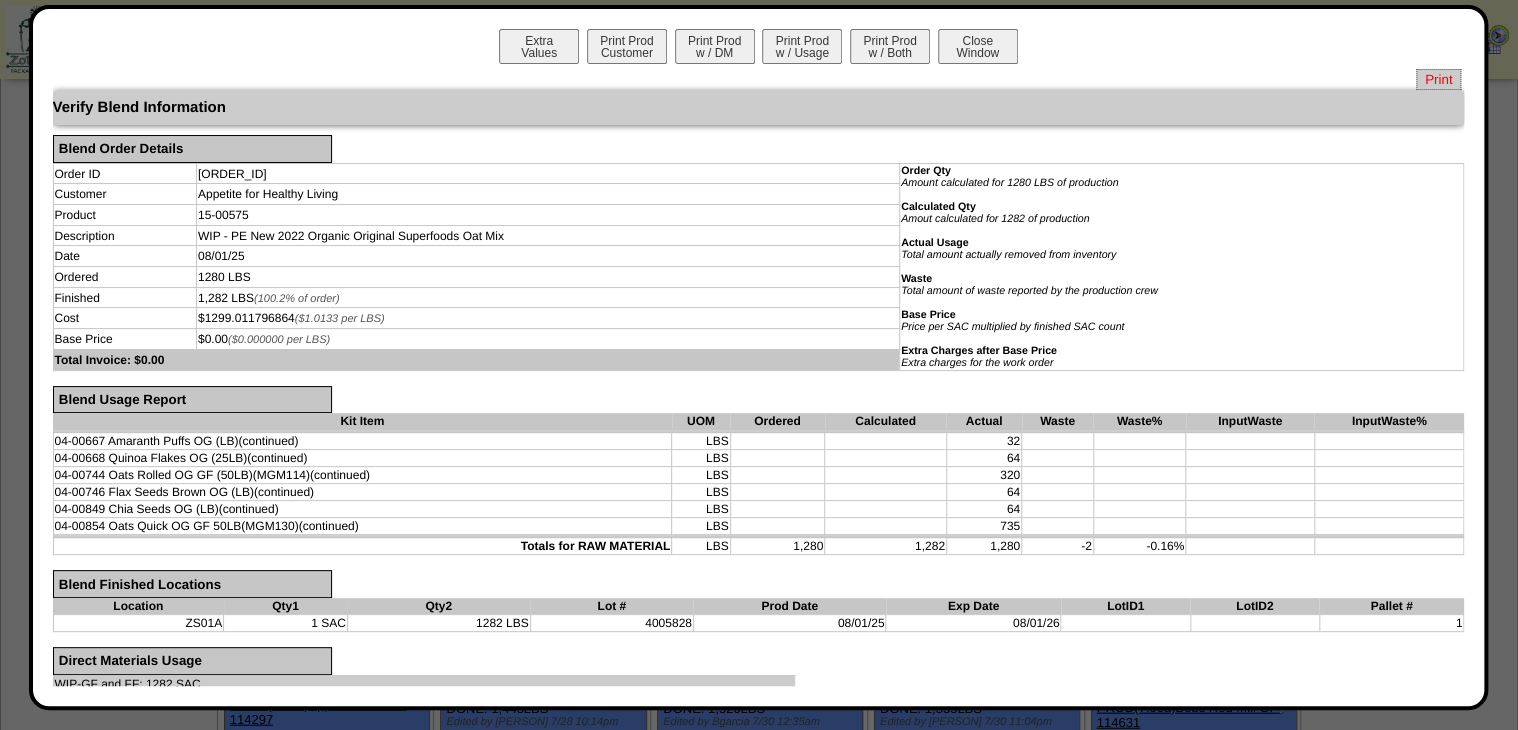 click on "Print" at bounding box center (1438, 79) 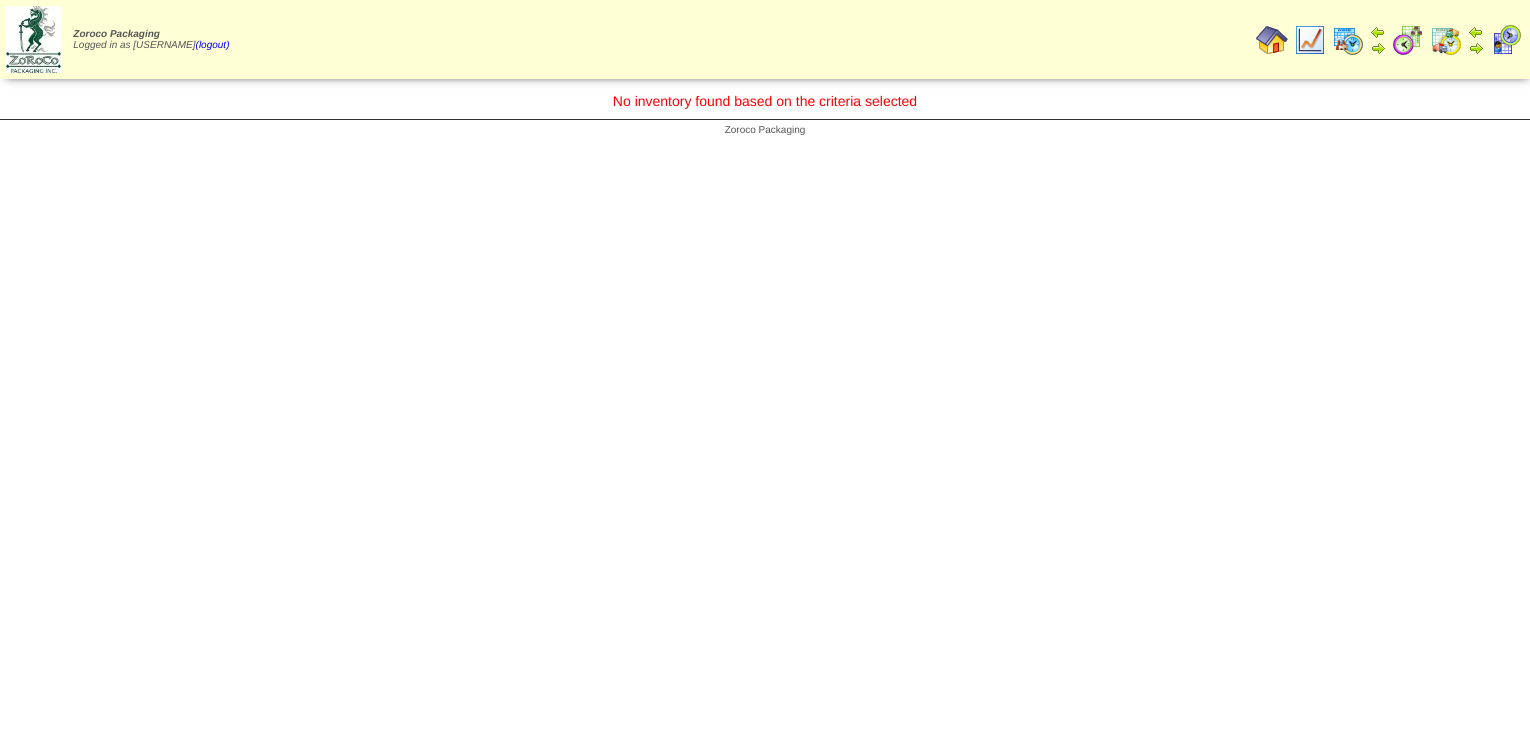 scroll, scrollTop: 0, scrollLeft: 0, axis: both 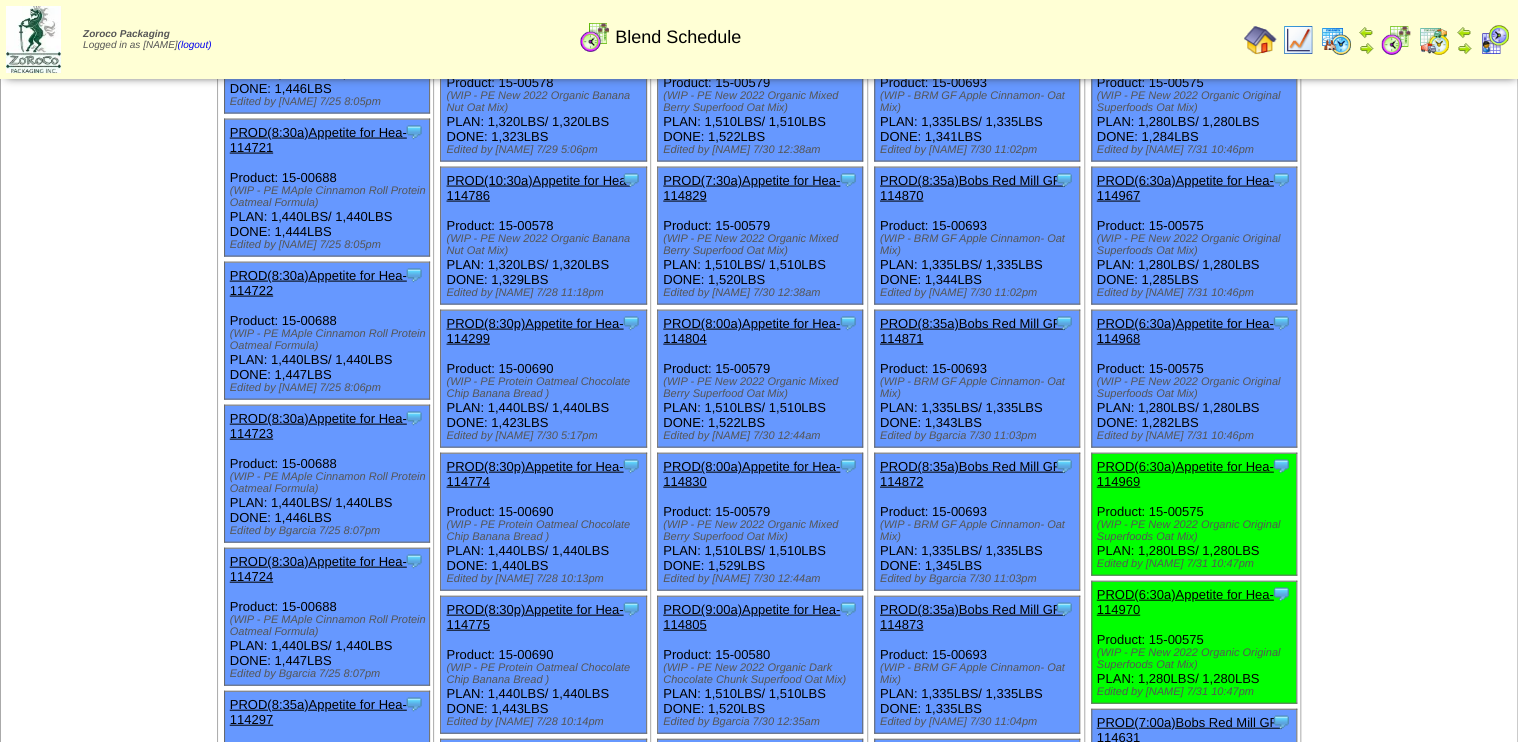 click on "PROD(6:30a)Appetite for Hea-114969" at bounding box center (1185, 474) 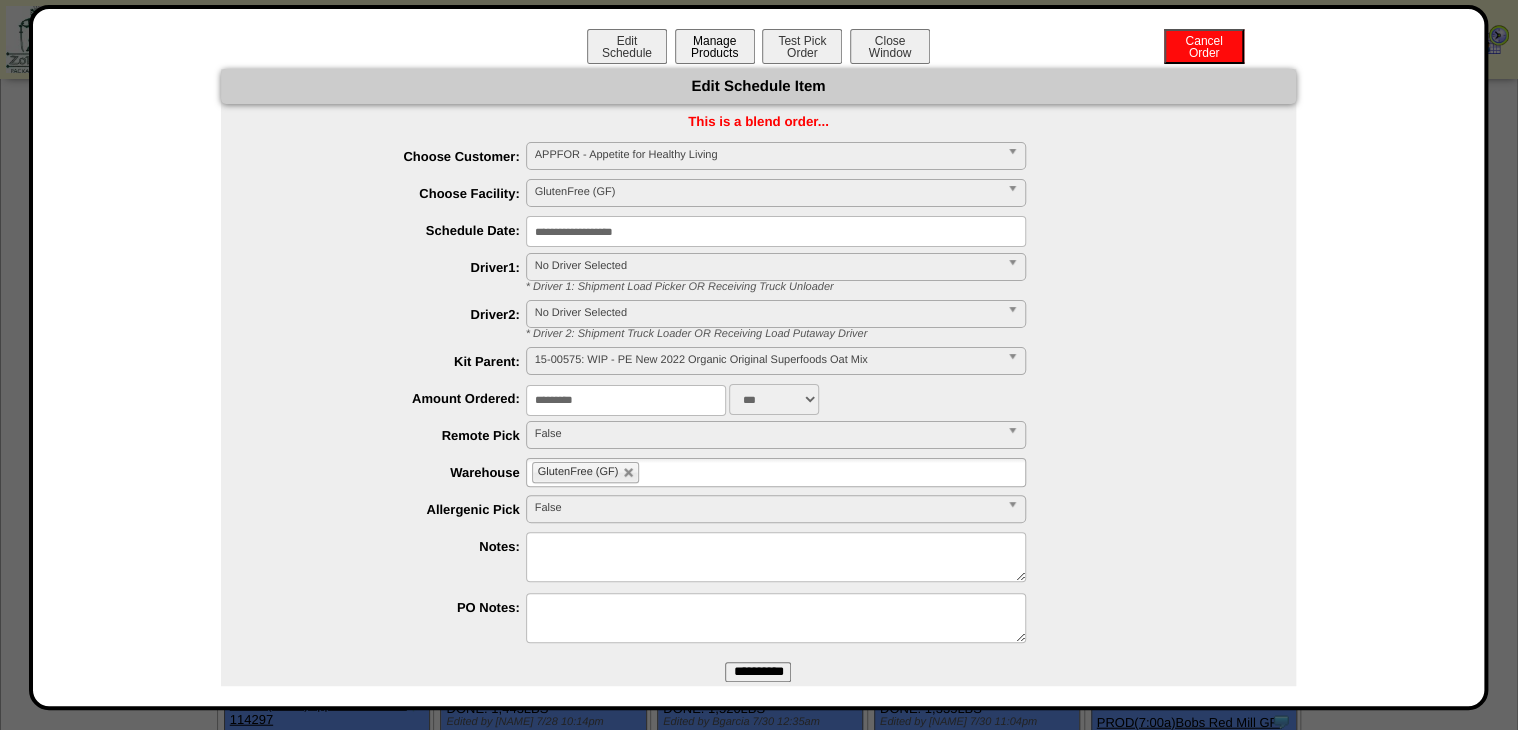 click on "Manage Products" at bounding box center [715, 46] 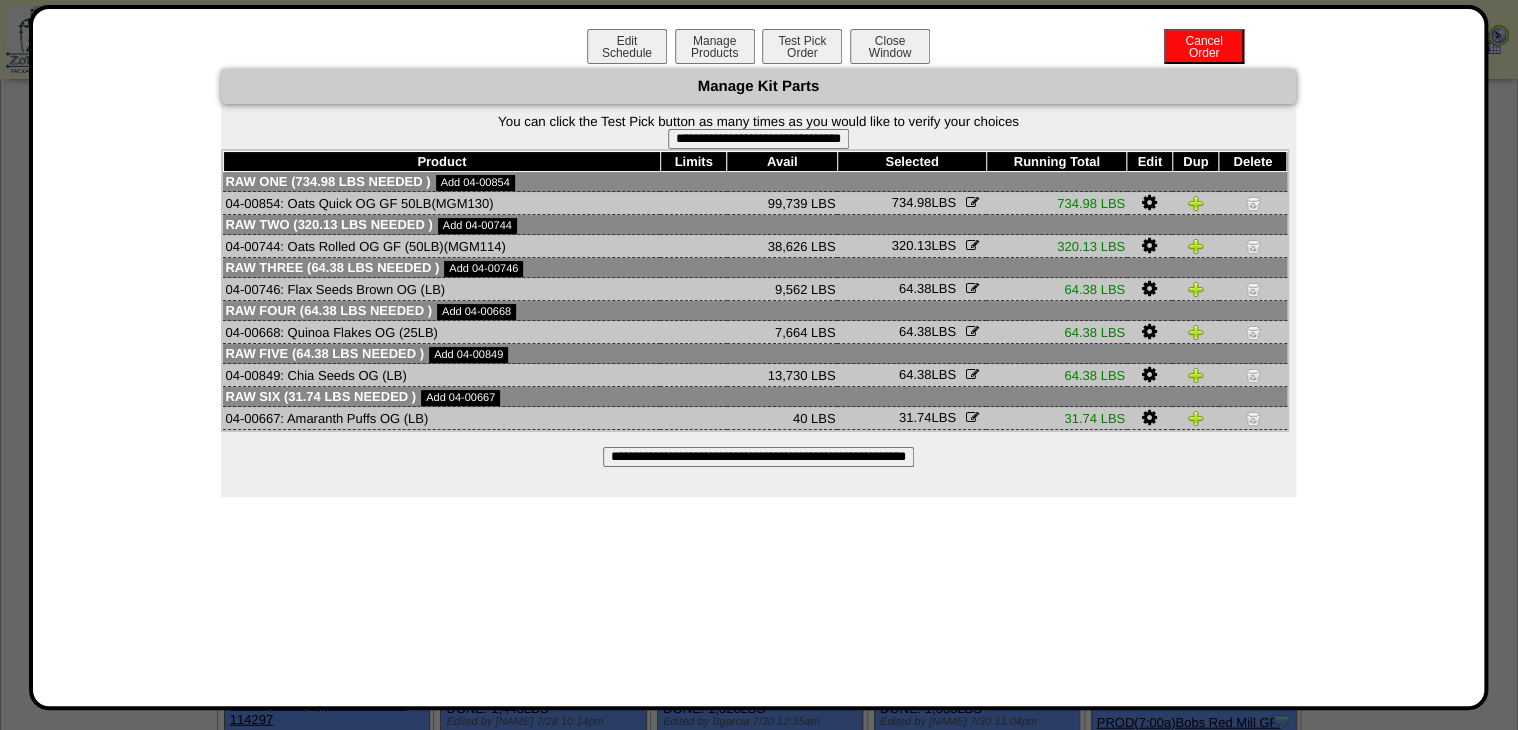 click on "**********" at bounding box center [758, 139] 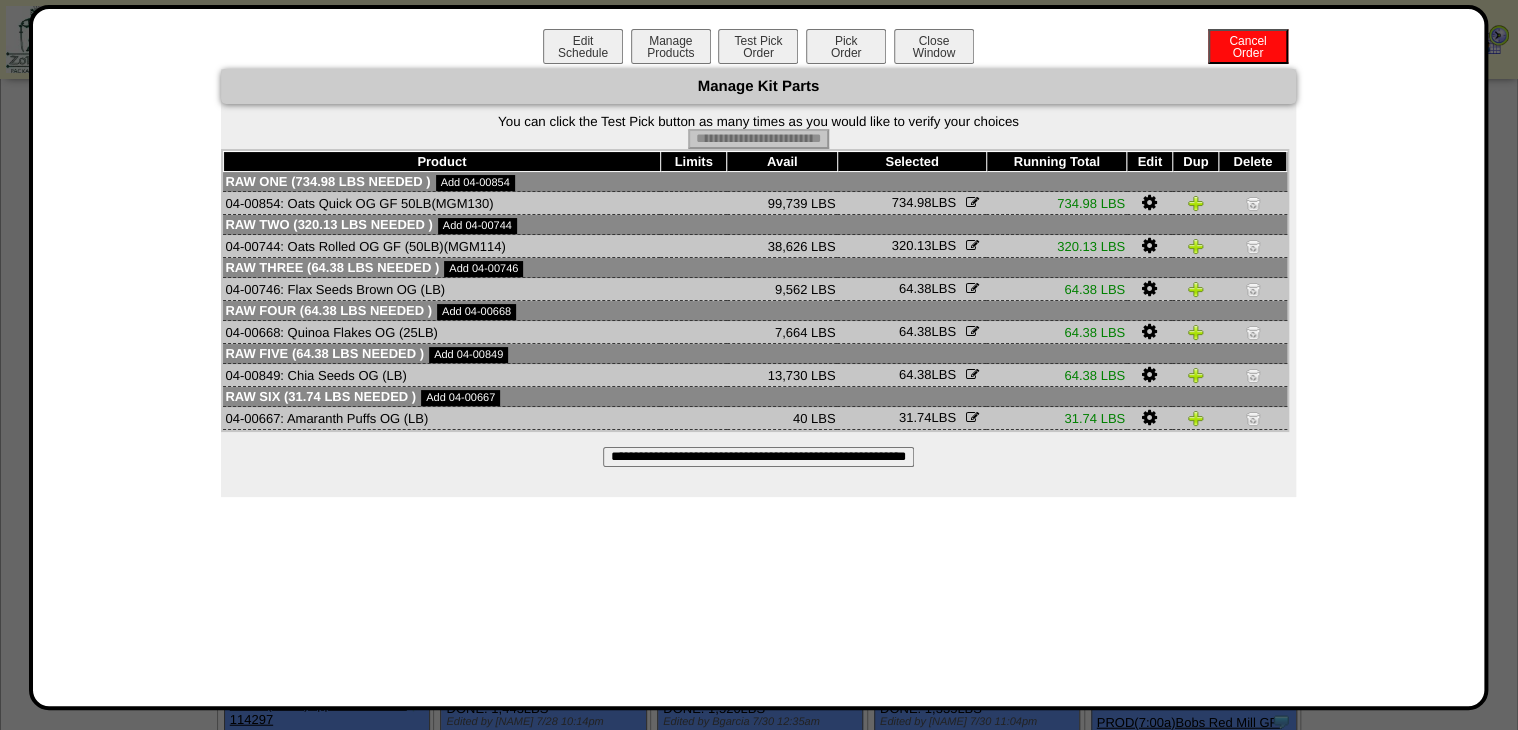 click on "Pick Order" at bounding box center (846, 46) 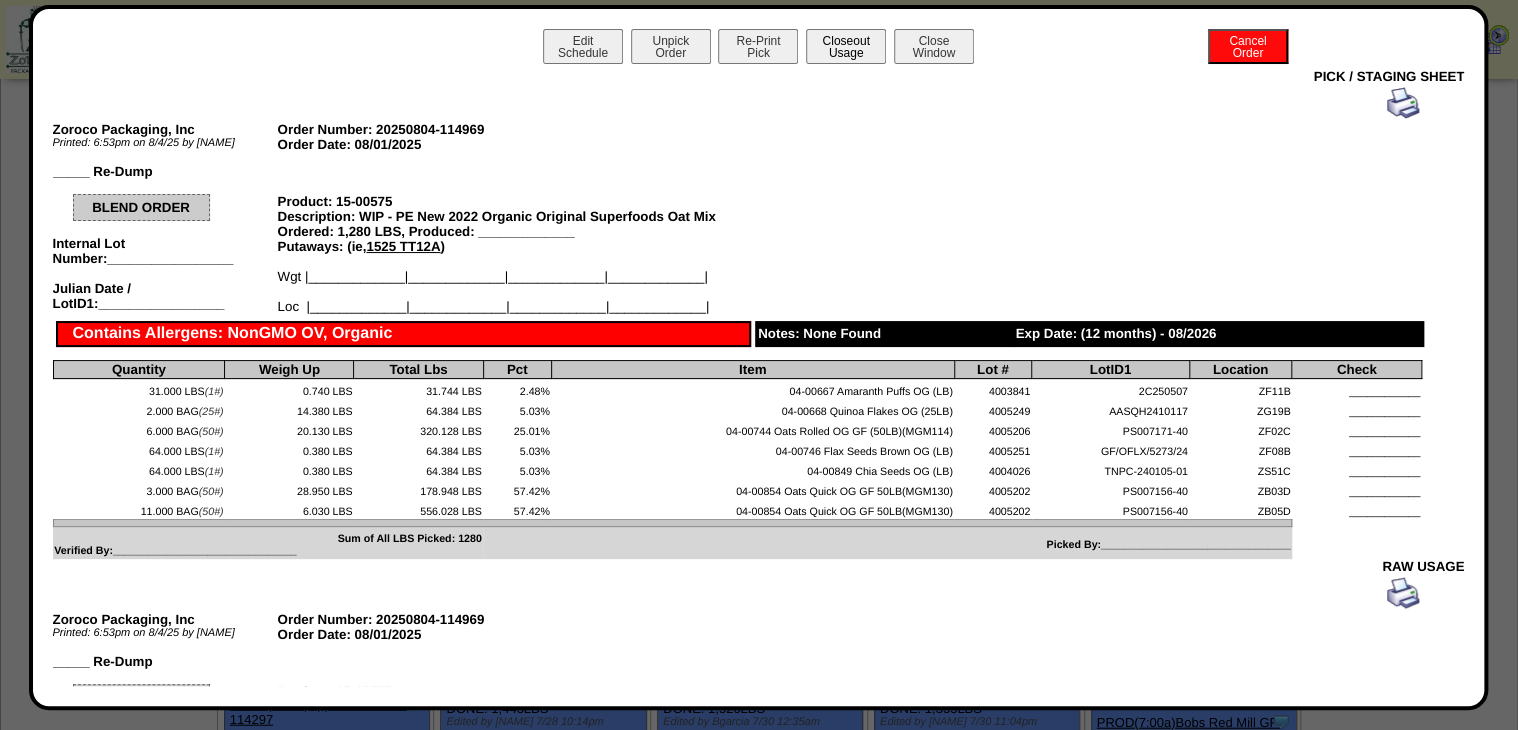 click on "Closeout Usage" at bounding box center (846, 46) 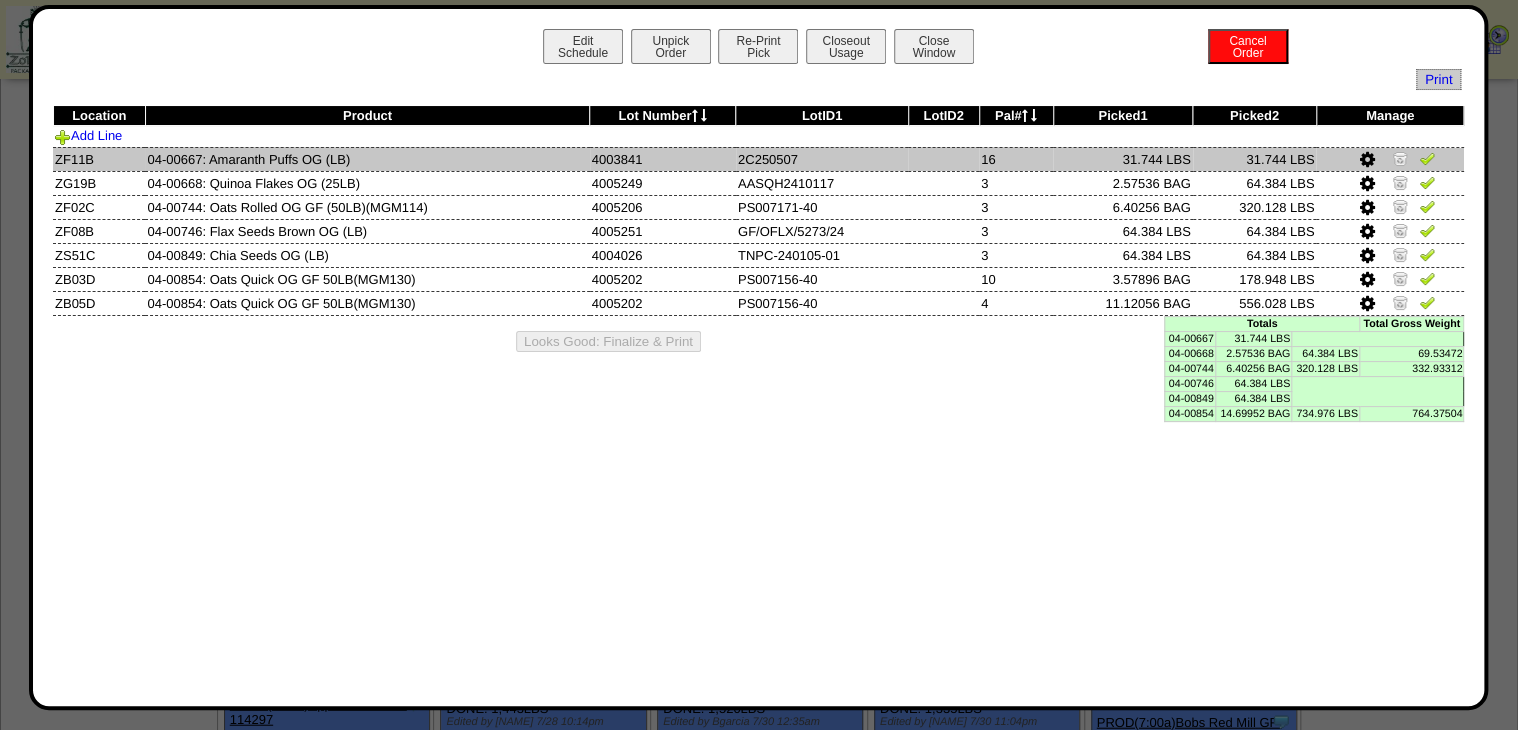 click at bounding box center [1427, 161] 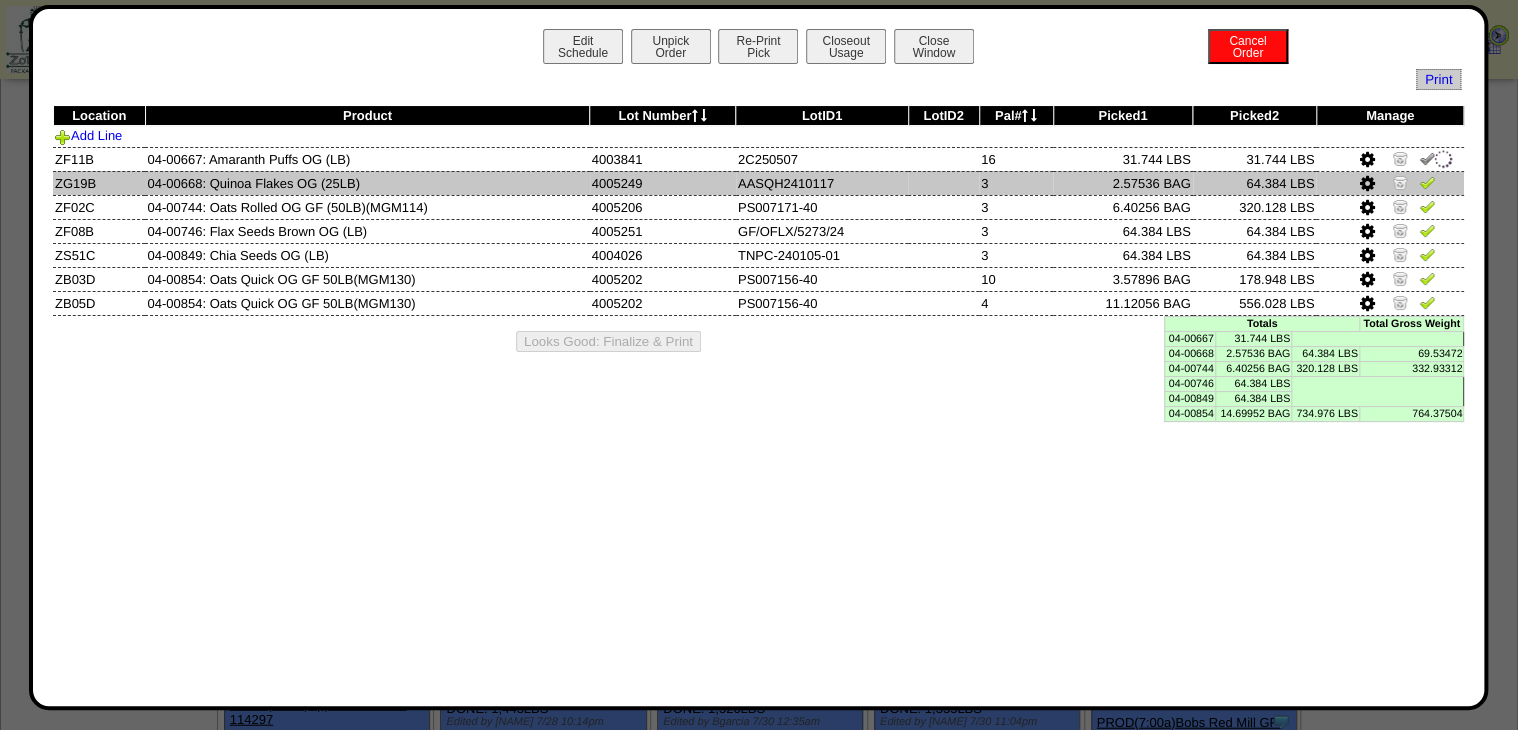 click at bounding box center [1427, 182] 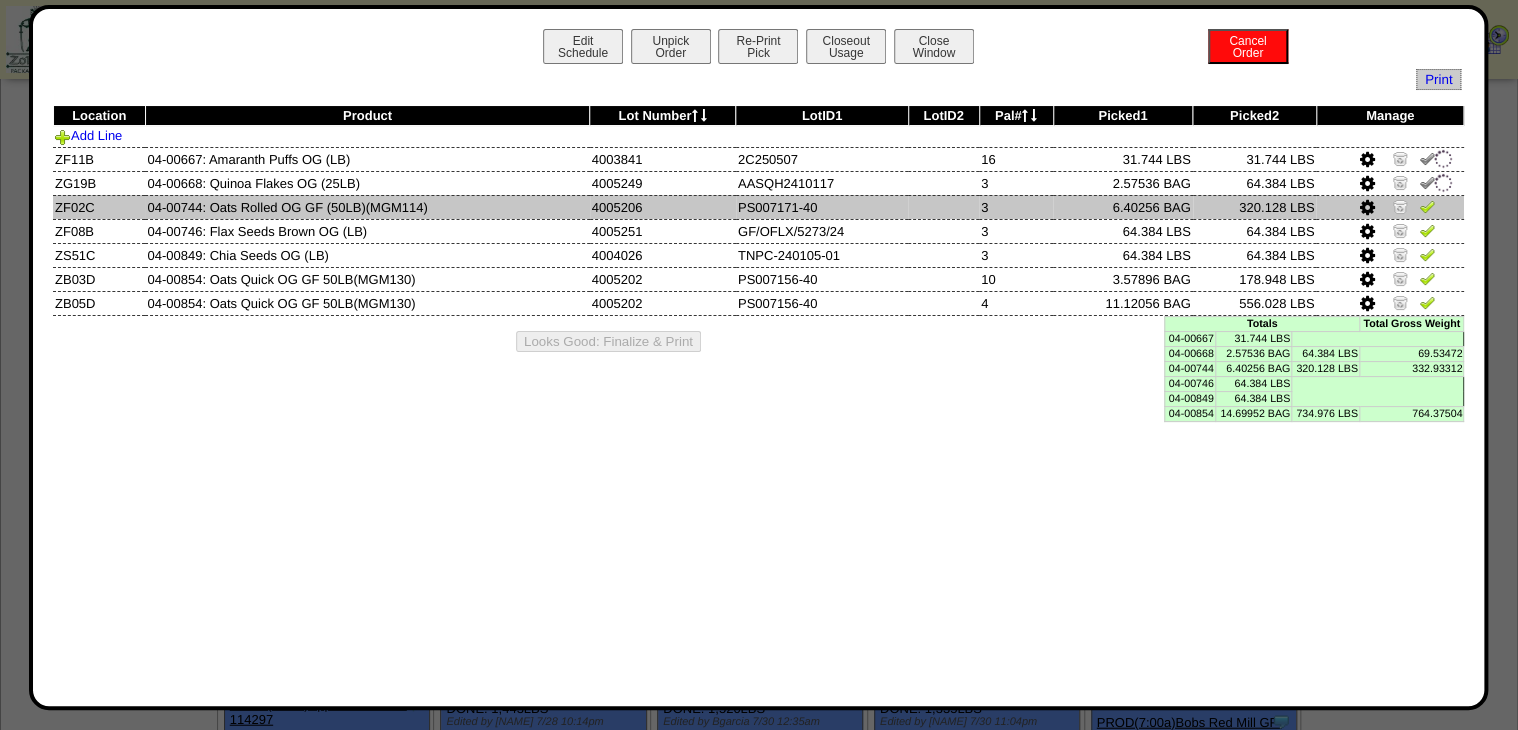 click at bounding box center [1427, 206] 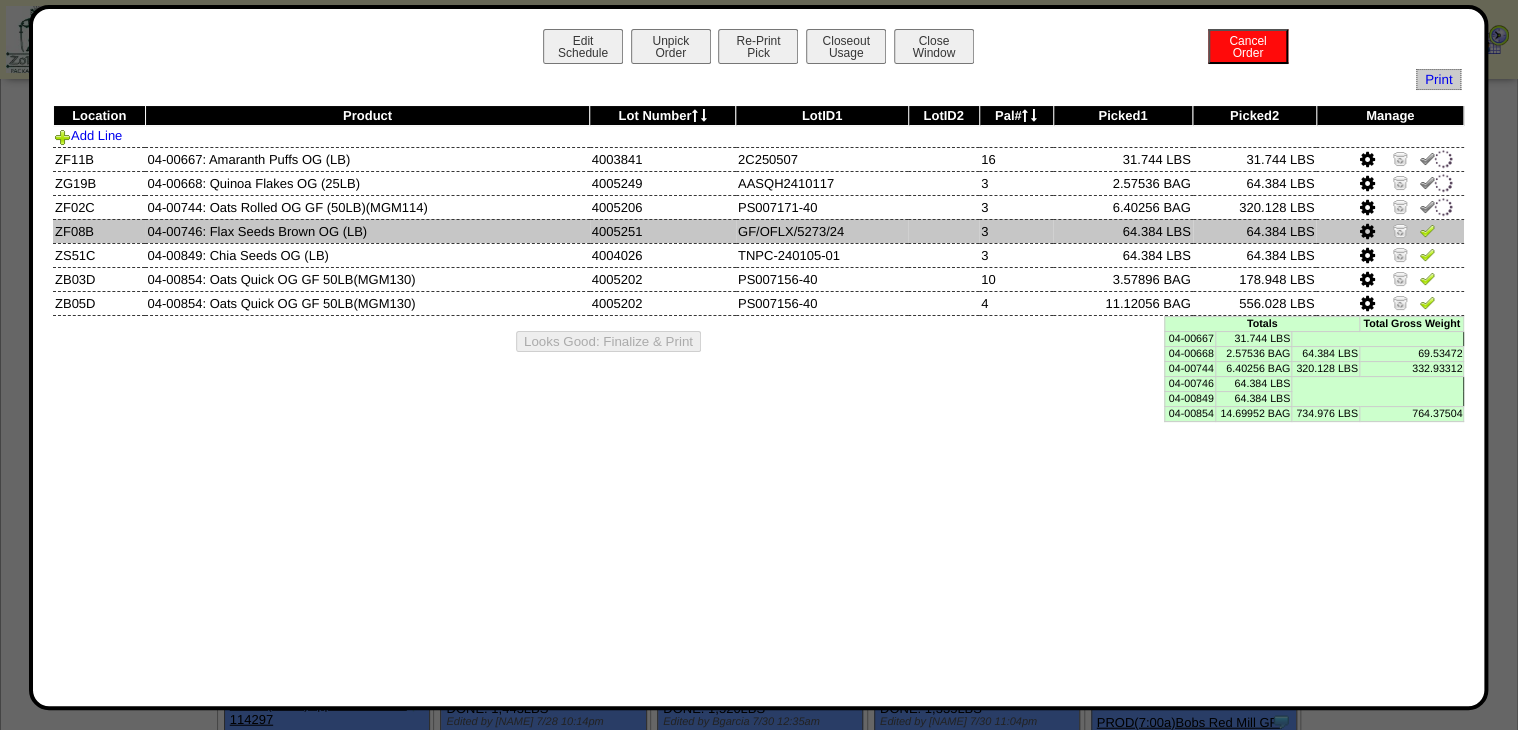 click at bounding box center [1427, 230] 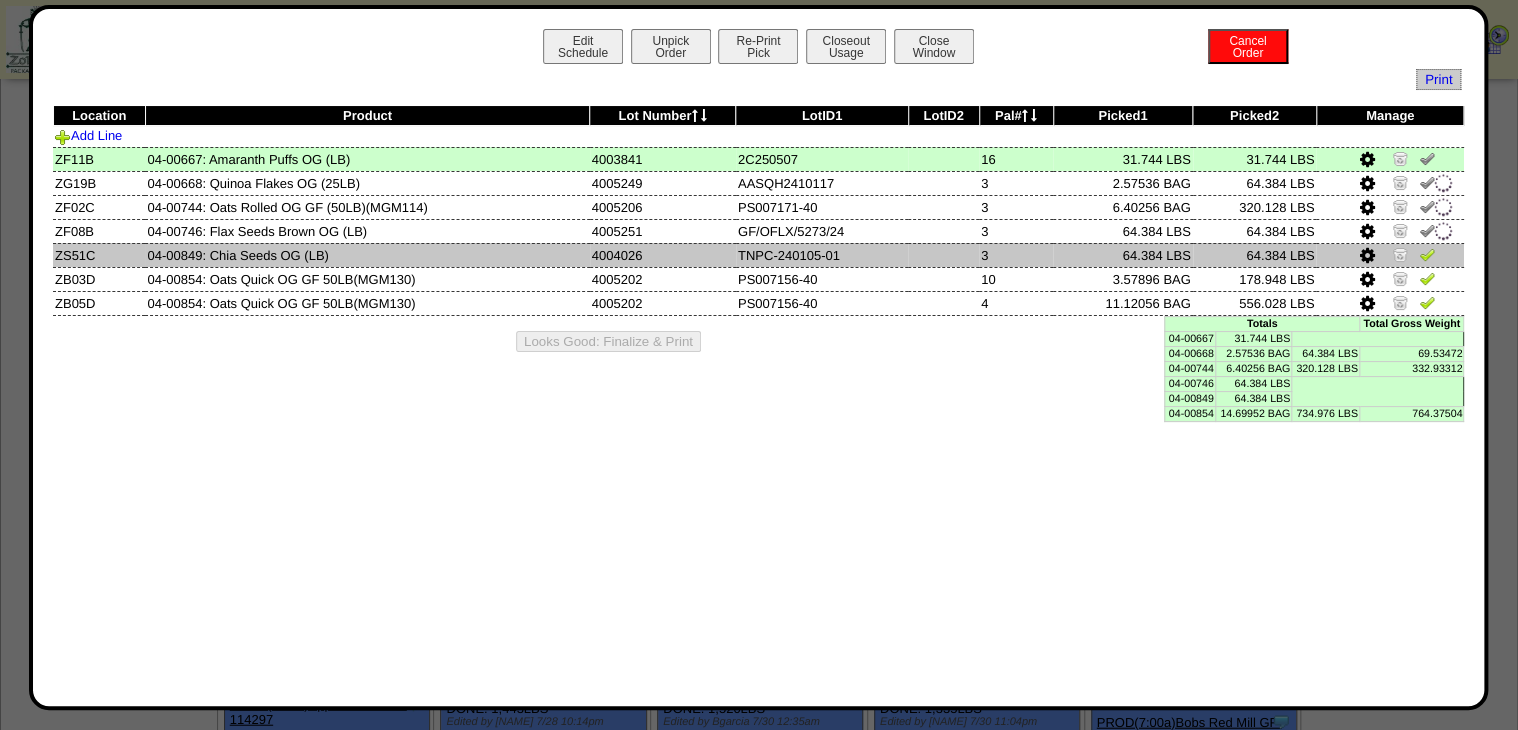 click at bounding box center [1390, 255] 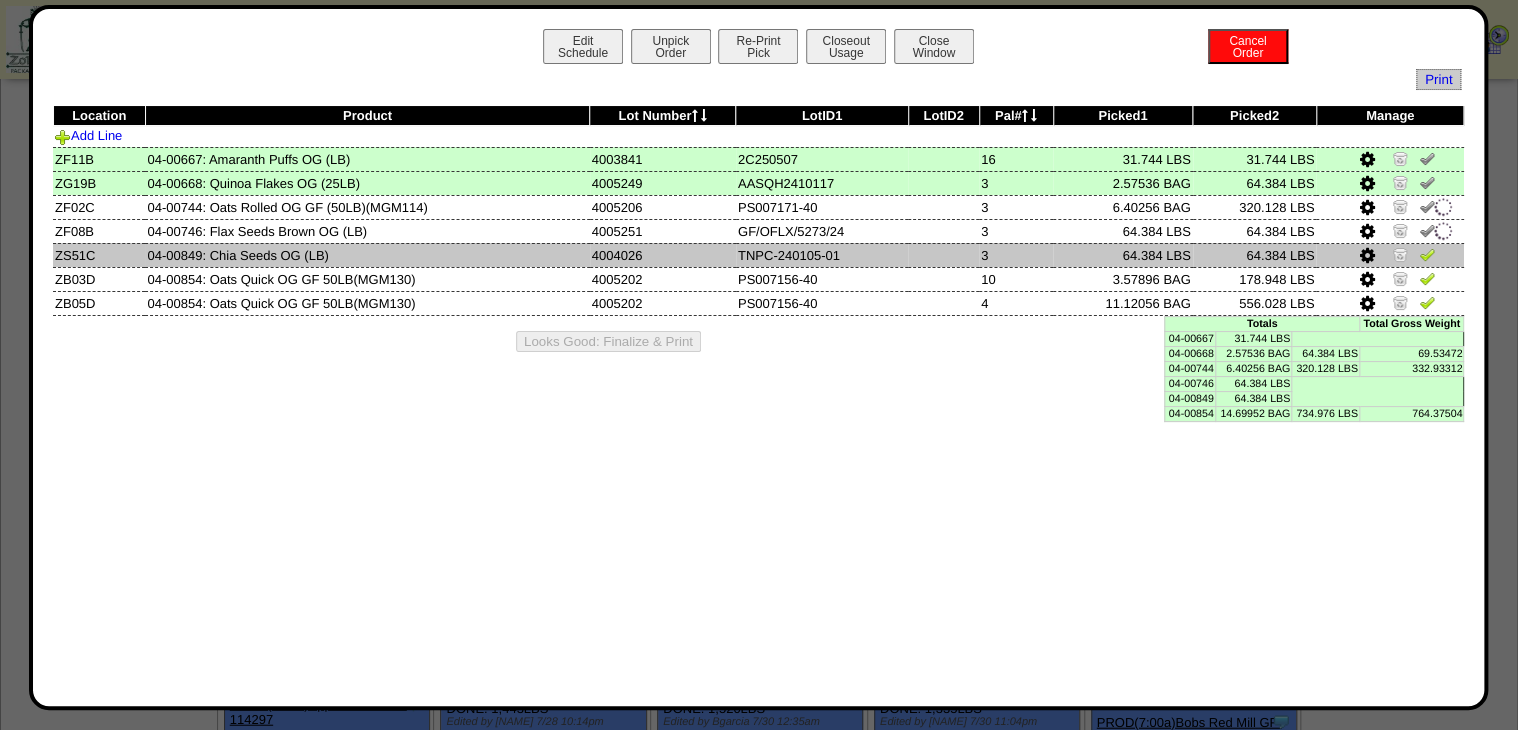 click at bounding box center (1427, 278) 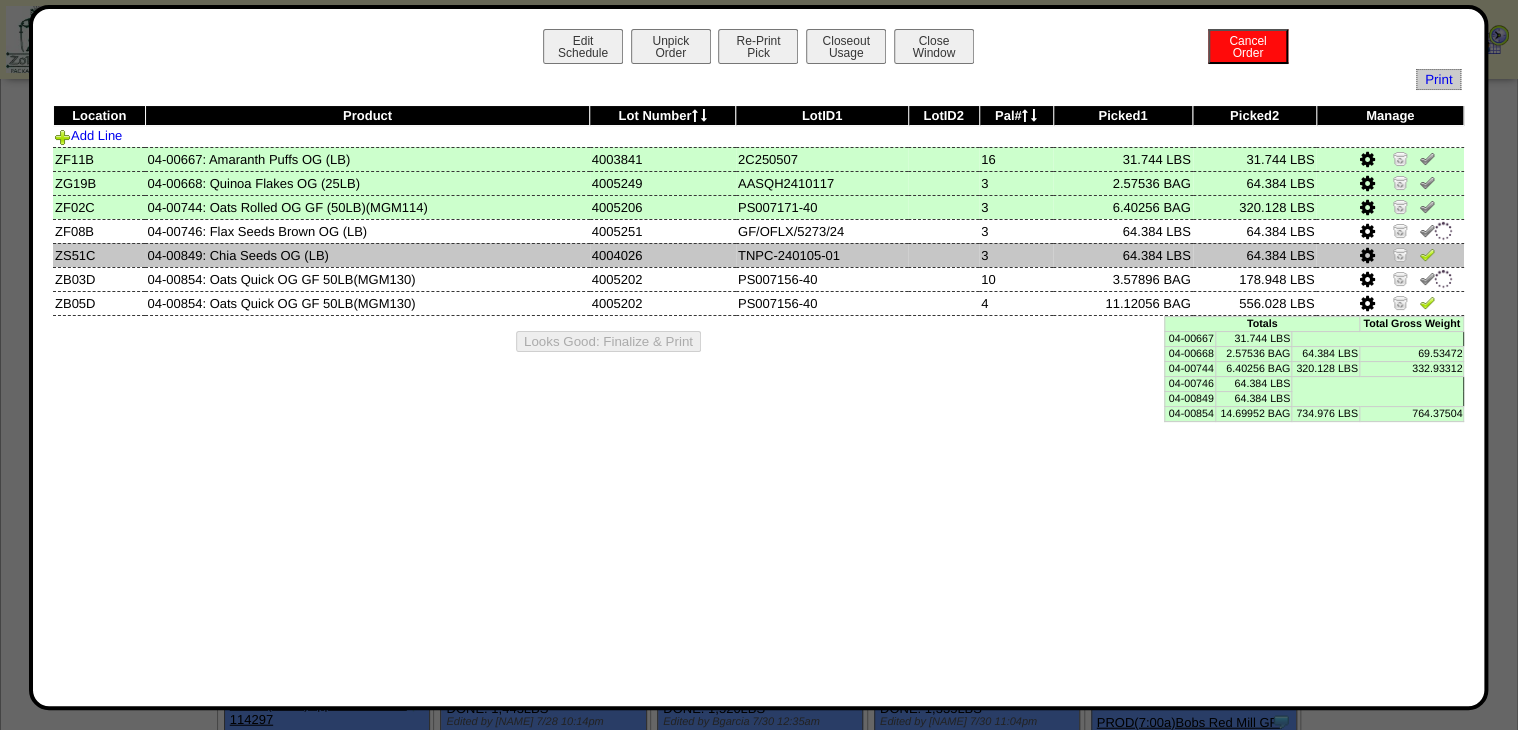 click at bounding box center [1427, 254] 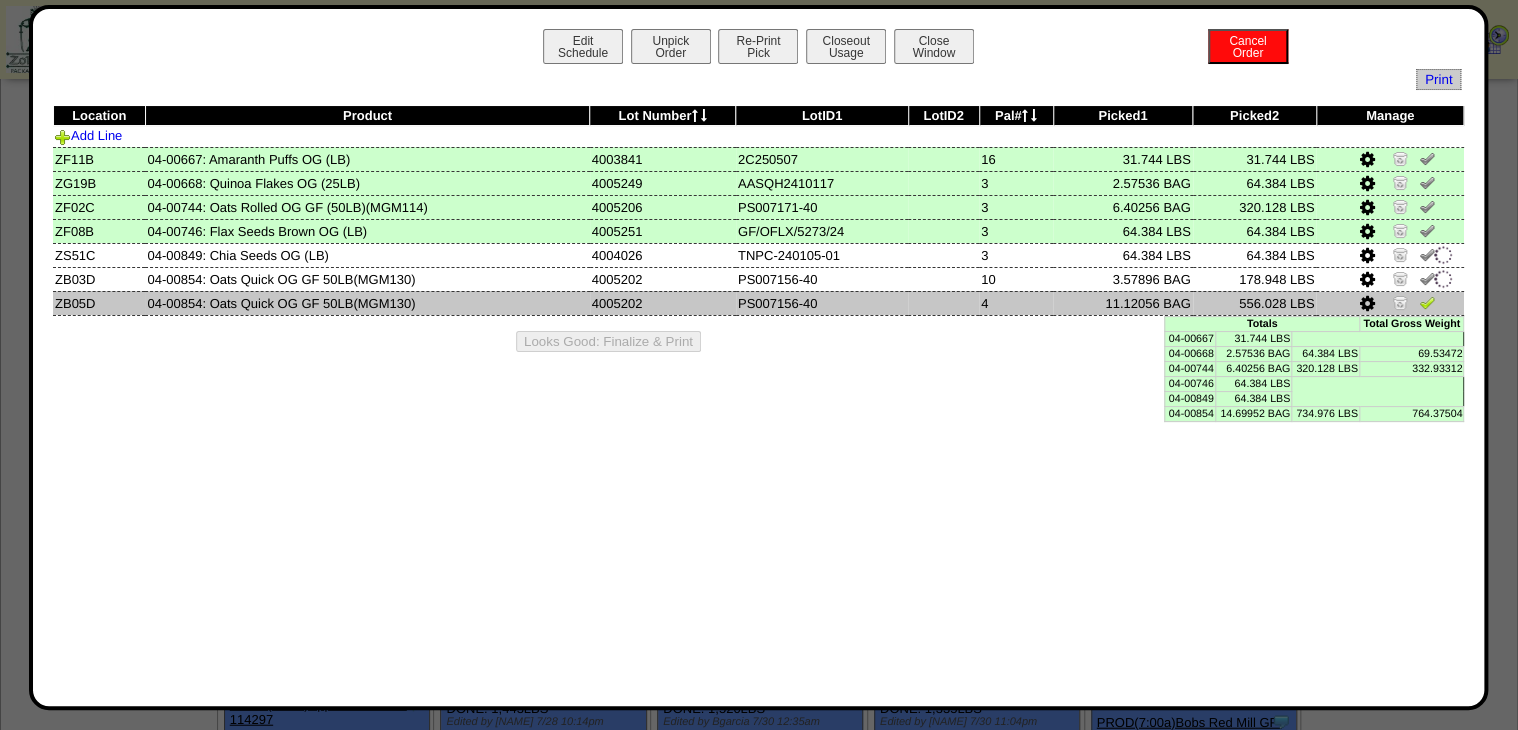 click at bounding box center (1390, 303) 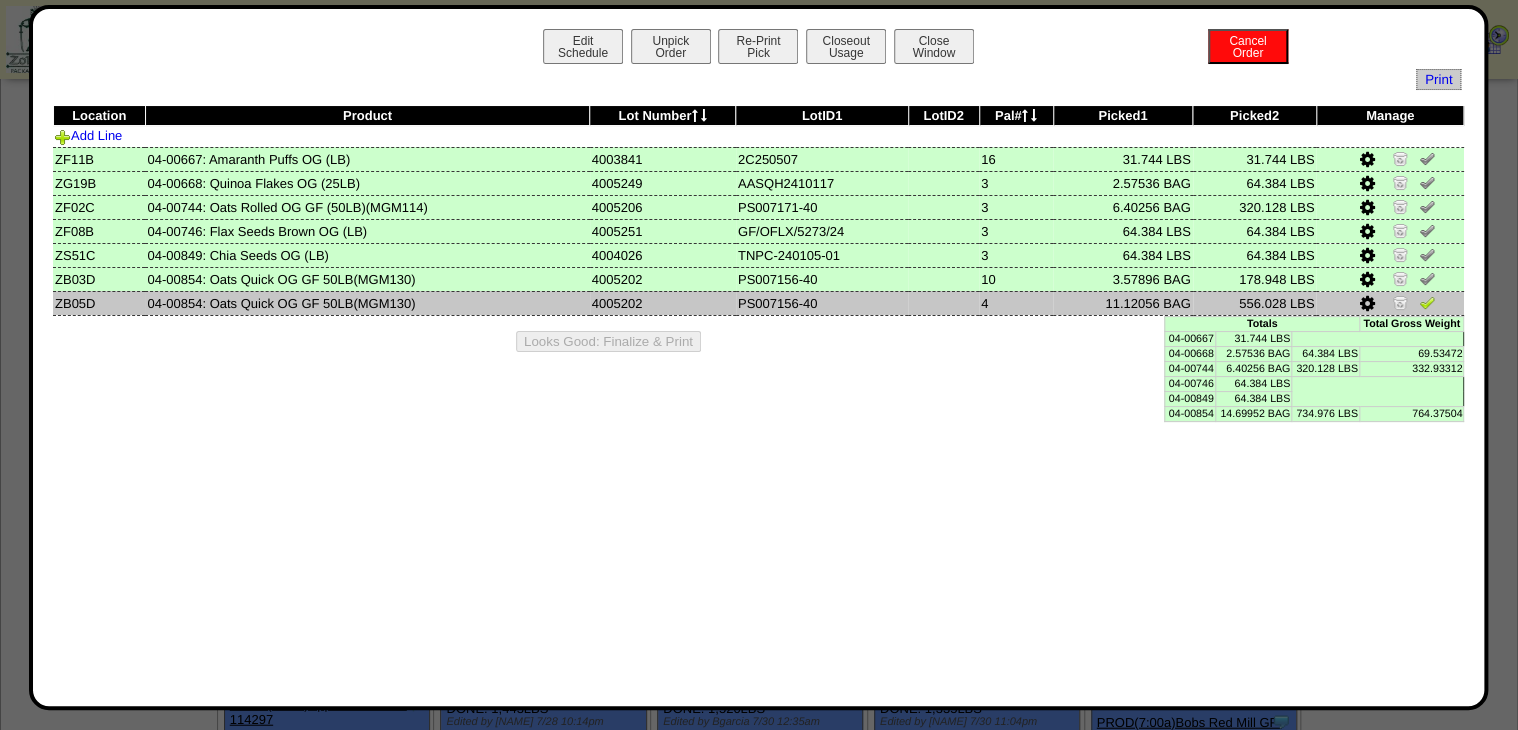 click at bounding box center (1427, 302) 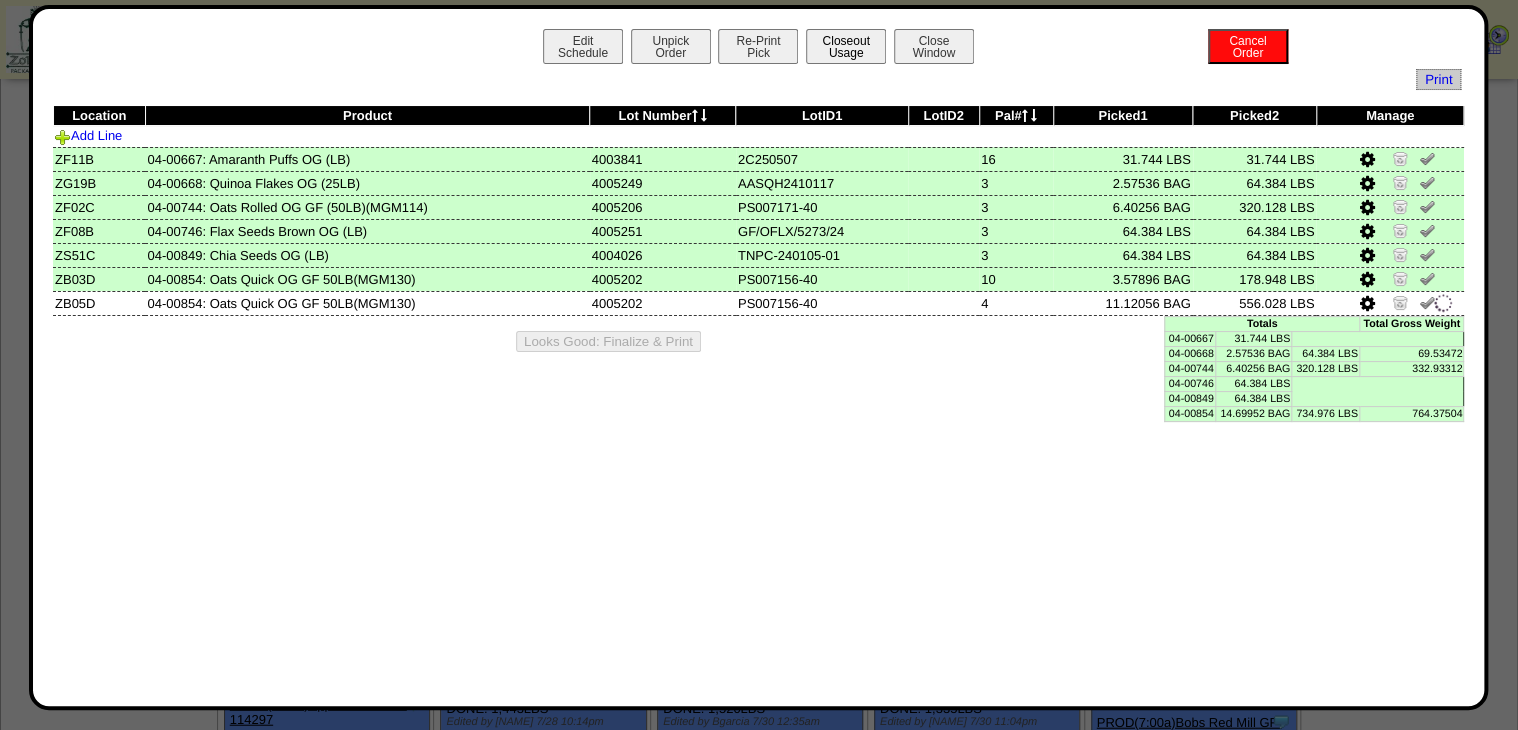 click on "Closeout Usage" at bounding box center [846, 46] 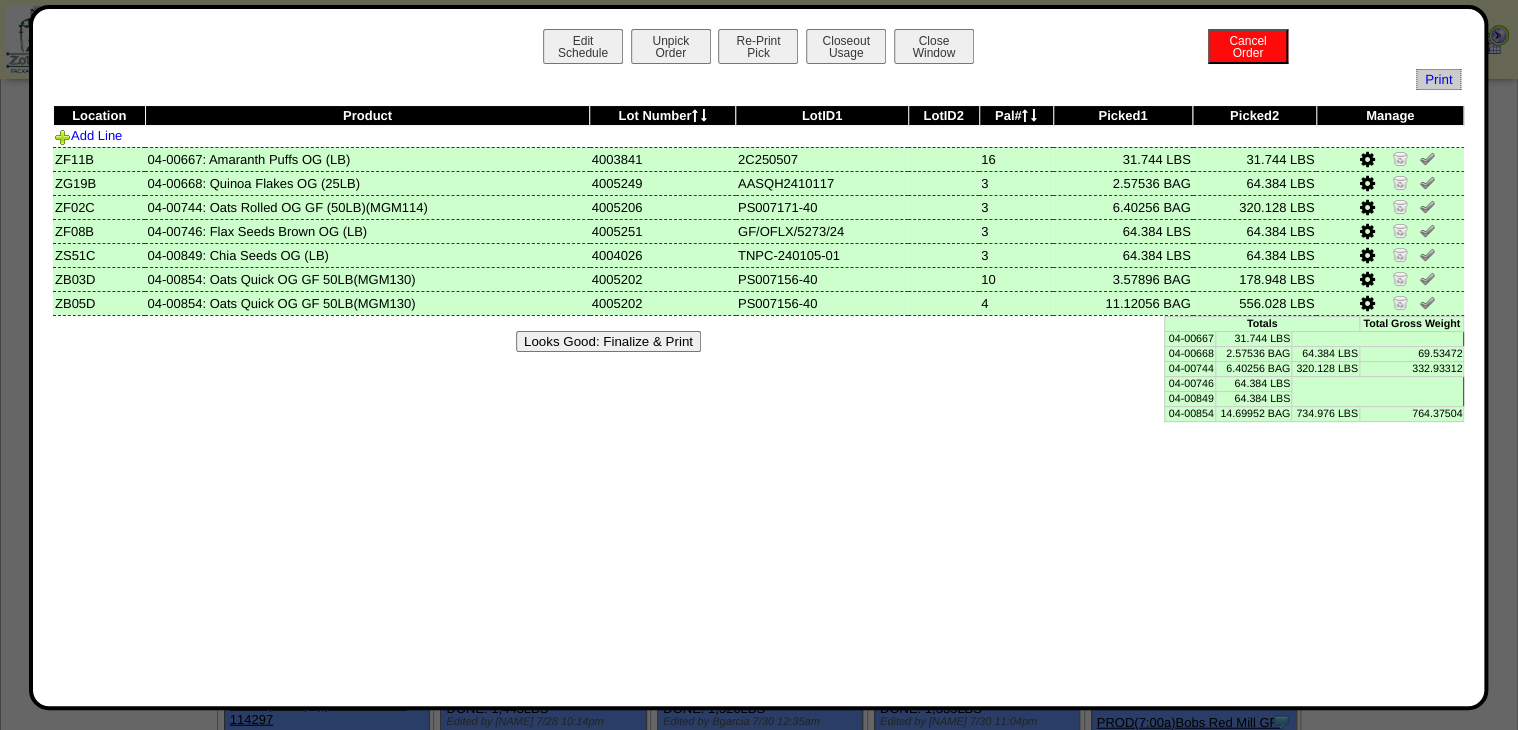click on "Looks Good: Finalize & Print" at bounding box center (608, 341) 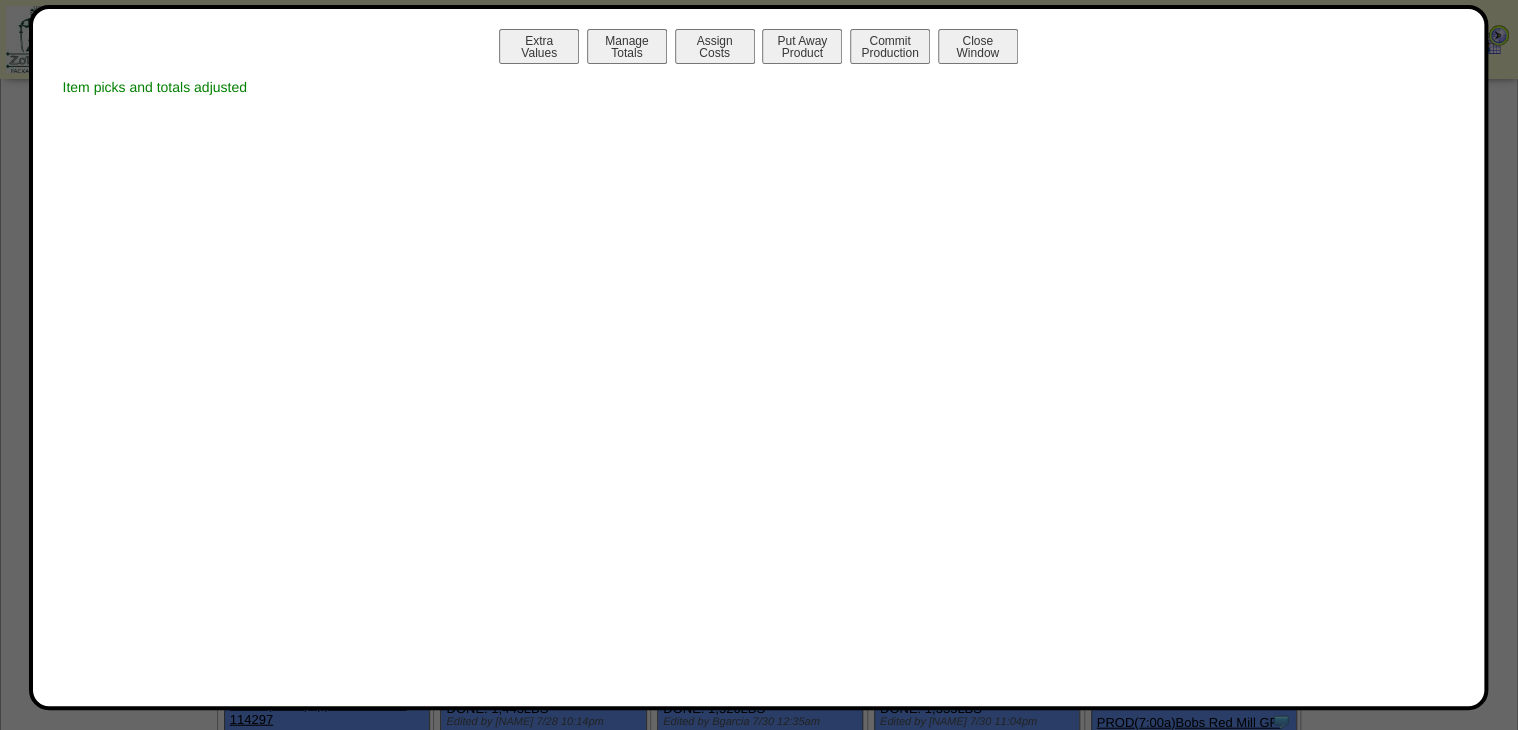 click on "Manage Totals" at bounding box center (627, 46) 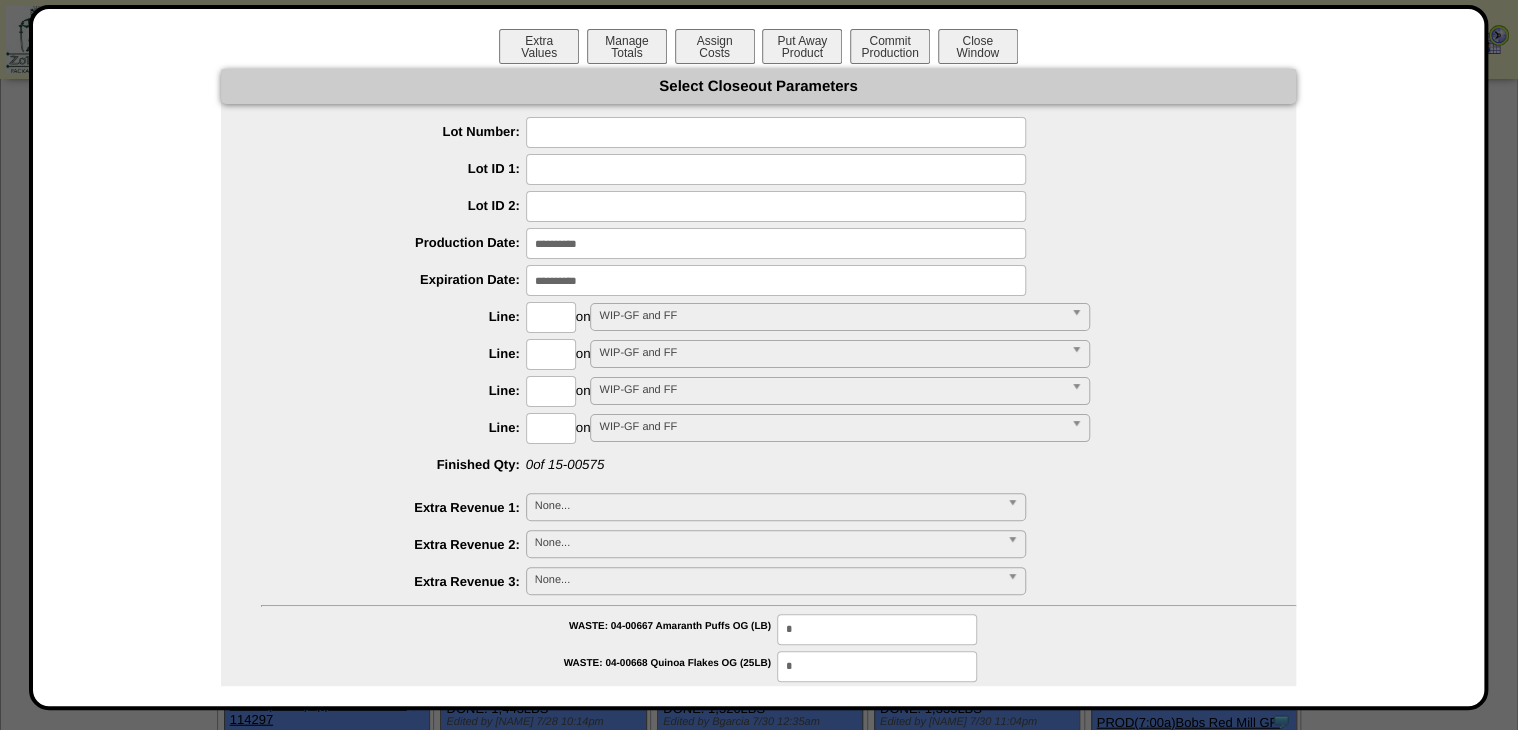 click at bounding box center [776, 132] 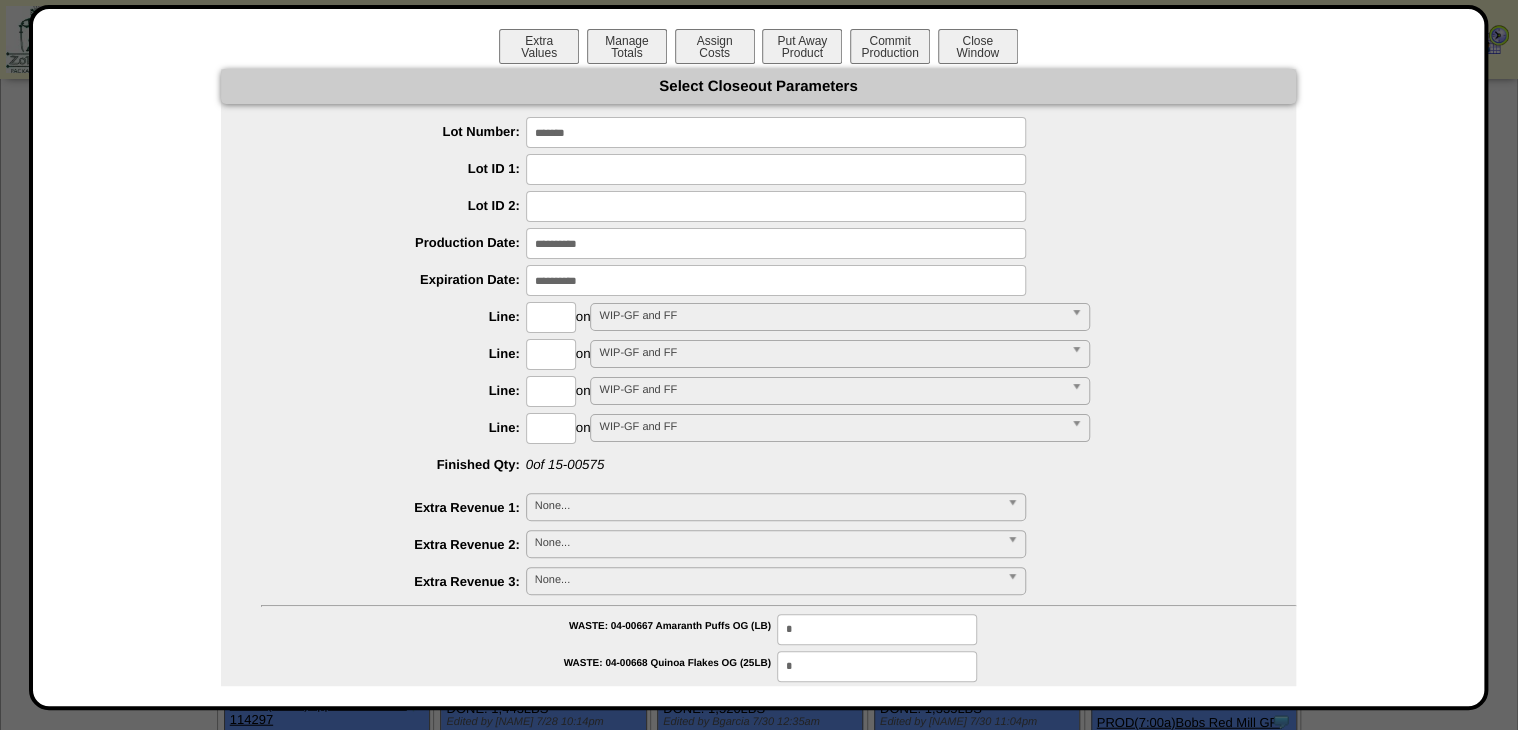 type on "*******" 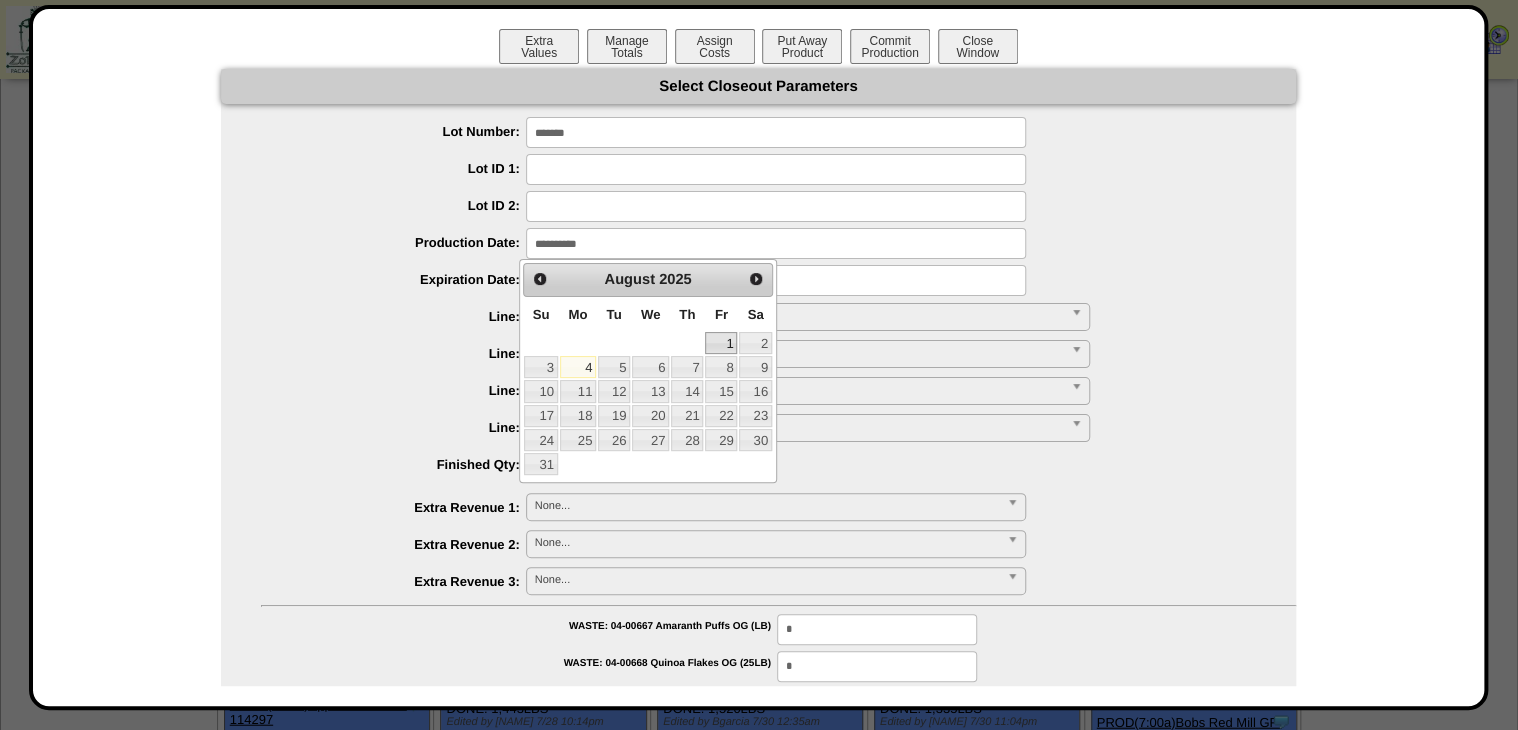 click on "1" at bounding box center [721, 343] 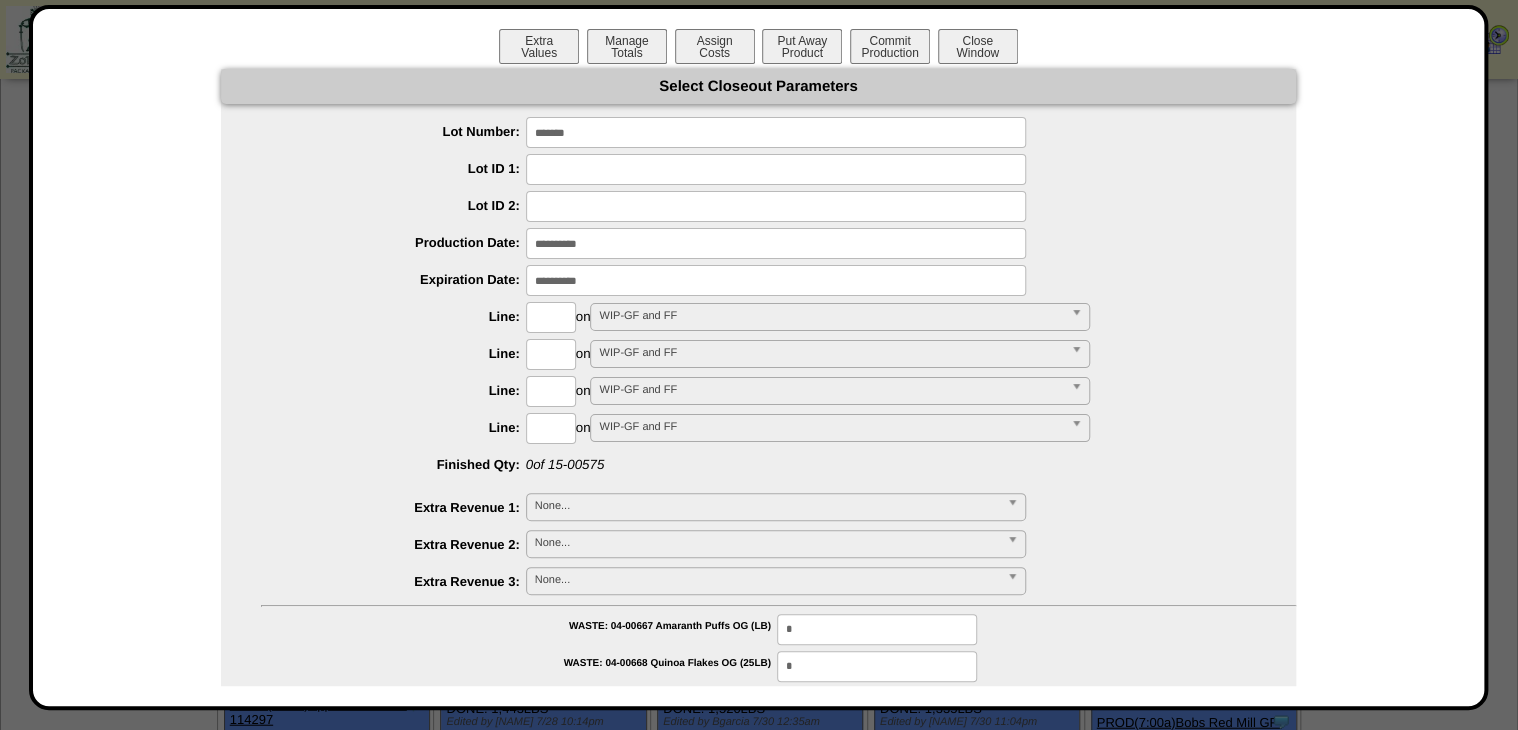 click at bounding box center (776, 280) 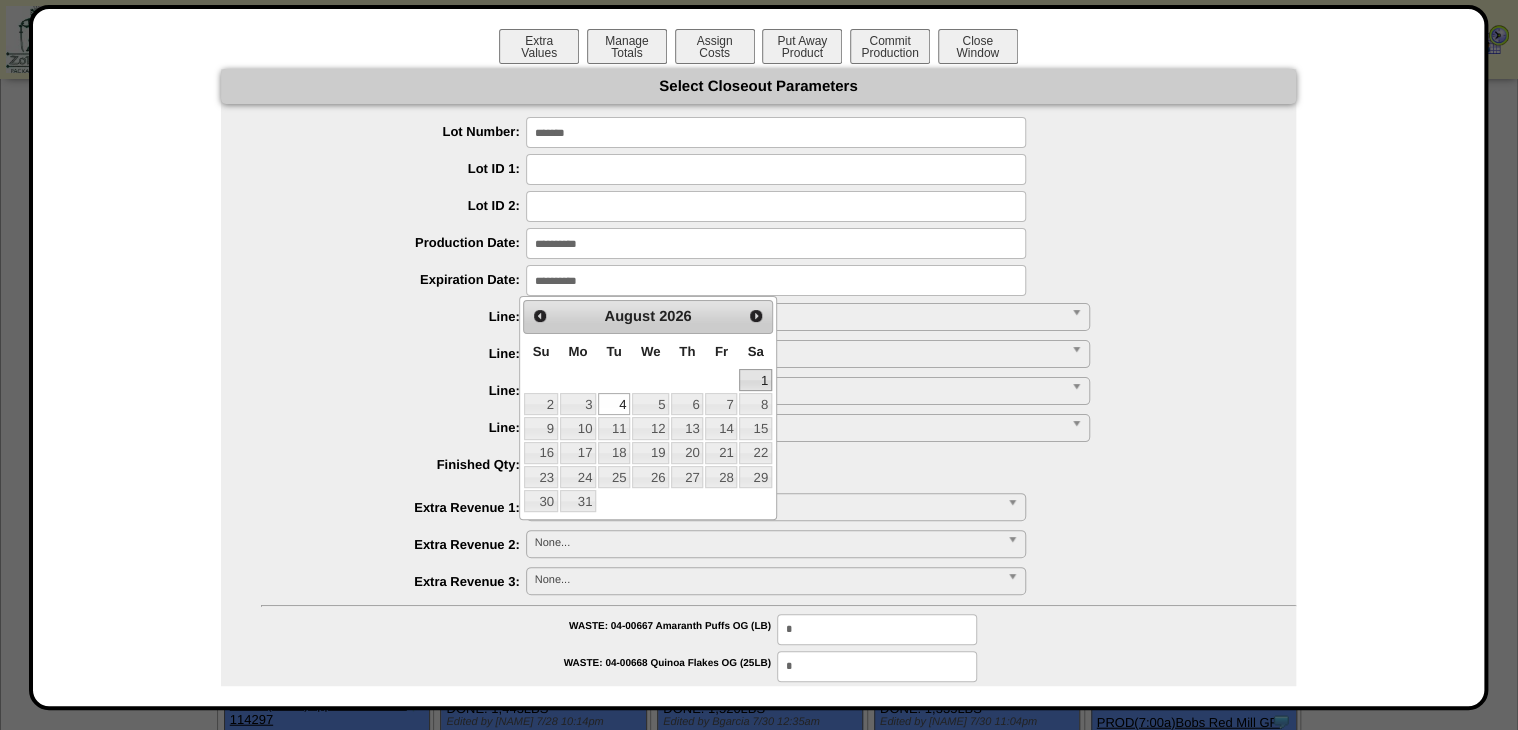 click on "1" at bounding box center [755, 380] 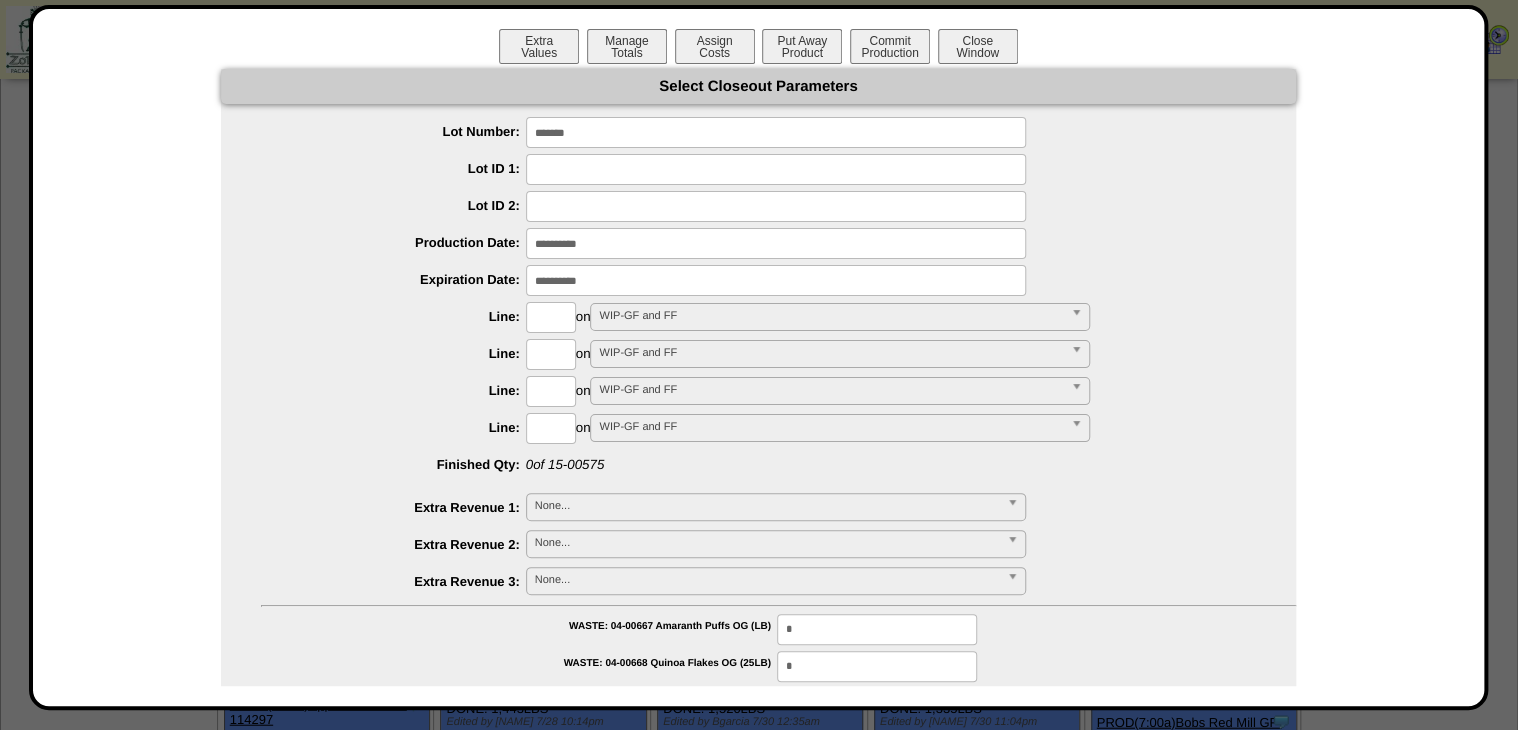 click at bounding box center (551, 317) 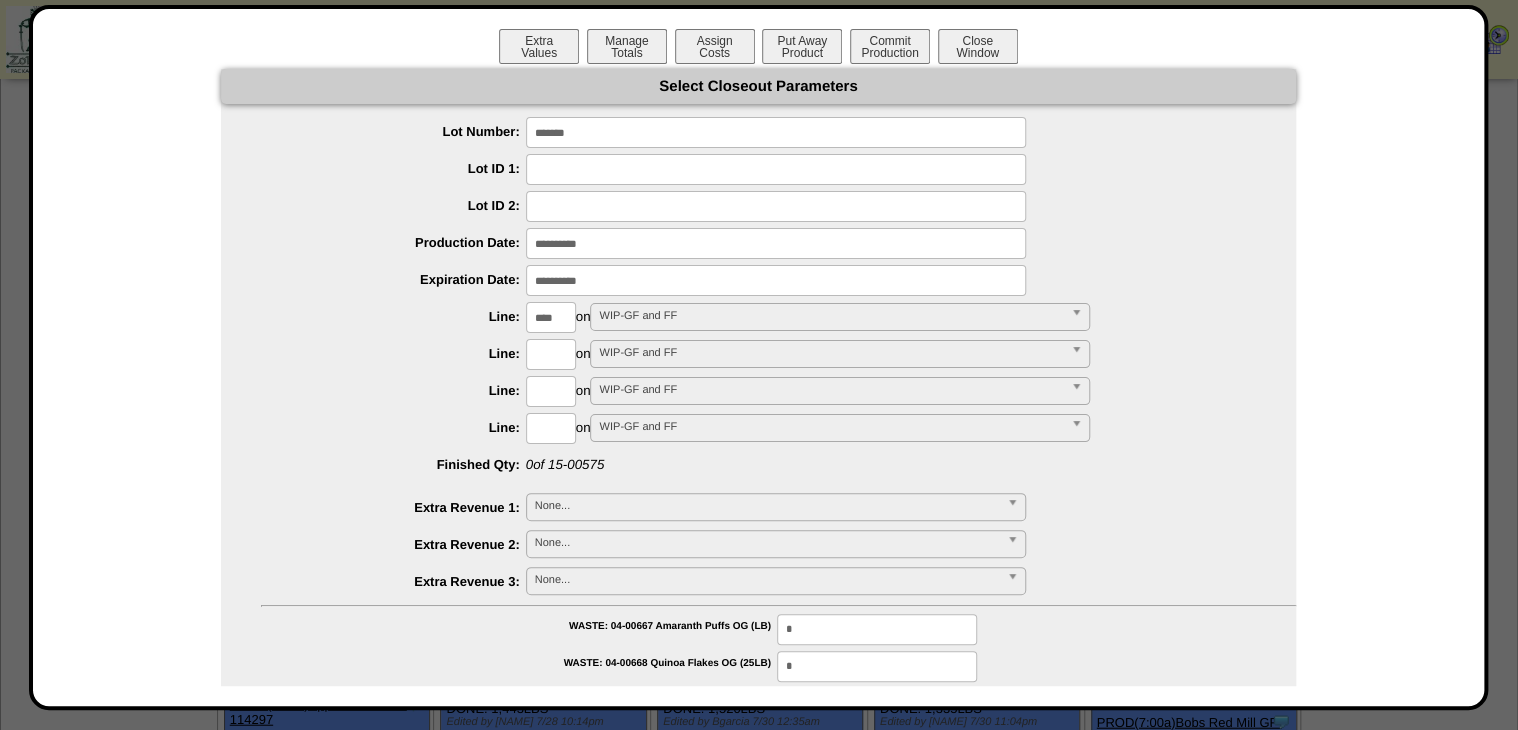 type on "****" 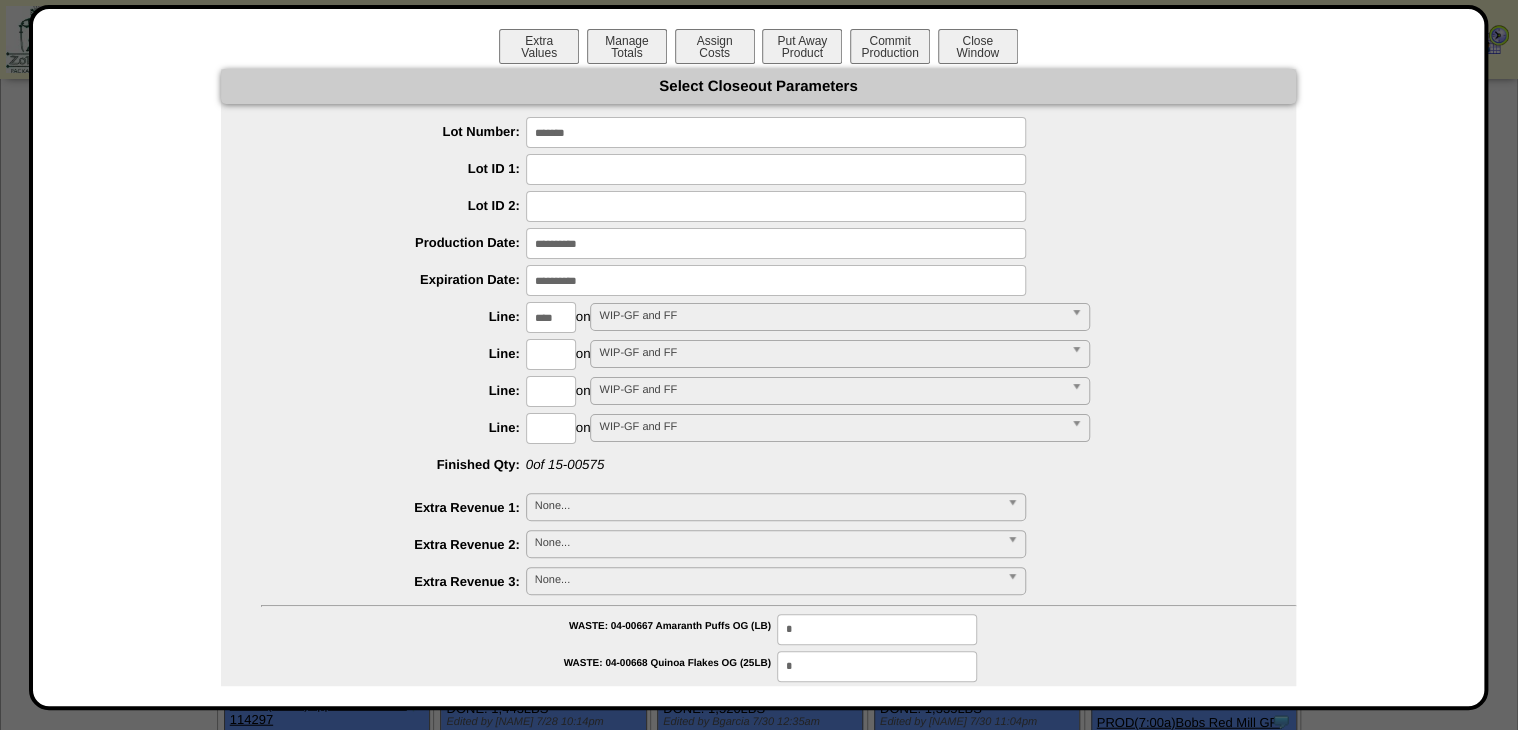 click on "**********" at bounding box center [758, 862] 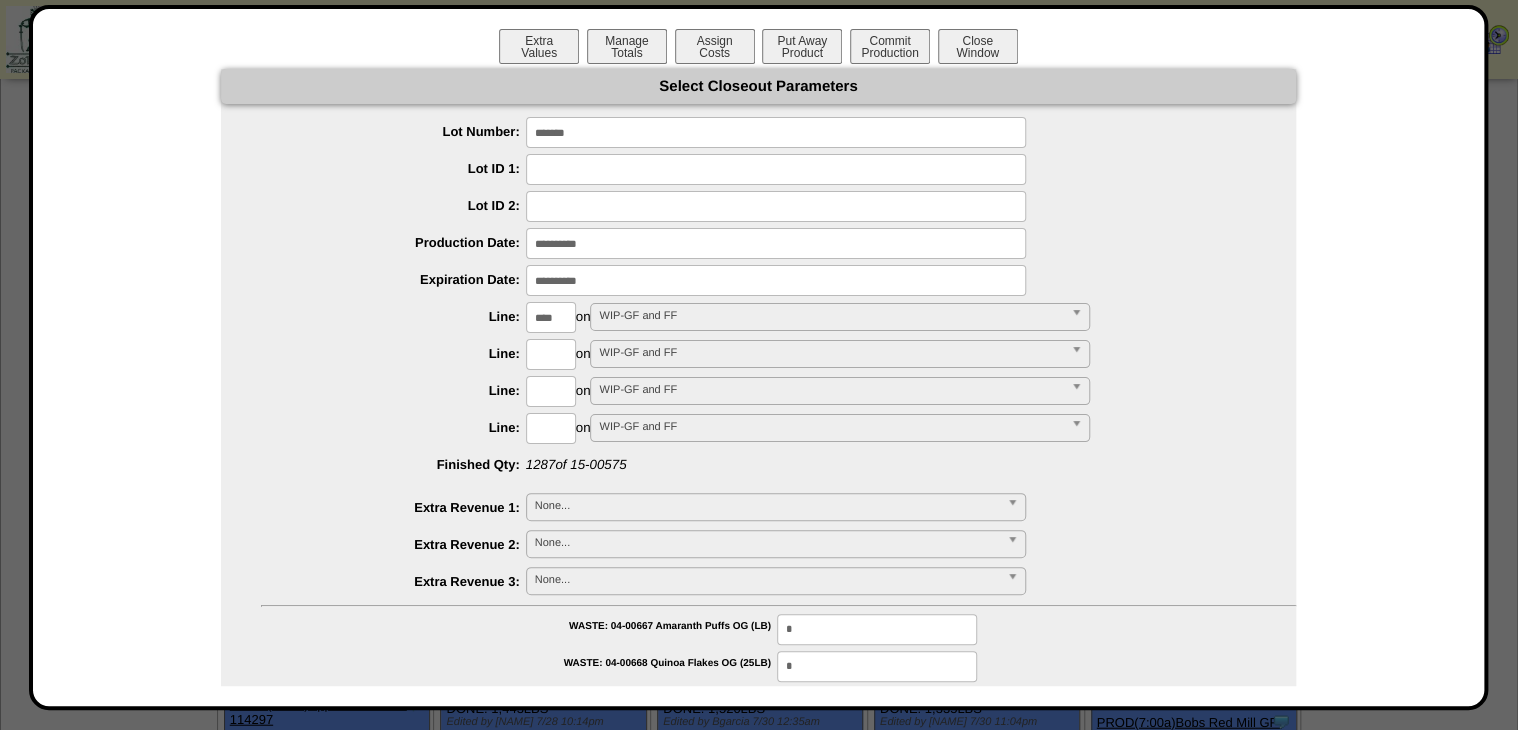 type on "*********" 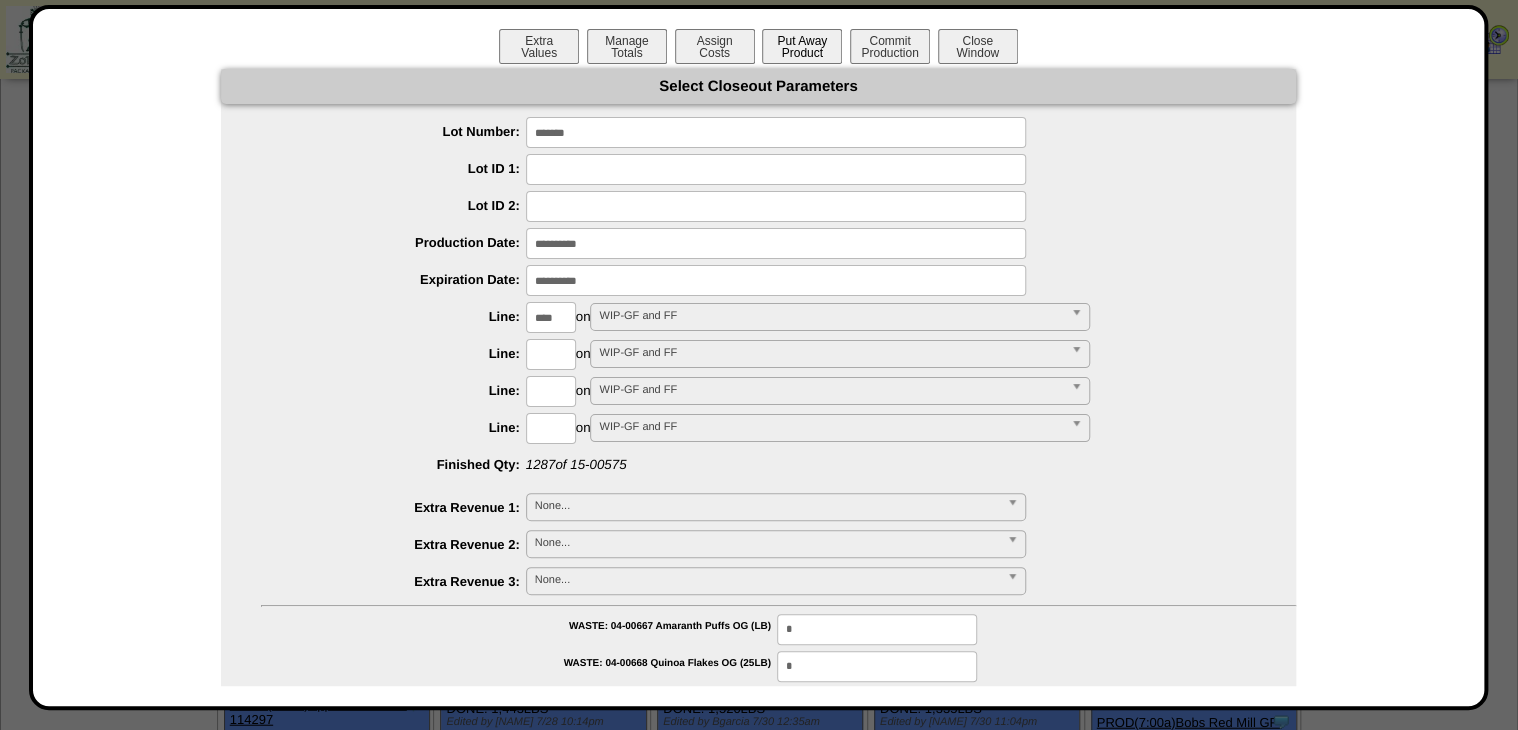 click on "Put Away Product" at bounding box center [802, 46] 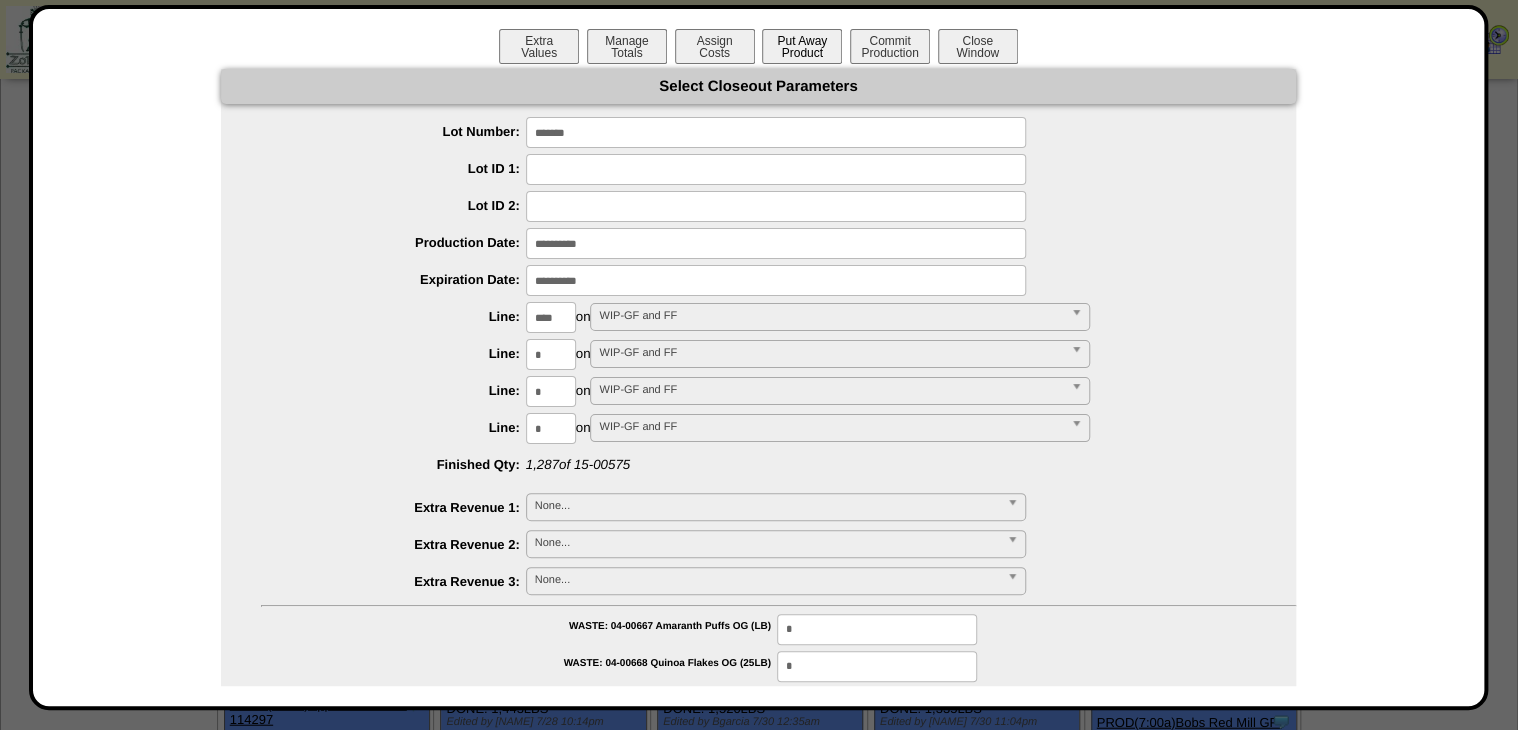 click on "Put Away Product" at bounding box center [802, 46] 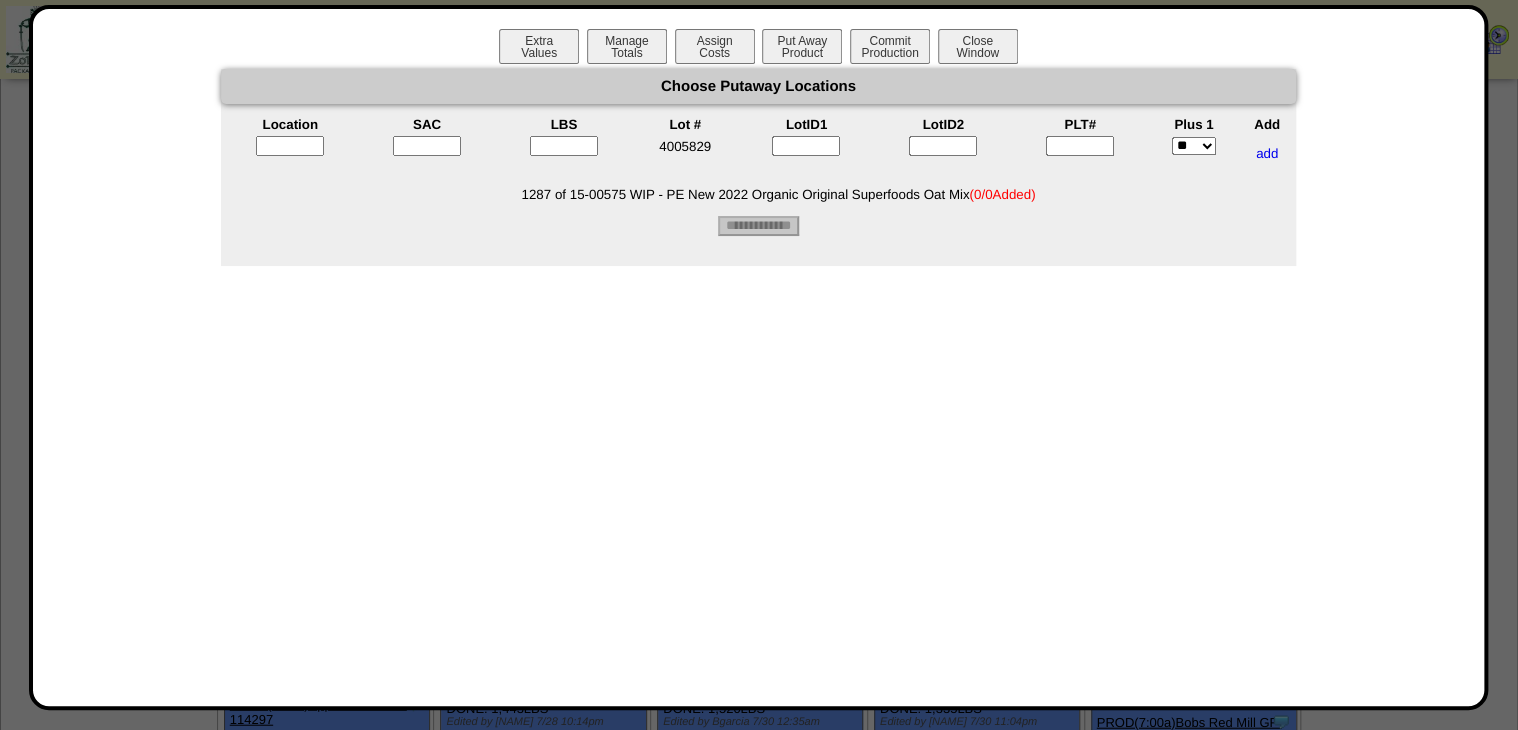 click at bounding box center (1080, 146) 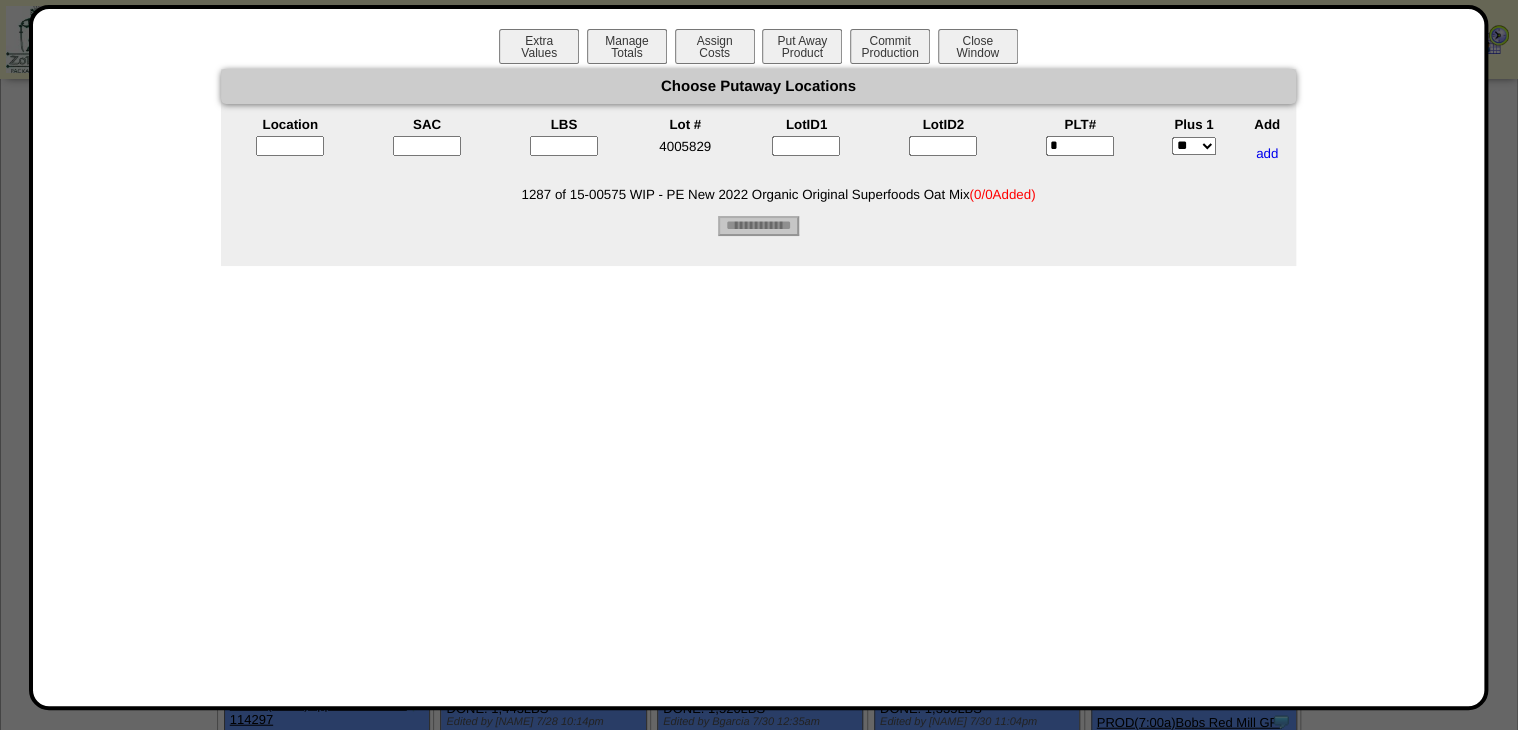 type on "*" 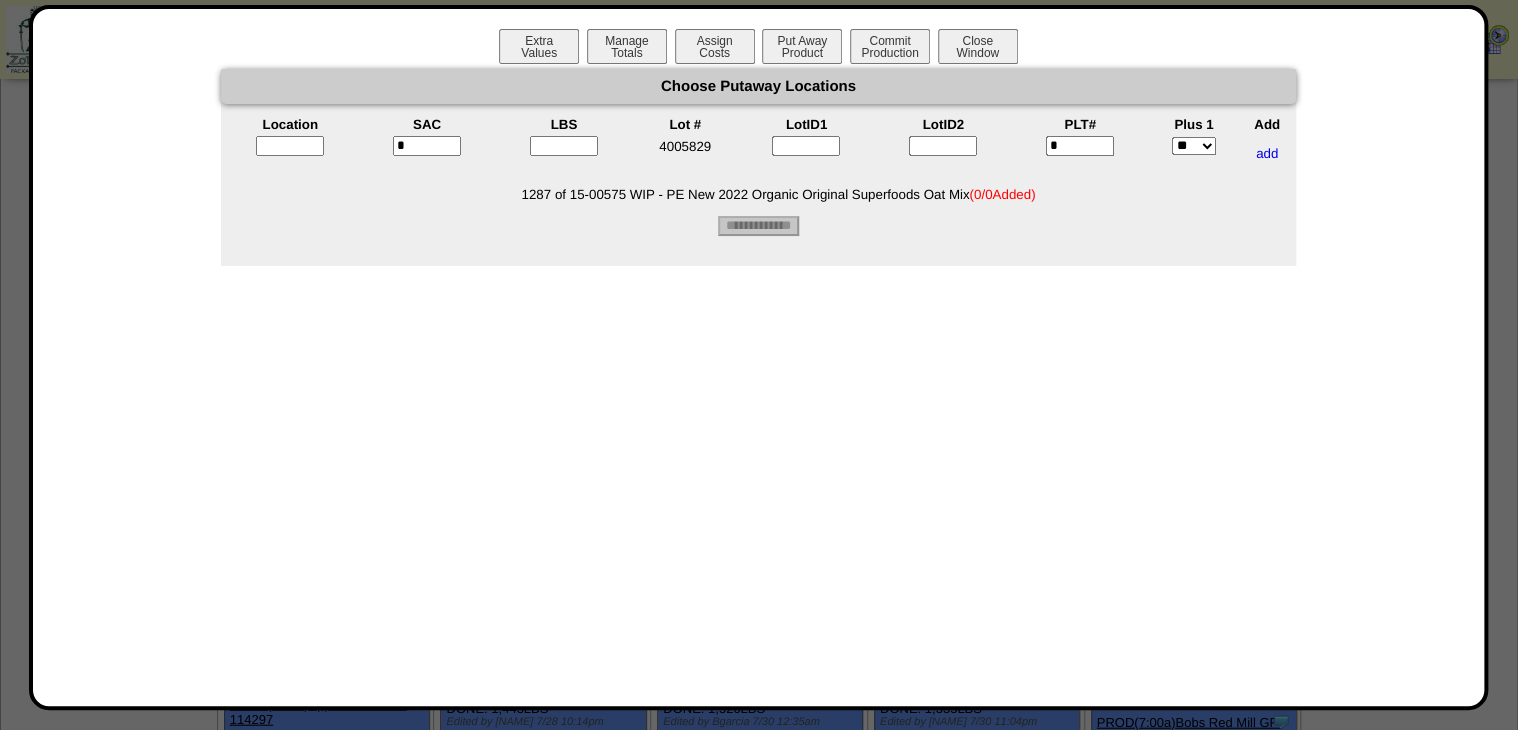 type on "*" 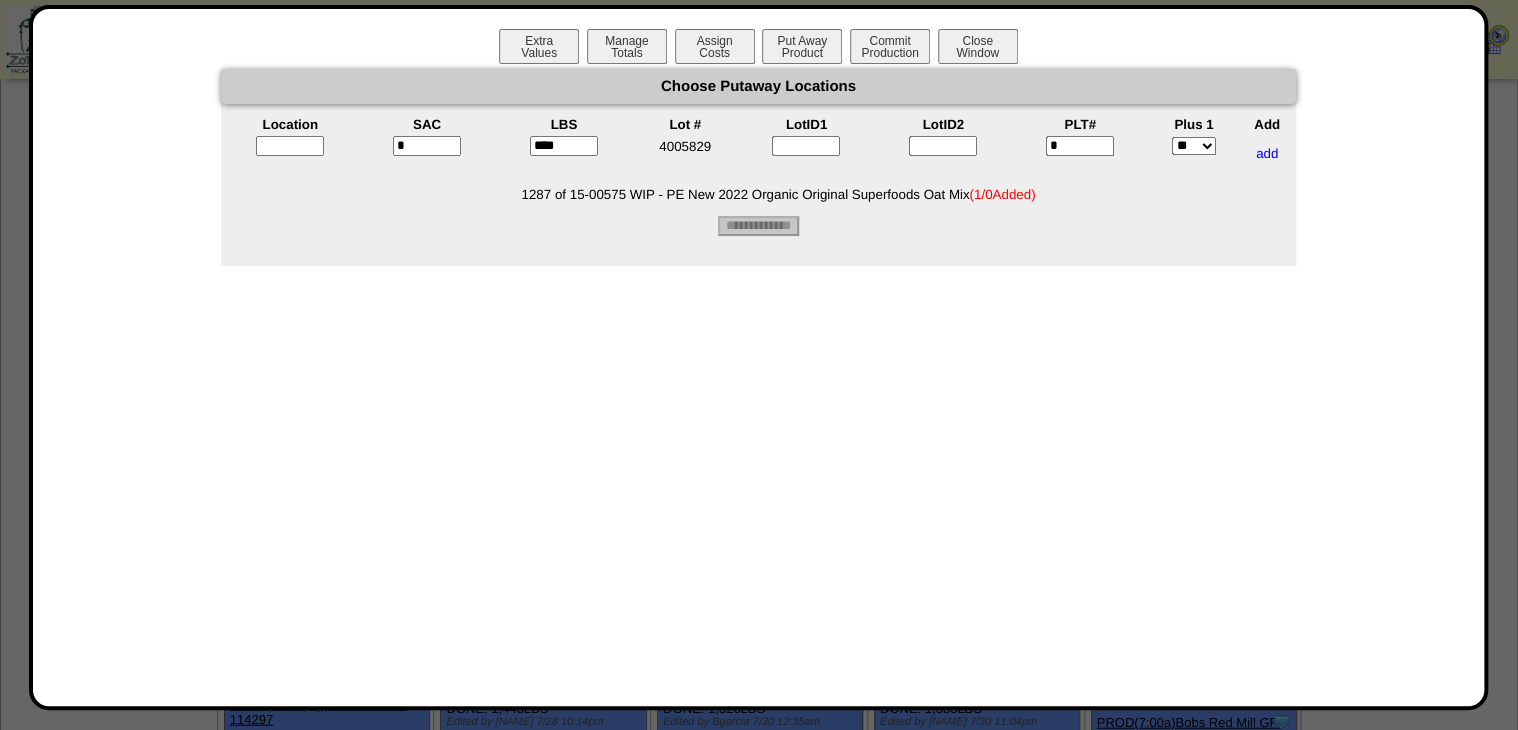 type on "****" 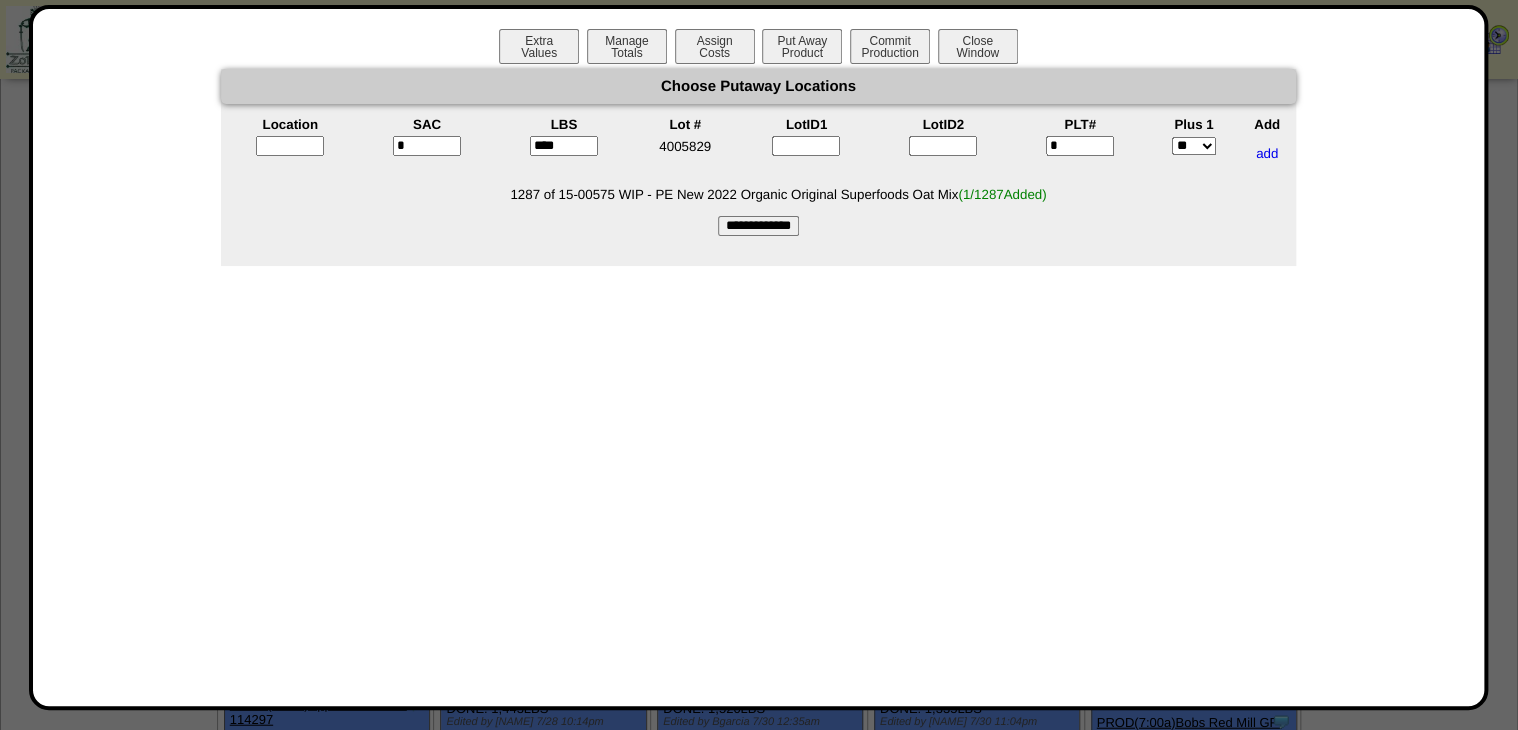 click at bounding box center [290, 146] 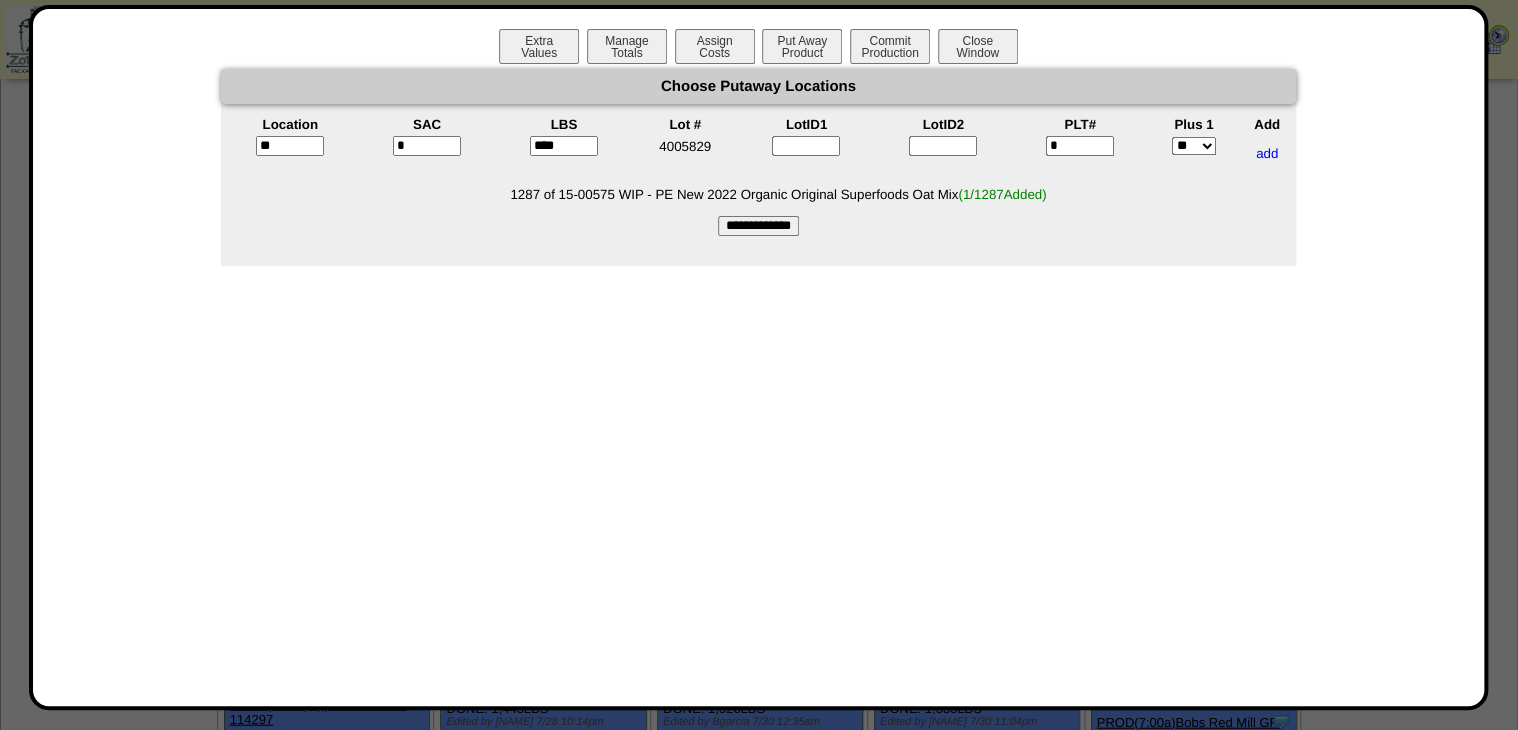 type on "*****" 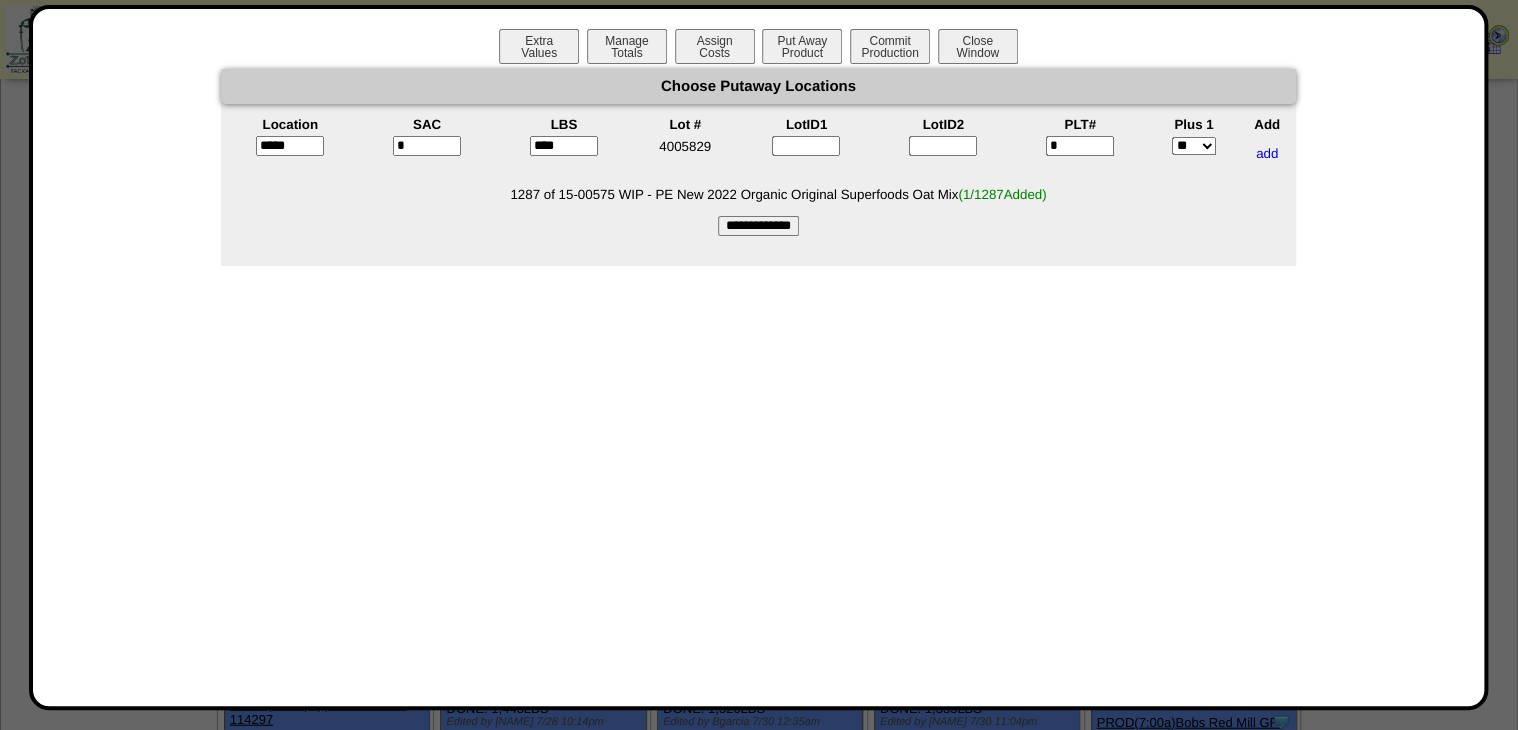 click on "**********" at bounding box center [758, 226] 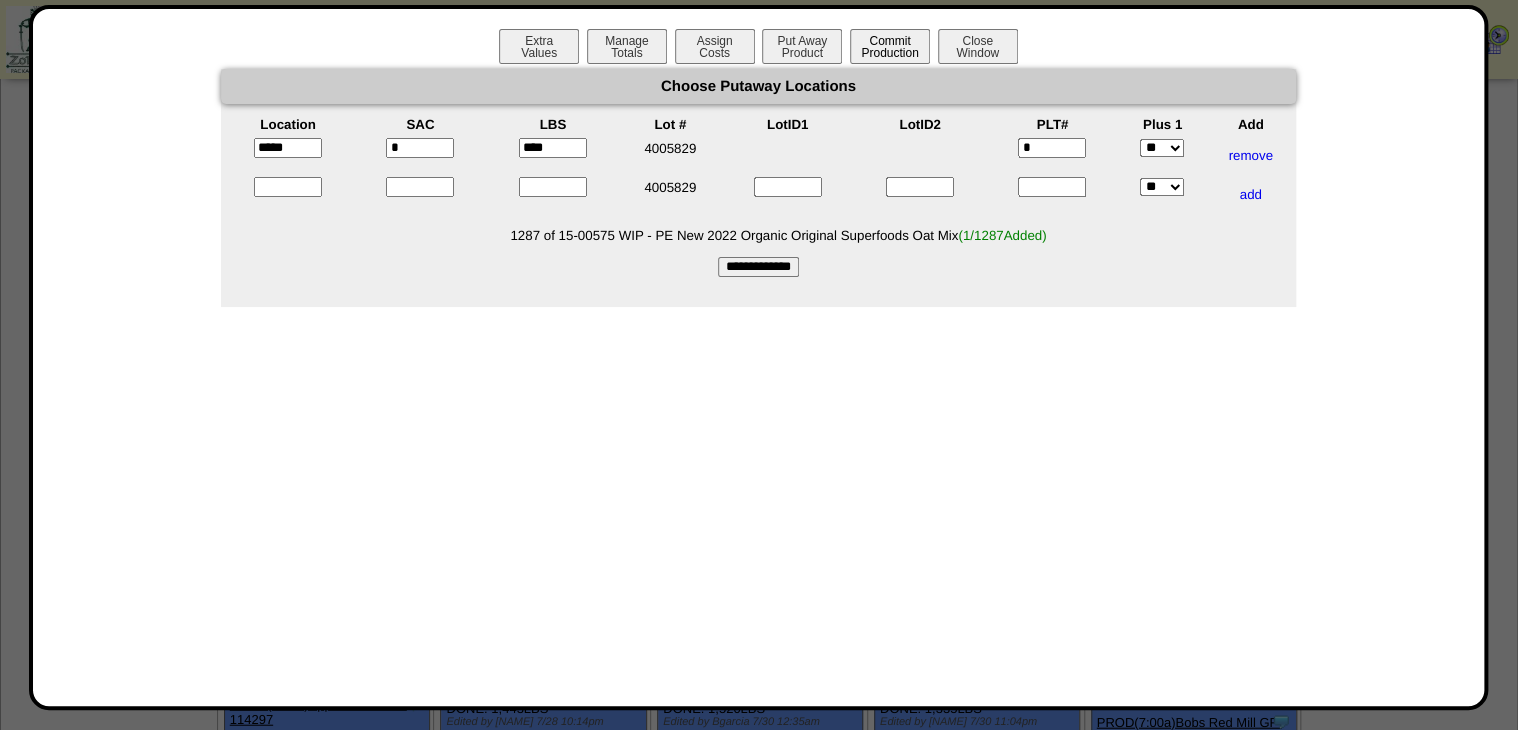 click on "Commit Production" at bounding box center [890, 46] 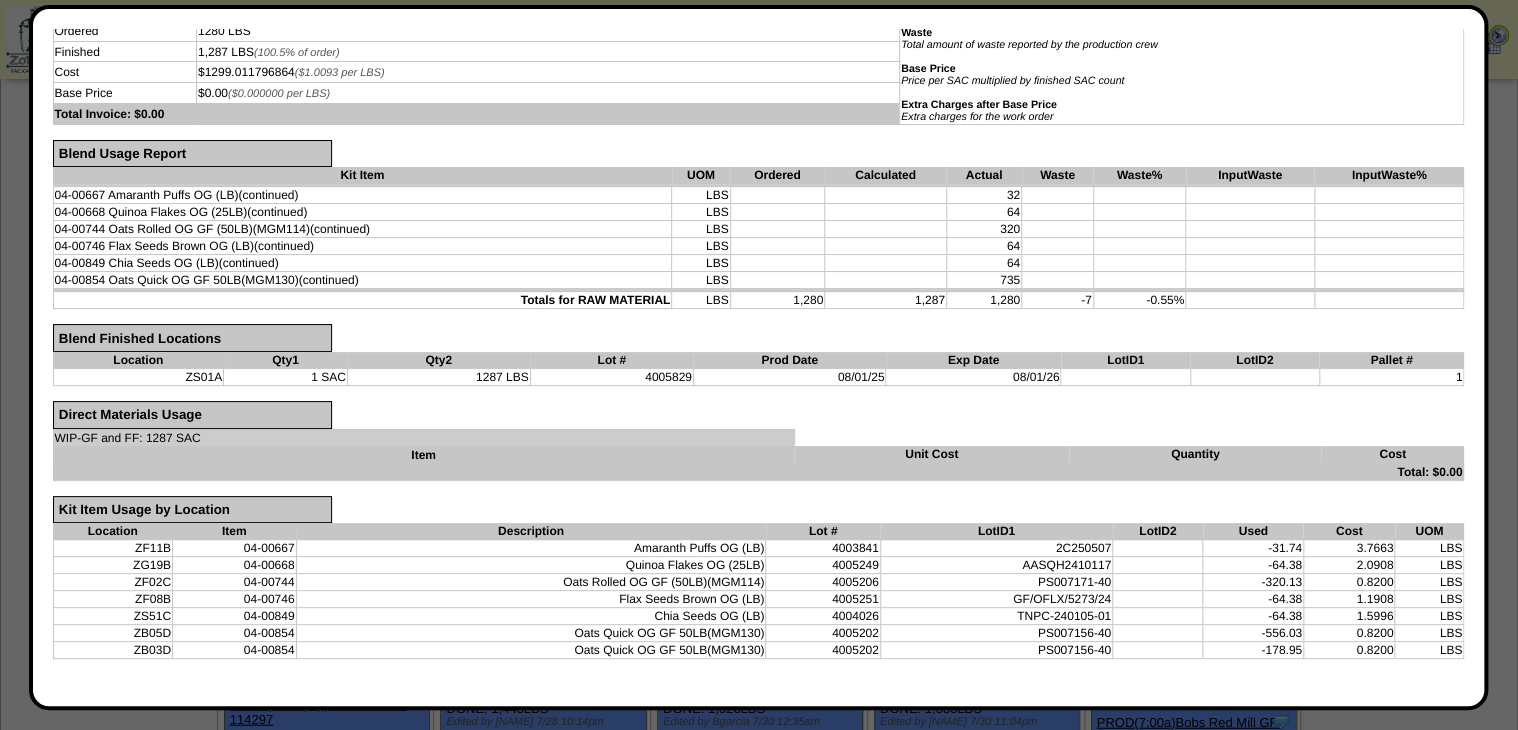 scroll, scrollTop: 314, scrollLeft: 0, axis: vertical 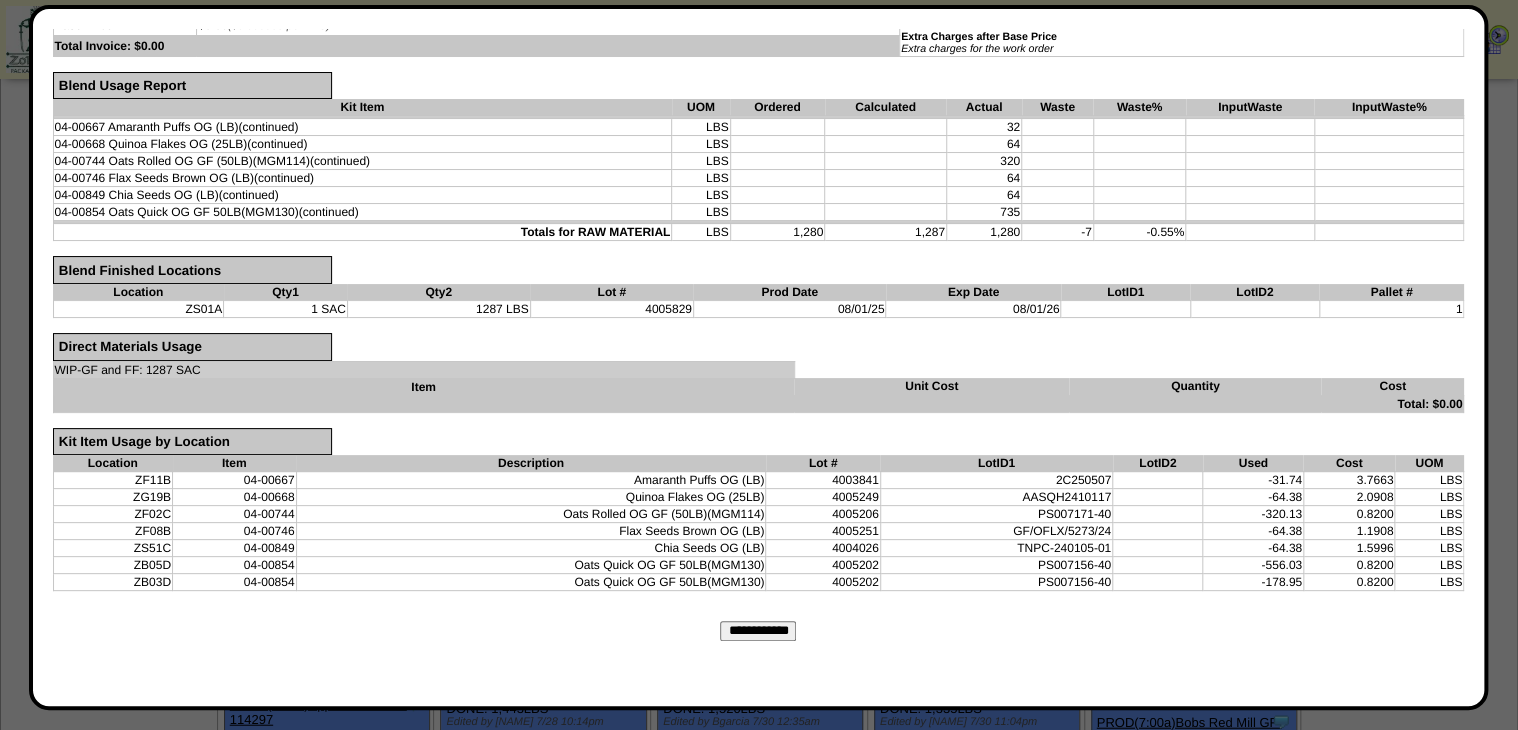 click on "**********" at bounding box center [758, 631] 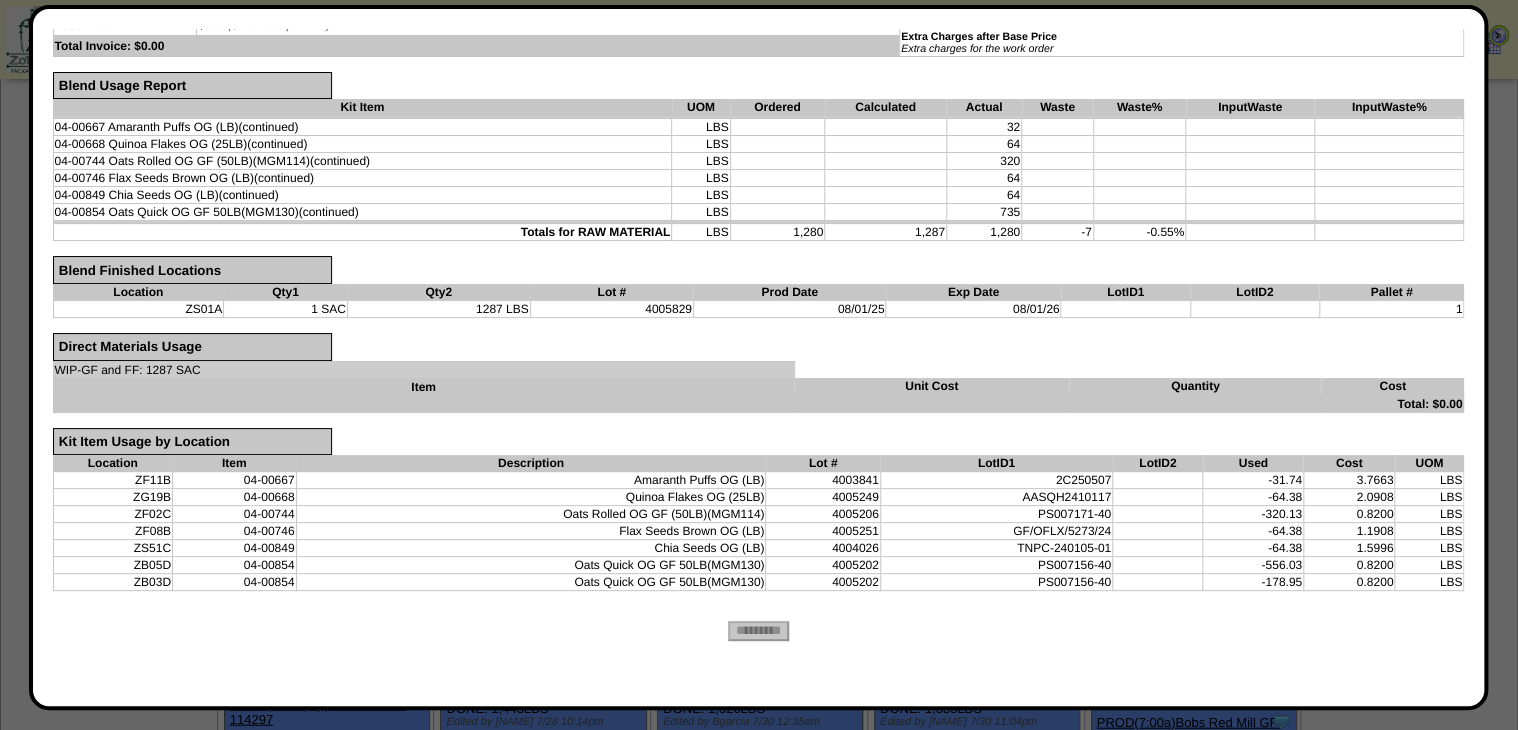 scroll, scrollTop: 0, scrollLeft: 0, axis: both 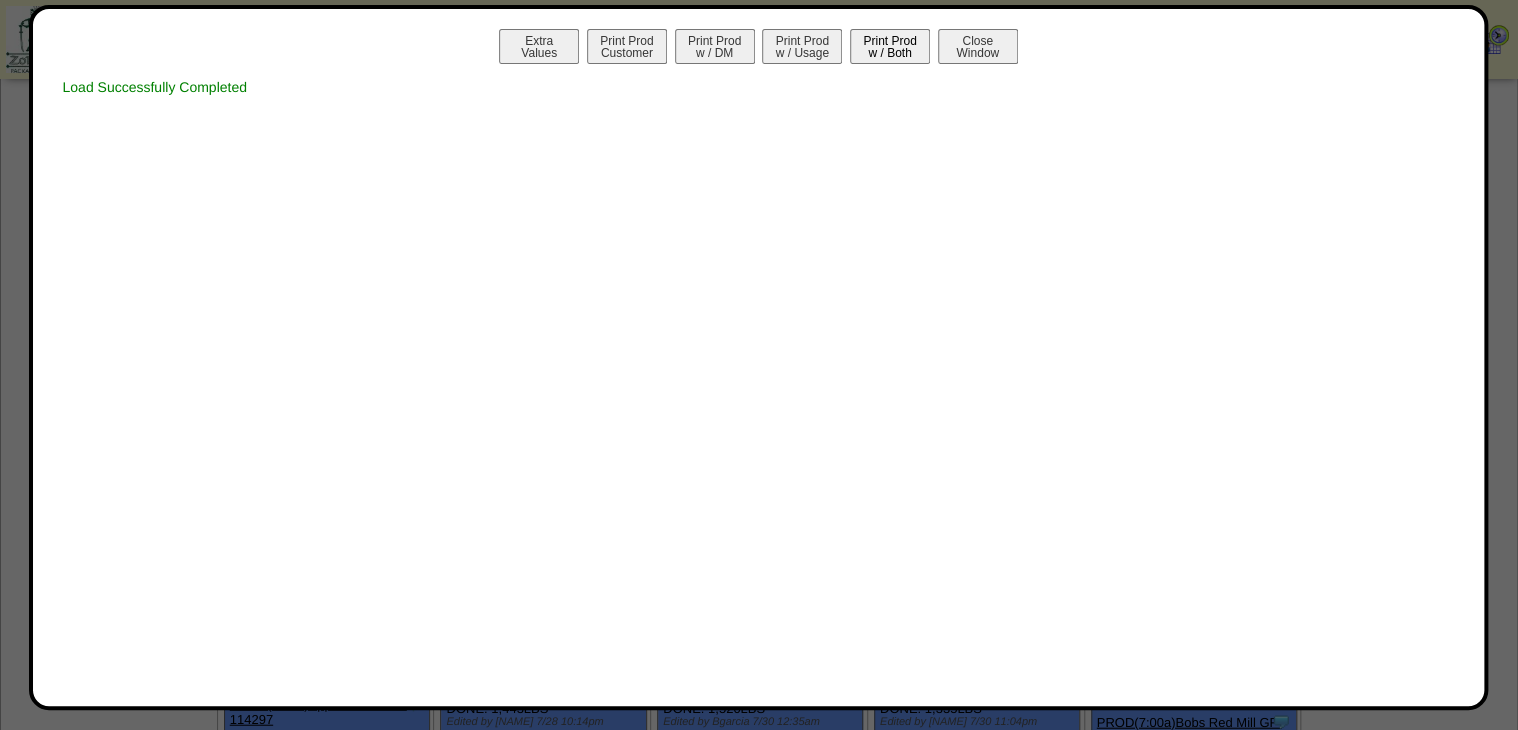 click on "Print Prod w / Both" at bounding box center [890, 46] 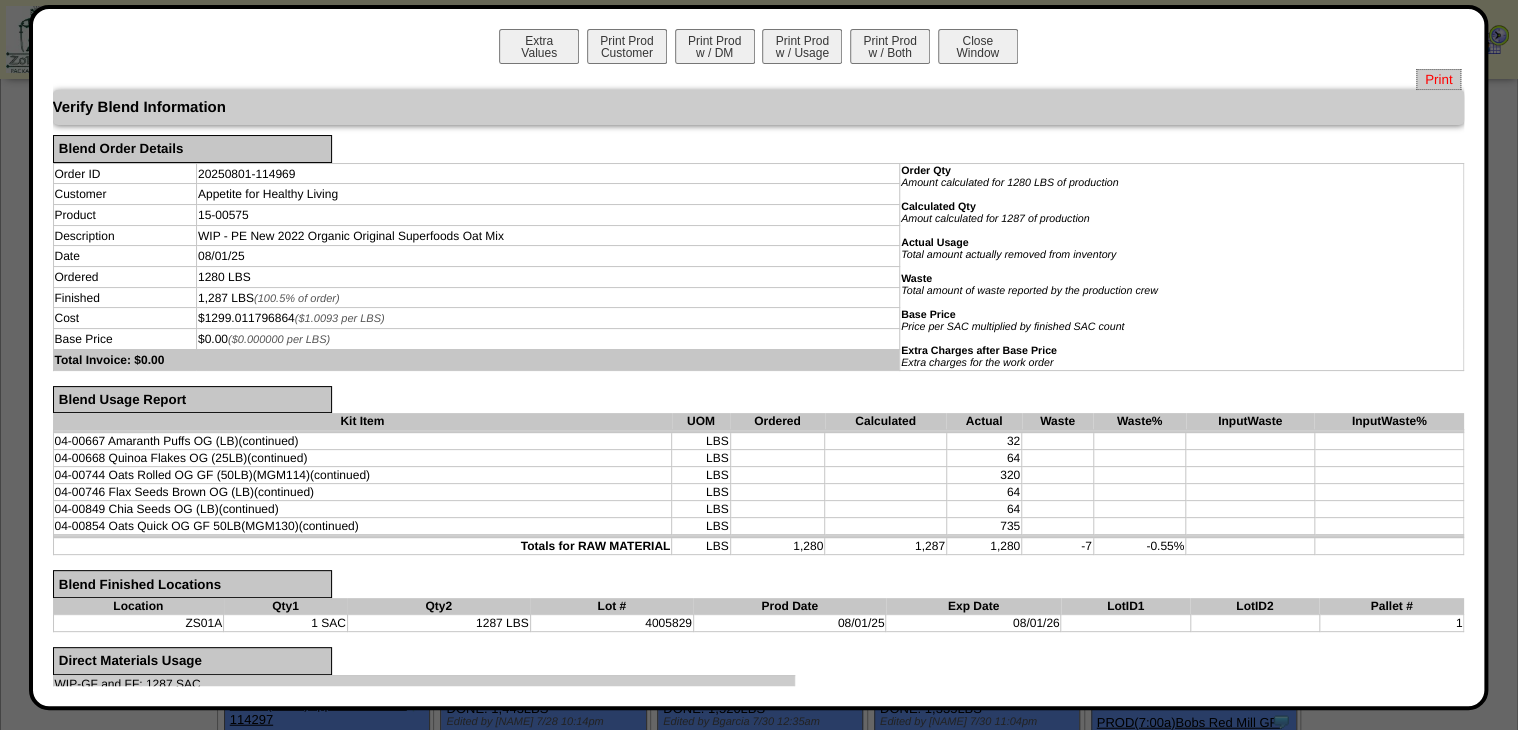 click on "Print" at bounding box center [1438, 79] 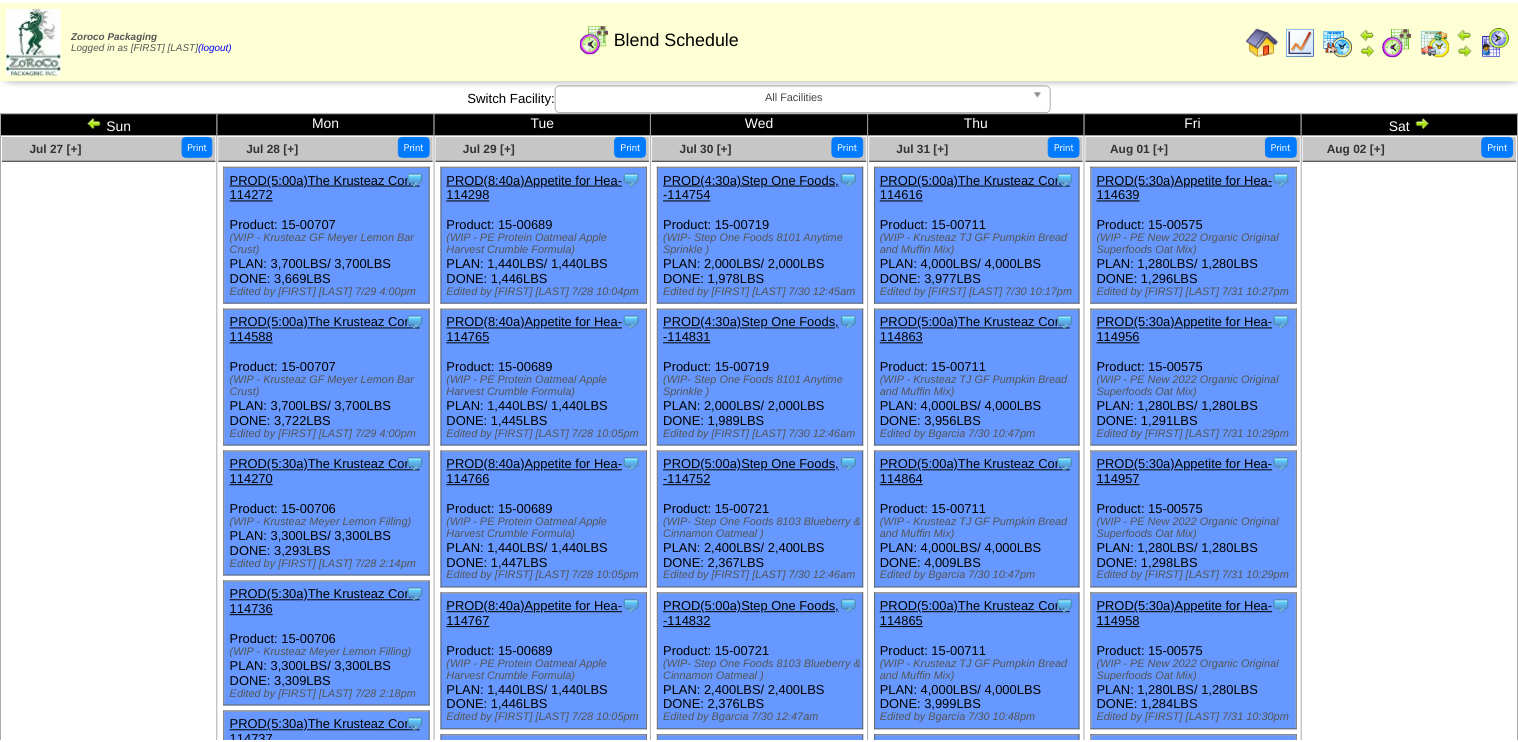 scroll, scrollTop: 0, scrollLeft: 0, axis: both 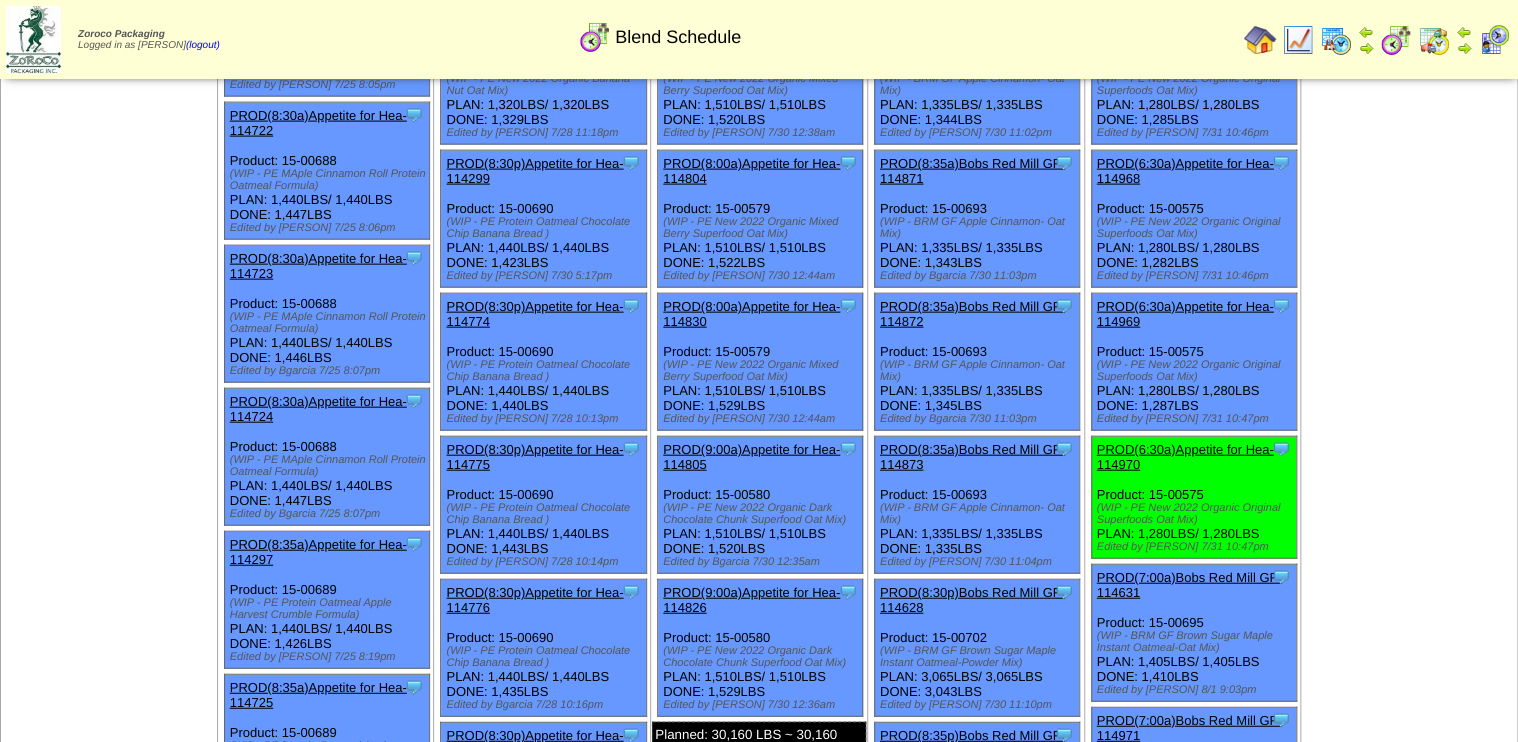 click on "PROD(6:30a)Appetite for Hea-114970" at bounding box center (1185, 457) 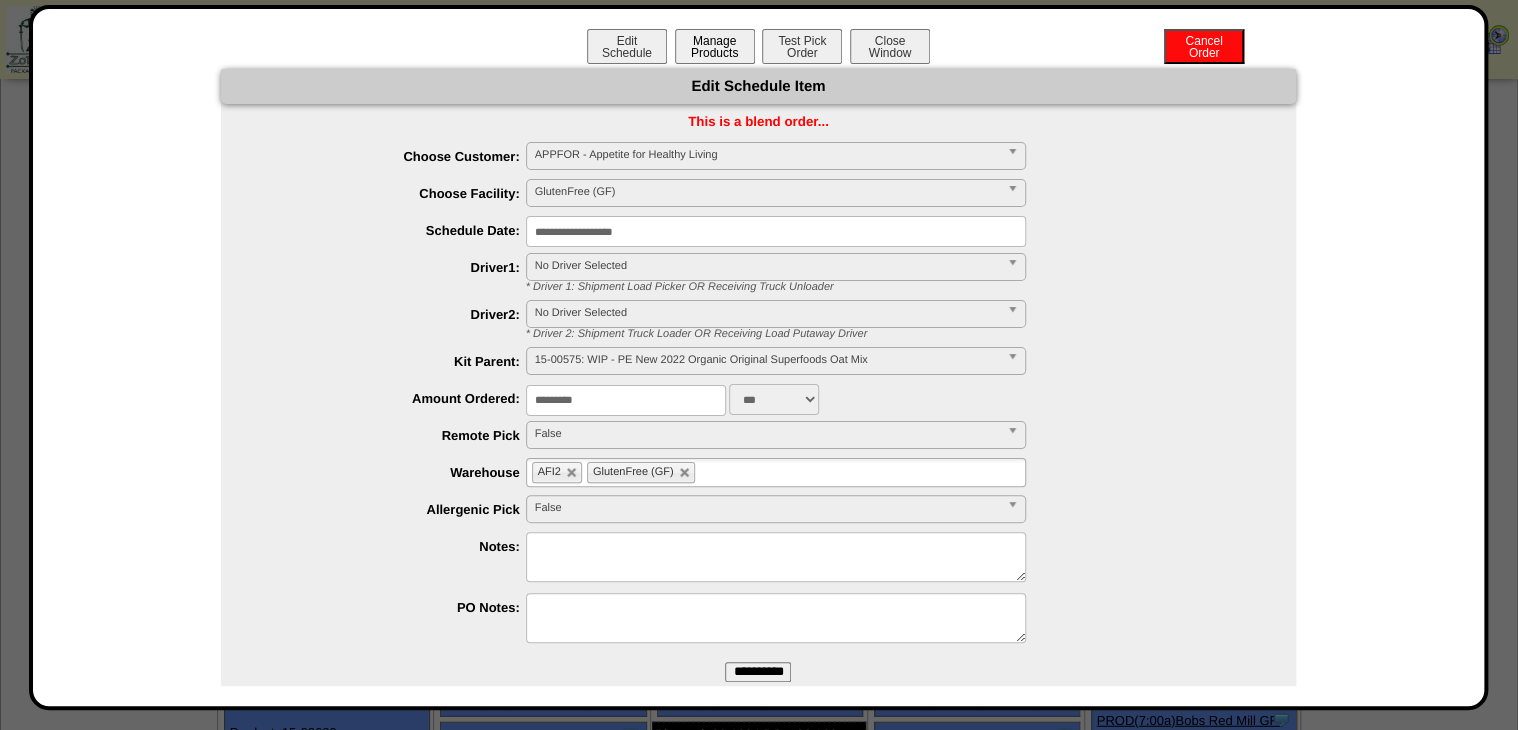 click on "Manage Products" at bounding box center (715, 46) 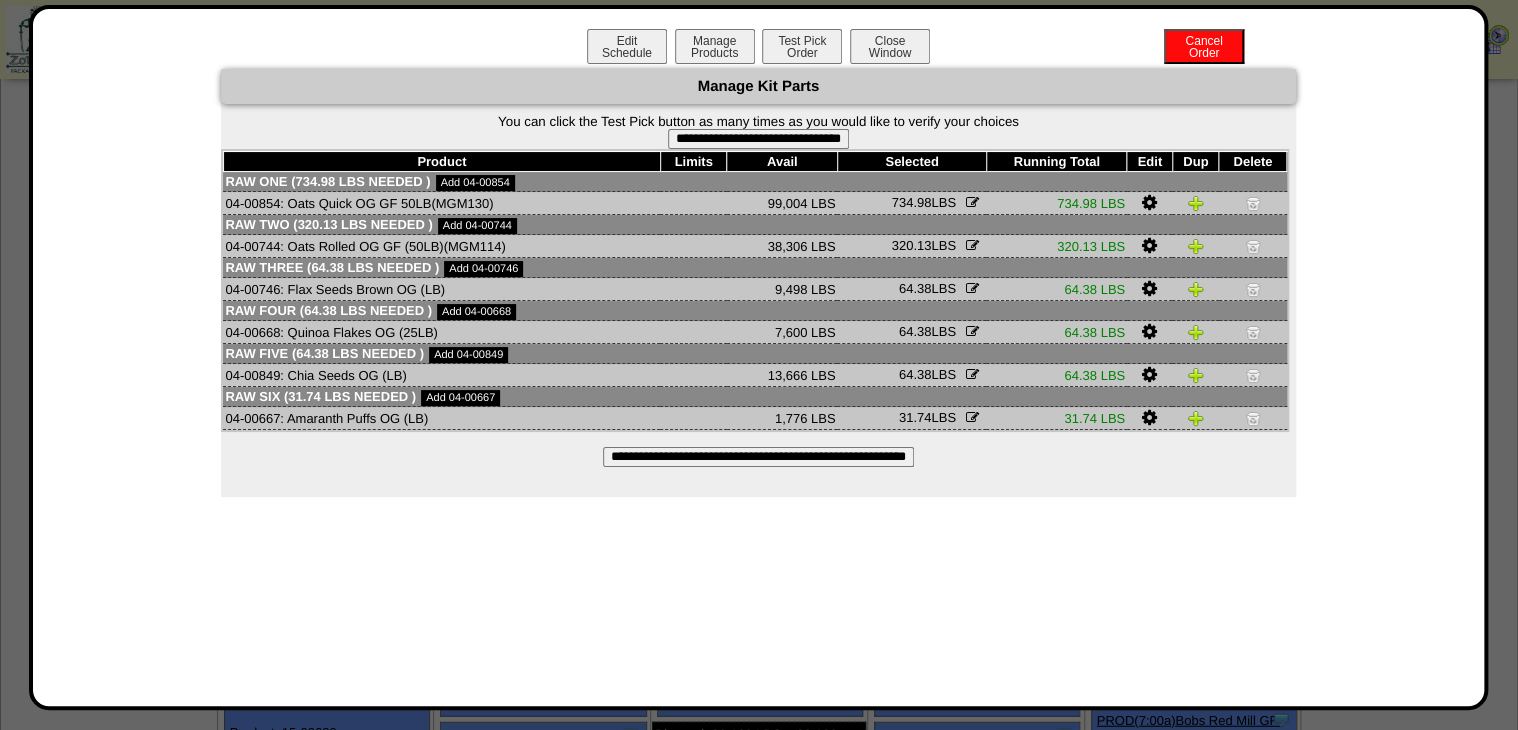 click on "**********" at bounding box center [758, 139] 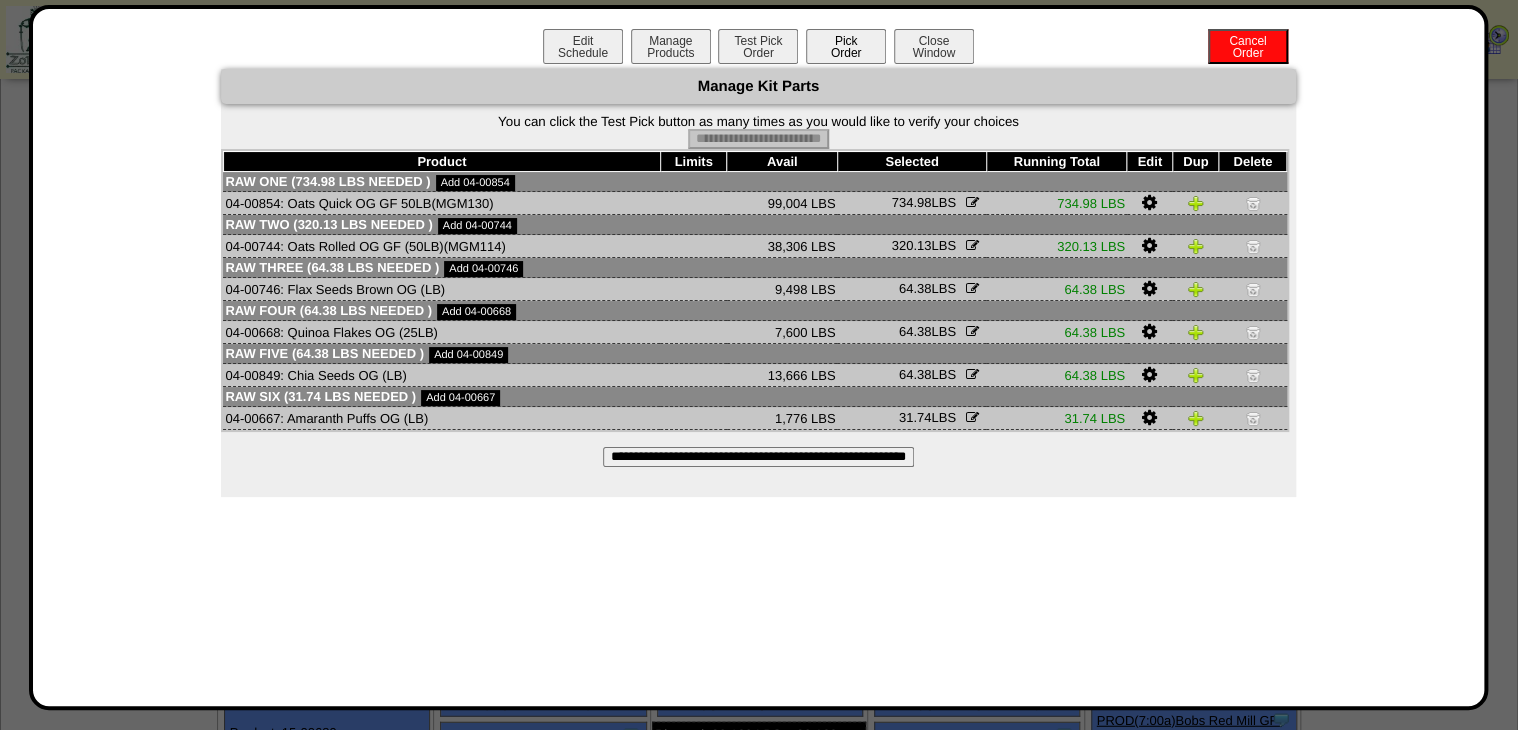 click on "Pick Order" at bounding box center (846, 46) 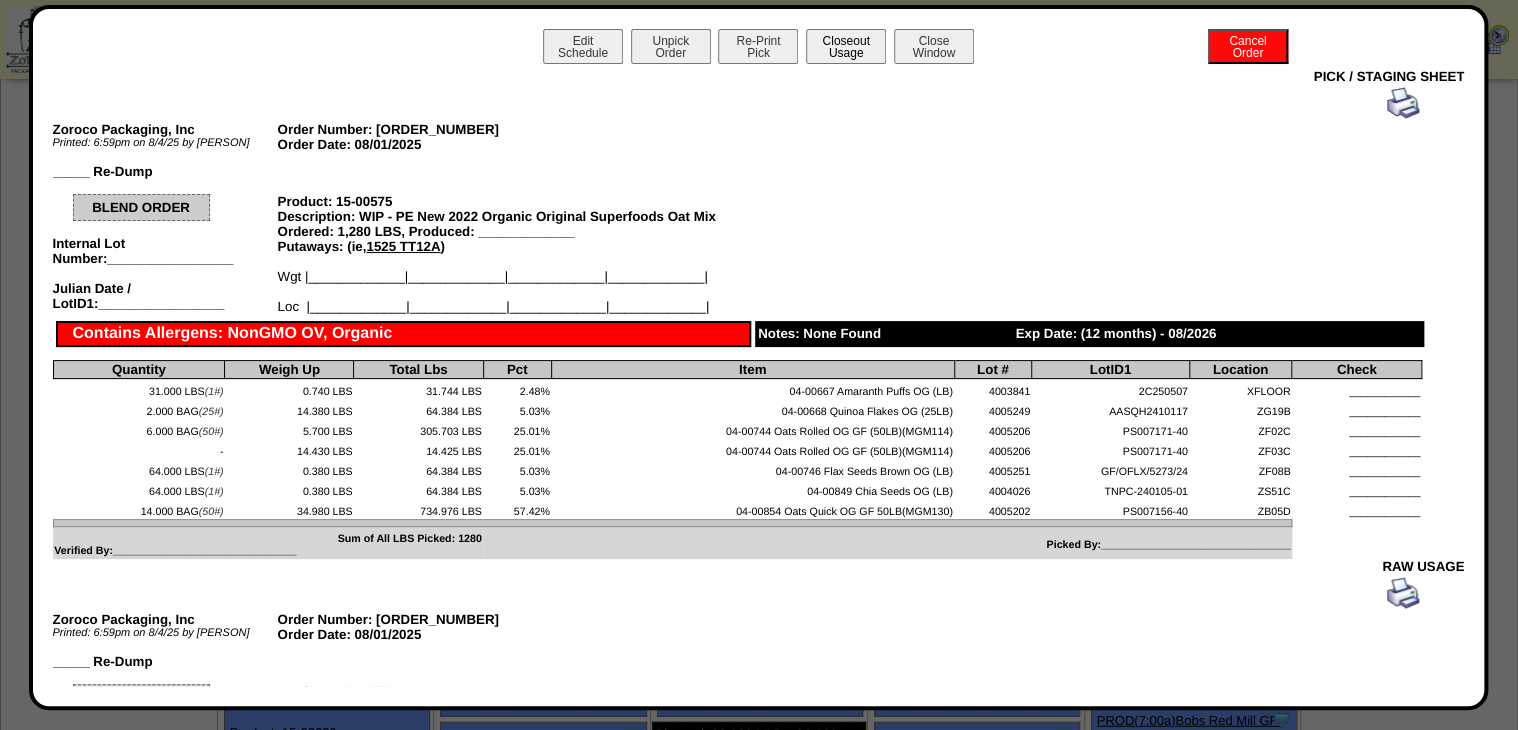 click on "Closeout Usage" at bounding box center (846, 46) 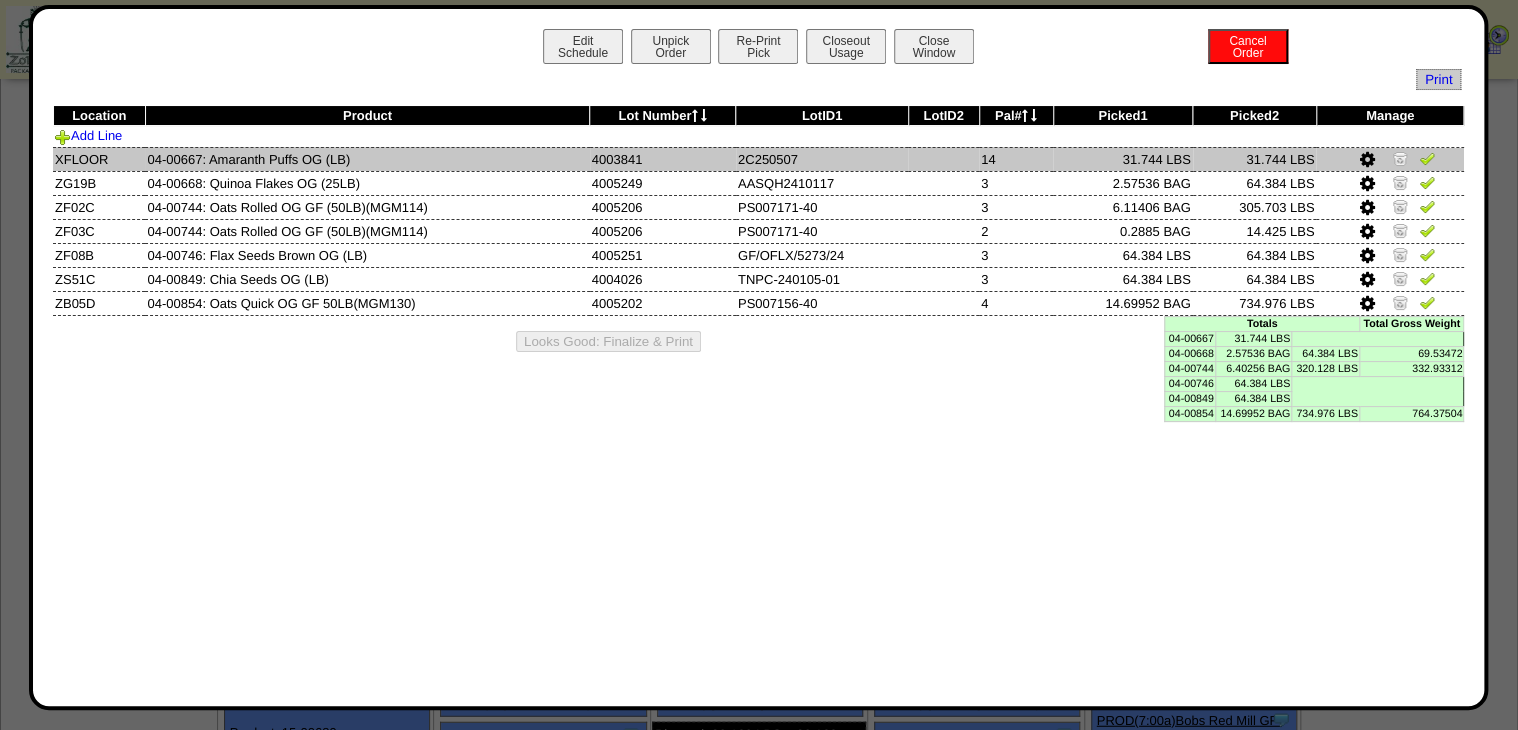 click at bounding box center (1427, 158) 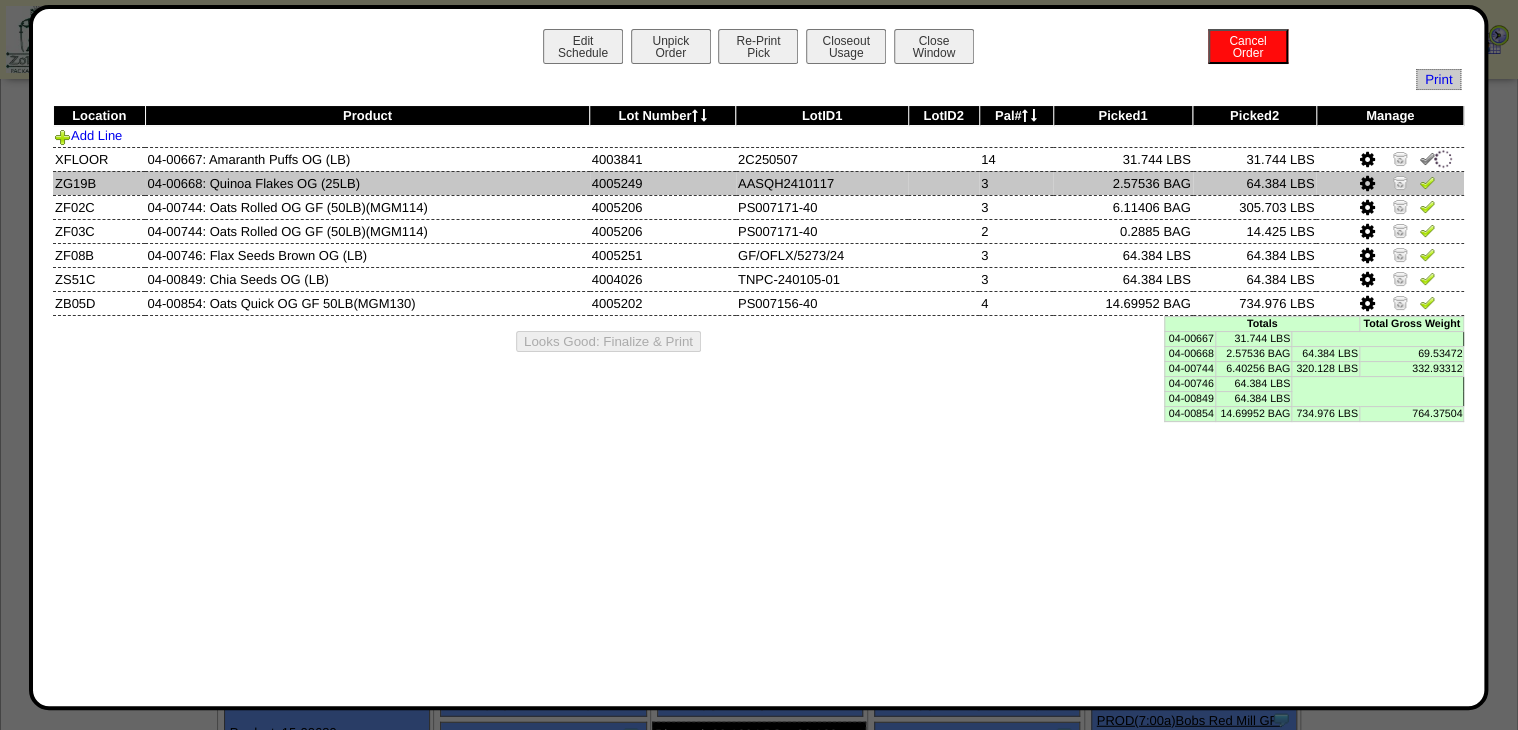 click at bounding box center (1427, 182) 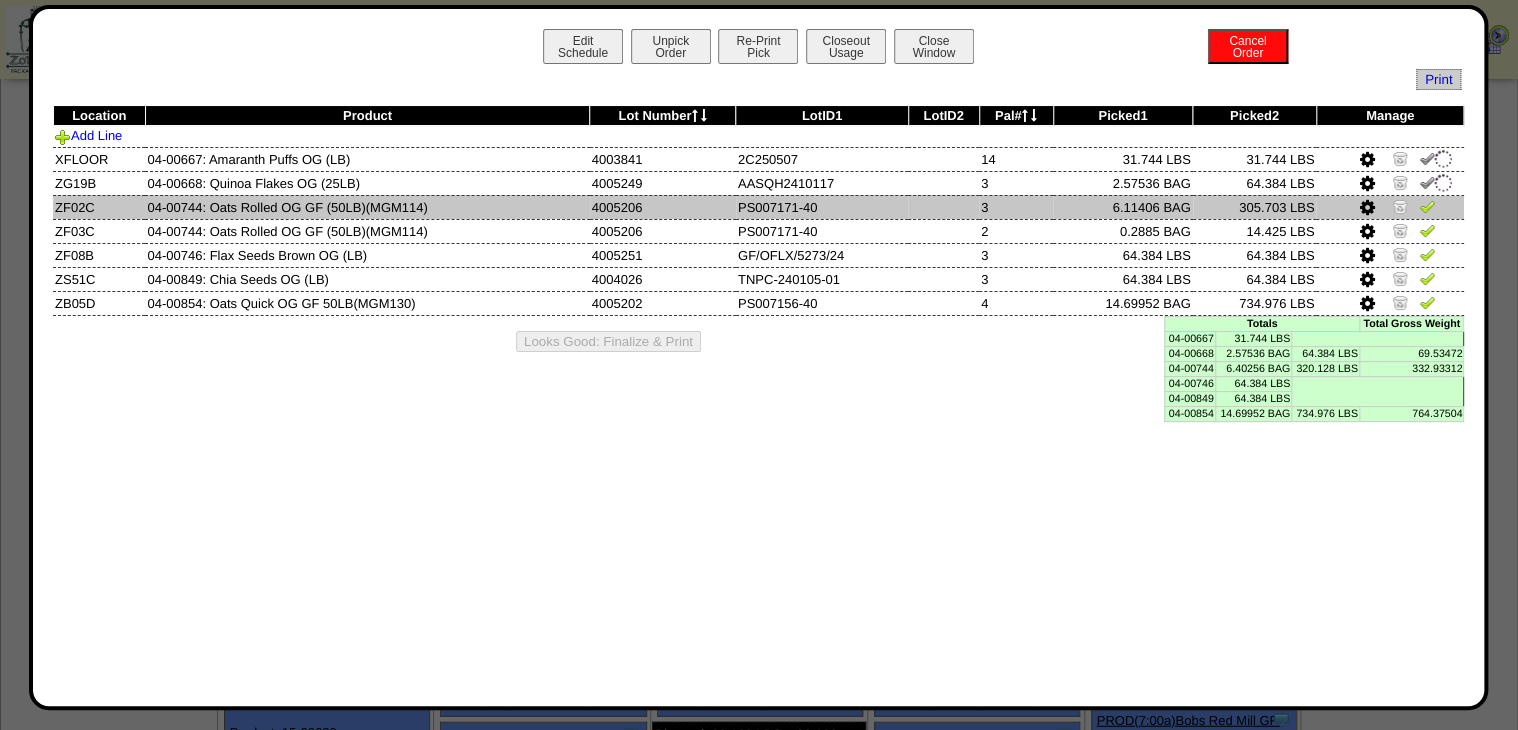 click at bounding box center [1427, 209] 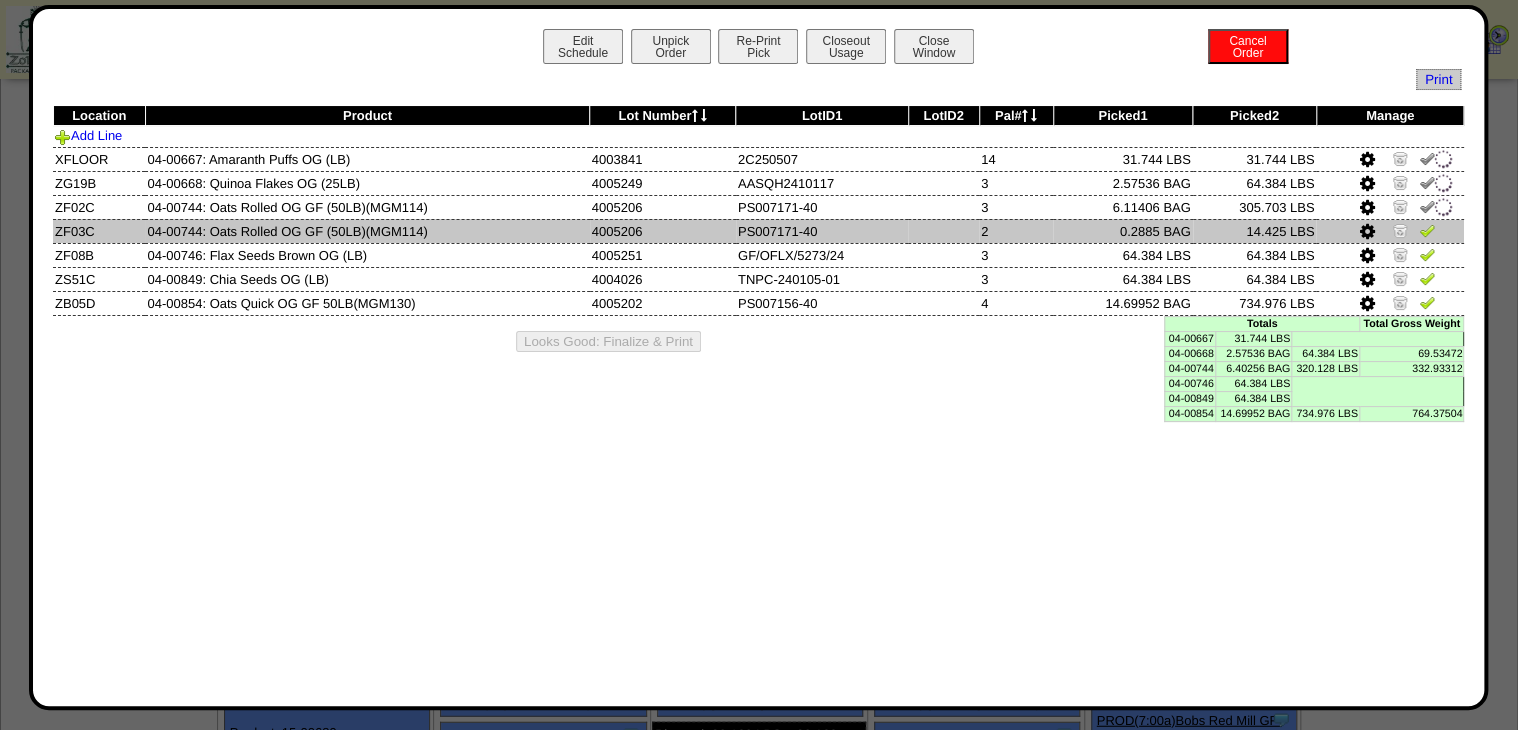 click at bounding box center (1427, 230) 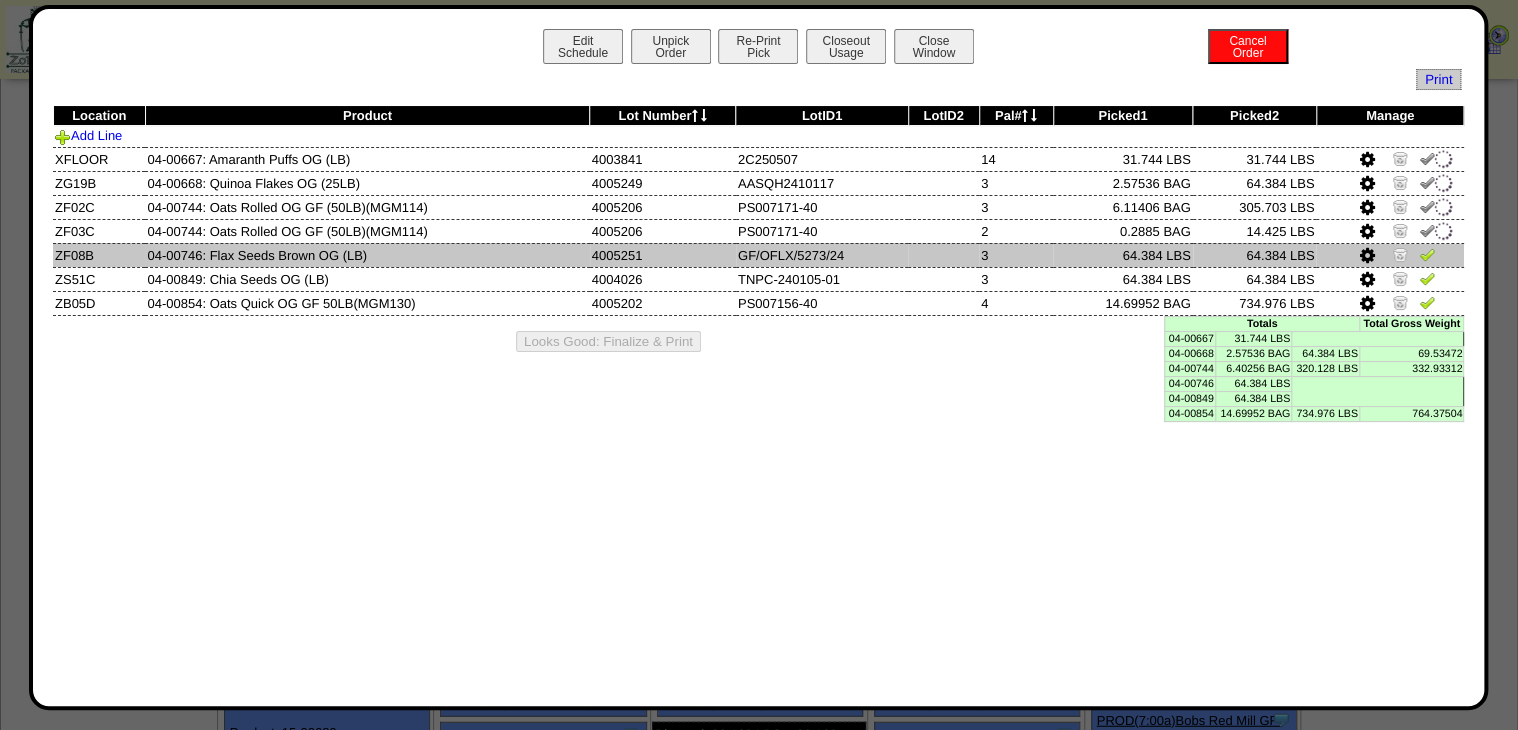 click at bounding box center (1427, 254) 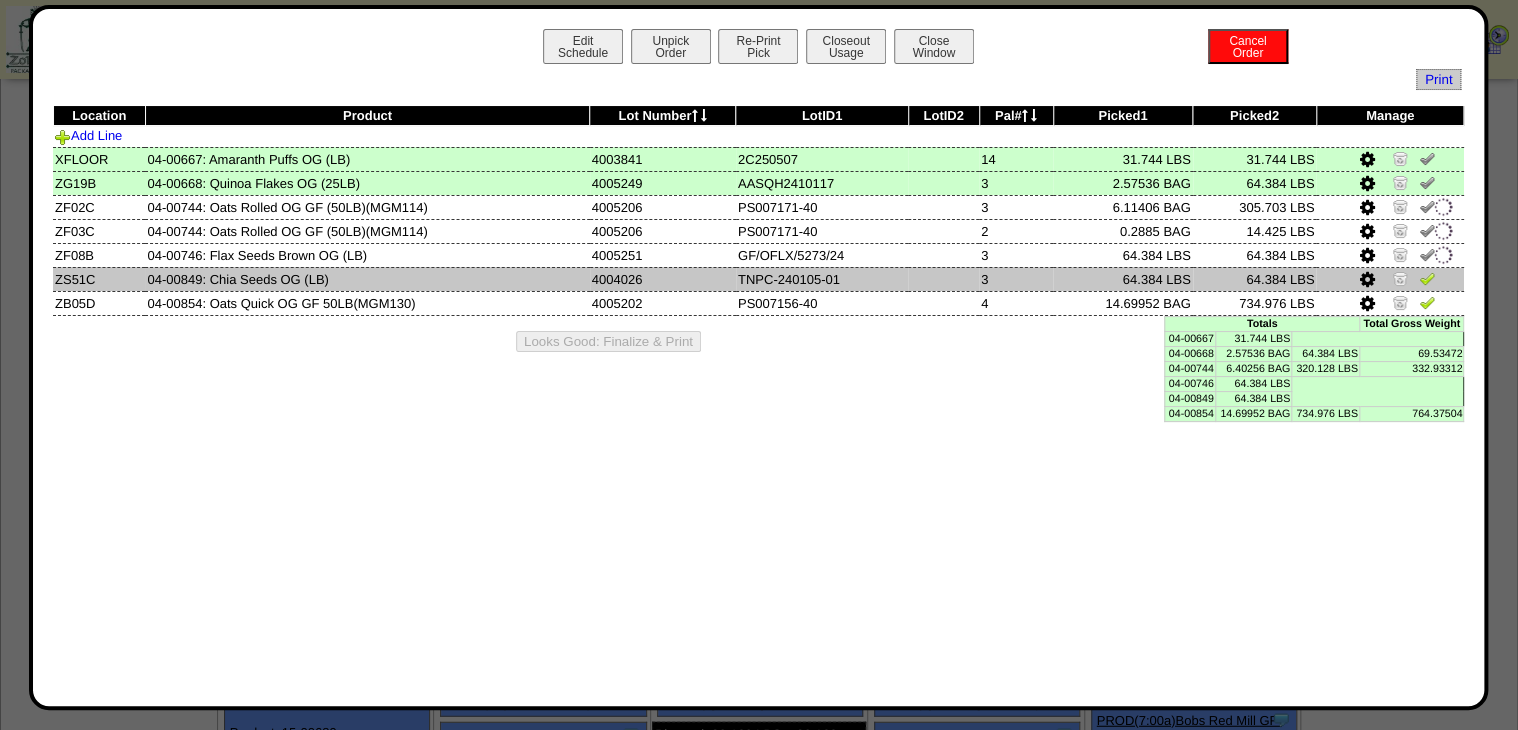 click at bounding box center [1427, 278] 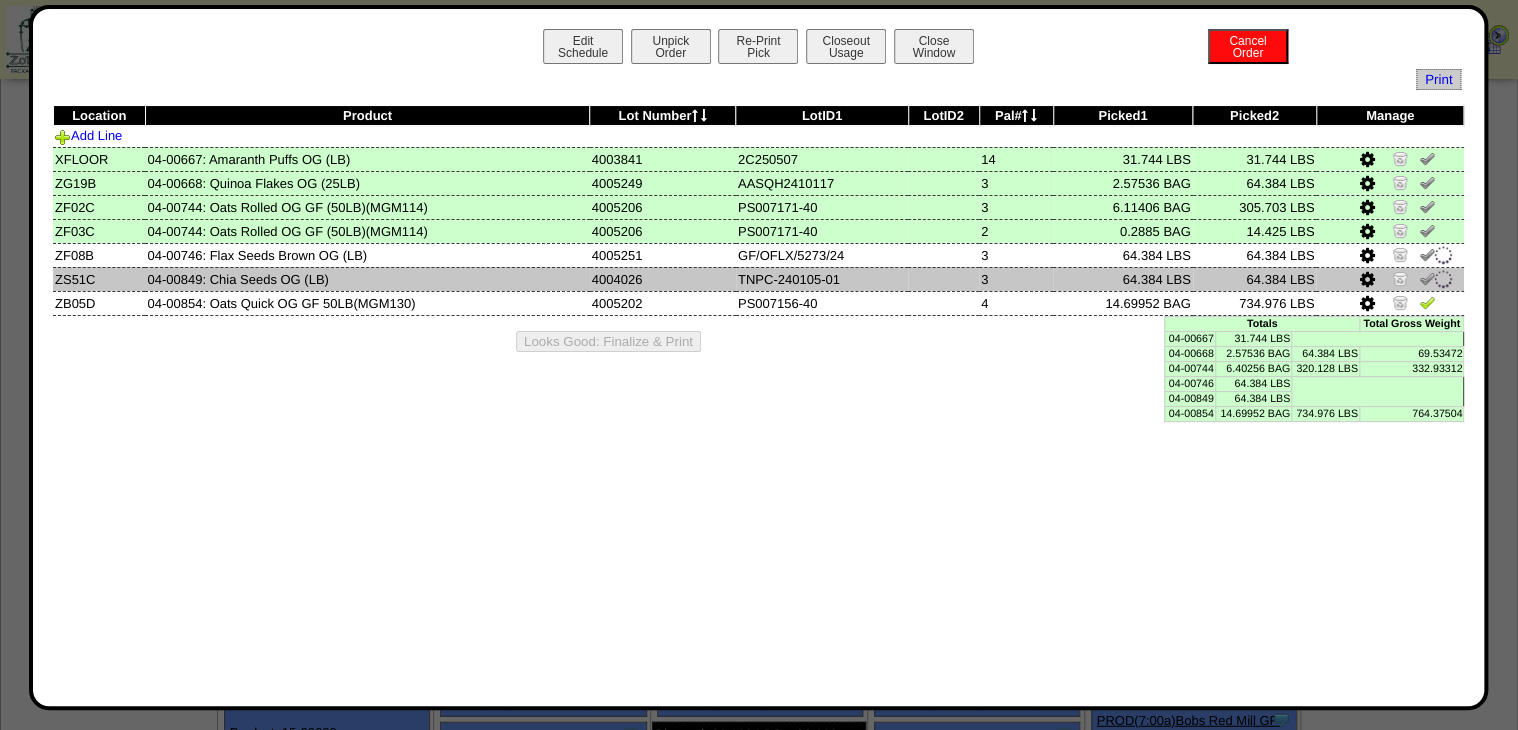 click at bounding box center (1427, 281) 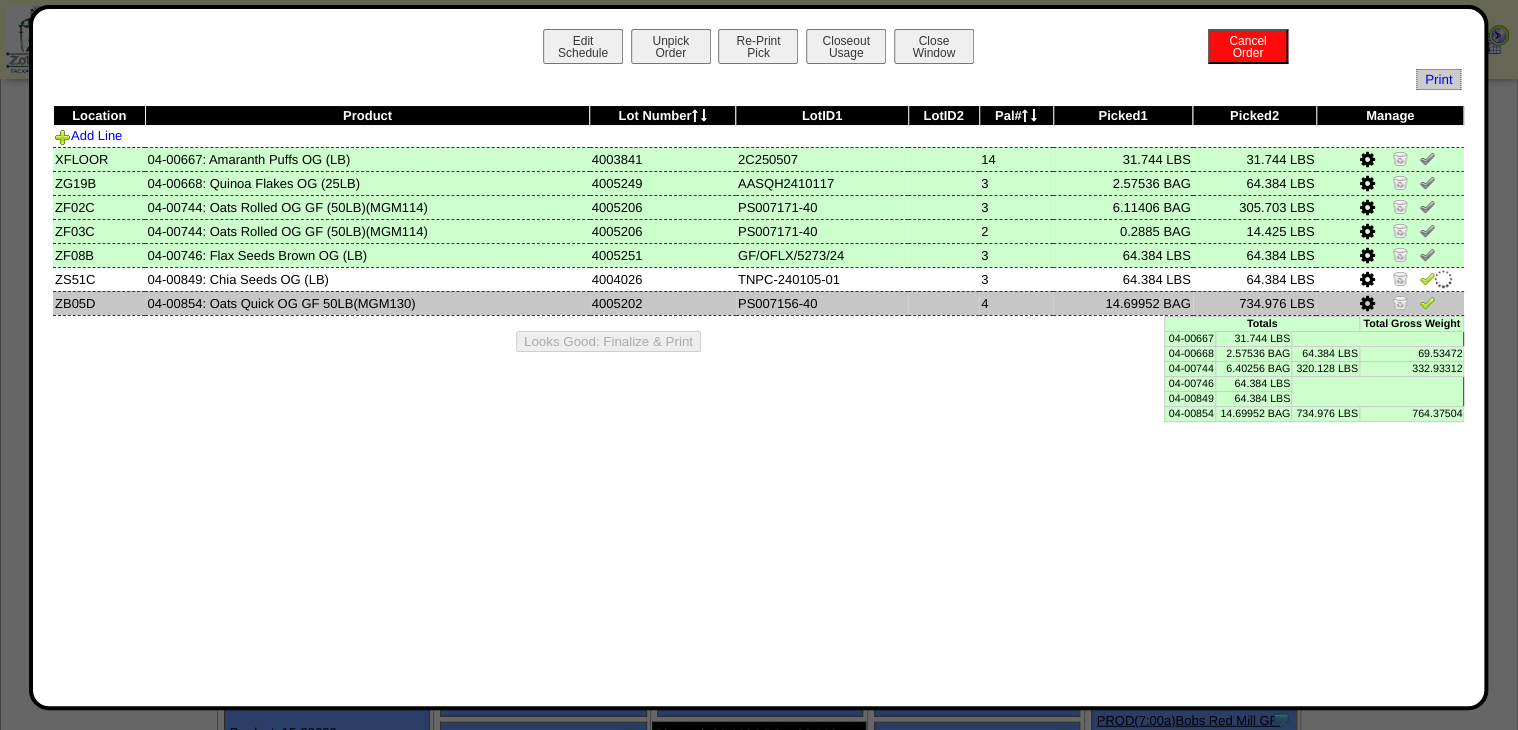click at bounding box center (1427, 302) 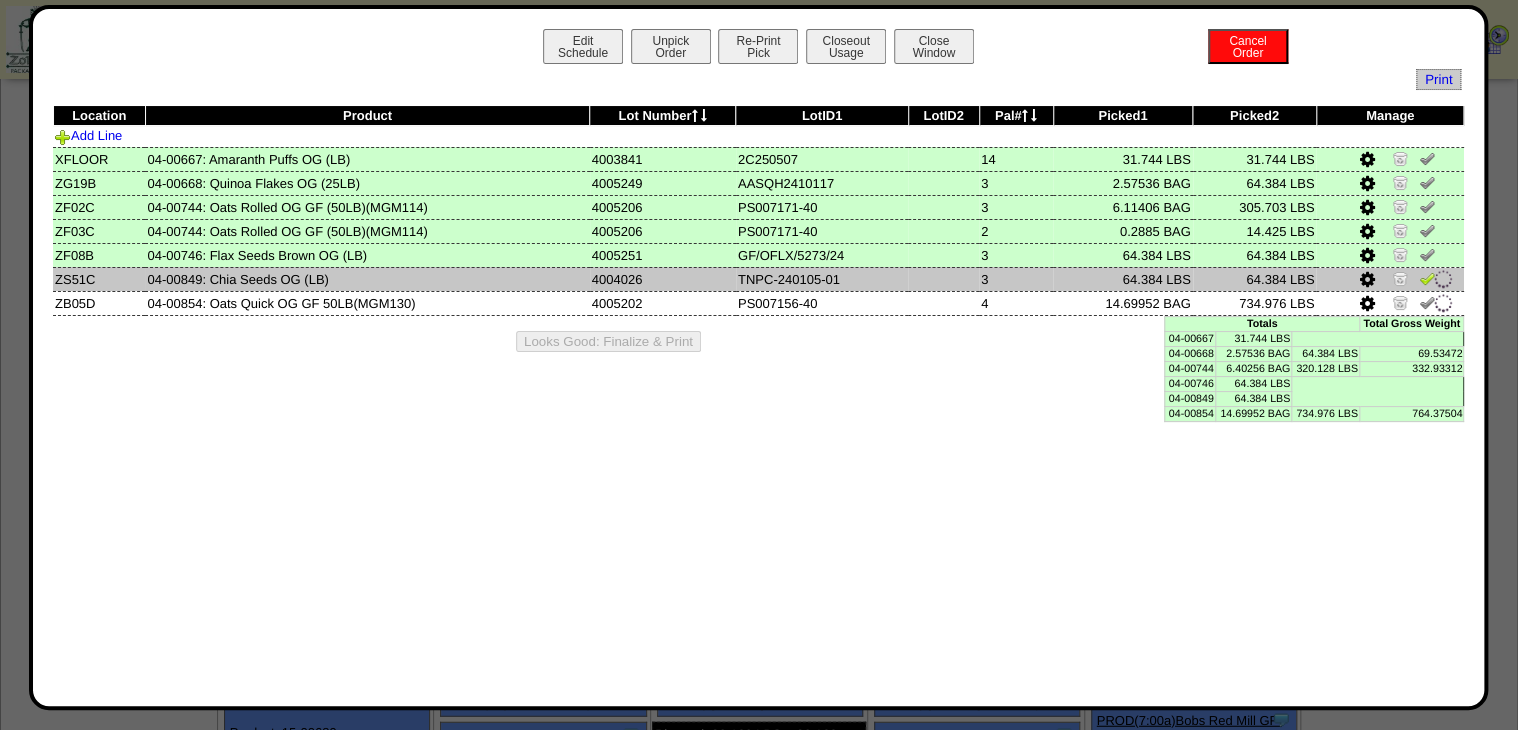 click at bounding box center (1427, 278) 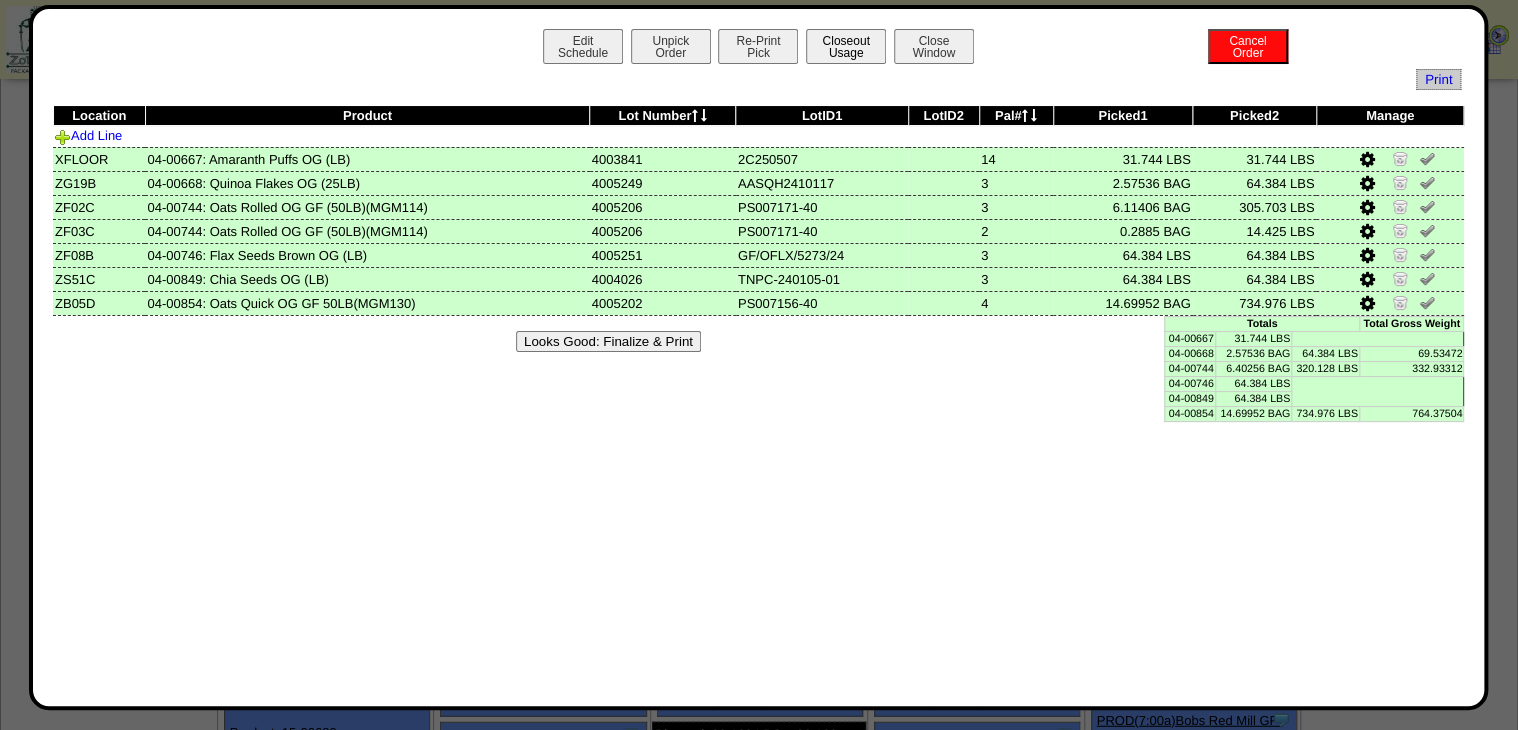 click on "Closeout Usage" at bounding box center [846, 46] 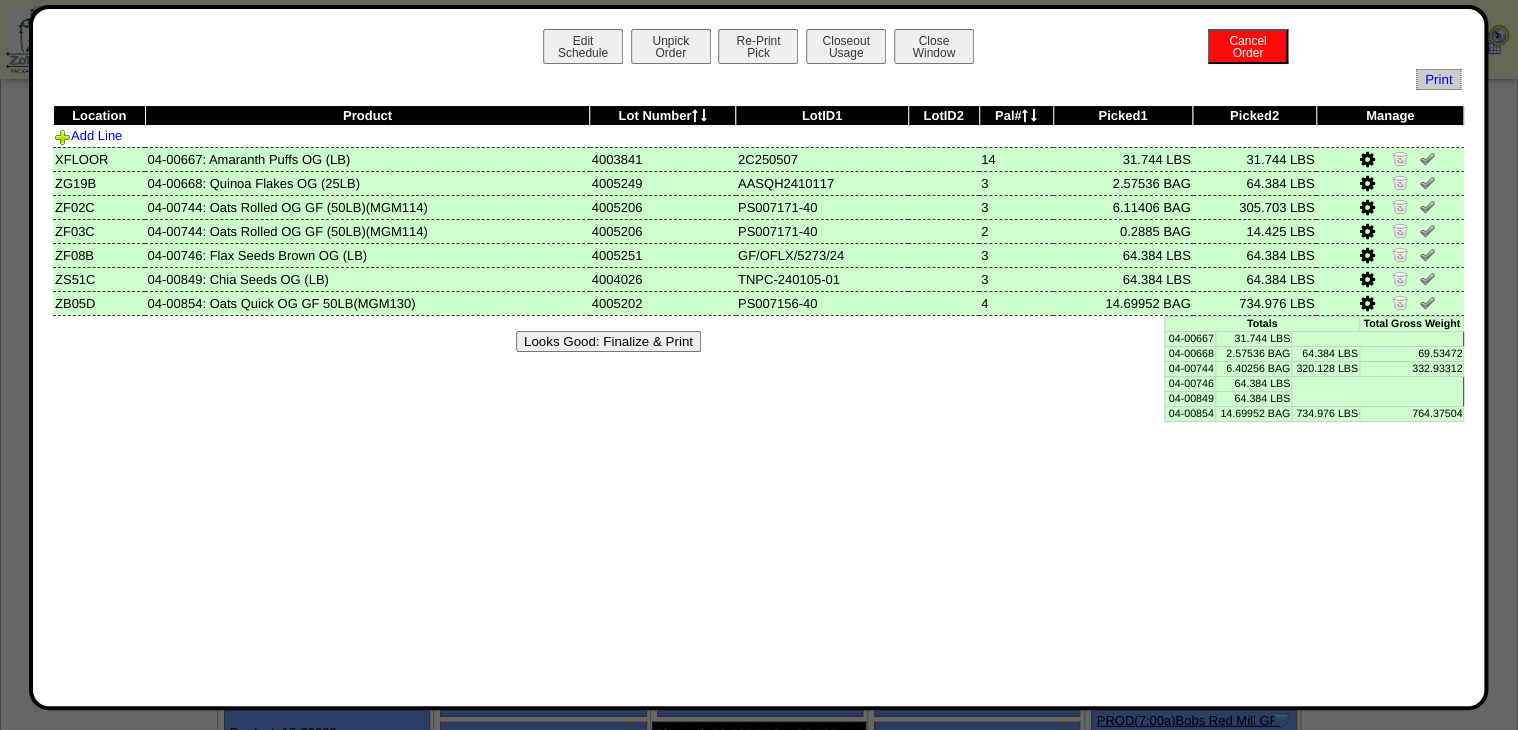 click on "Looks Good: Finalize & Print" at bounding box center (608, 341) 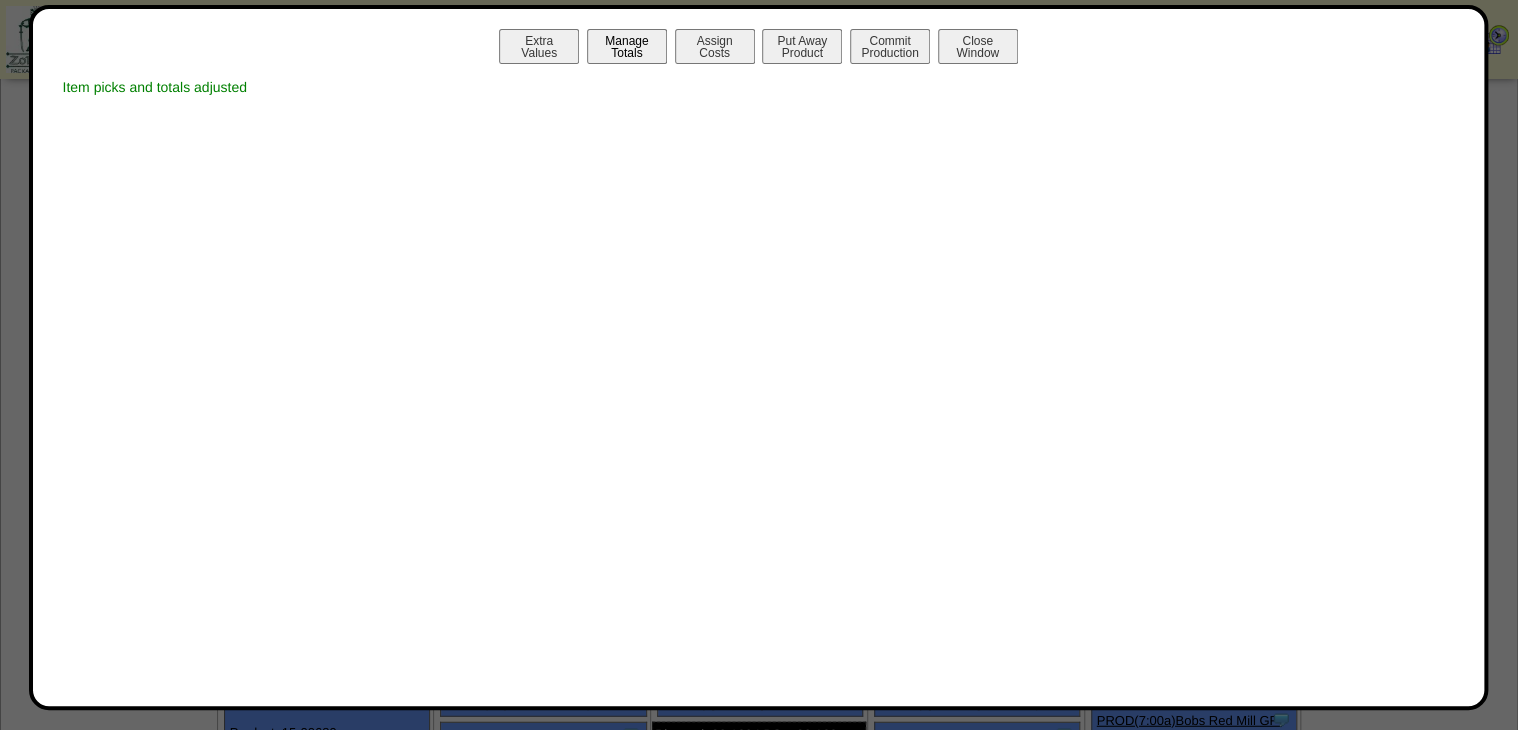 click on "Manage Totals" at bounding box center (627, 46) 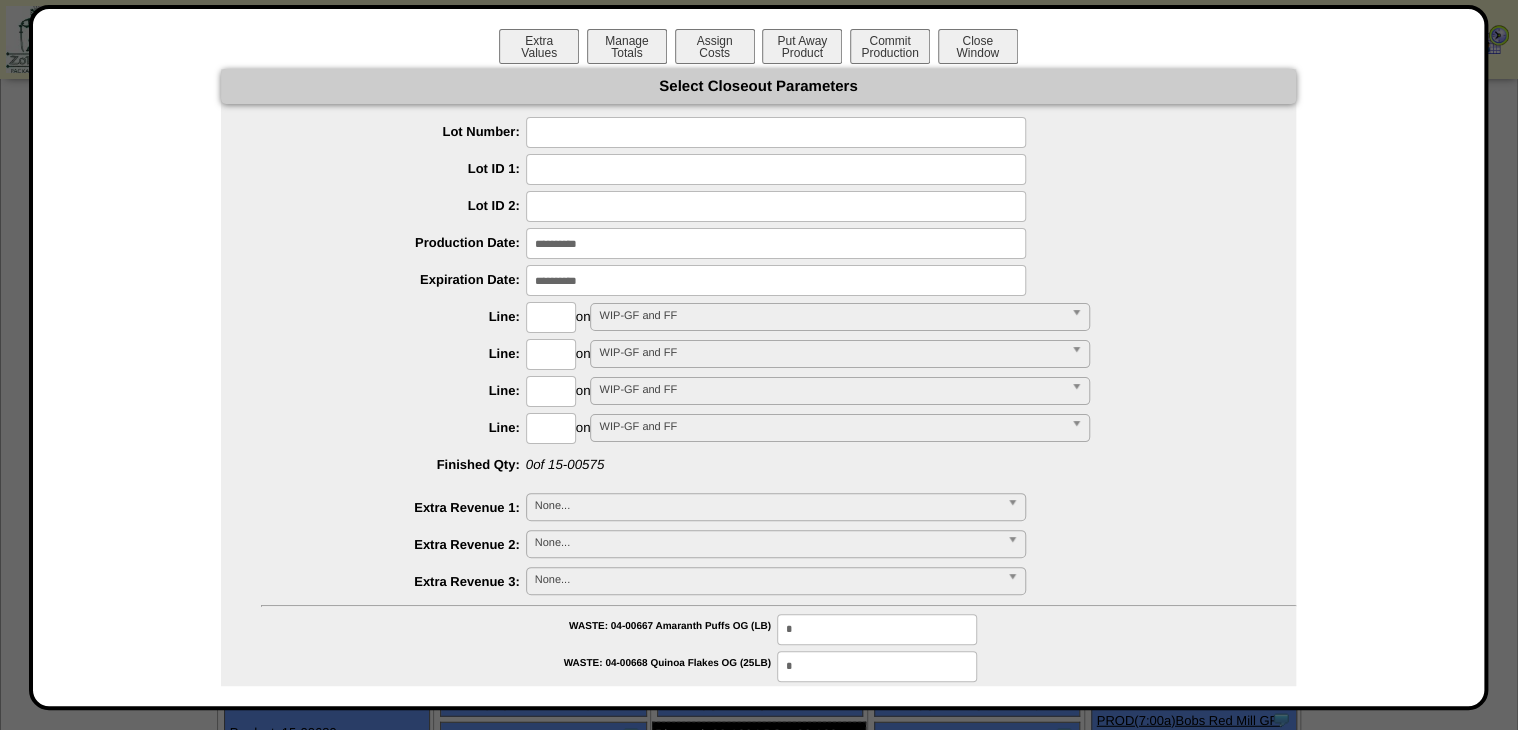 click at bounding box center (776, 132) 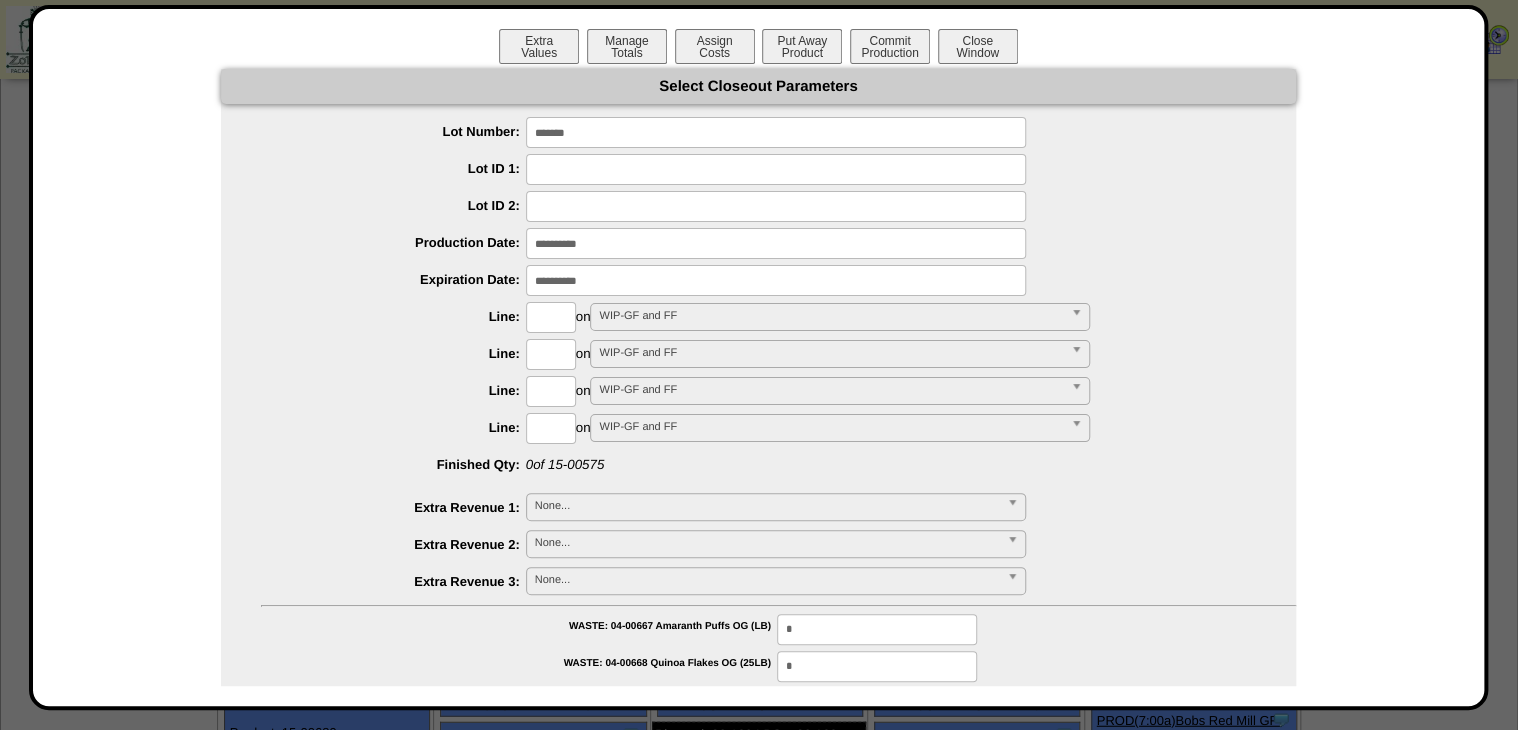 type on "*******" 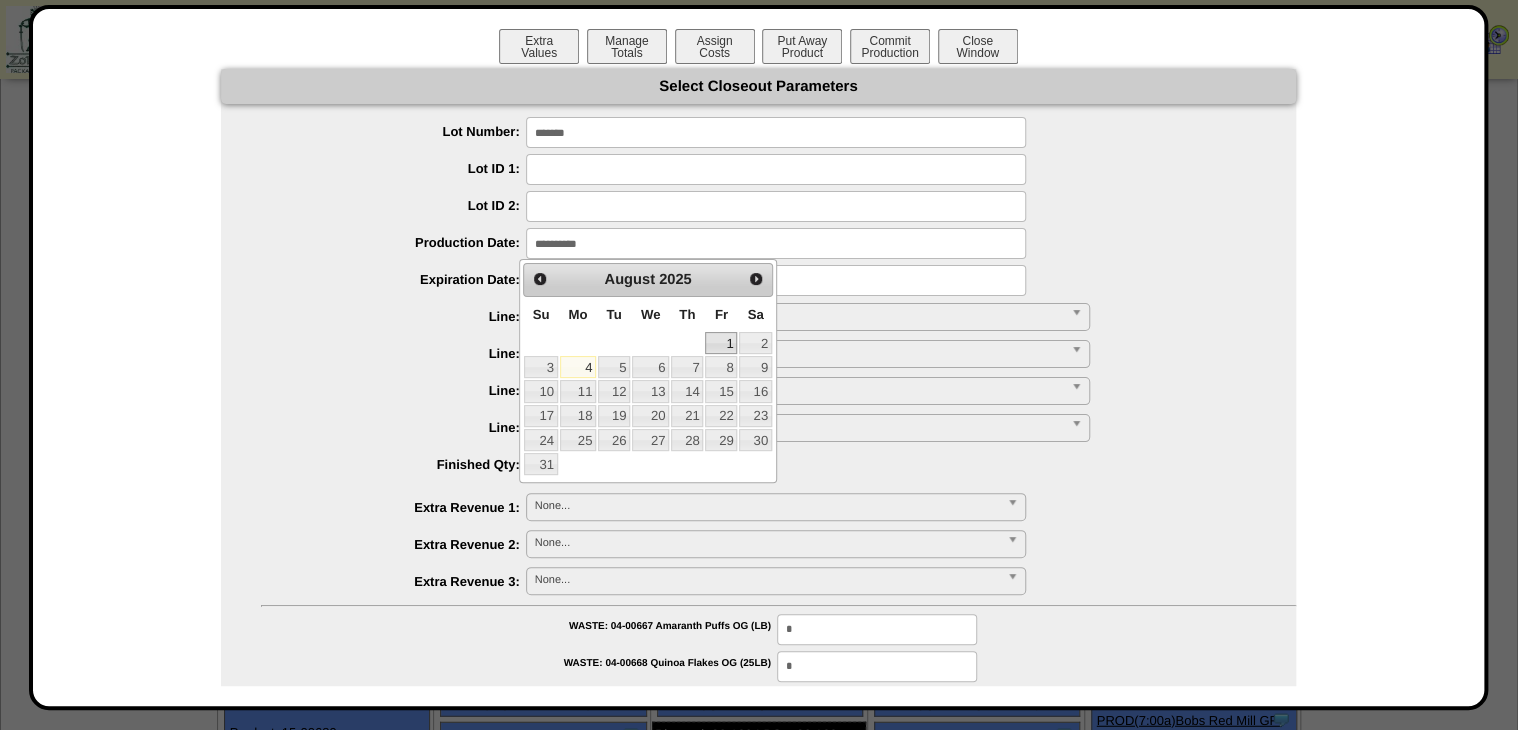 click on "1" at bounding box center [721, 343] 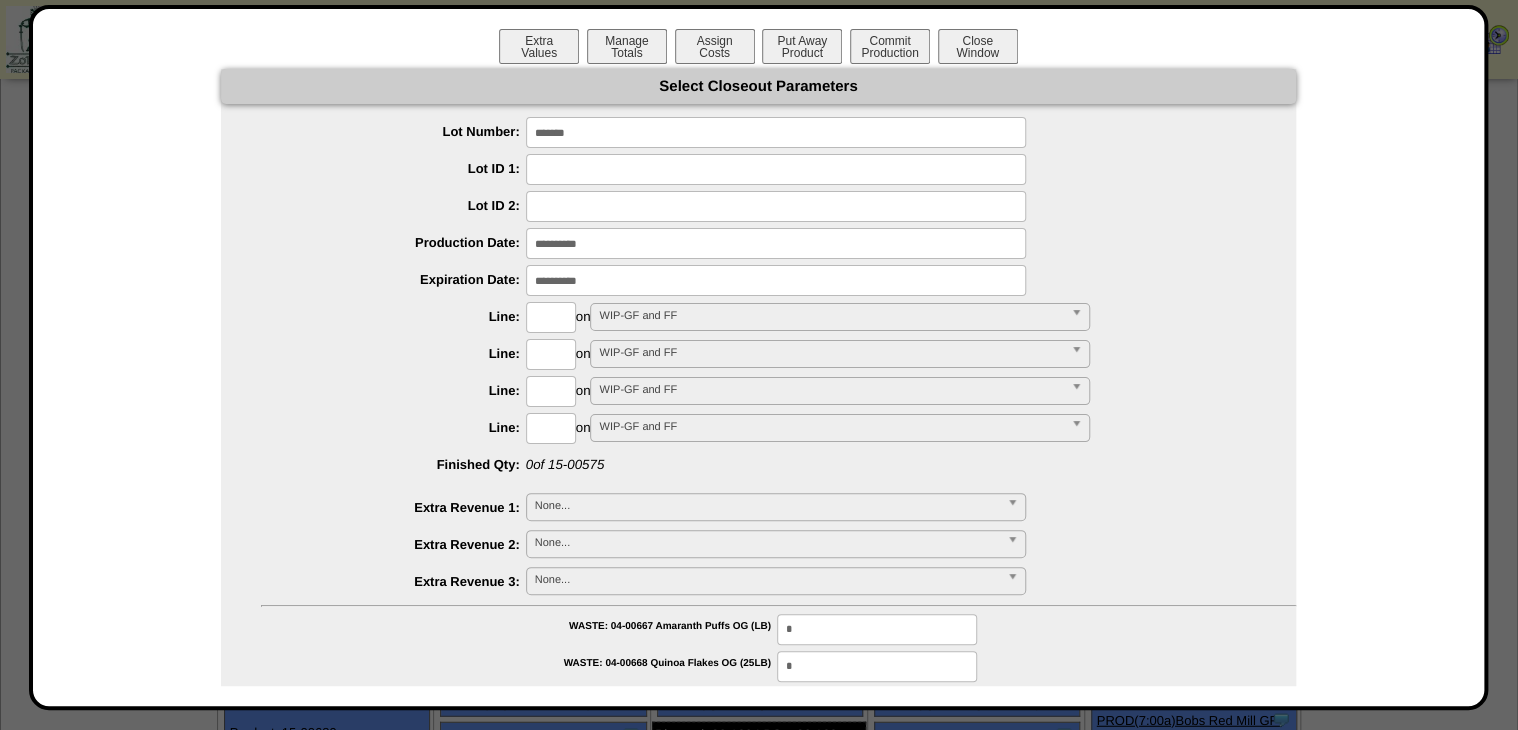 click at bounding box center [776, 280] 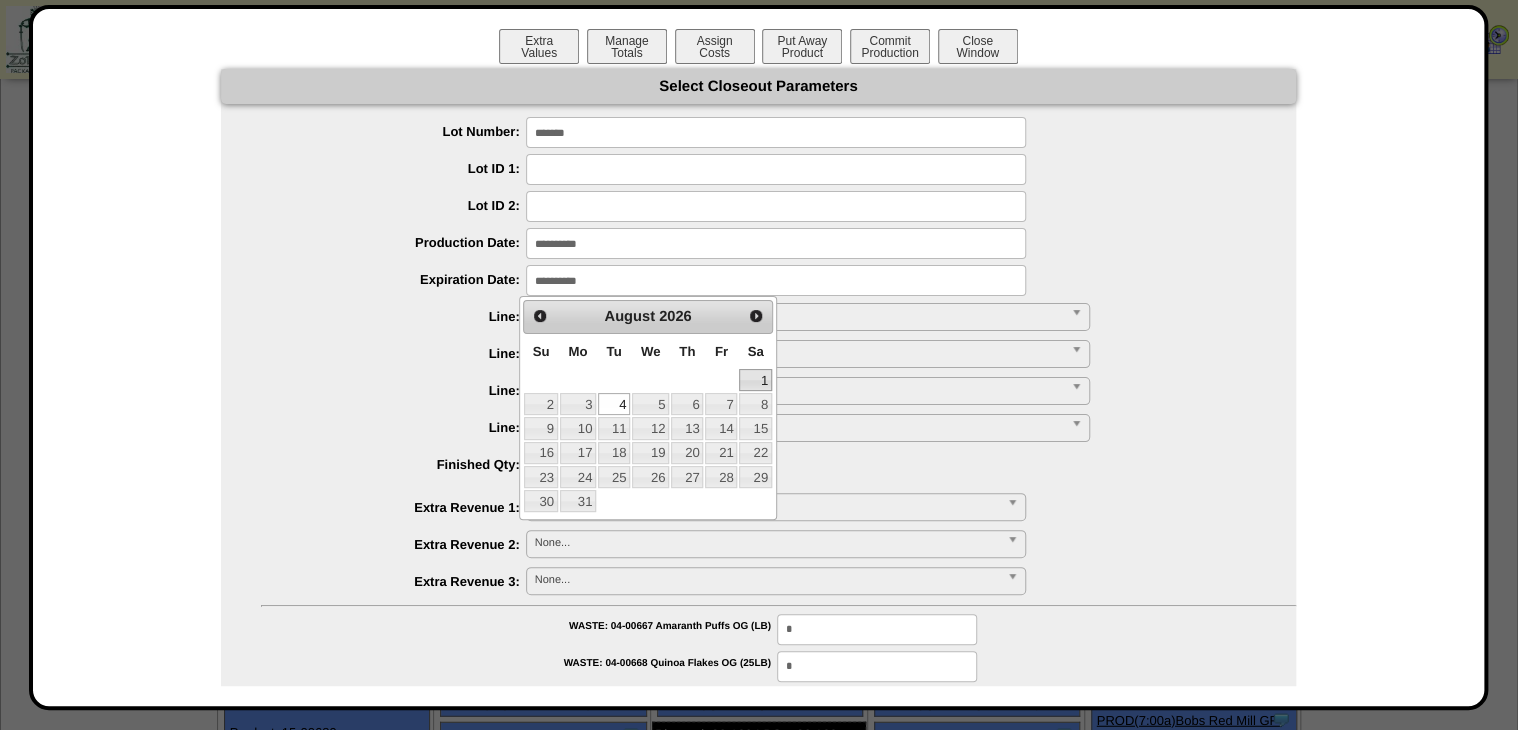 click on "1" at bounding box center (755, 380) 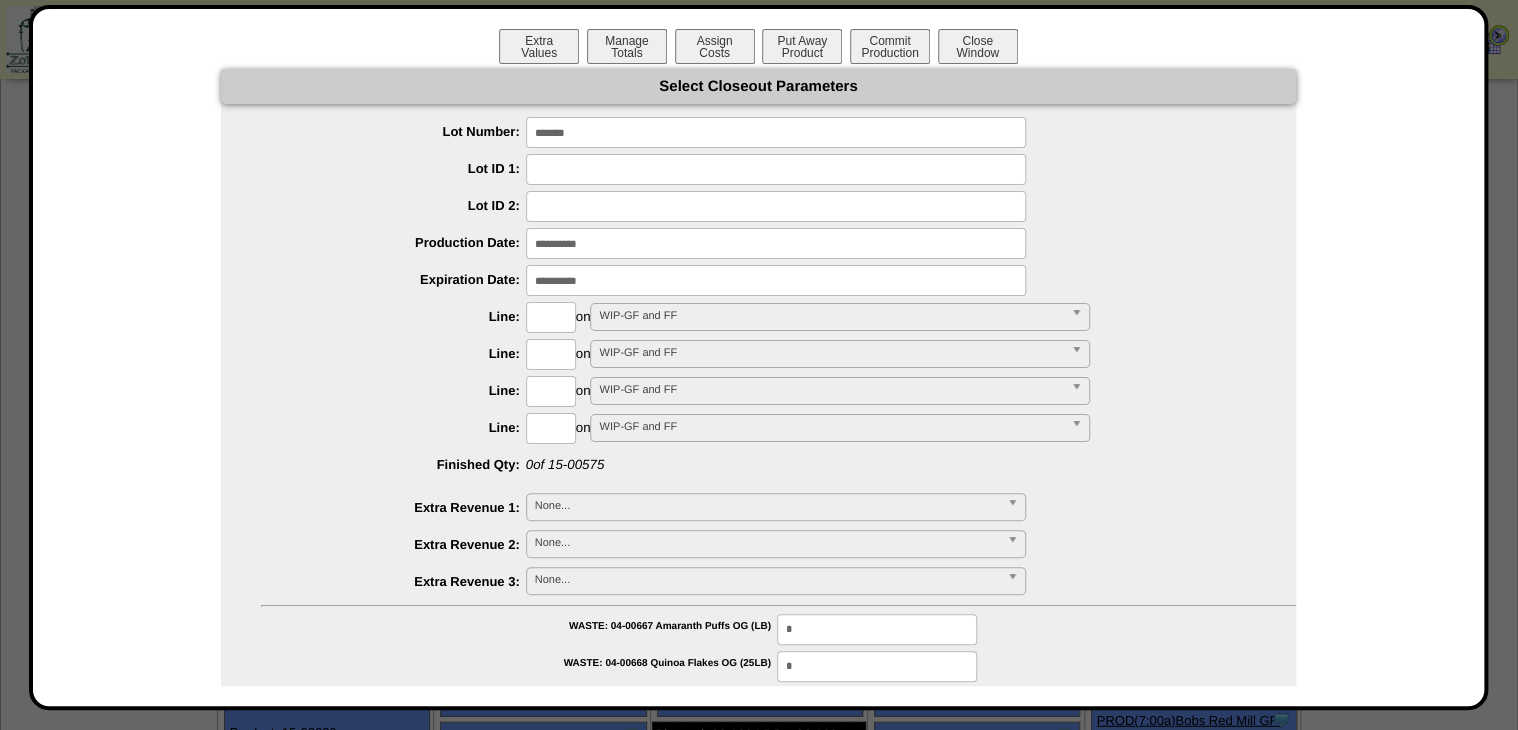 click at bounding box center [551, 317] 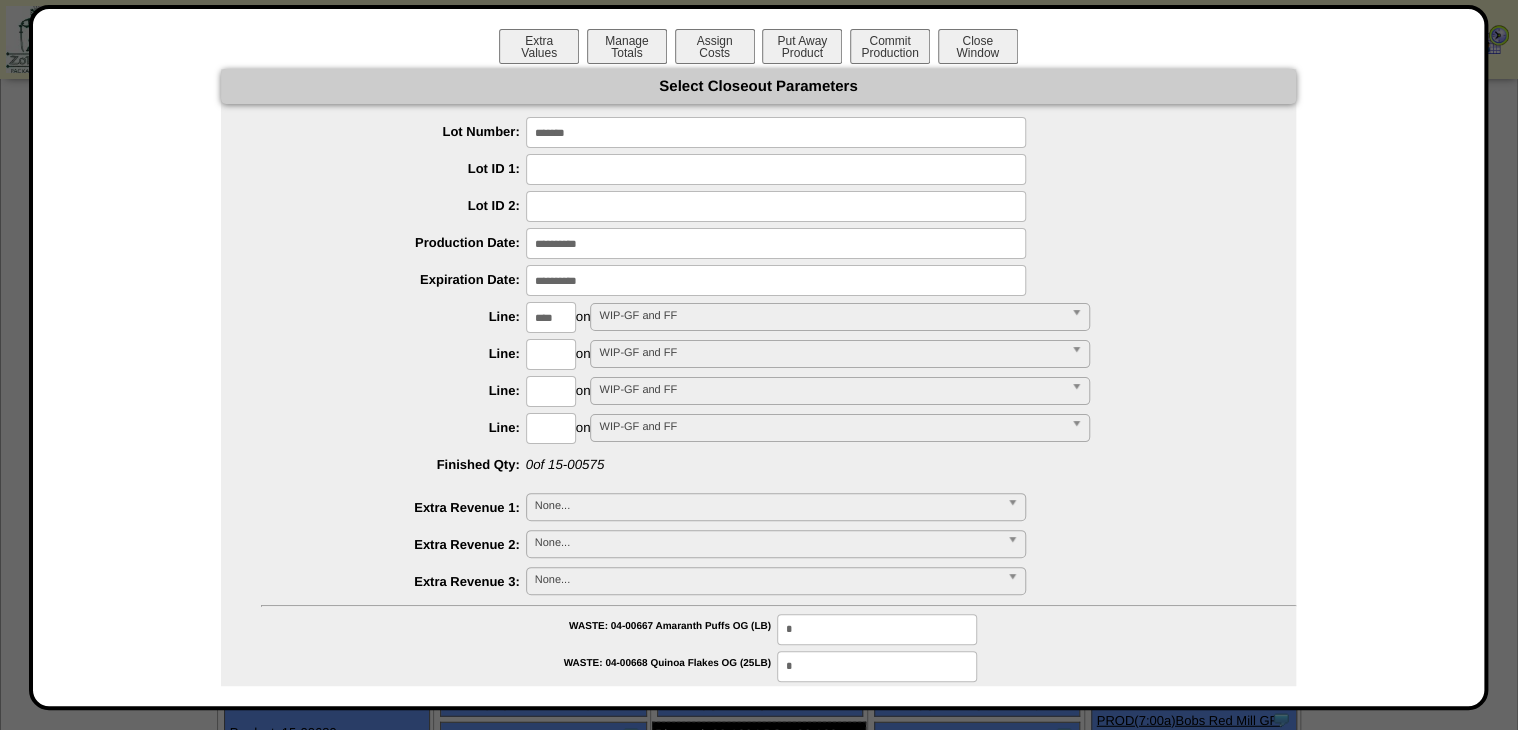 type on "****" 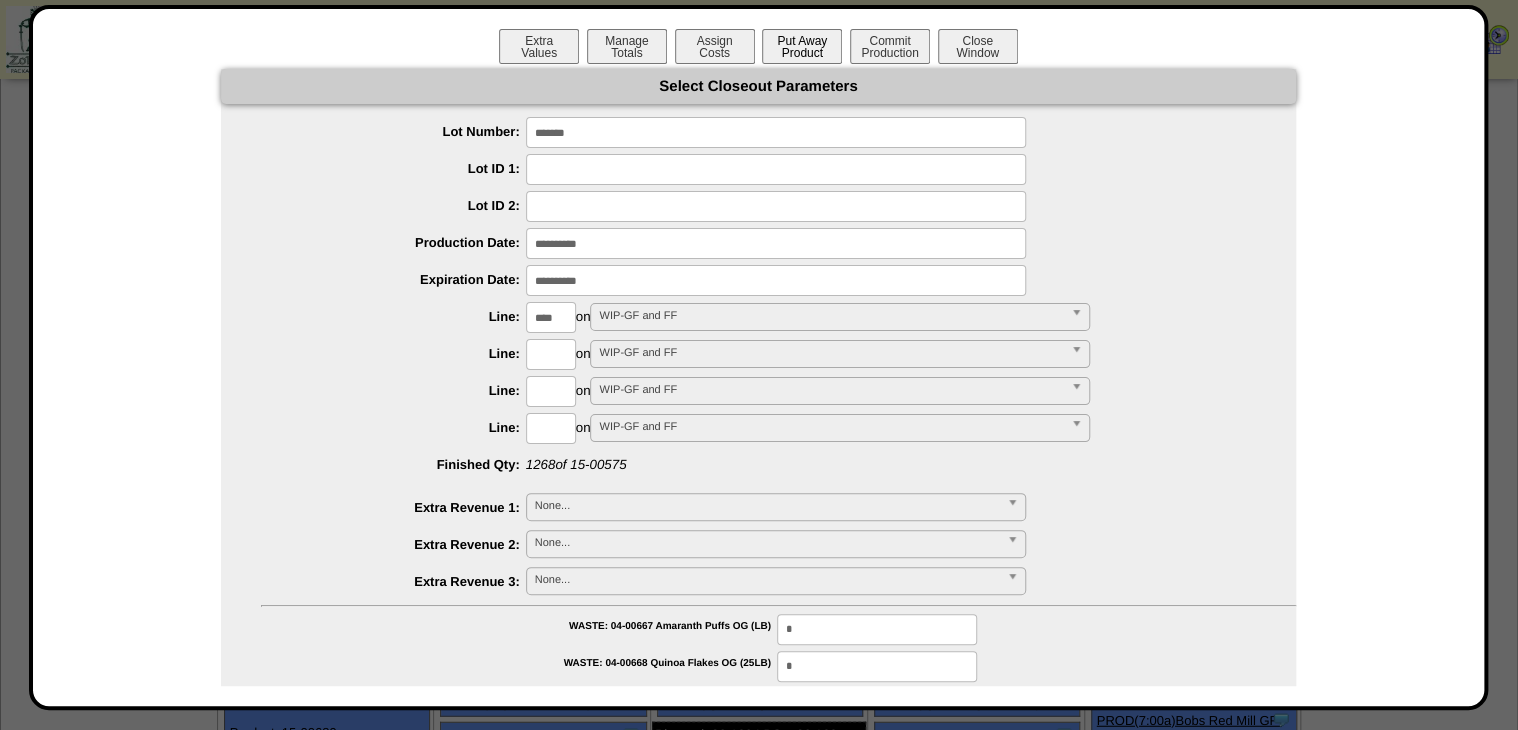 click on "Put Away Product" at bounding box center [802, 46] 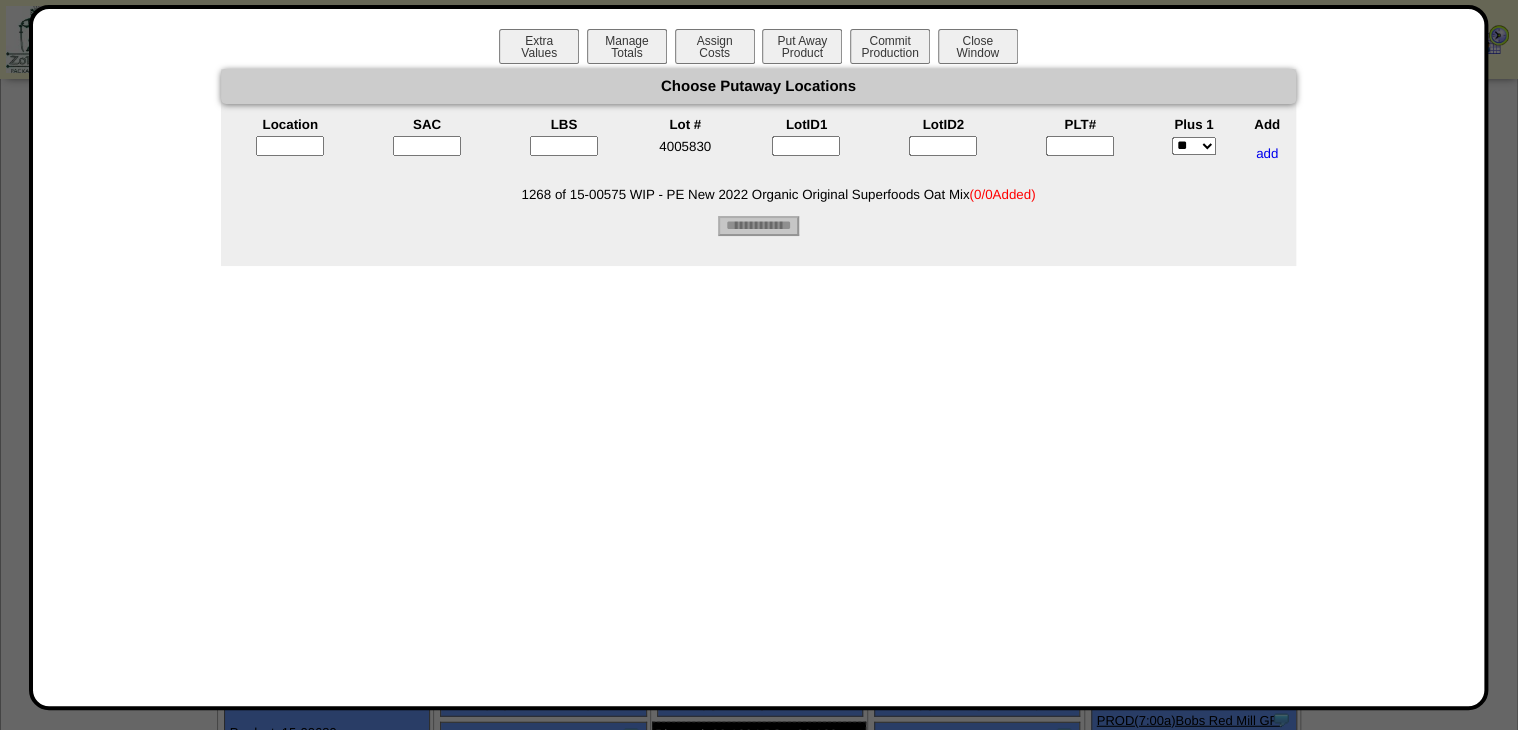 click at bounding box center (1080, 146) 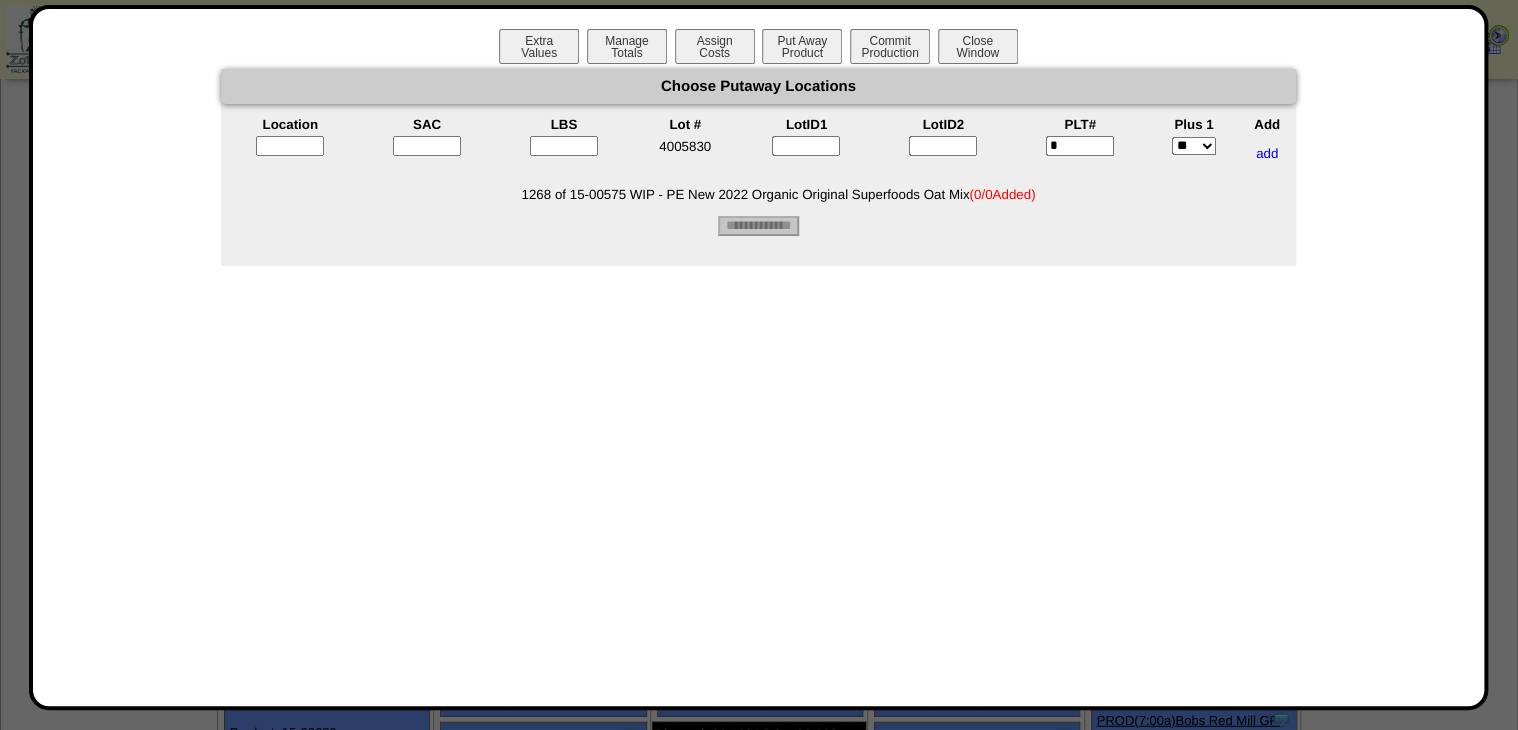 type on "*" 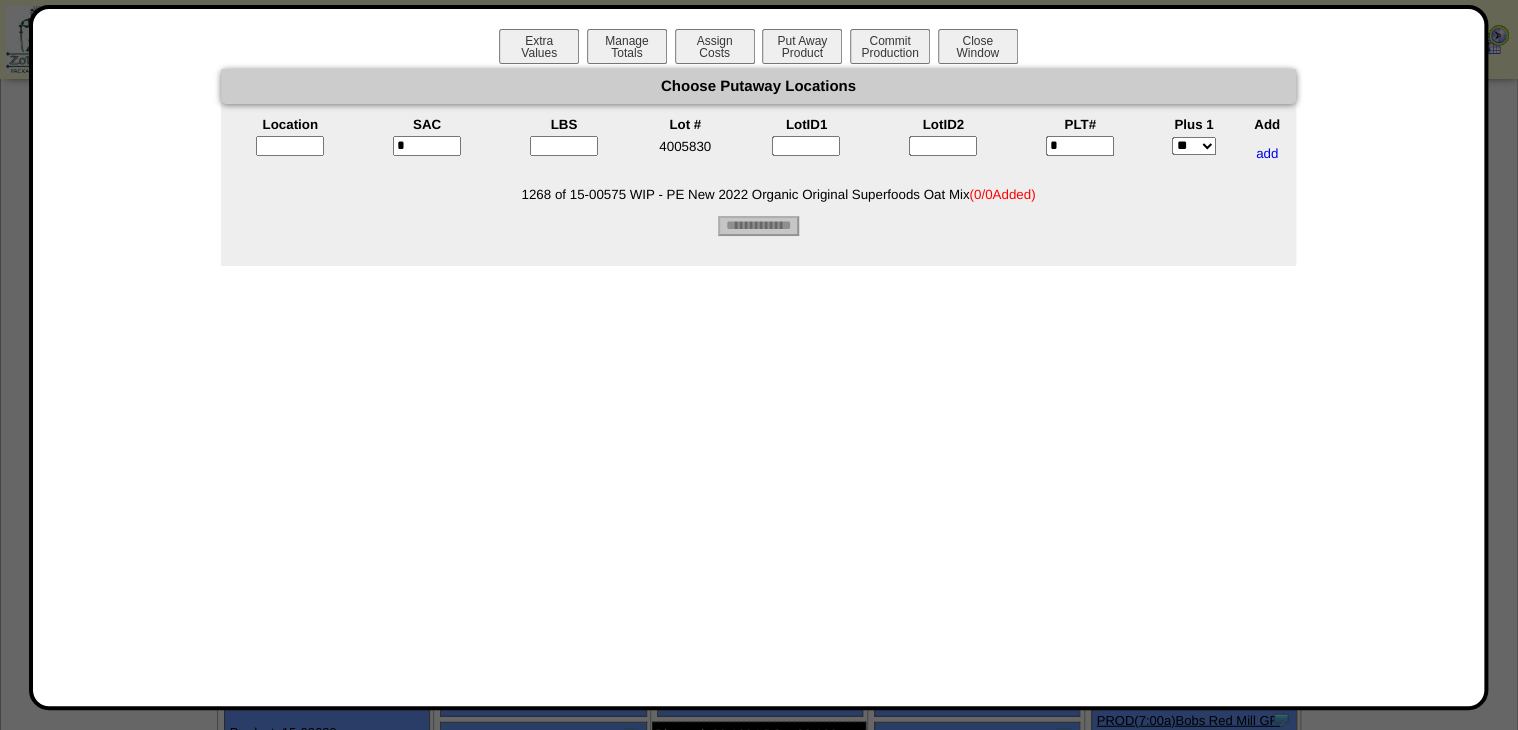 type on "*" 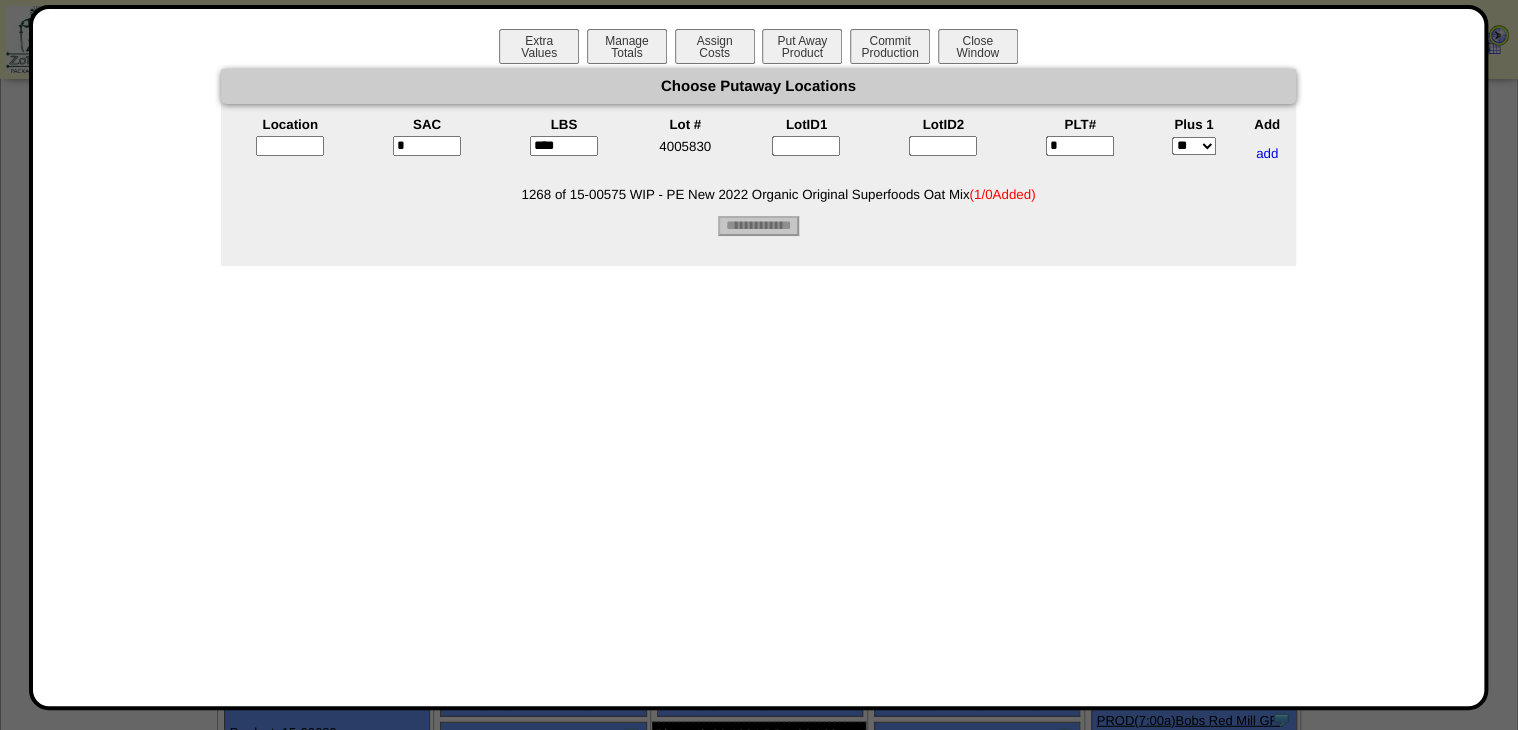 type on "****" 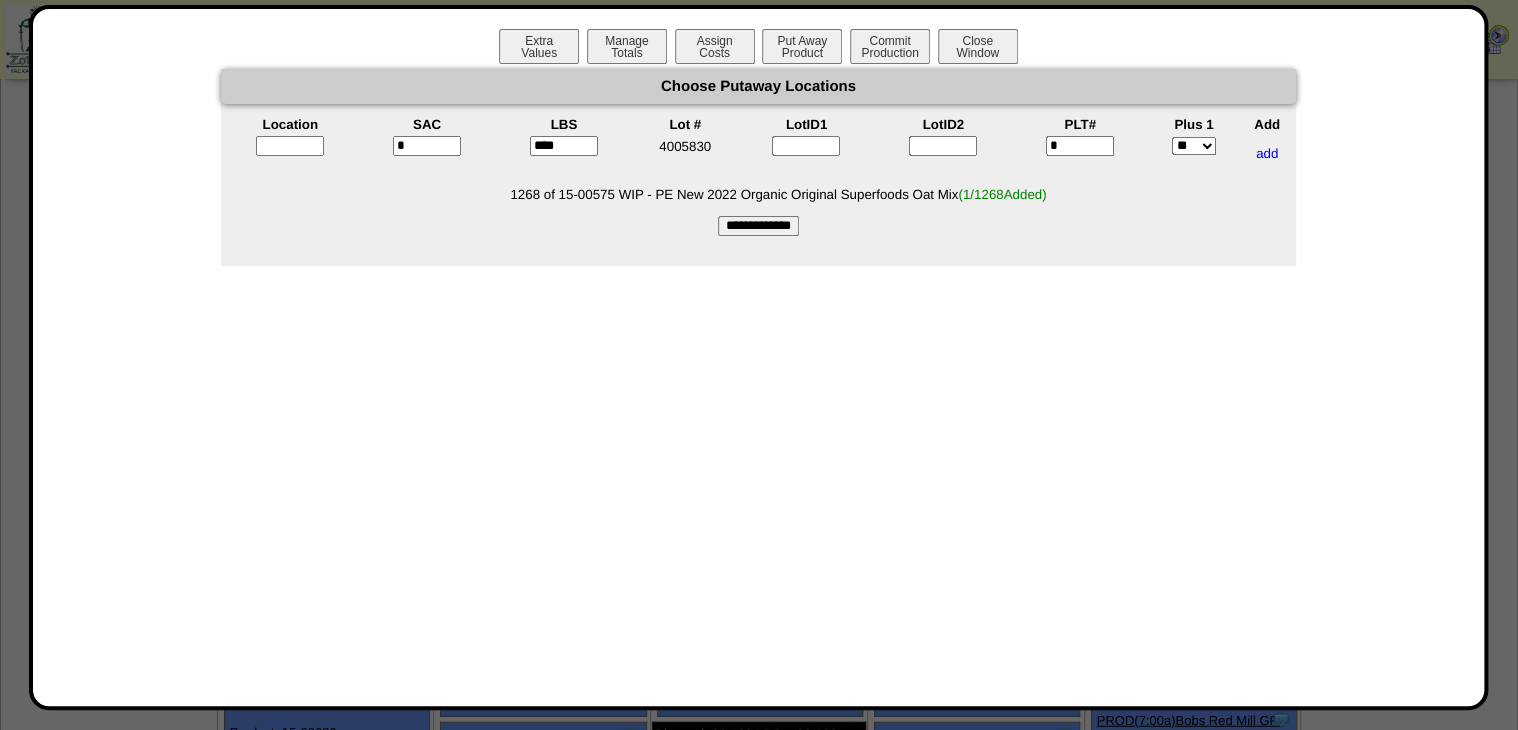 click at bounding box center [290, 146] 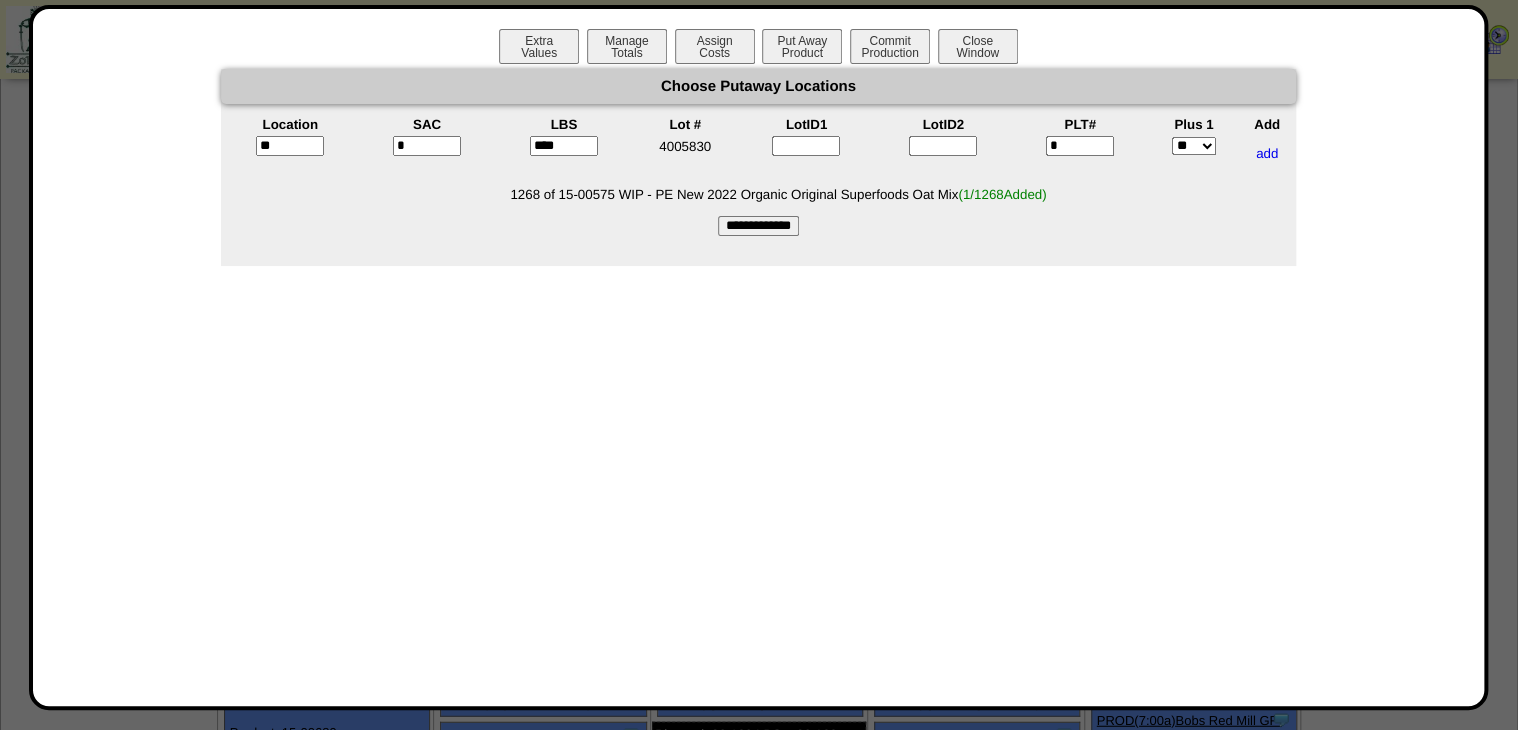 type on "*****" 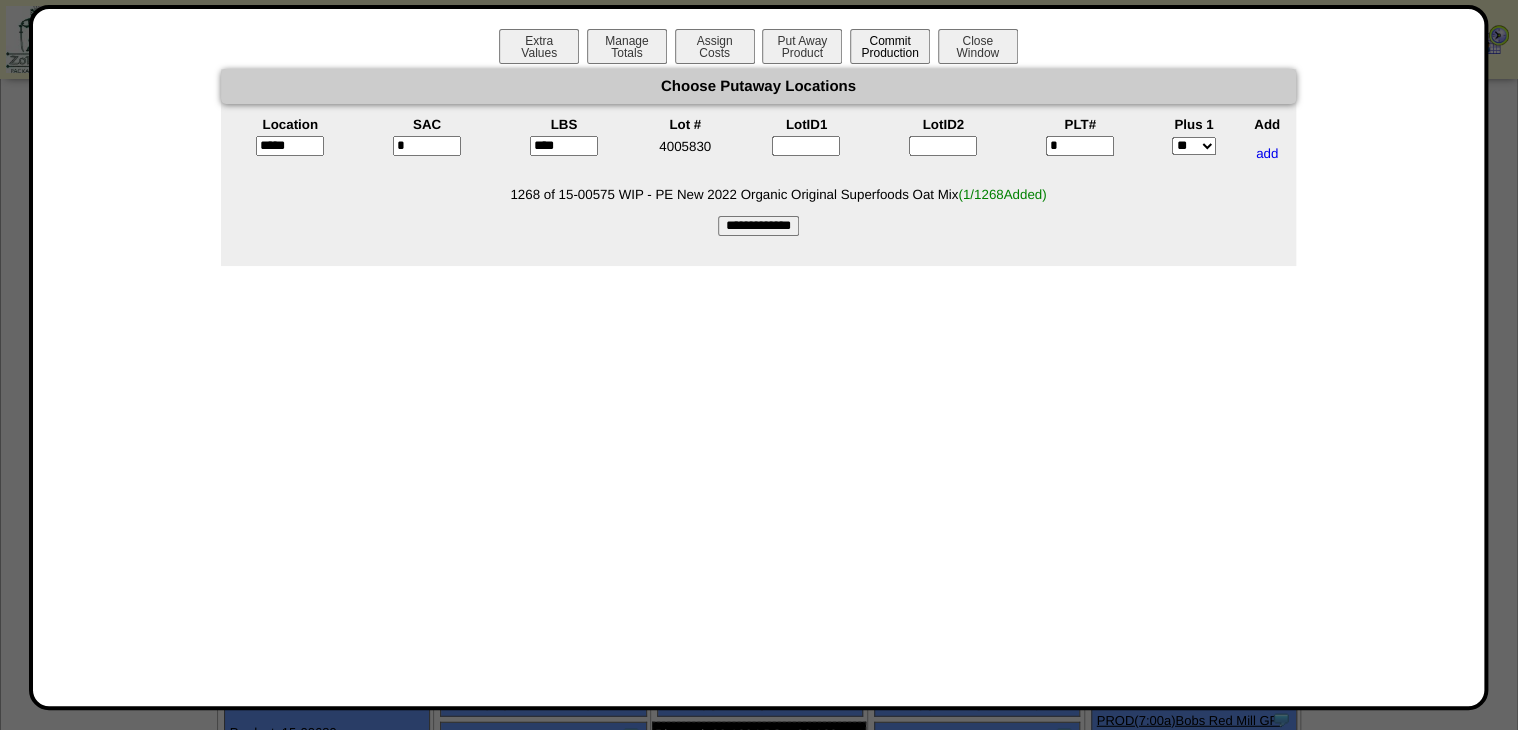 click on "**********" at bounding box center (758, 226) 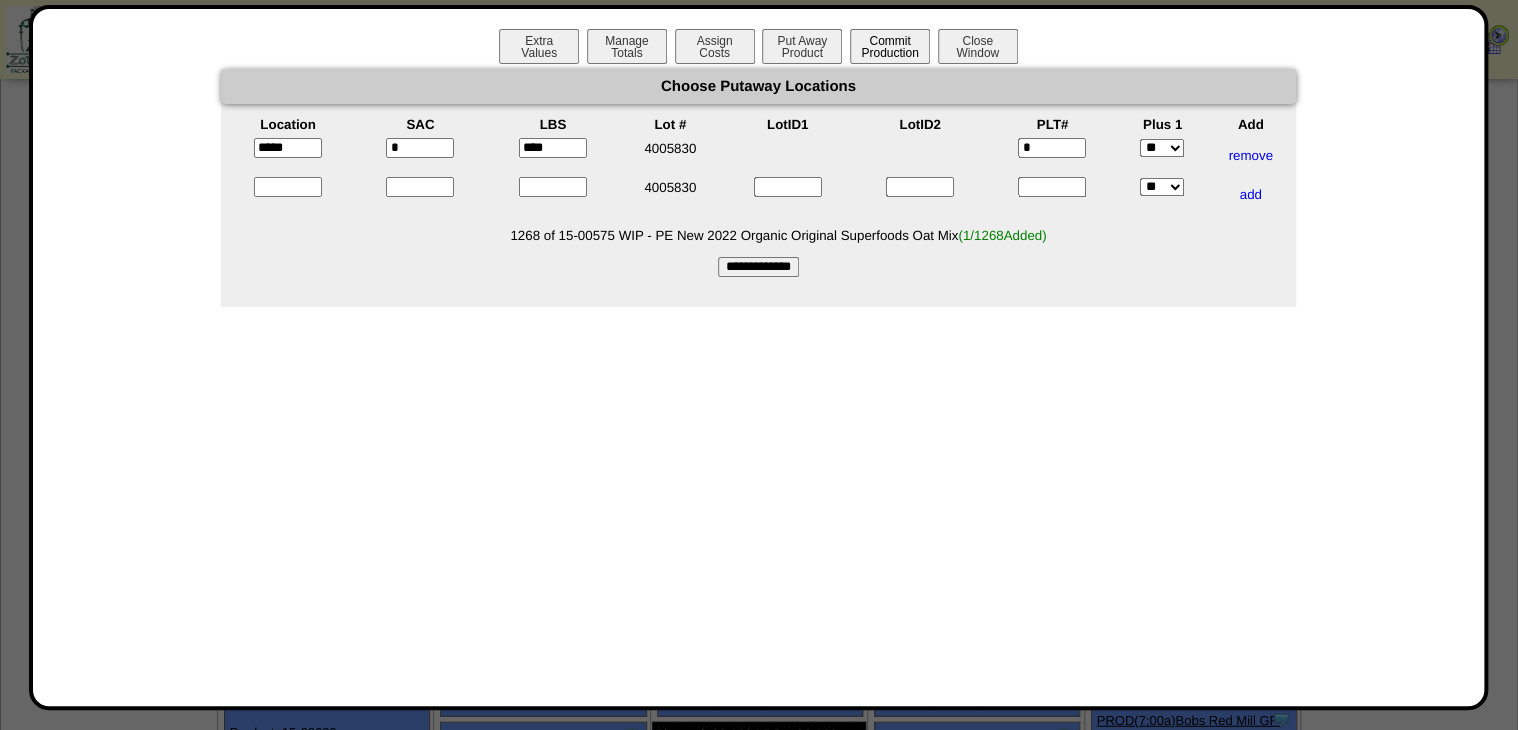 click on "Commit Production" at bounding box center (890, 46) 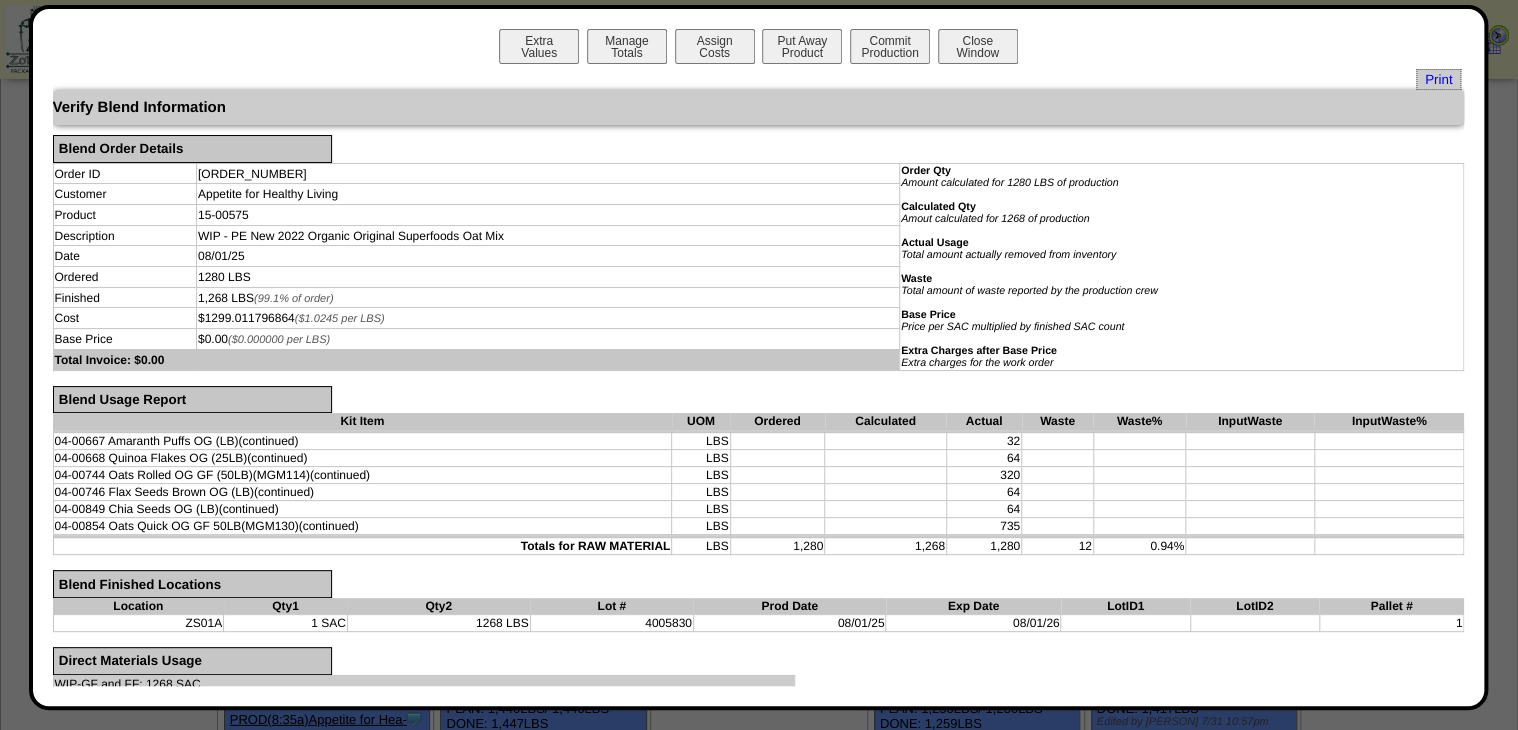 scroll, scrollTop: 2560, scrollLeft: 0, axis: vertical 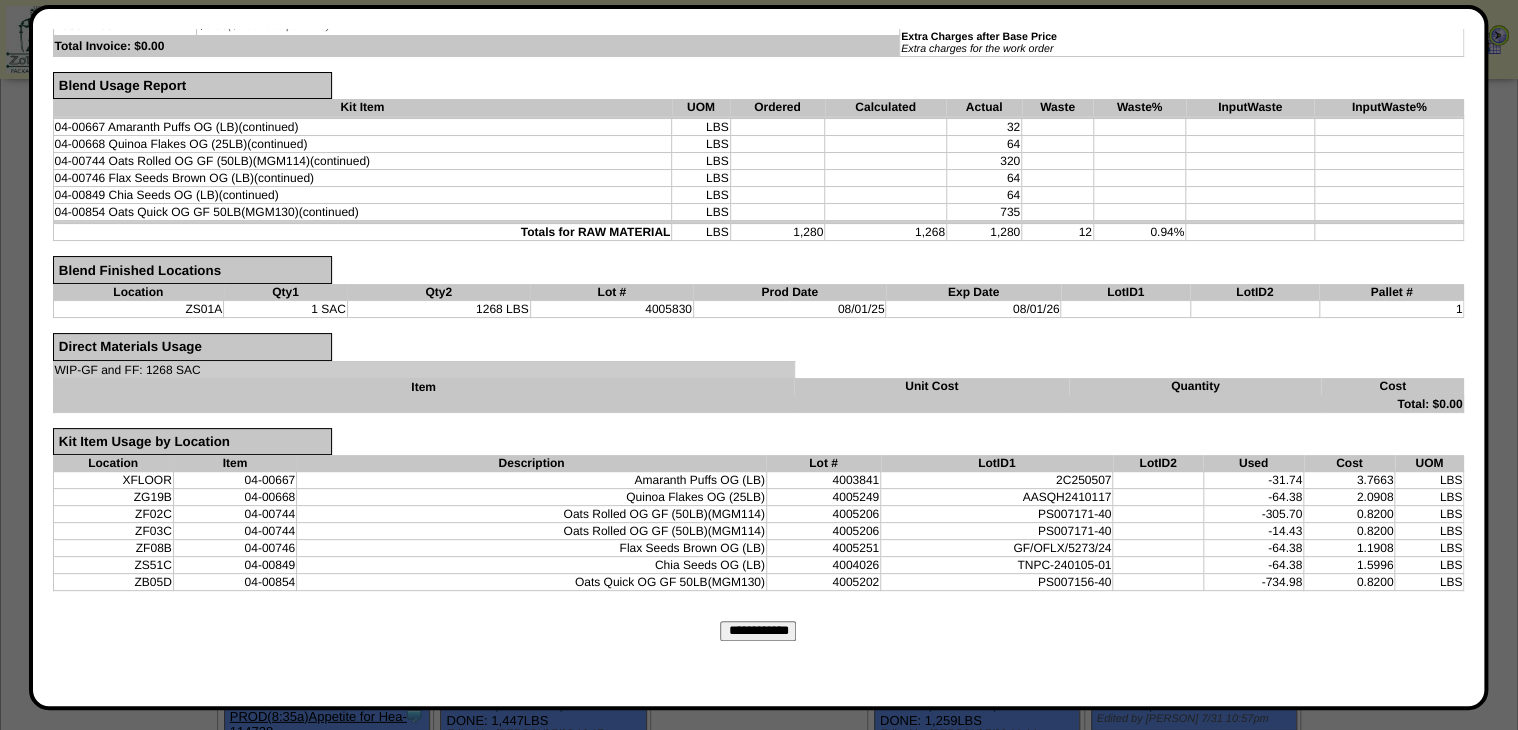 click on "**********" at bounding box center (758, 631) 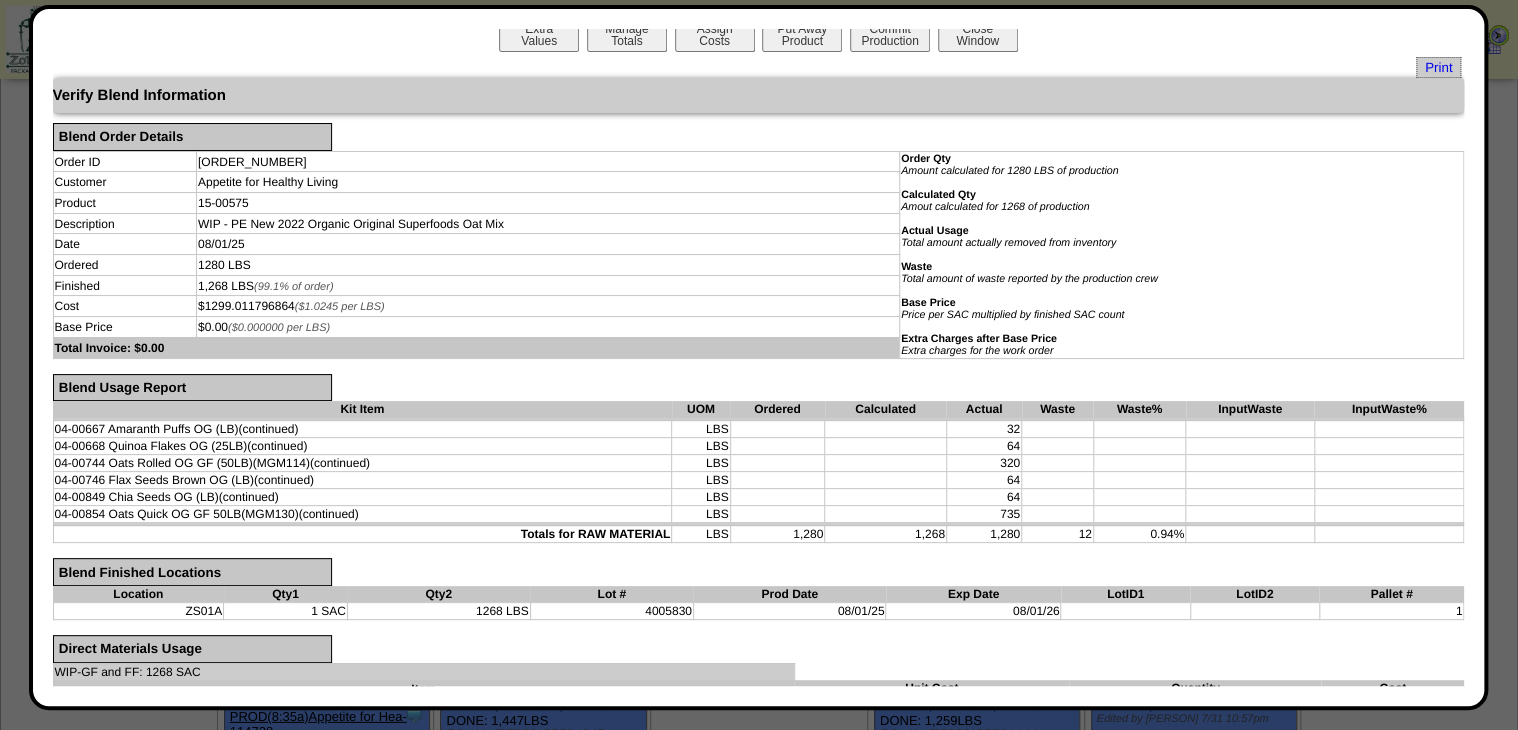 scroll, scrollTop: 0, scrollLeft: 0, axis: both 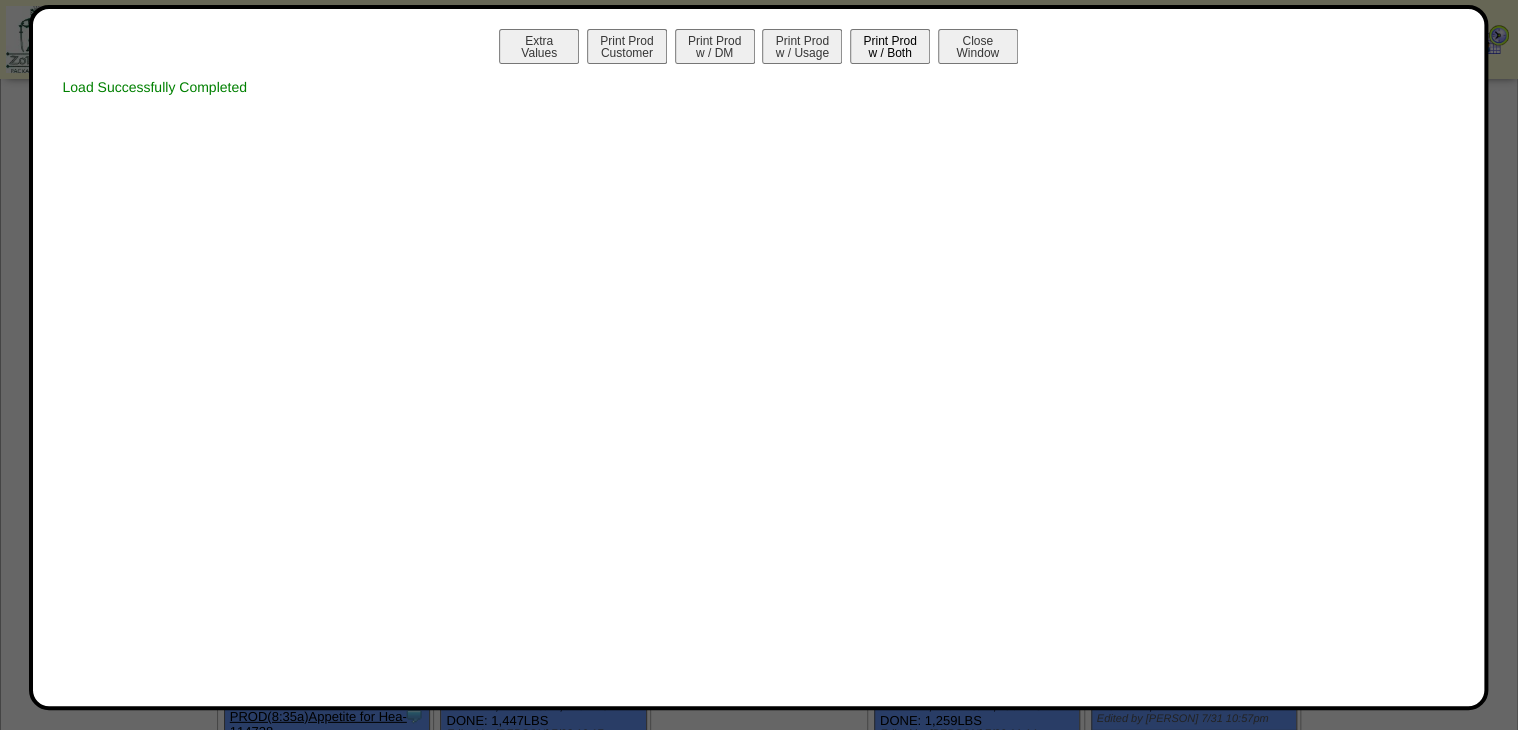 click on "Print Prod w / Both" at bounding box center [890, 46] 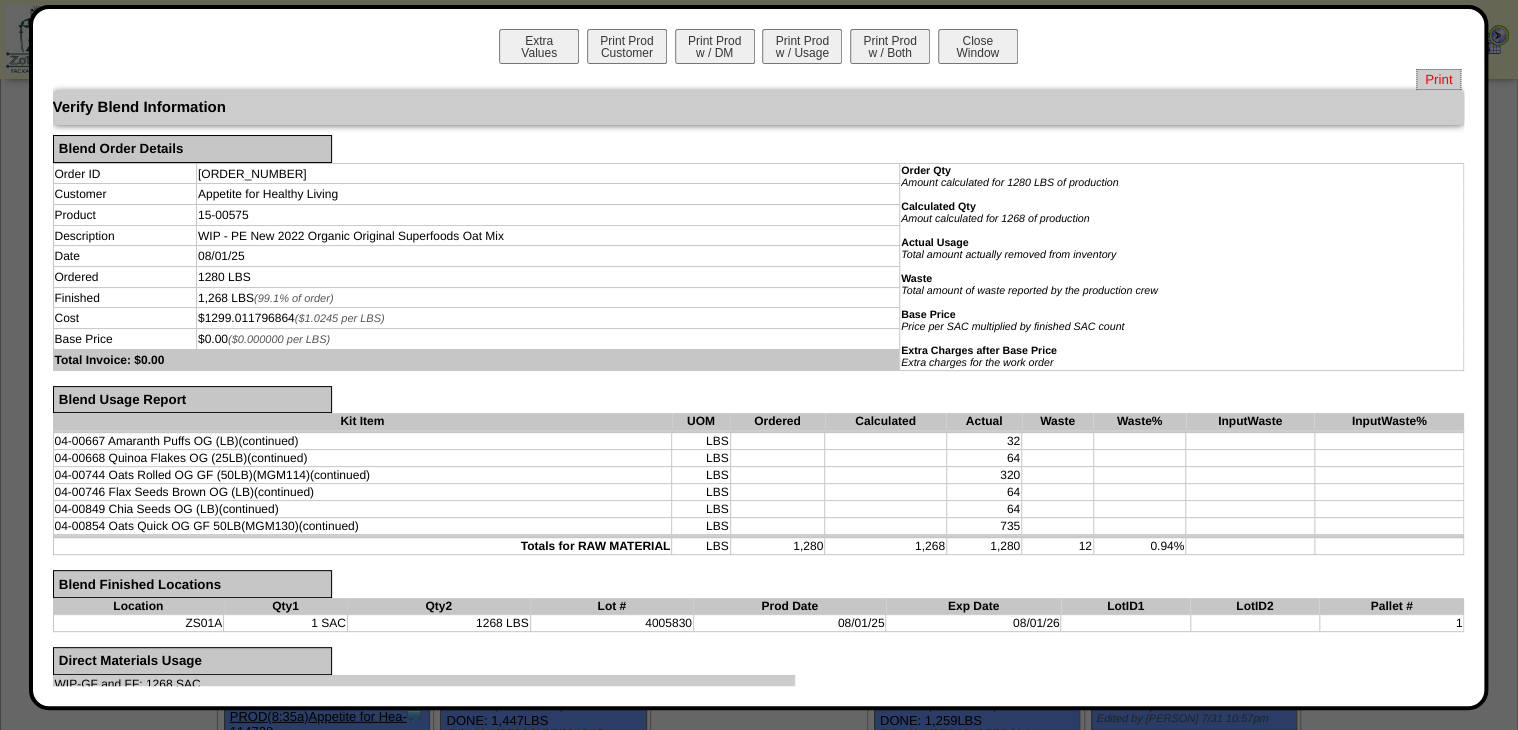 click on "Print" at bounding box center (1438, 79) 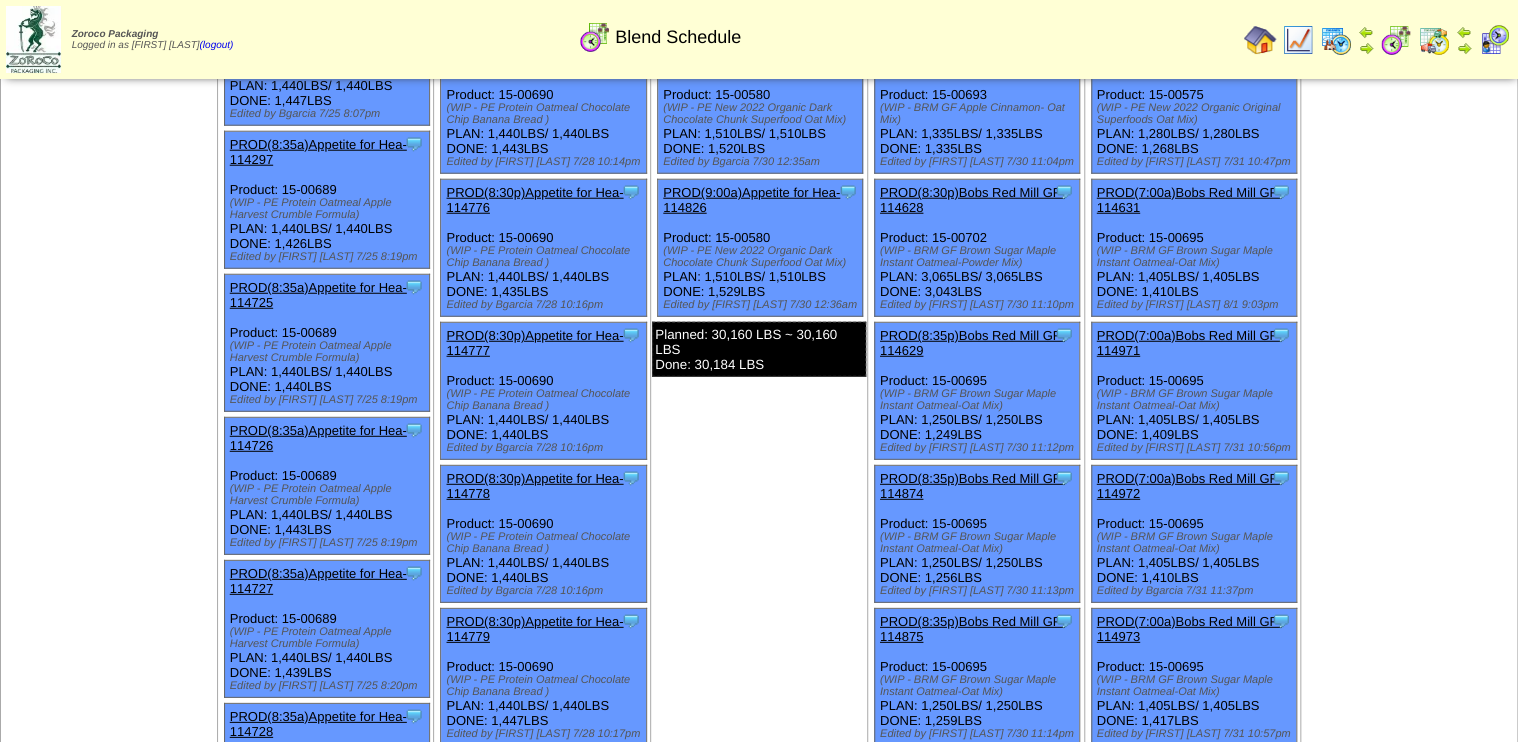 scroll, scrollTop: 2560, scrollLeft: 0, axis: vertical 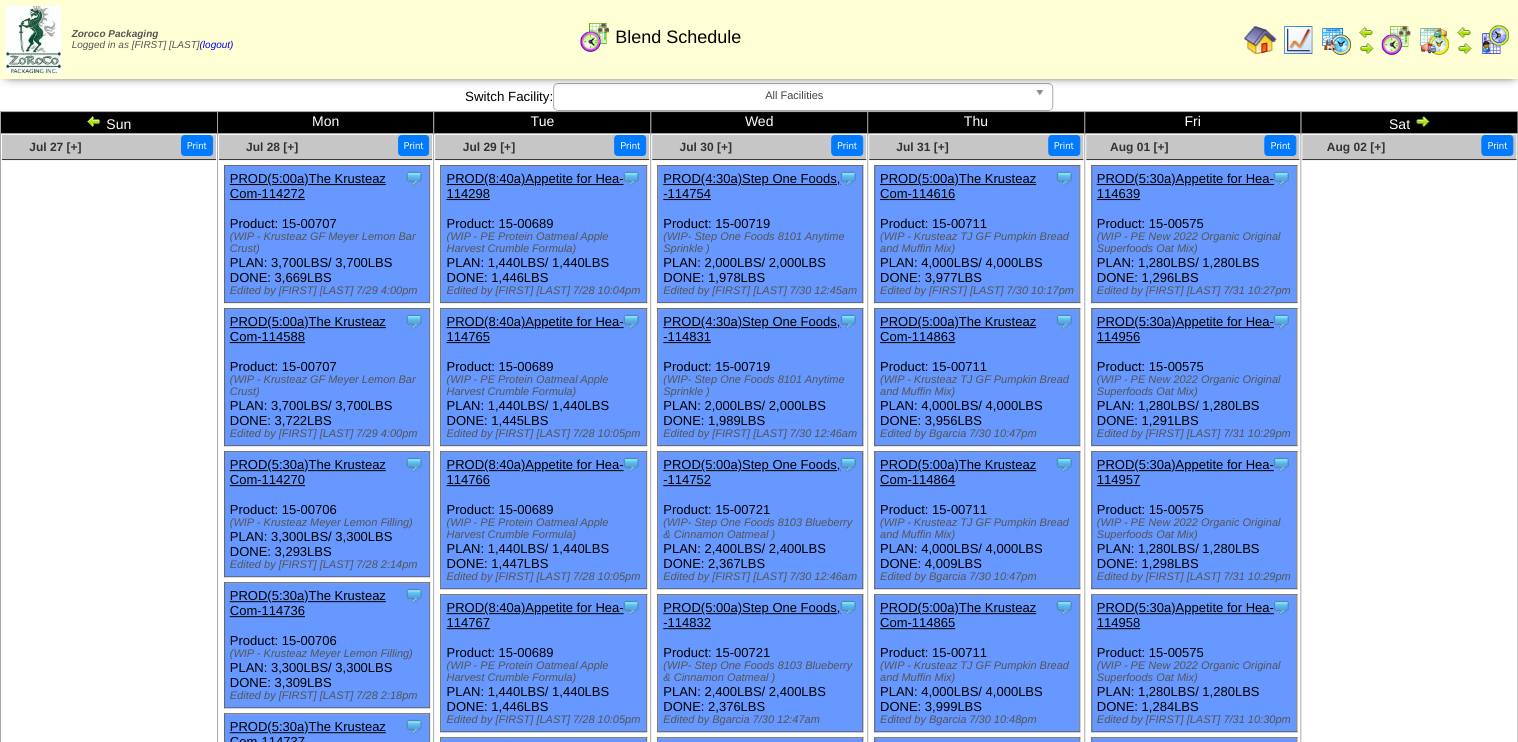 click at bounding box center (1409, 310) 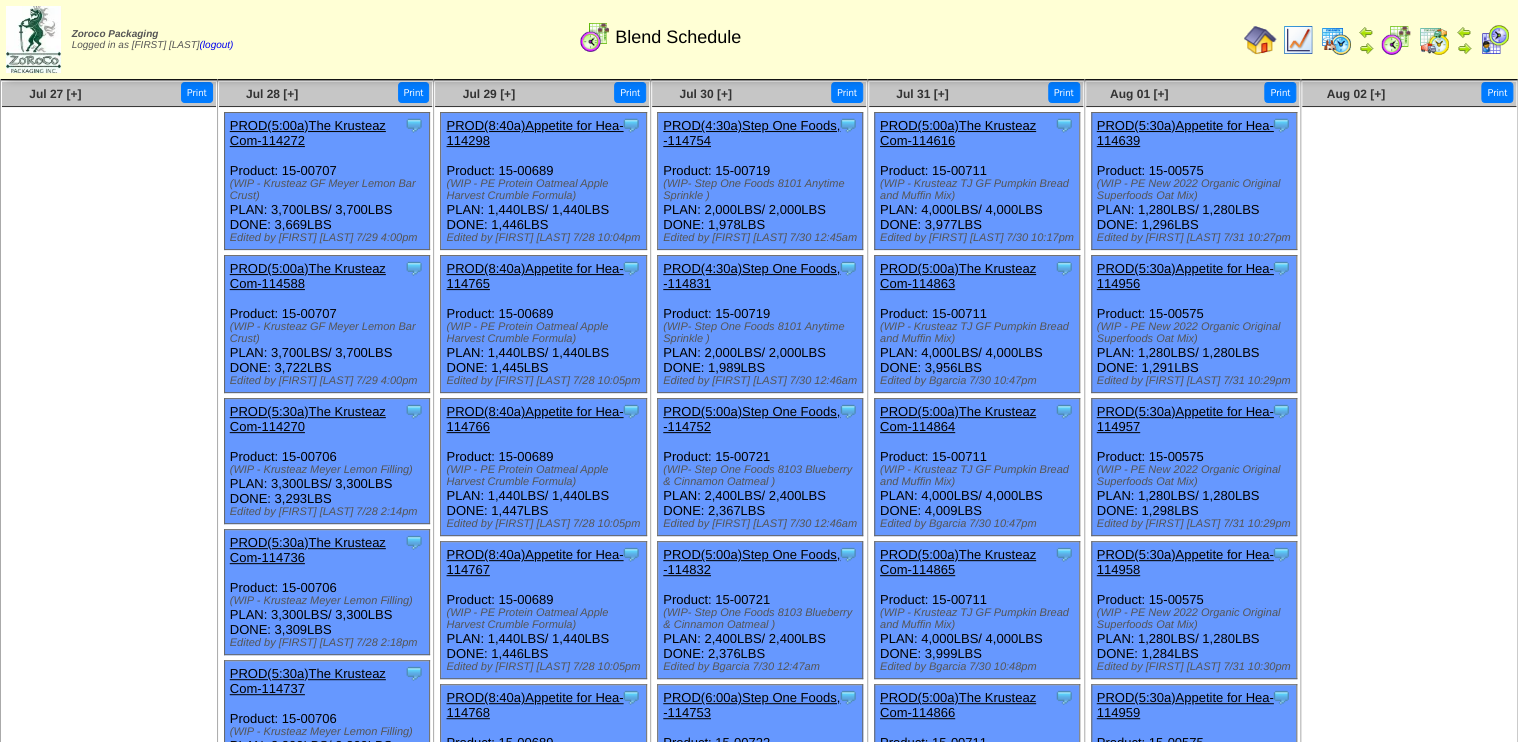 scroll, scrollTop: 80, scrollLeft: 0, axis: vertical 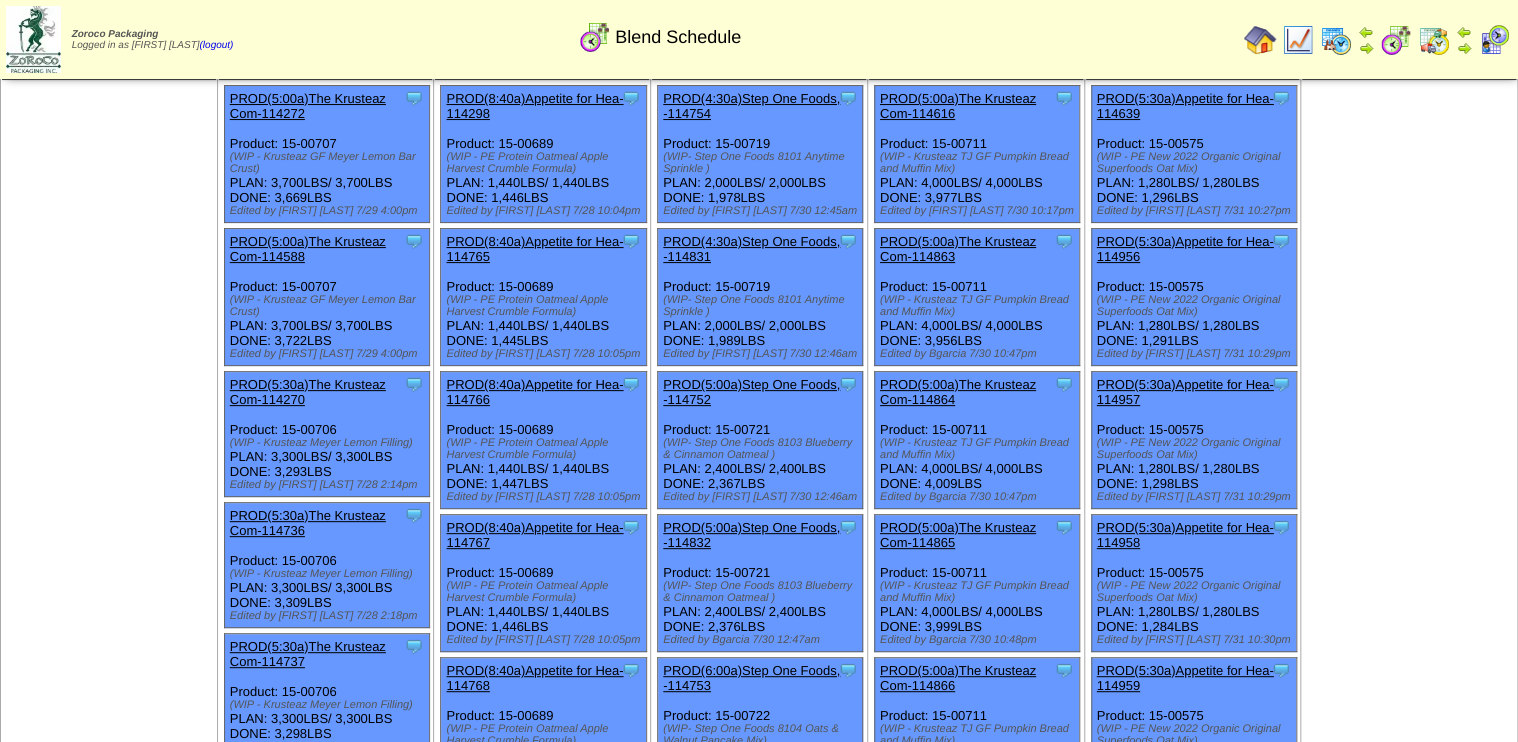 click at bounding box center (1336, 40) 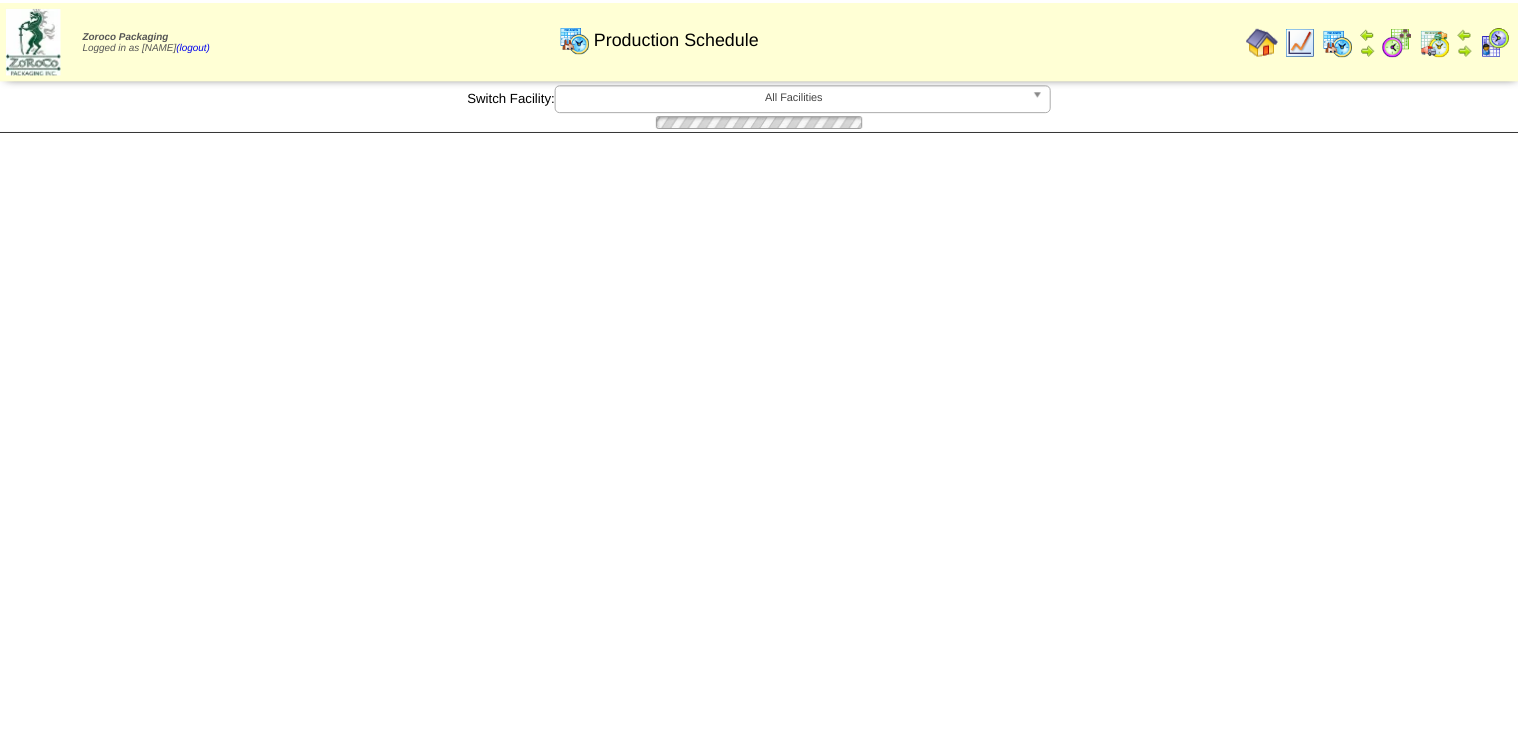 scroll, scrollTop: 0, scrollLeft: 0, axis: both 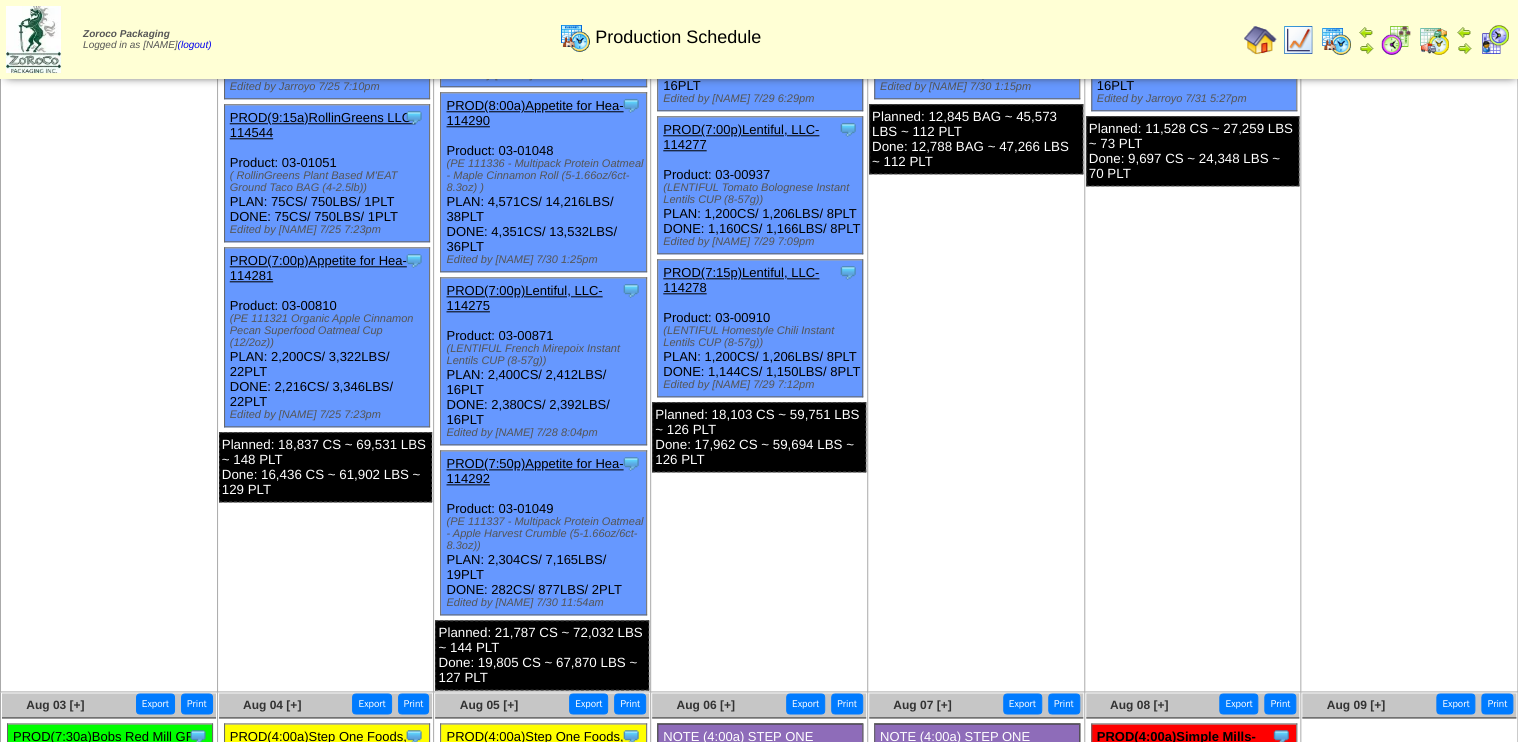 drag, startPoint x: 1189, startPoint y: 462, endPoint x: 1132, endPoint y: 476, distance: 58.694122 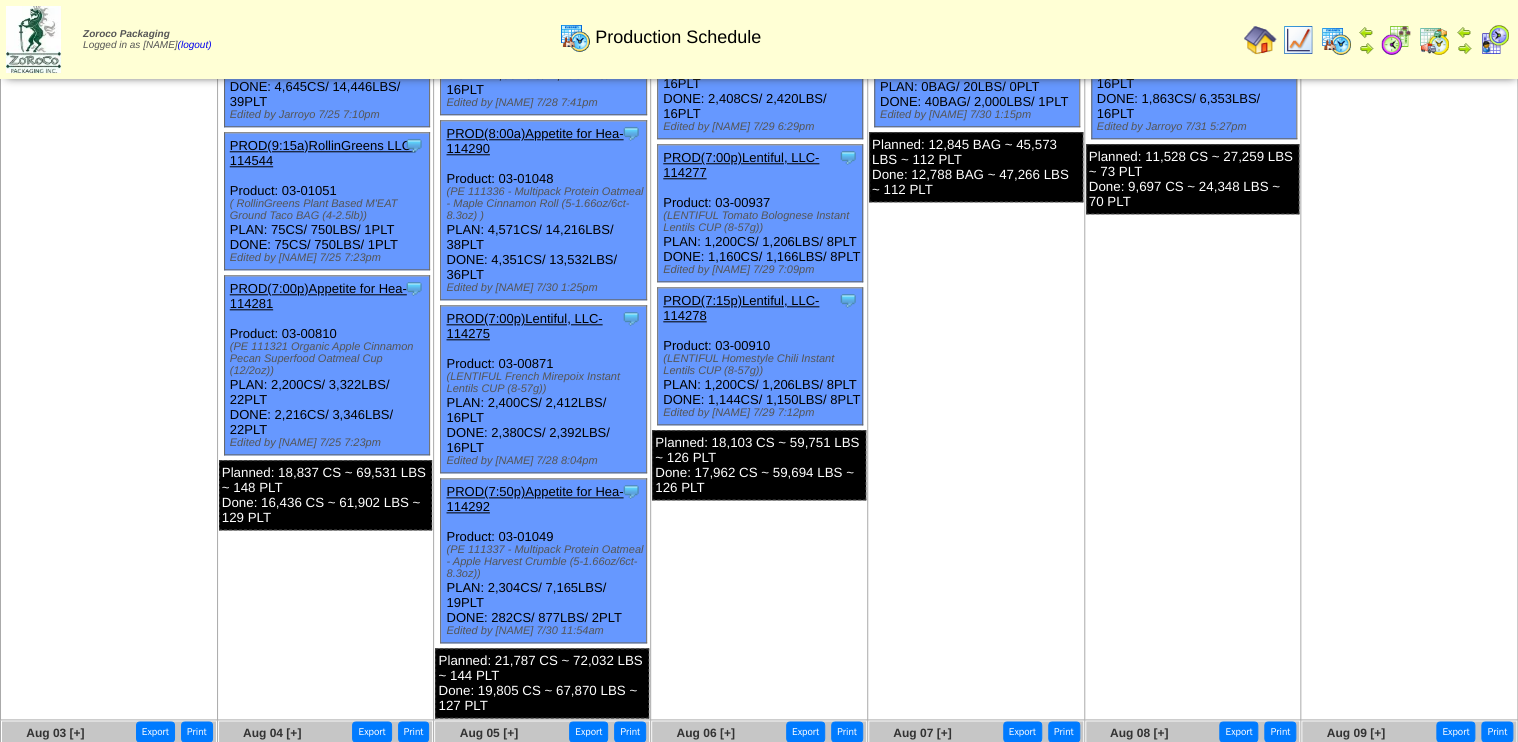 drag, startPoint x: 1132, startPoint y: 476, endPoint x: 896, endPoint y: 525, distance: 241.03319 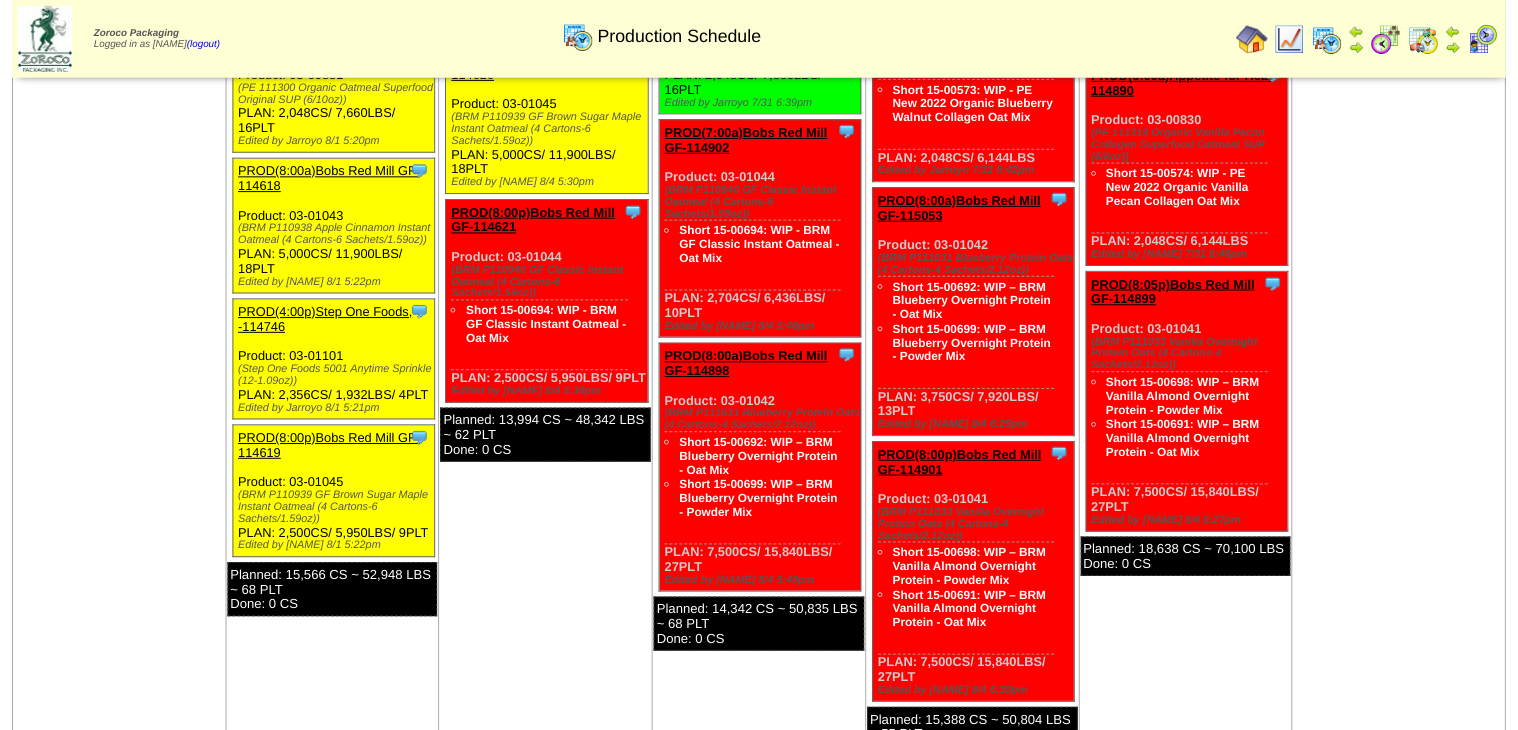 scroll, scrollTop: 2000, scrollLeft: 0, axis: vertical 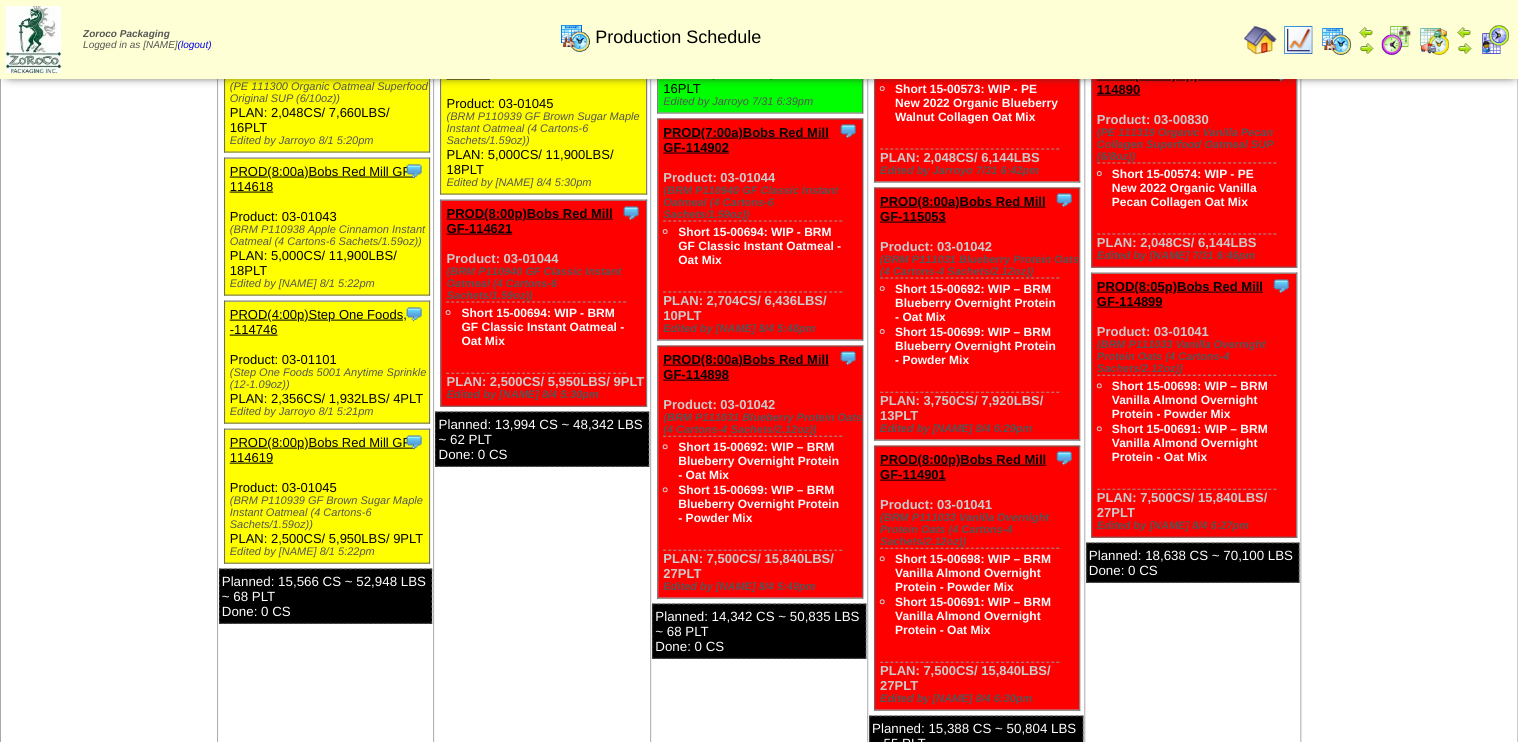 click on "PROD(8:00p)Bobs Red Mill GF-114621" at bounding box center (529, 221) 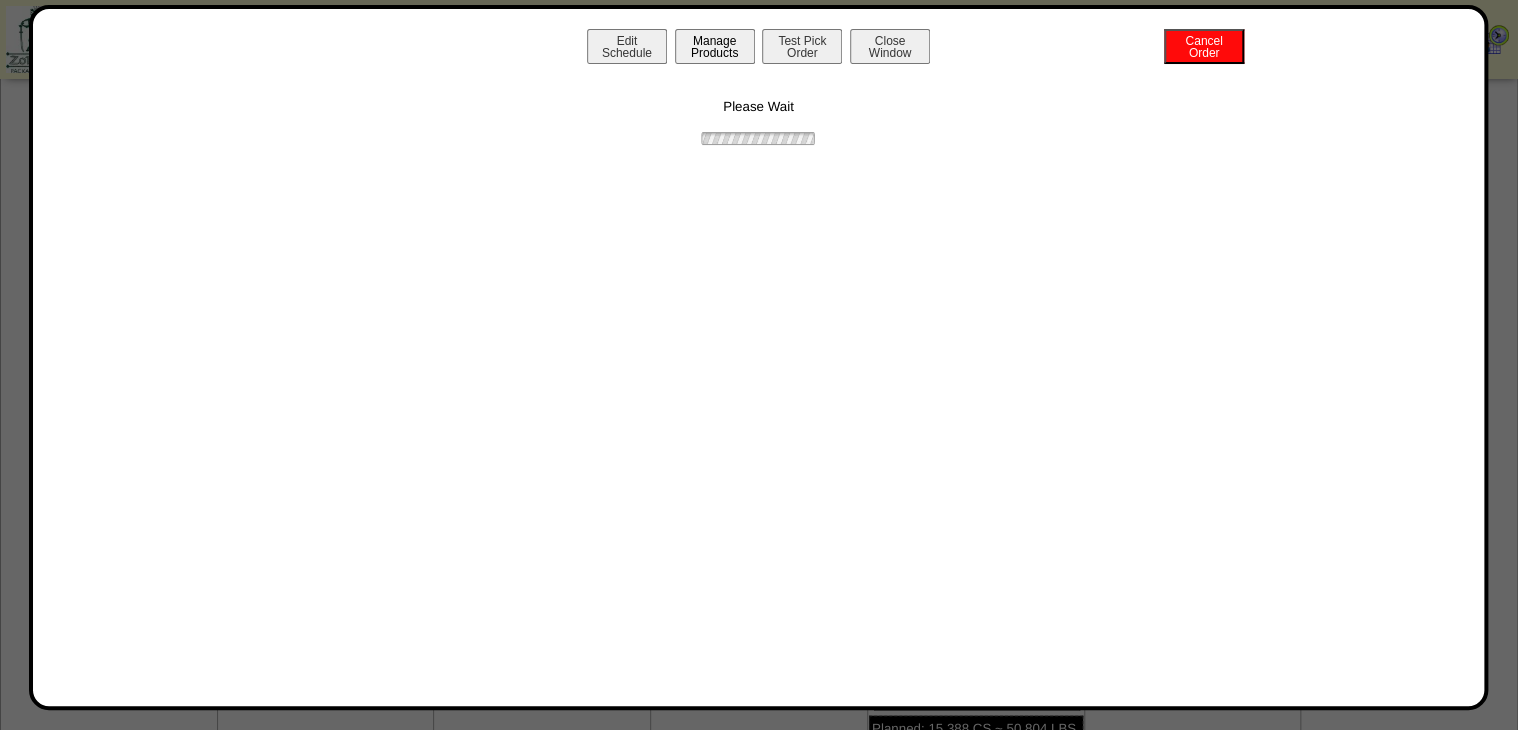 click on "Manage Products" at bounding box center (715, 46) 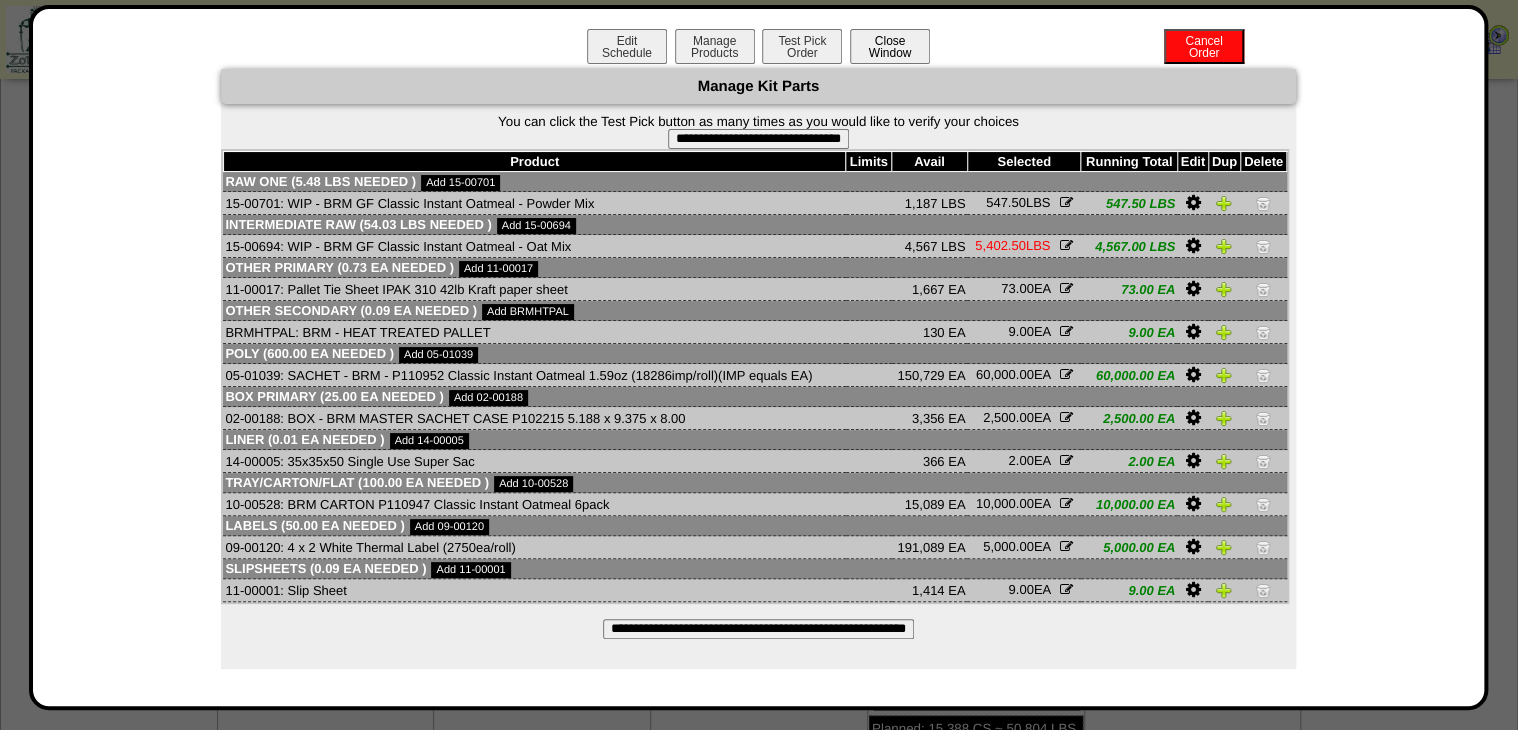 click on "Close Window" at bounding box center (890, 46) 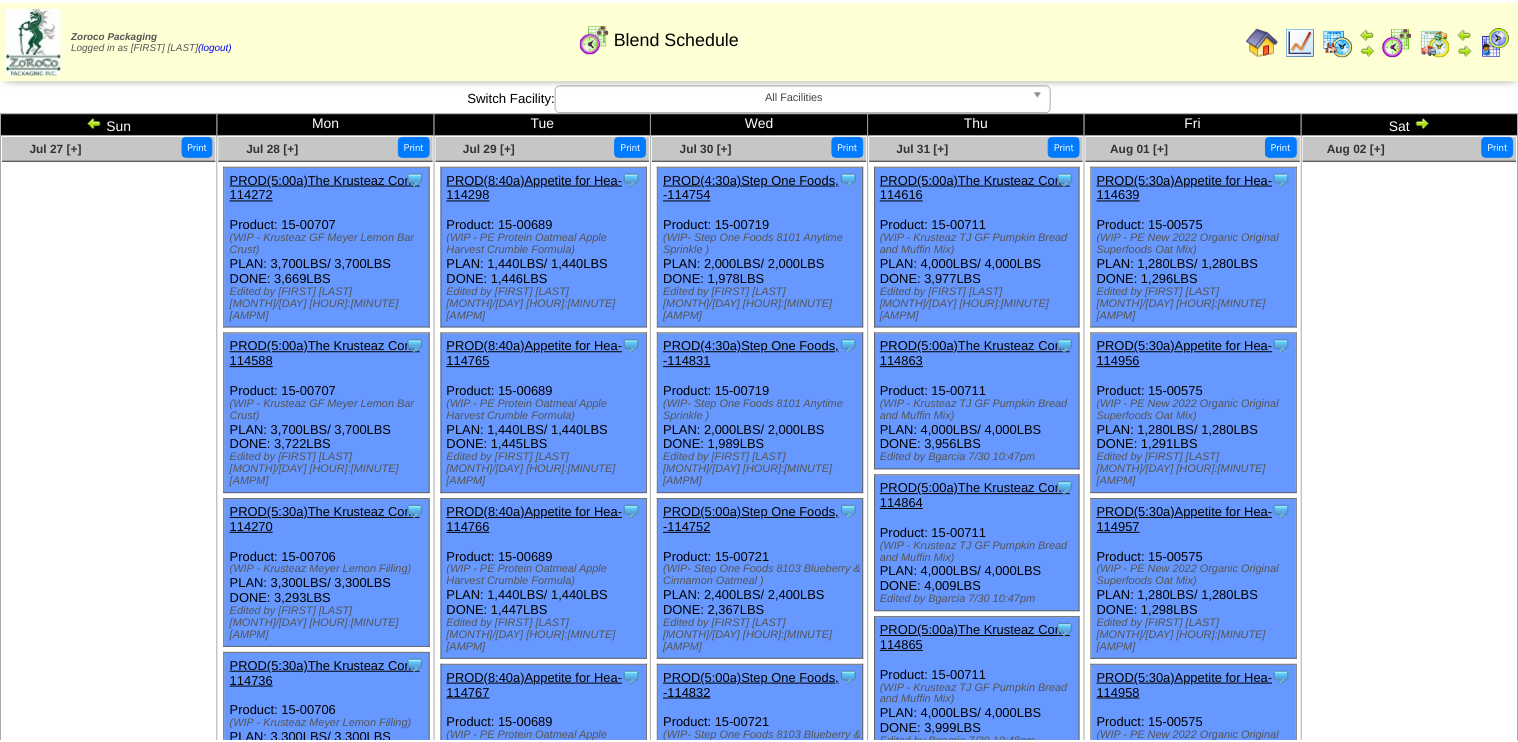 scroll, scrollTop: 0, scrollLeft: 0, axis: both 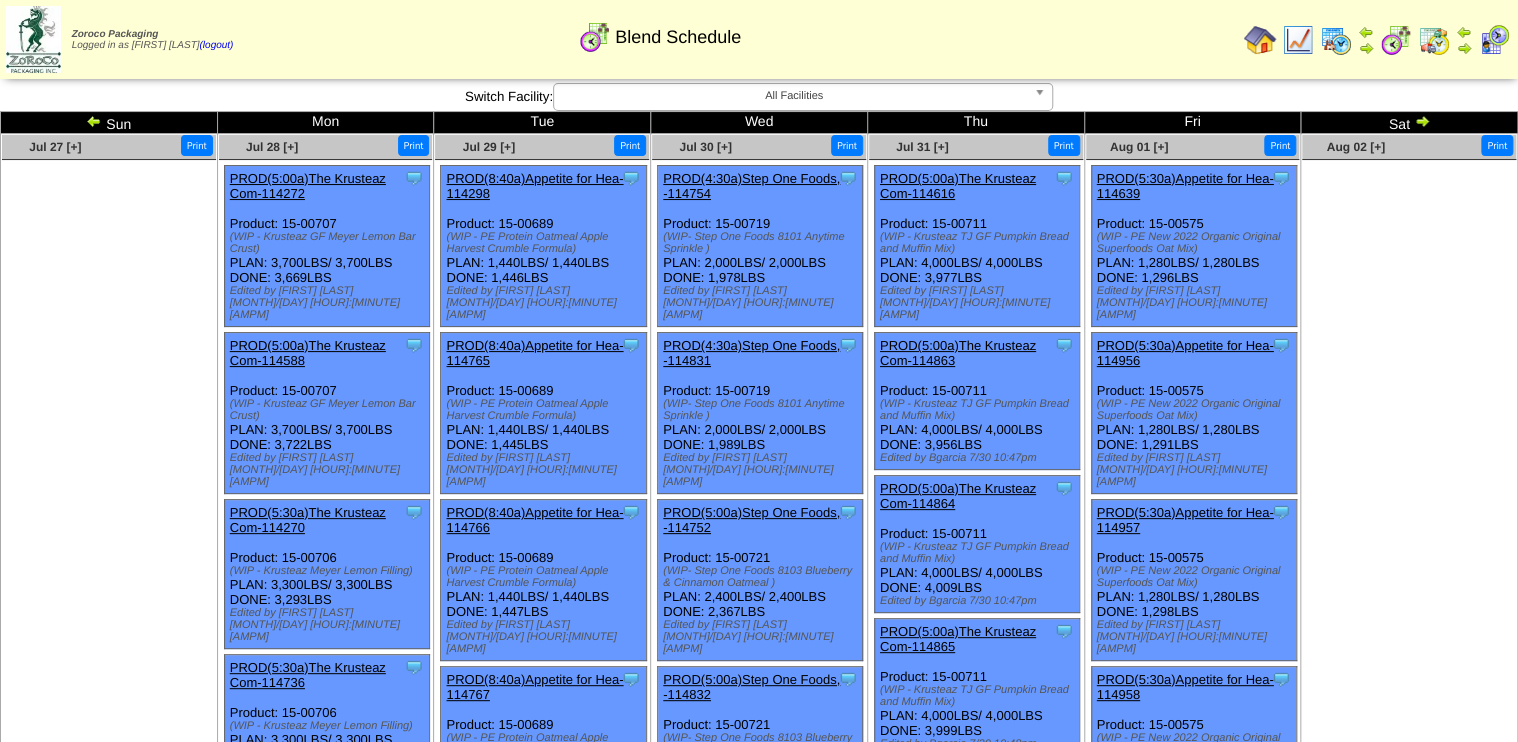 click at bounding box center (1336, 40) 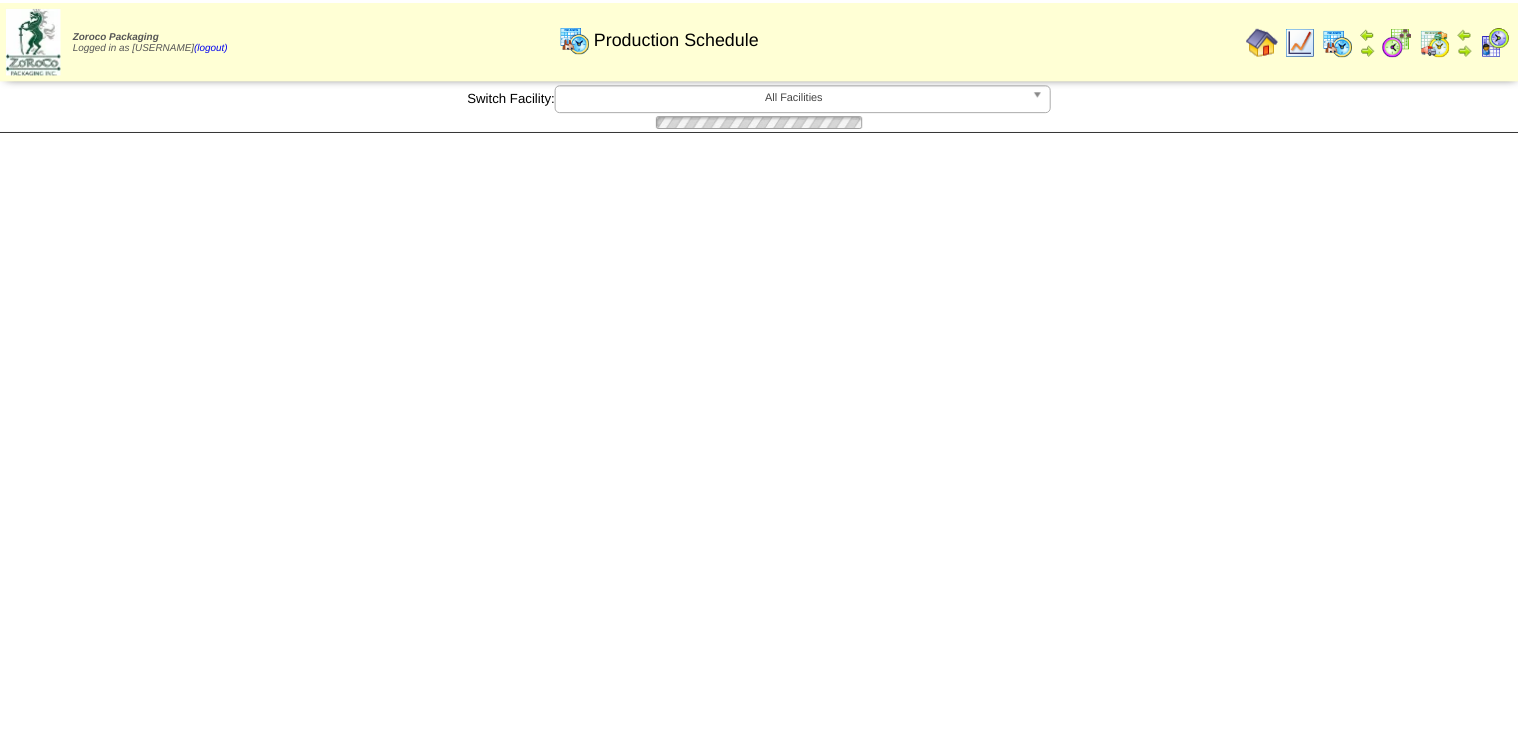scroll, scrollTop: 0, scrollLeft: 0, axis: both 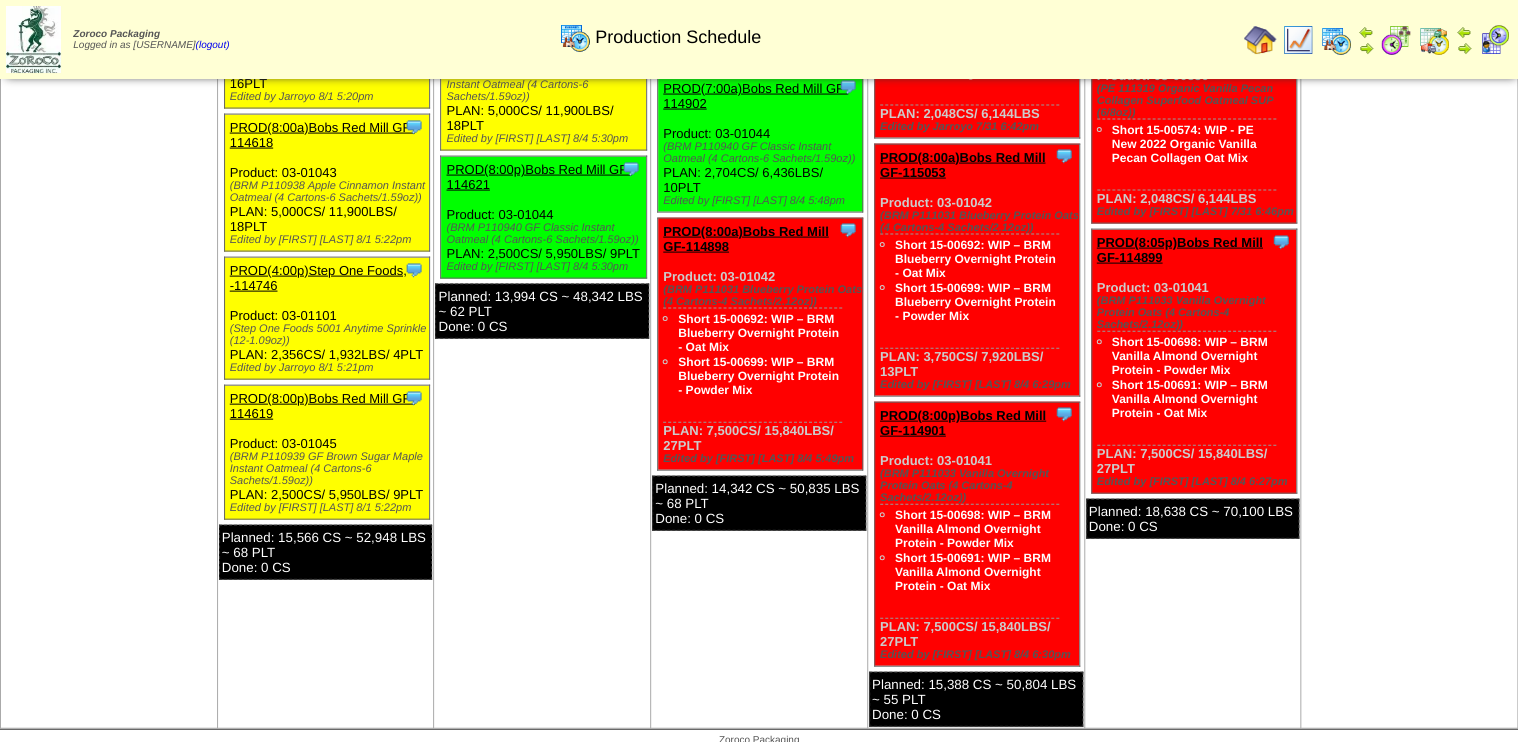 click on "PROD(8:00p)Bobs Red Mill GF-114621" at bounding box center [538, 177] 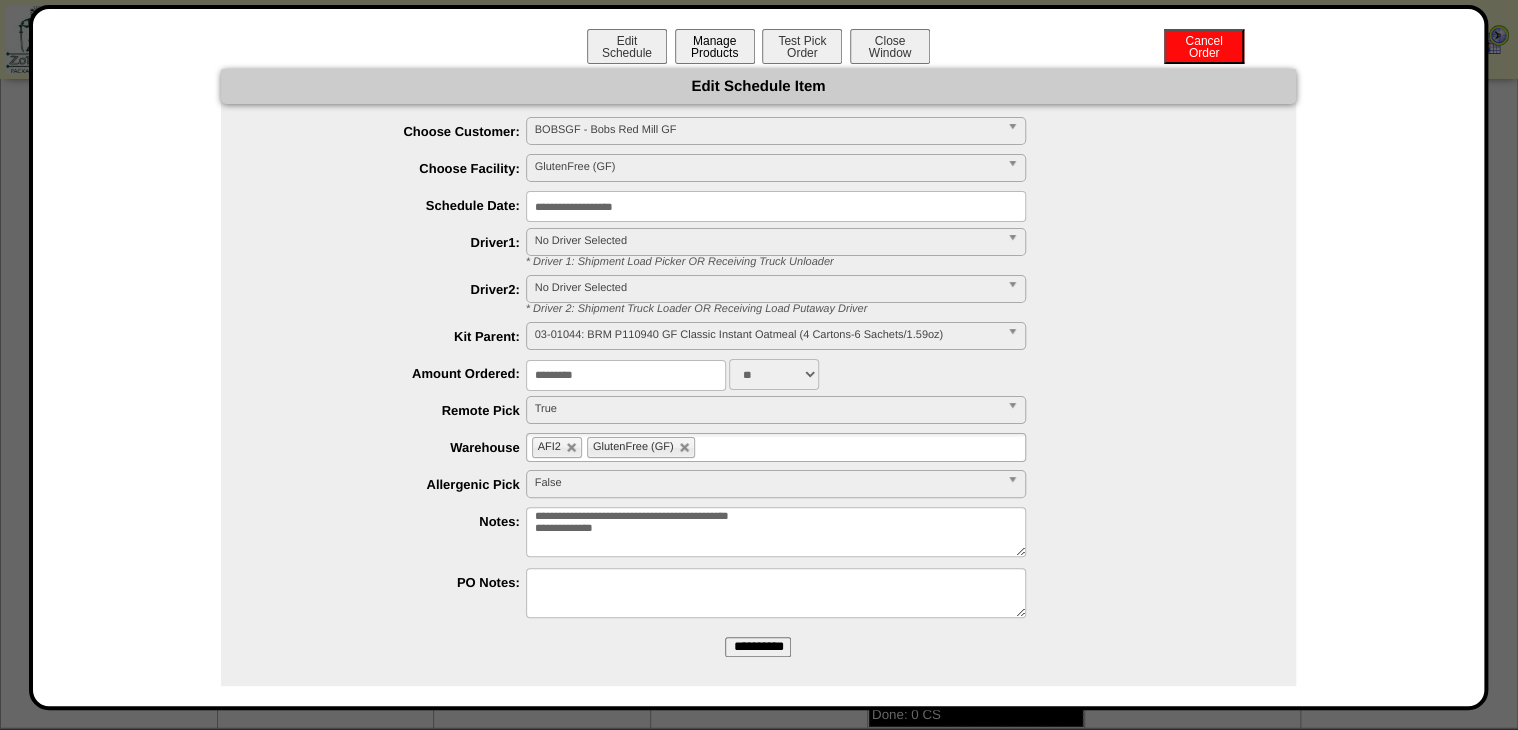 click on "Manage Products" at bounding box center (715, 46) 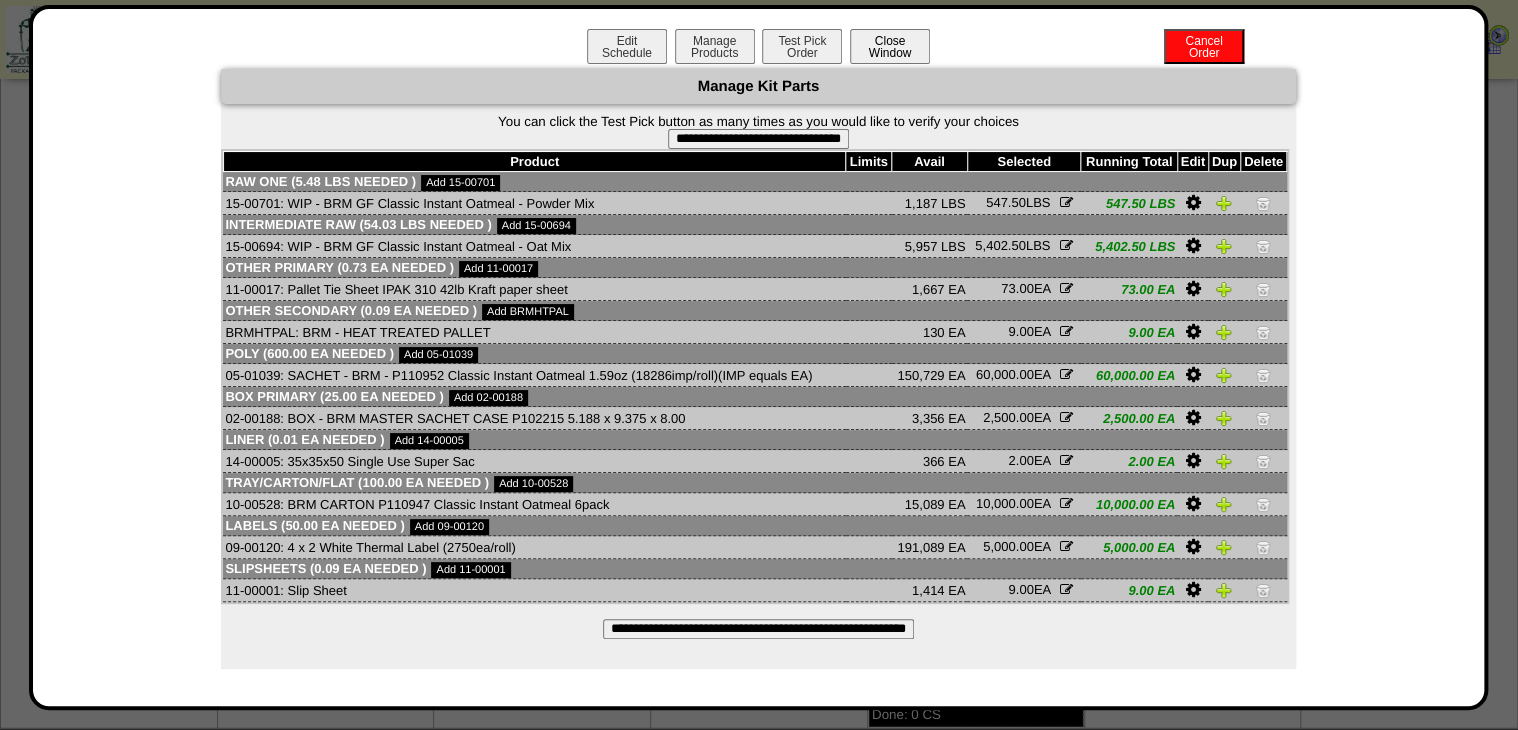 click on "Close Window" at bounding box center [890, 46] 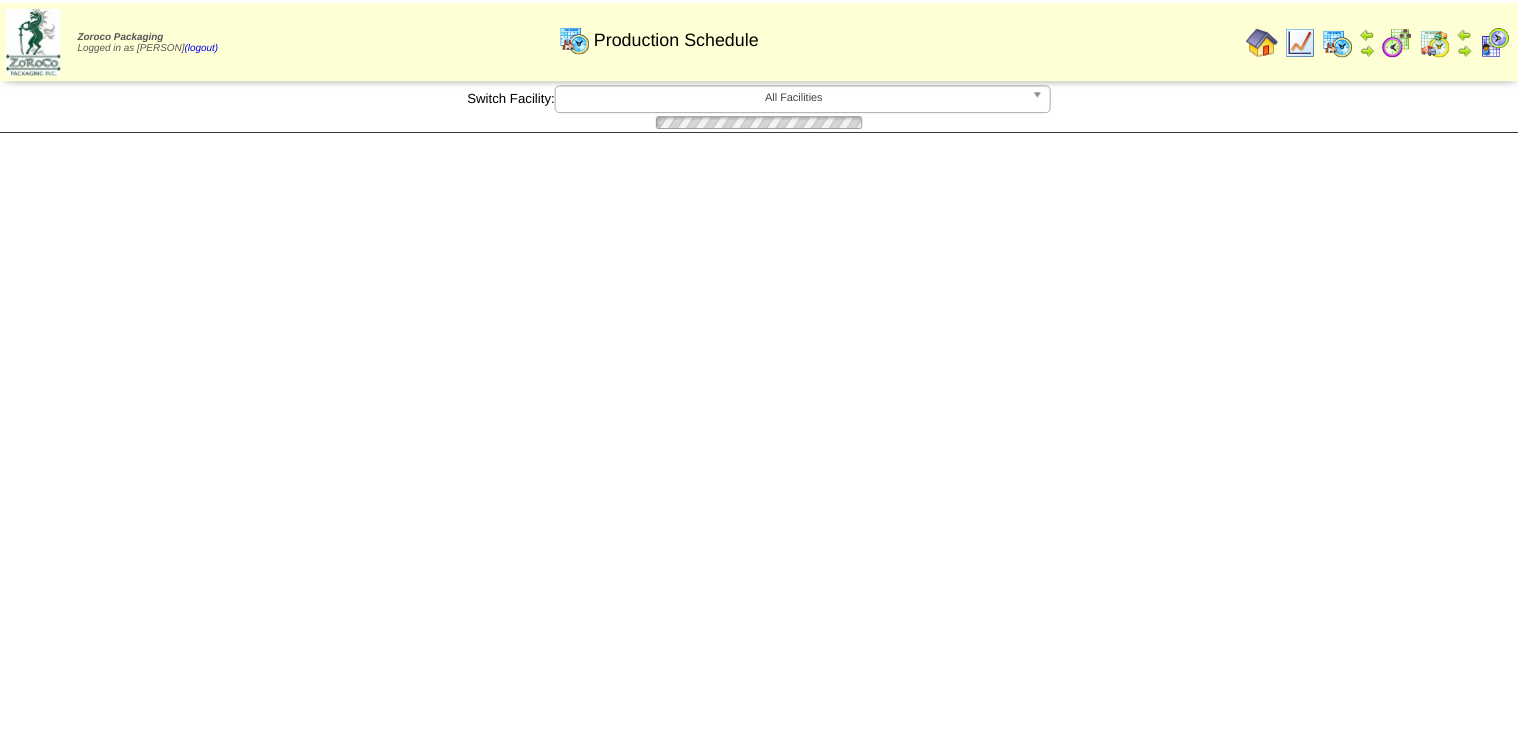 scroll, scrollTop: 0, scrollLeft: 0, axis: both 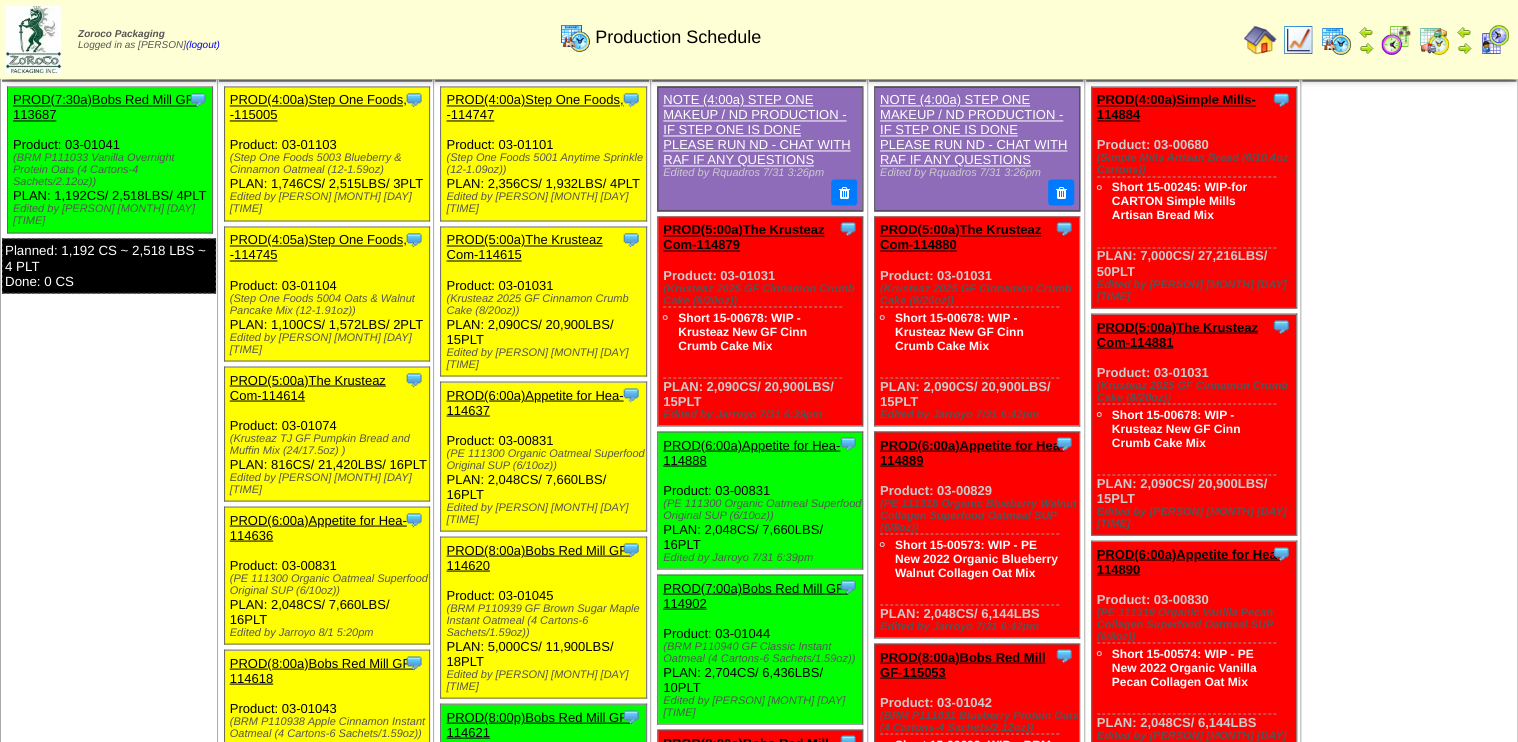 drag, startPoint x: 1514, startPoint y: 492, endPoint x: 1497, endPoint y: 355, distance: 138.05072 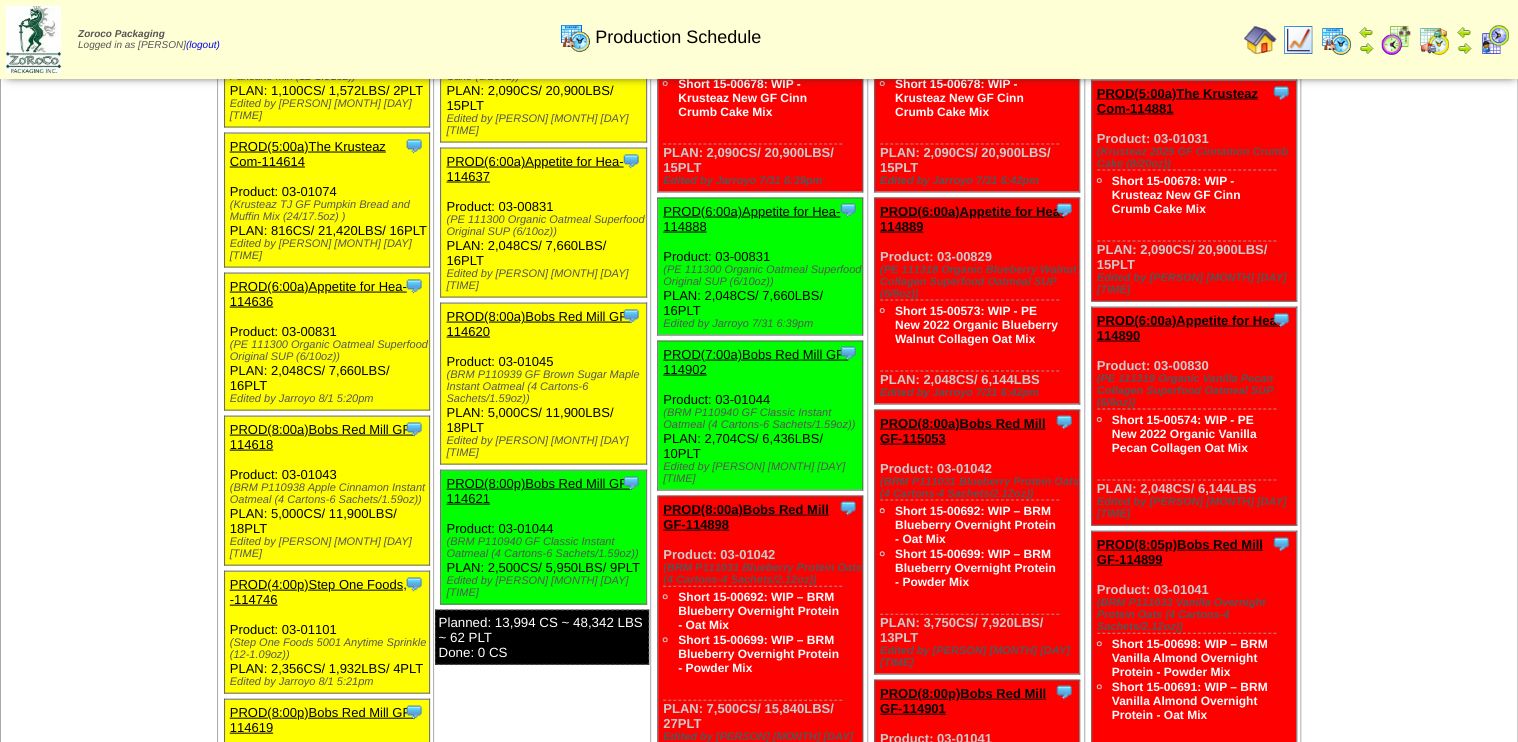 scroll, scrollTop: 1872, scrollLeft: 0, axis: vertical 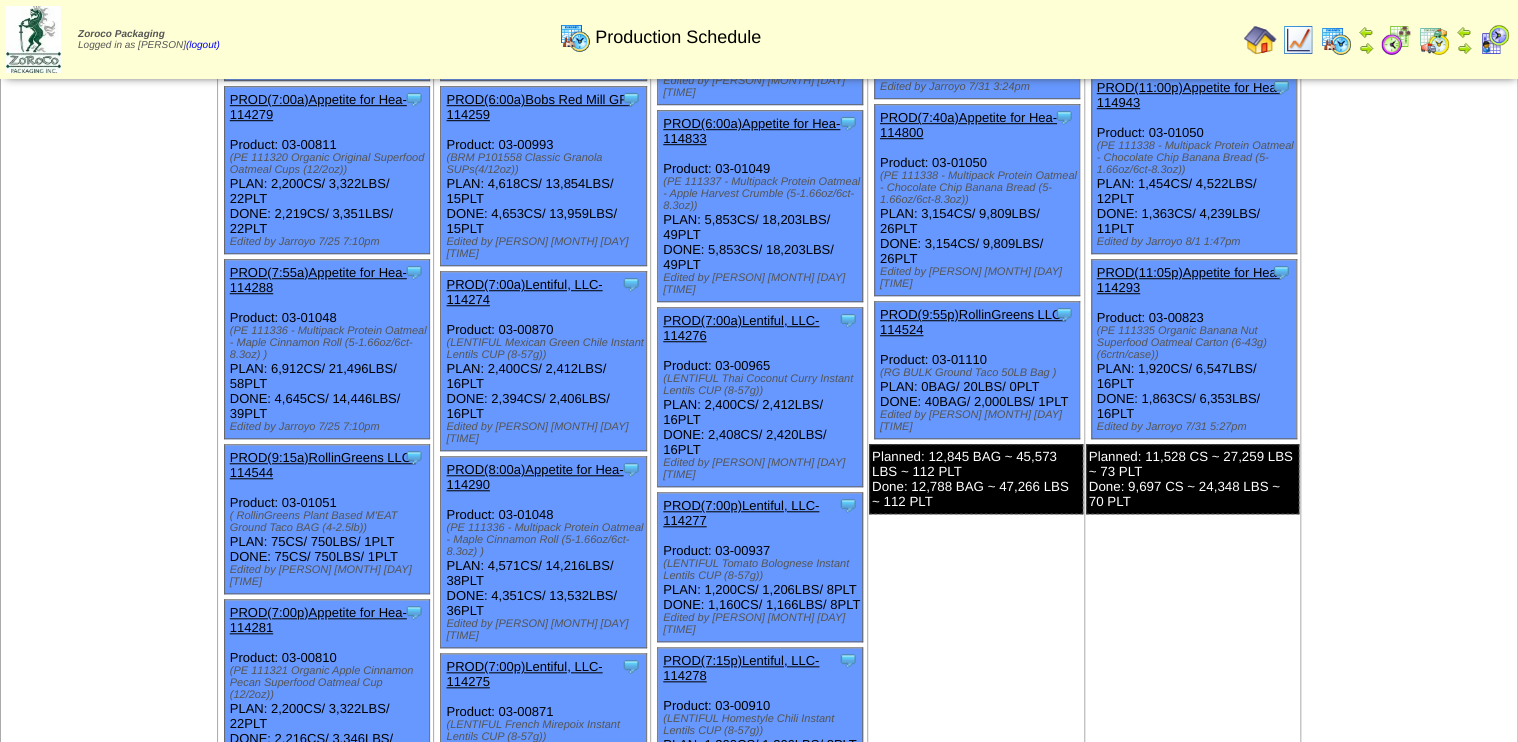 click at bounding box center (1396, 40) 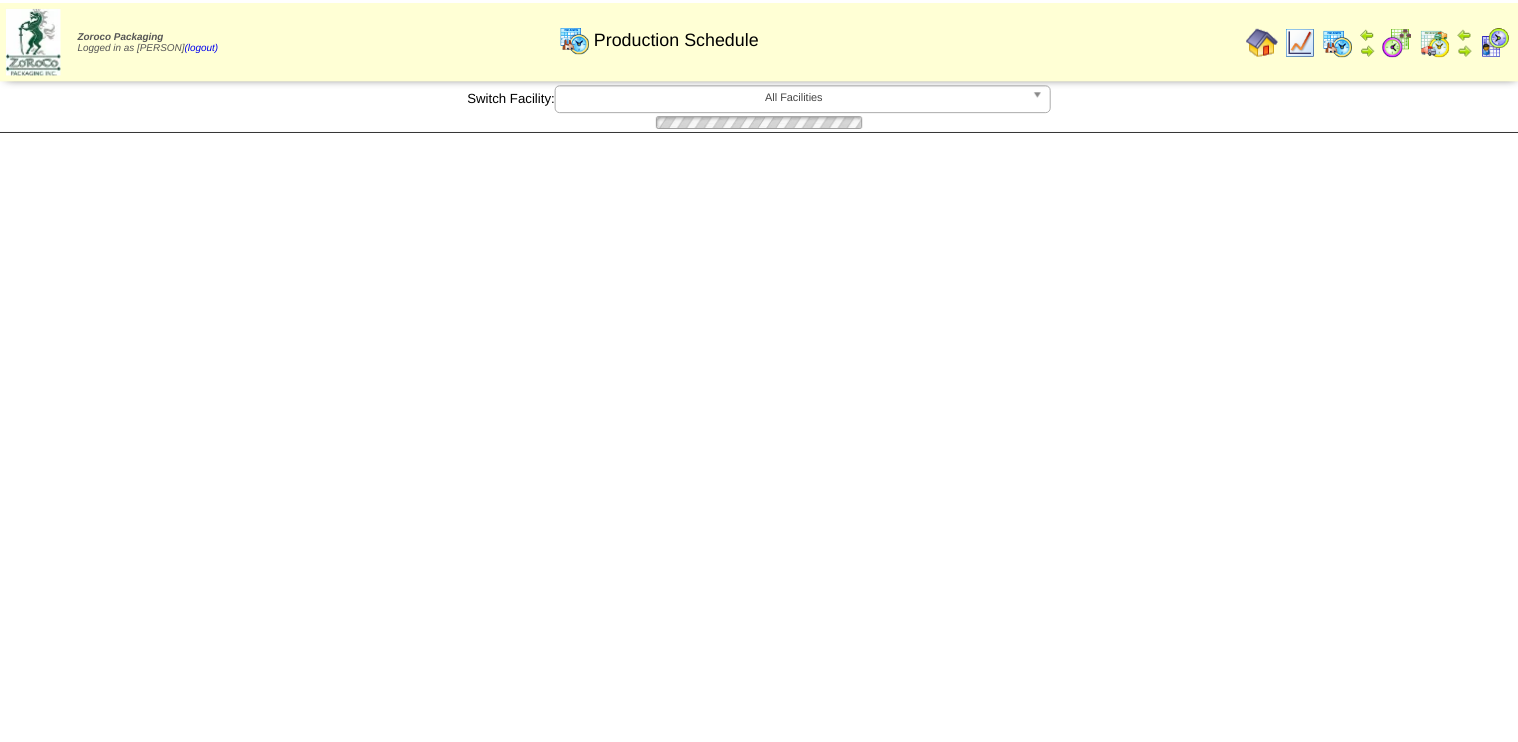 scroll, scrollTop: 0, scrollLeft: 0, axis: both 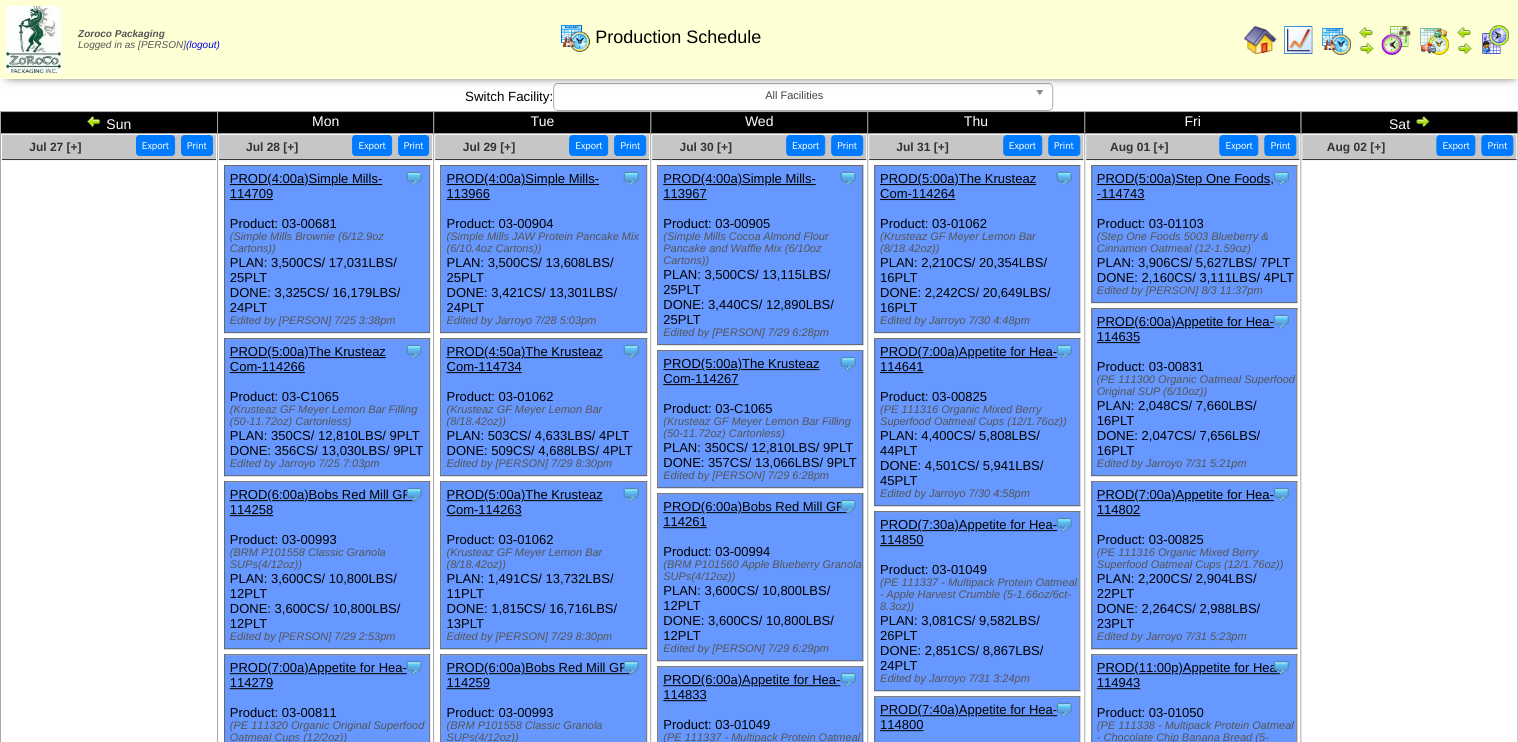 click at bounding box center [1298, 40] 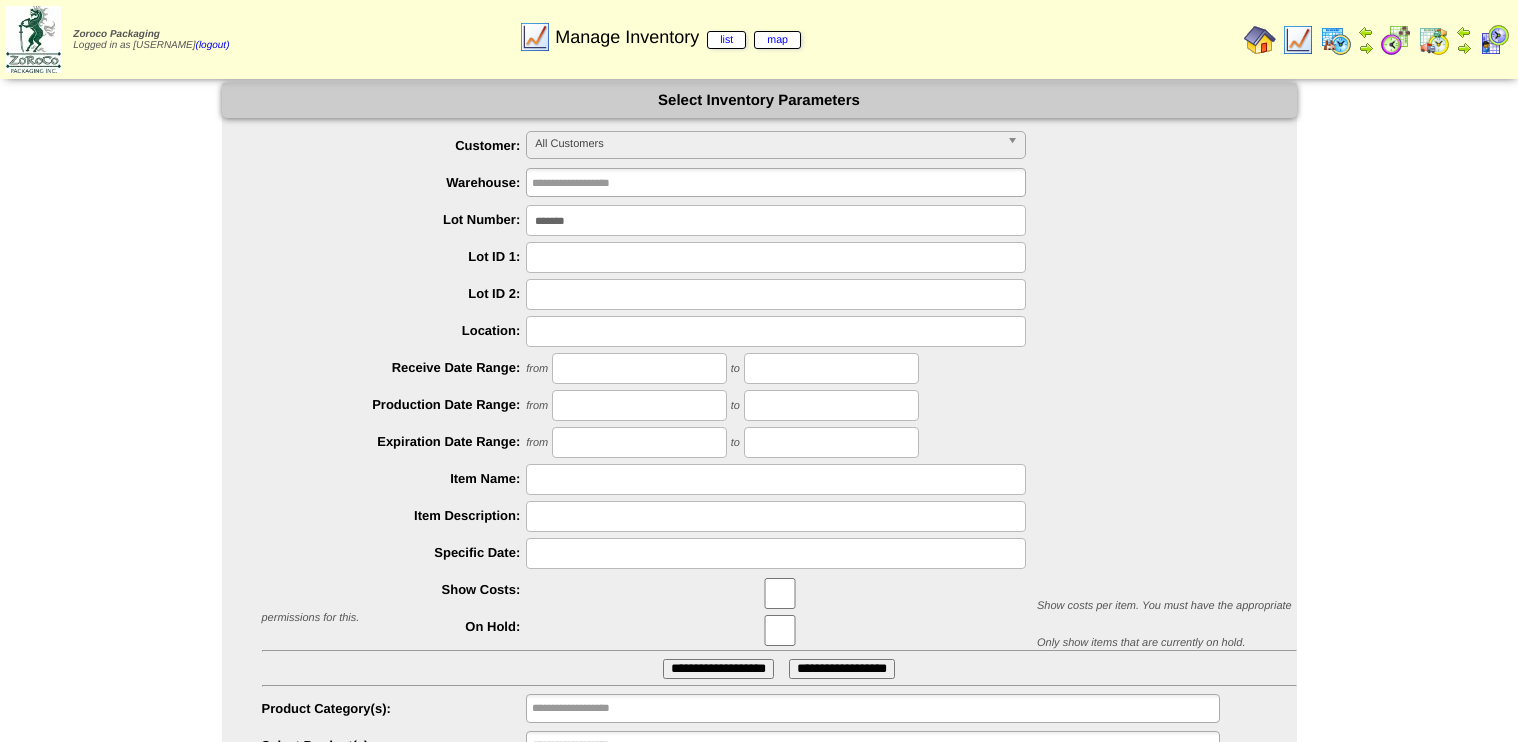 scroll, scrollTop: 0, scrollLeft: 0, axis: both 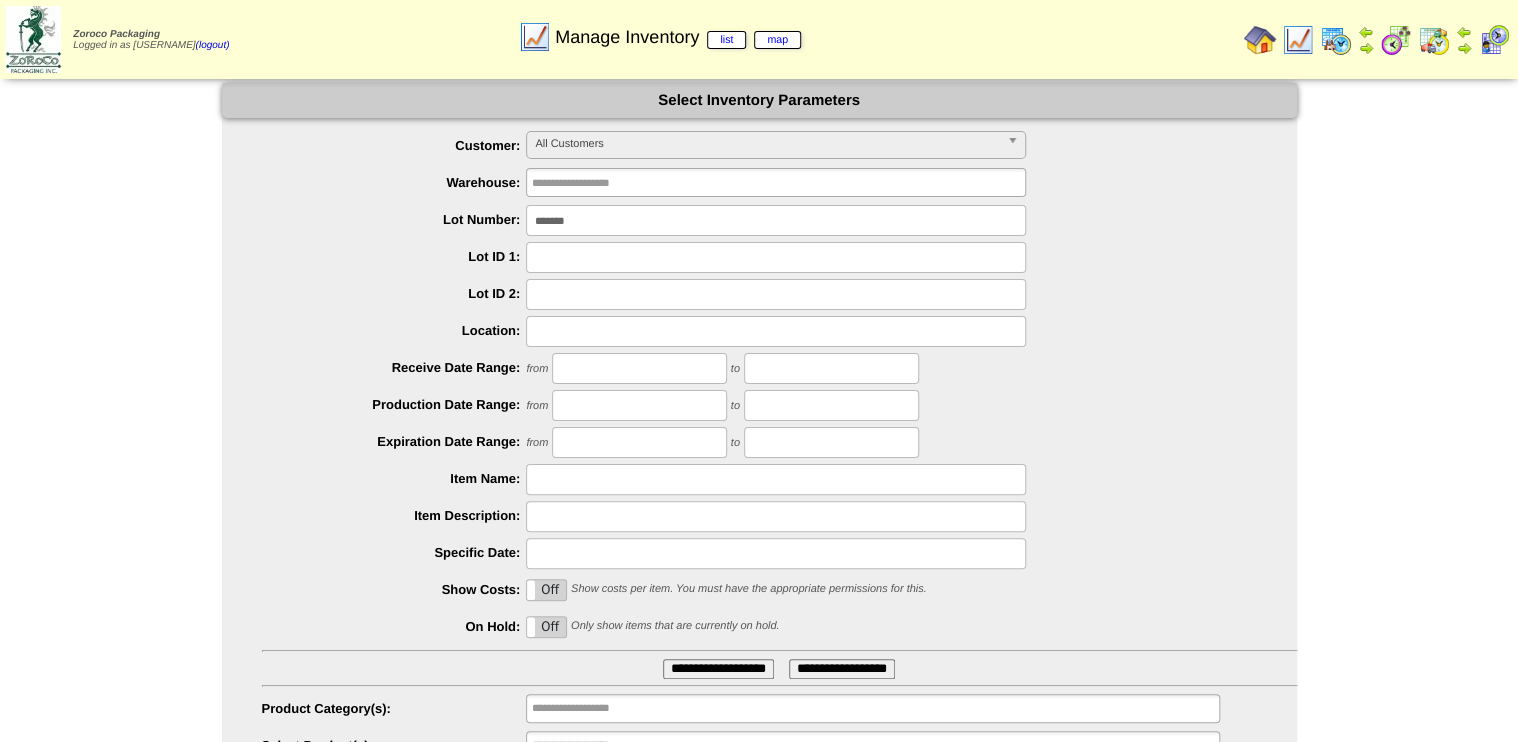 drag, startPoint x: 626, startPoint y: 230, endPoint x: 553, endPoint y: 239, distance: 73.552704 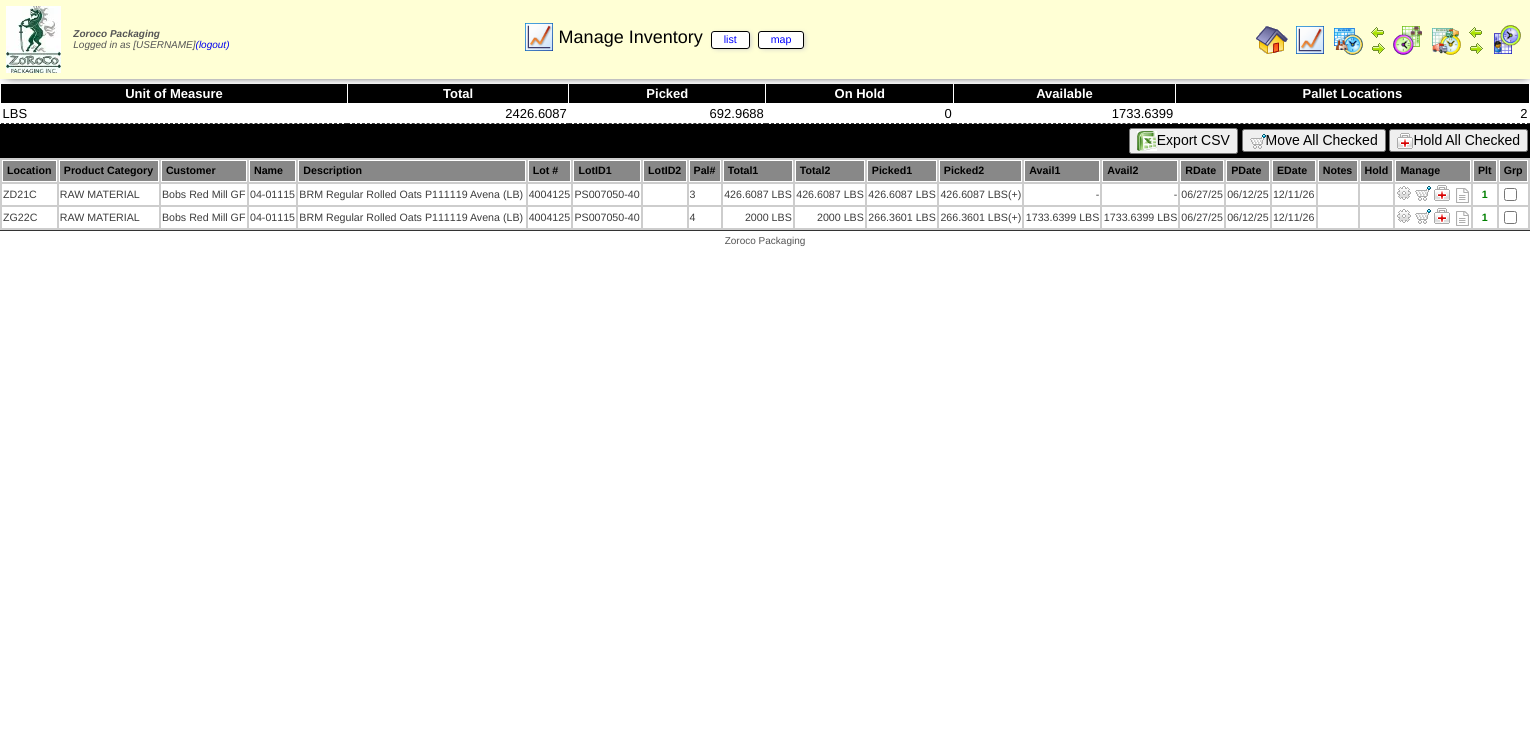 scroll, scrollTop: 0, scrollLeft: 0, axis: both 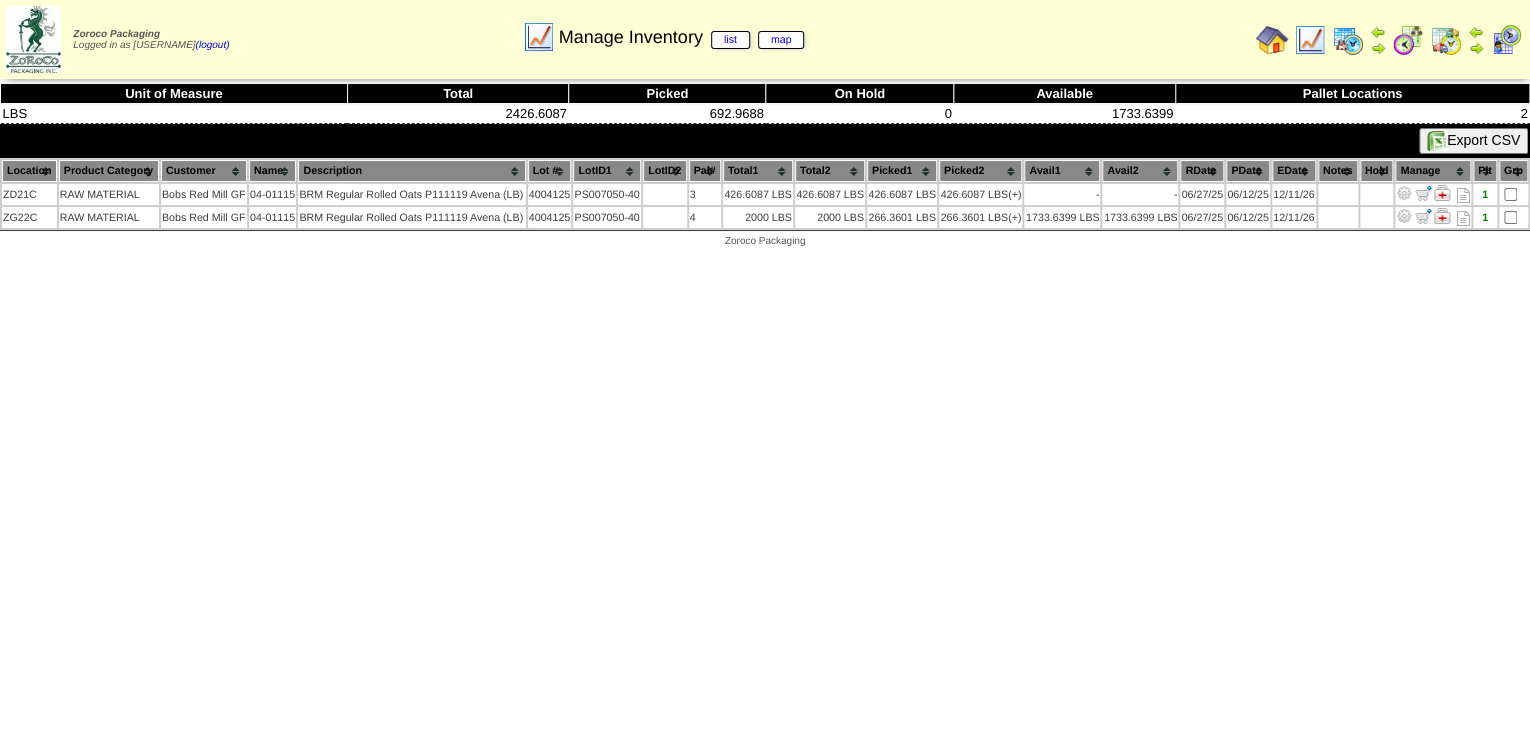 click on "Zoroco Packaging
Logged in as [USERNAME]                                 (logout)
Print All" at bounding box center (765, 129) 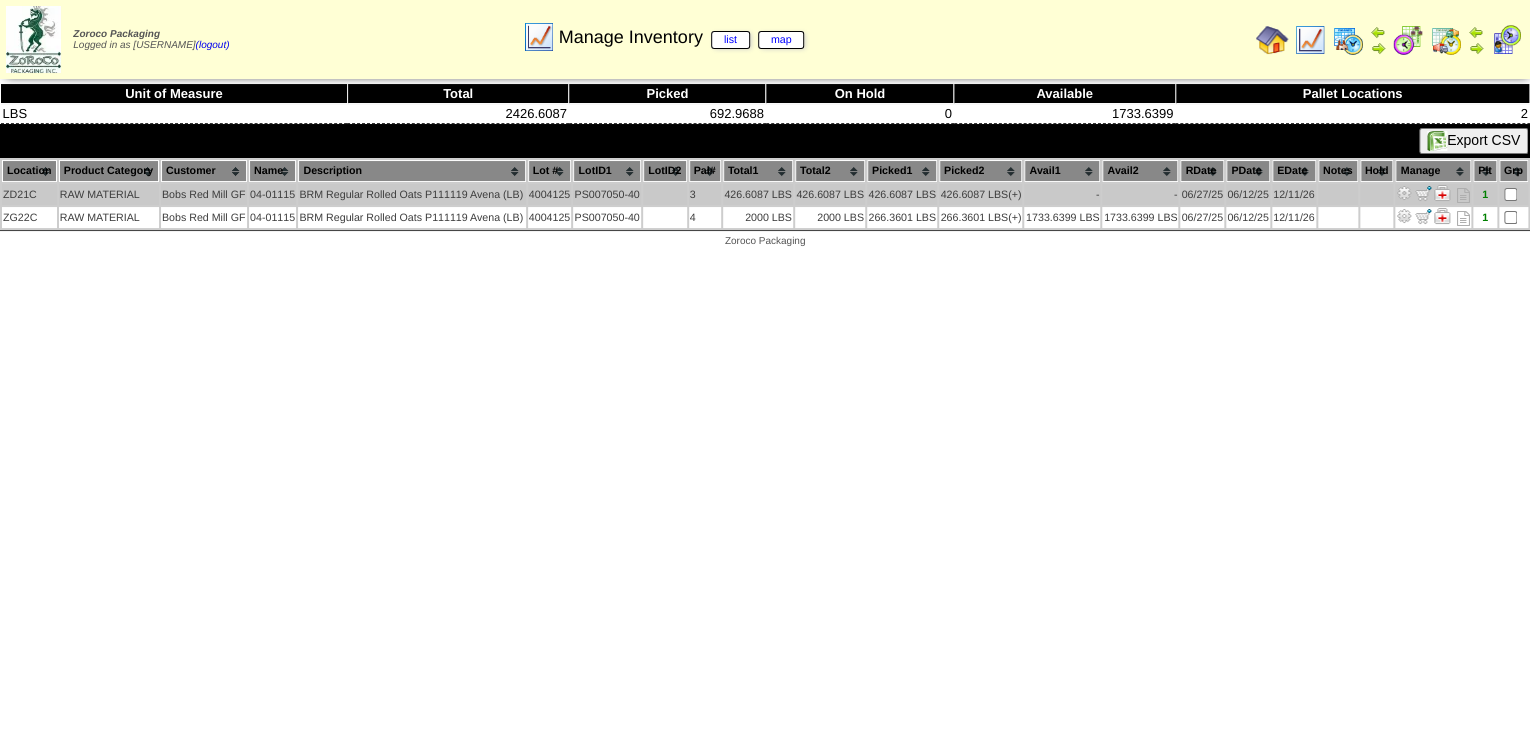 click on "-" at bounding box center (1062, 194) 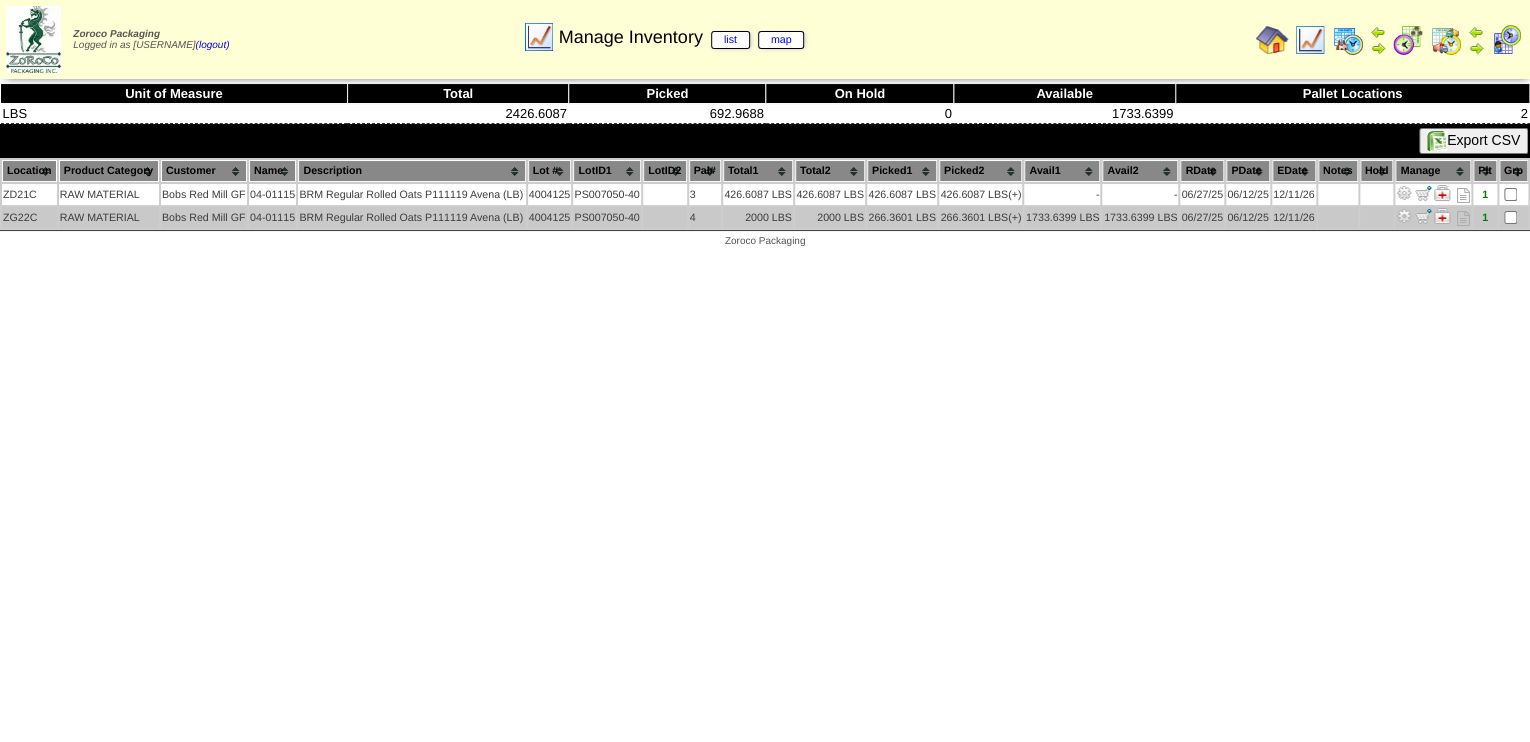 click on "ZG22C" at bounding box center [29, 217] 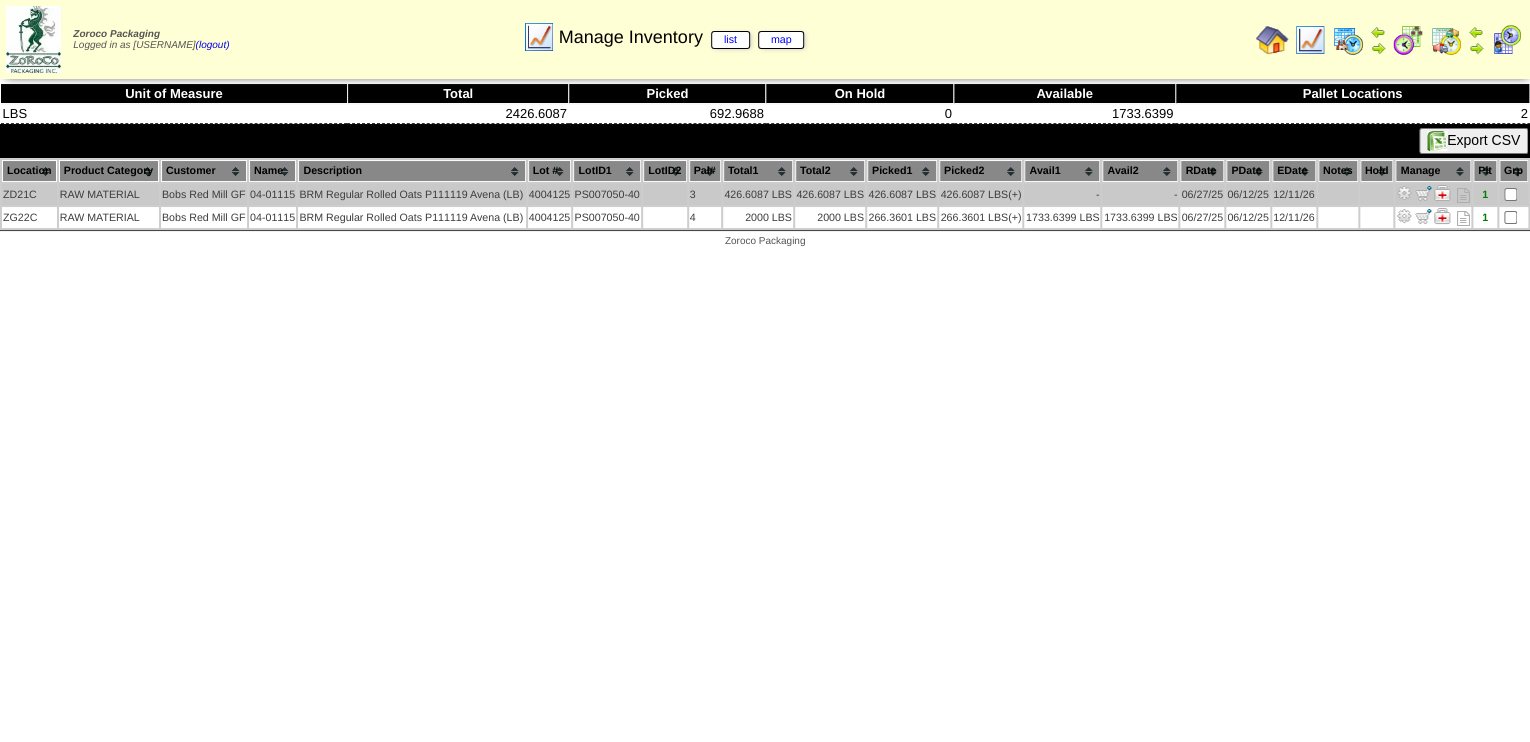 click on "ZD21C                                                                                                                                                  RAW MATERIAL                                                                                                                                                  Bobs Red Mill GF                                                                                                                                                  04-01115                                                                                                                                                  BRM Regular Rolled Oats P111119 Avena (LB)                                                                                                                                                  4004125 PS007050-40 3 426.6087 LBS (+)" at bounding box center [765, 206] 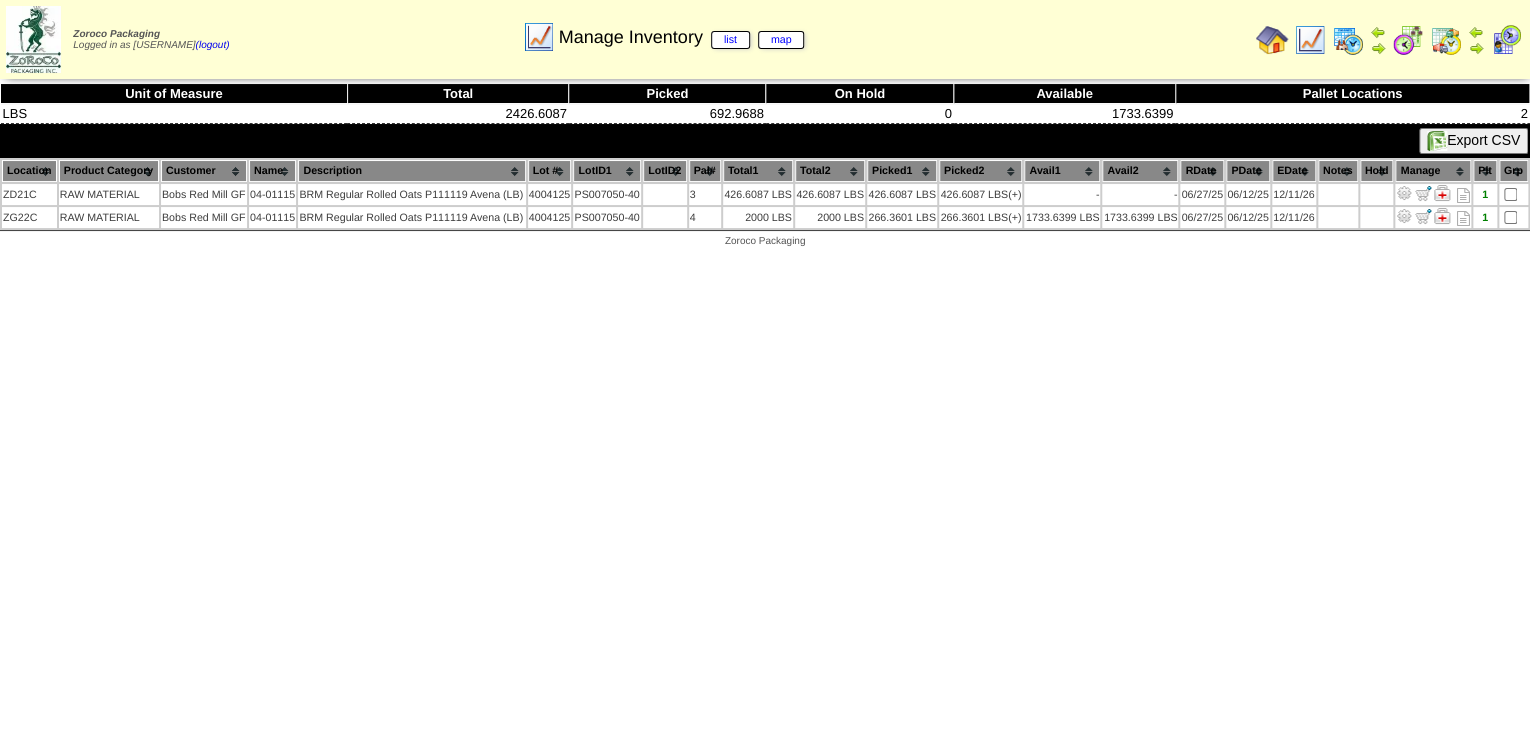 click on "Zoroco Packaging" at bounding box center [765, 244] 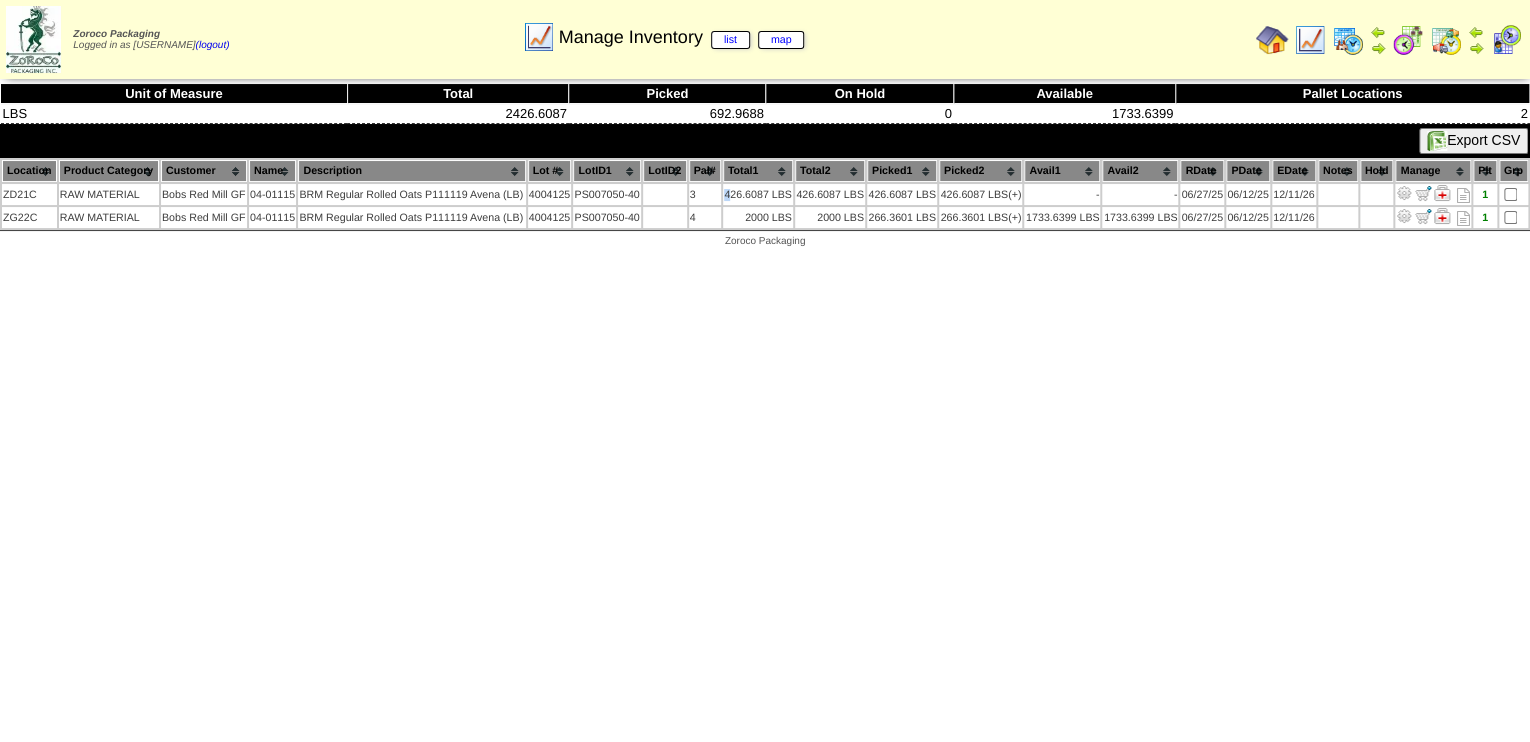 click on "Location
Product Category
Customer
Name
Description
Lot #
LotID1
LotID2
3 -" at bounding box center [765, 194] 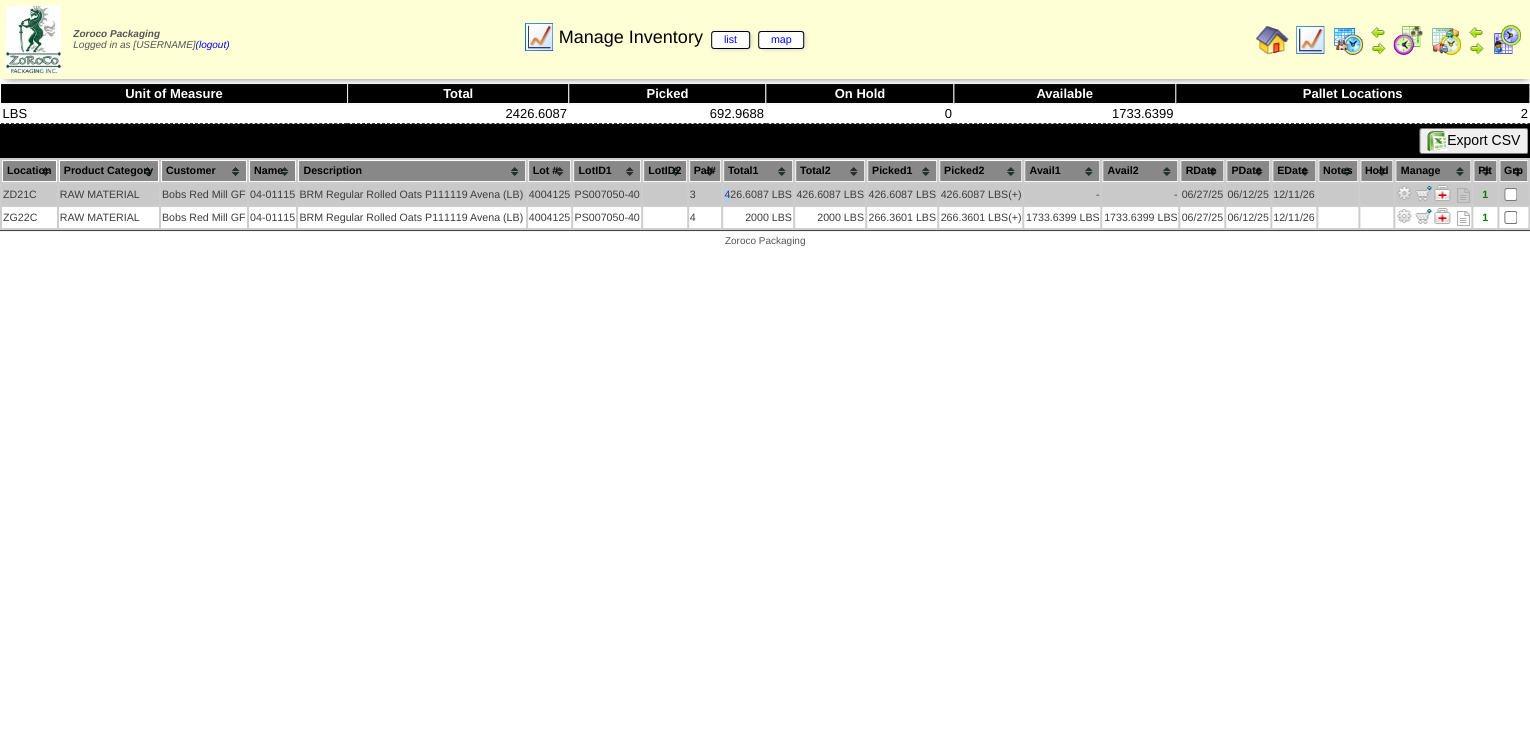 click on "426.6087 LBS" at bounding box center (758, 194) 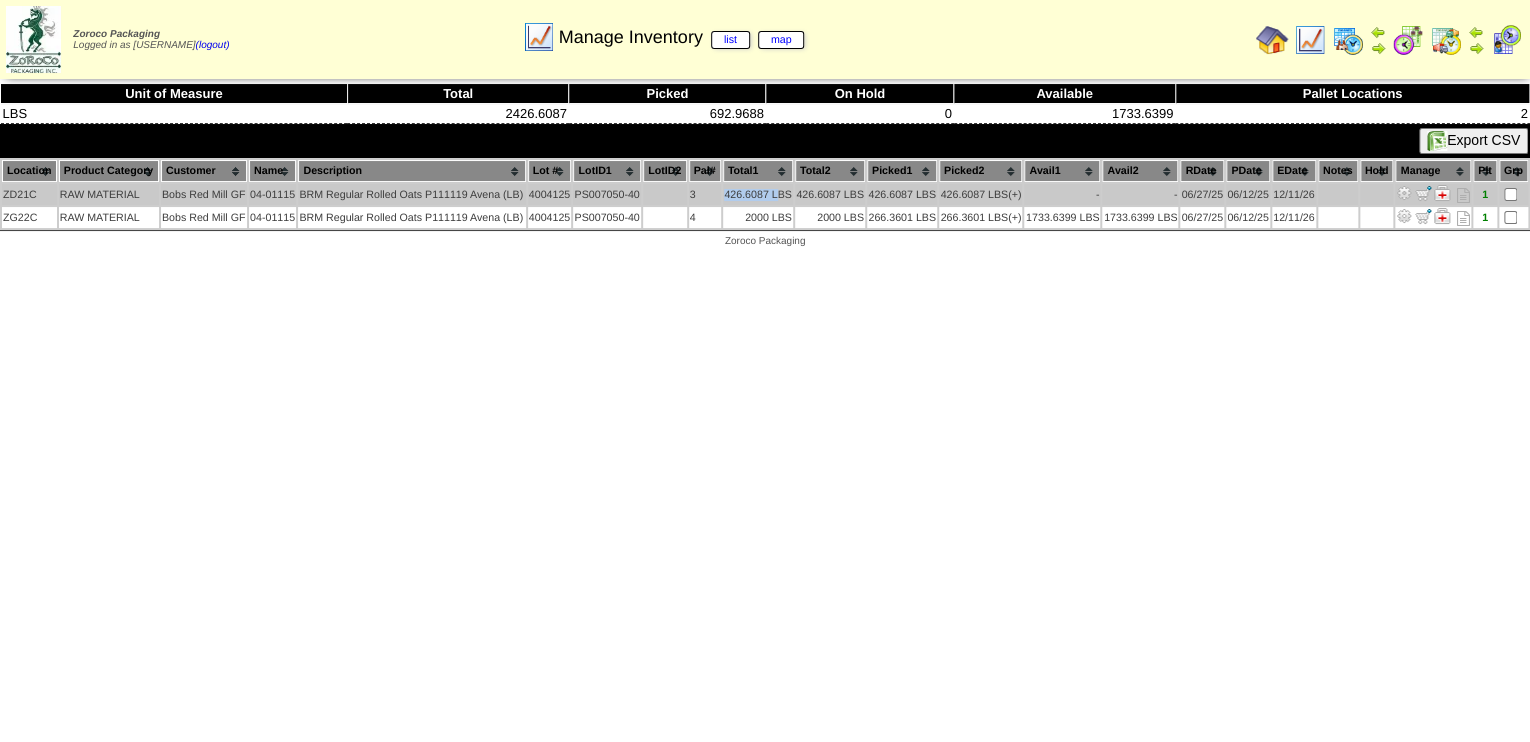 drag, startPoint x: 722, startPoint y: 195, endPoint x: 776, endPoint y: 199, distance: 54.147945 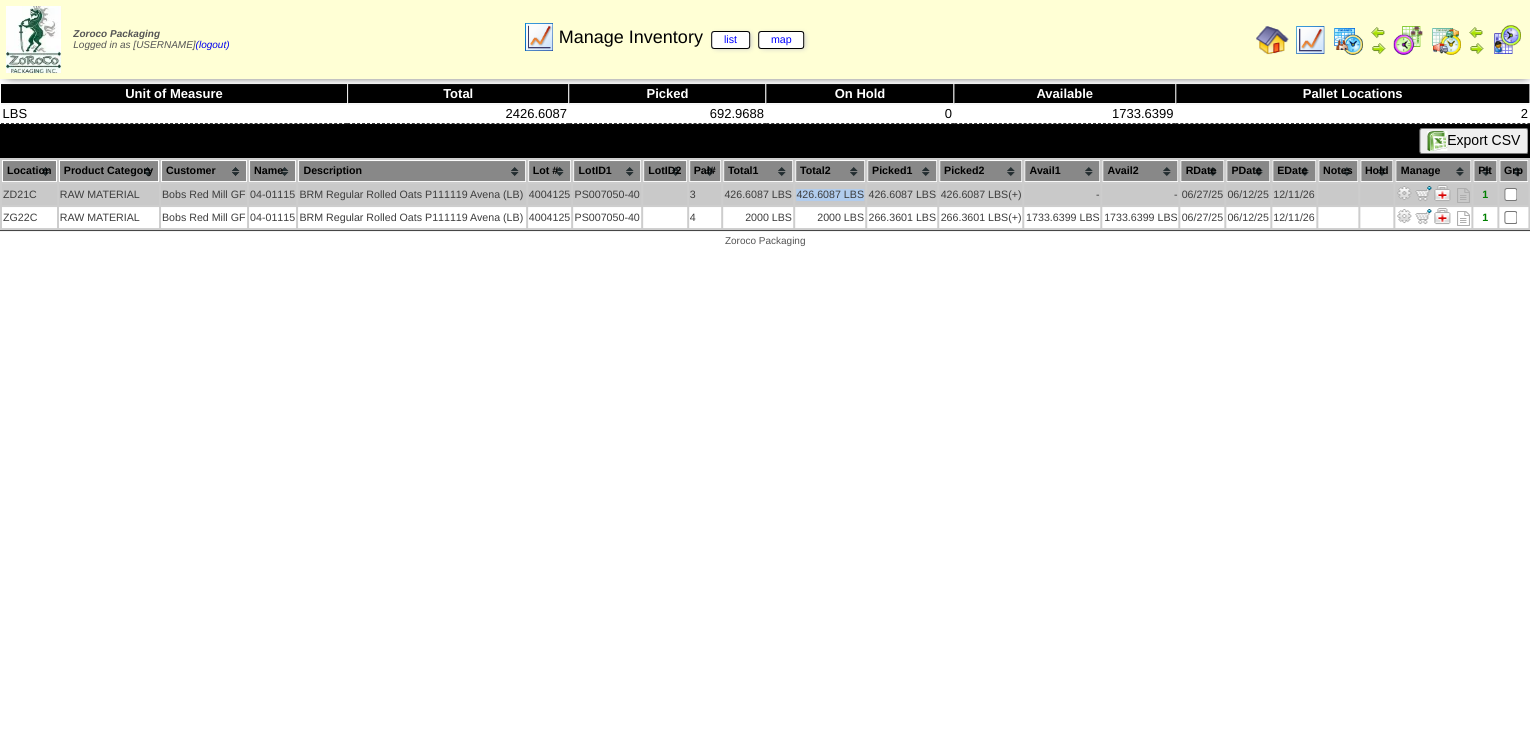drag, startPoint x: 793, startPoint y: 195, endPoint x: 861, endPoint y: 192, distance: 68.06615 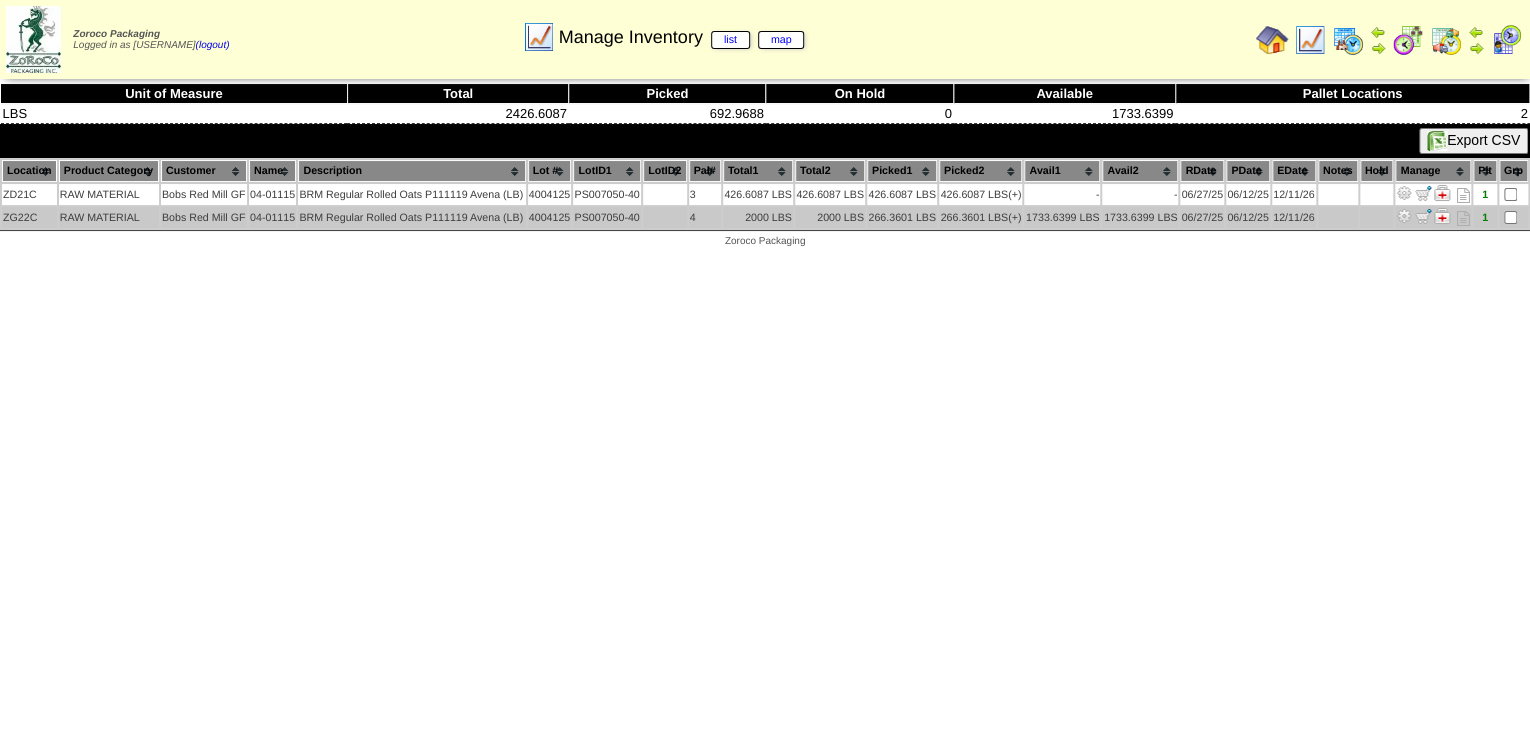 drag, startPoint x: 861, startPoint y: 192, endPoint x: 864, endPoint y: 204, distance: 12.369317 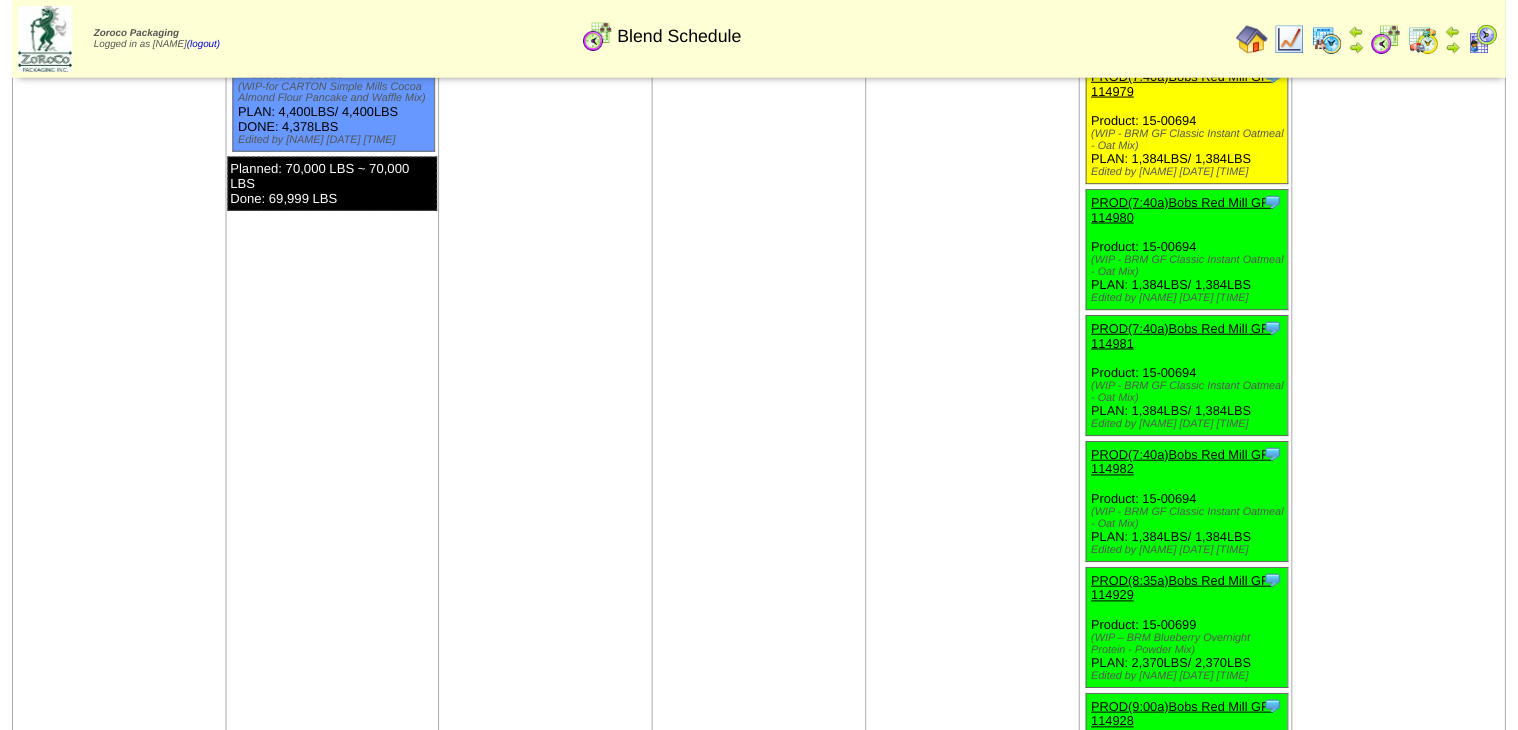 scroll, scrollTop: 4240, scrollLeft: 0, axis: vertical 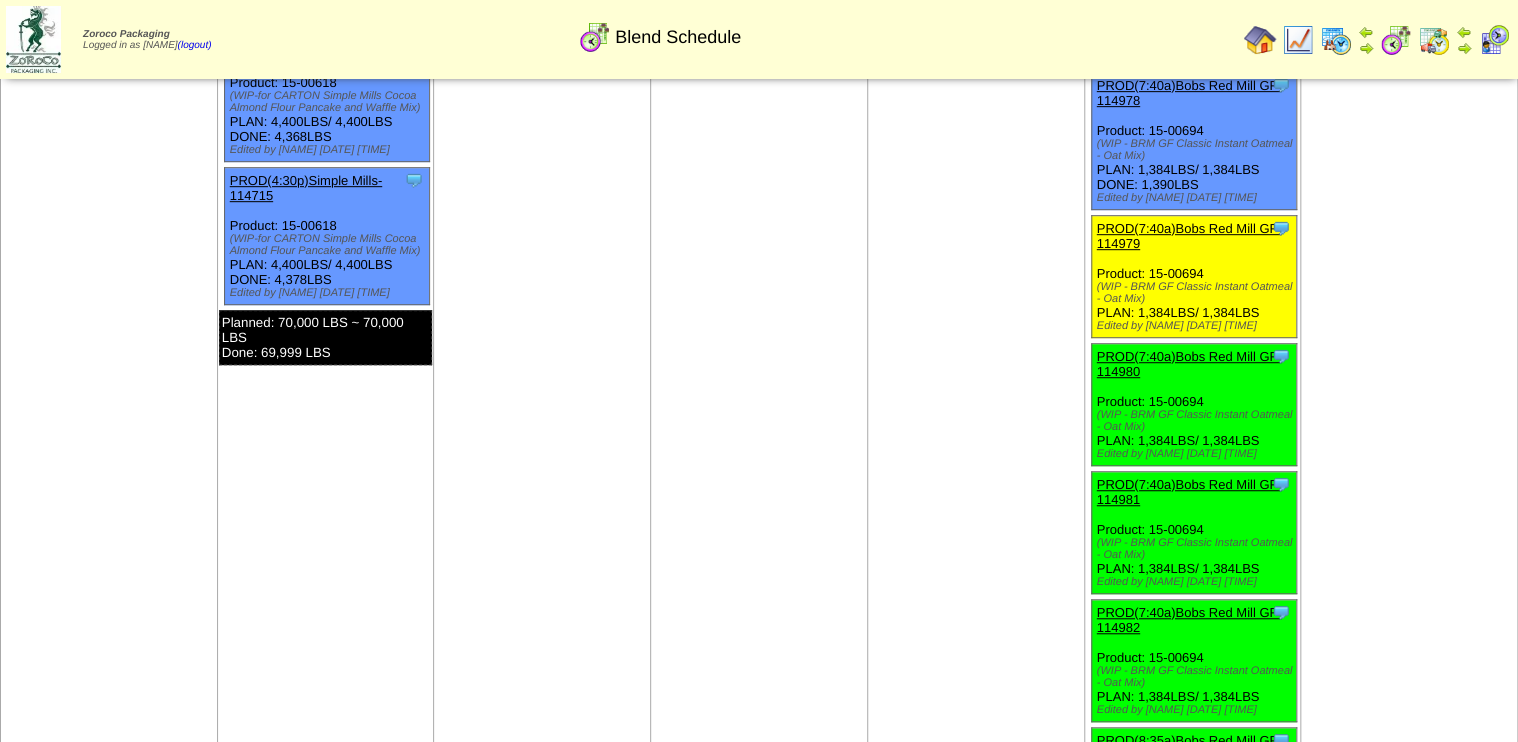 click on "PROD(7:40a)Bobs Red Mill GF-114979" at bounding box center (1189, 236) 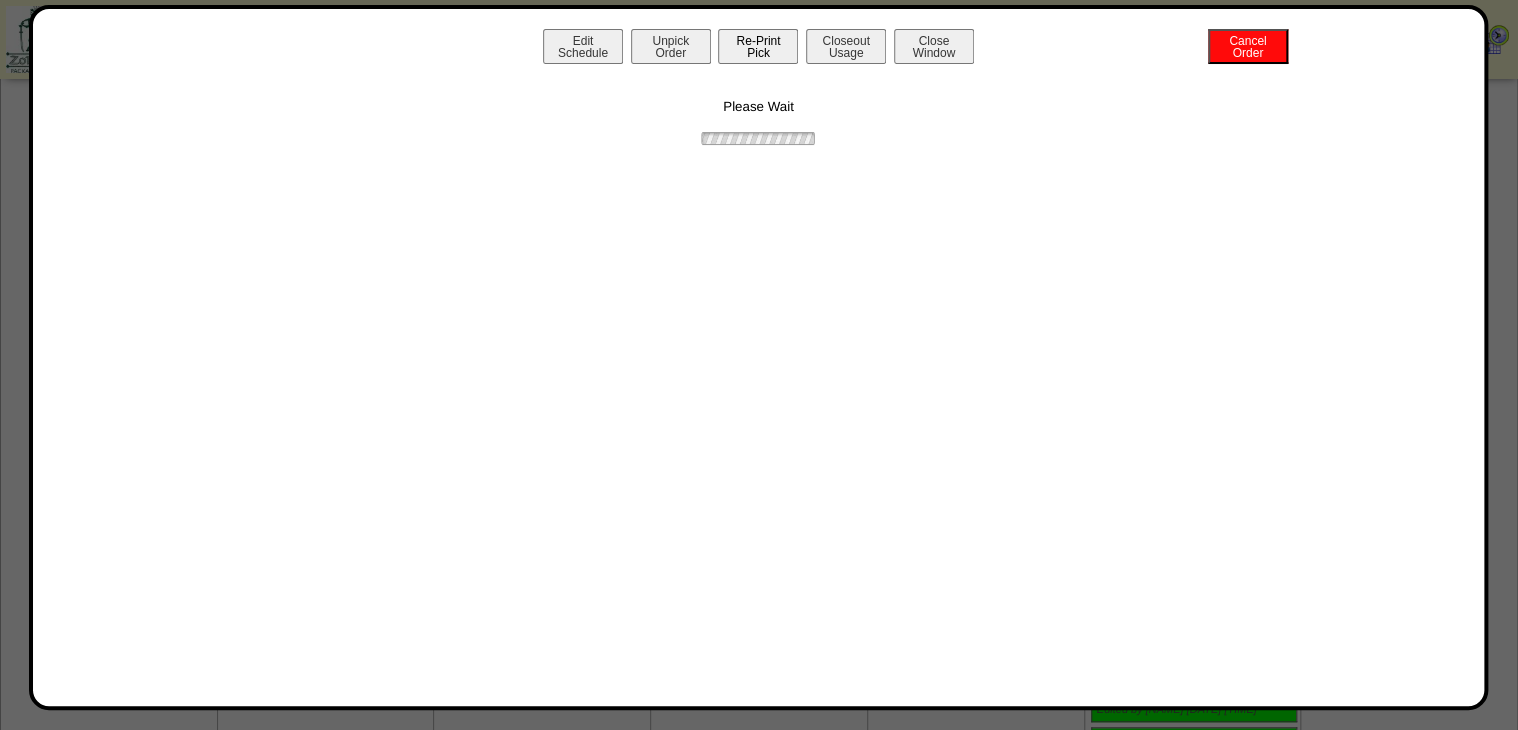 click on "Re-Print Pick" at bounding box center [758, 46] 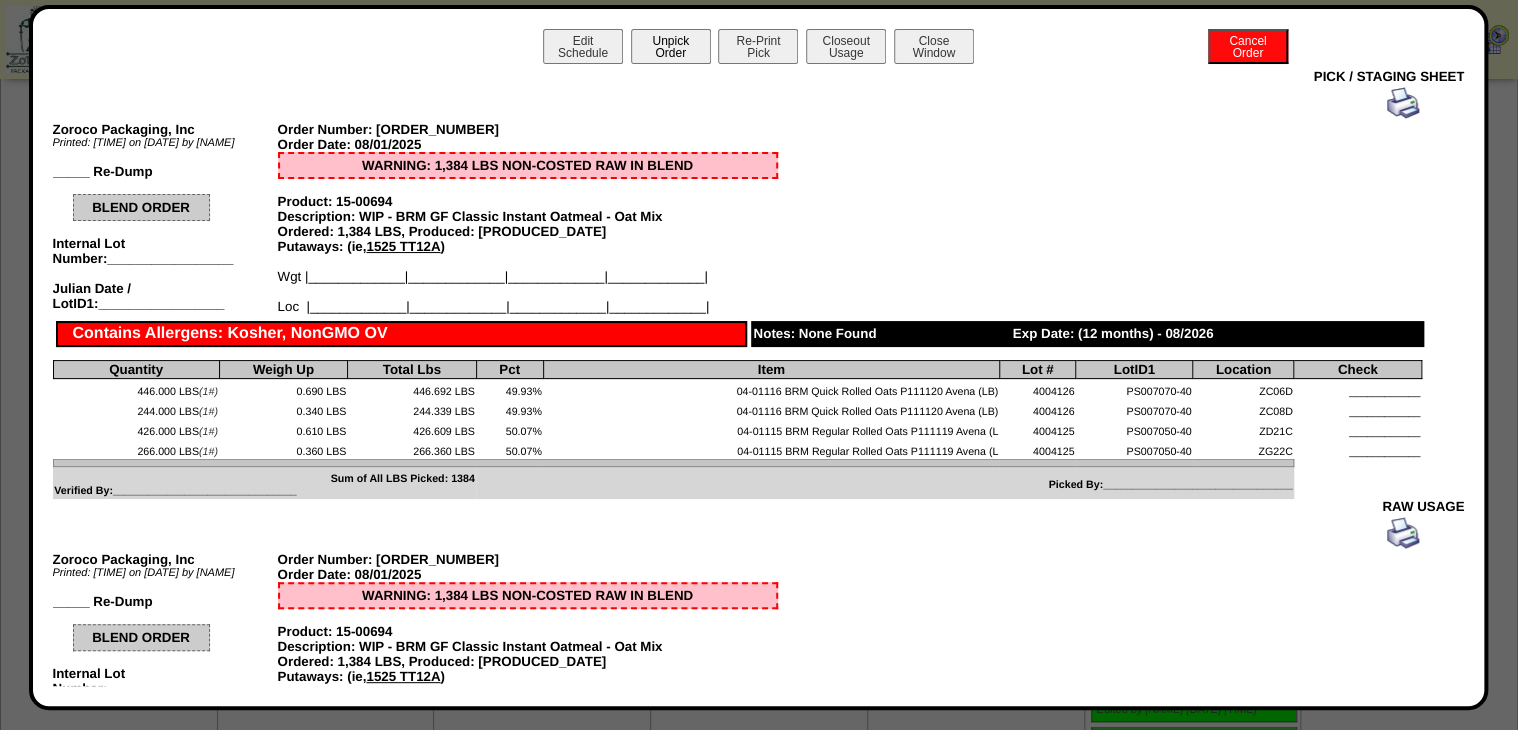 click on "Unpick Order" at bounding box center [671, 46] 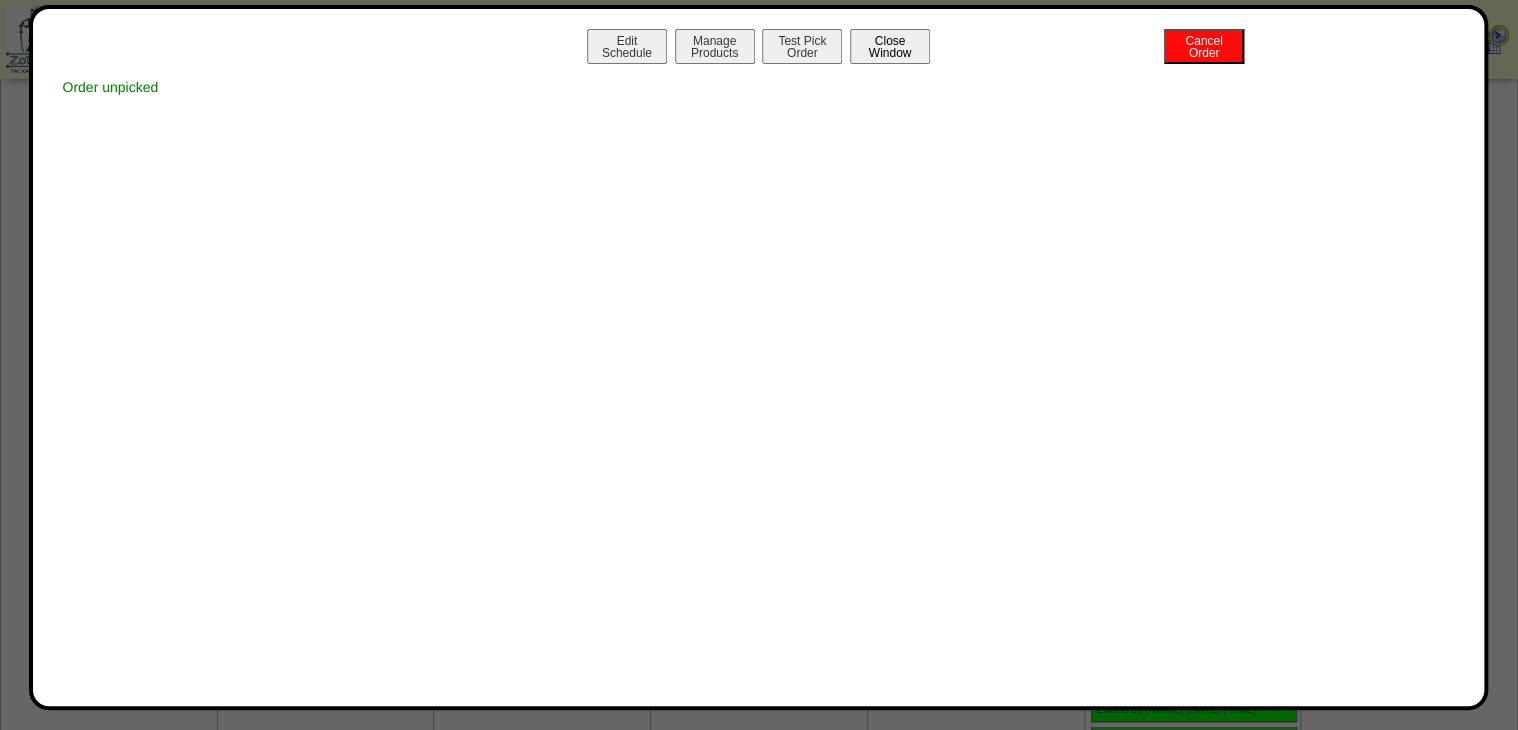 click on "Close Window" at bounding box center [890, 46] 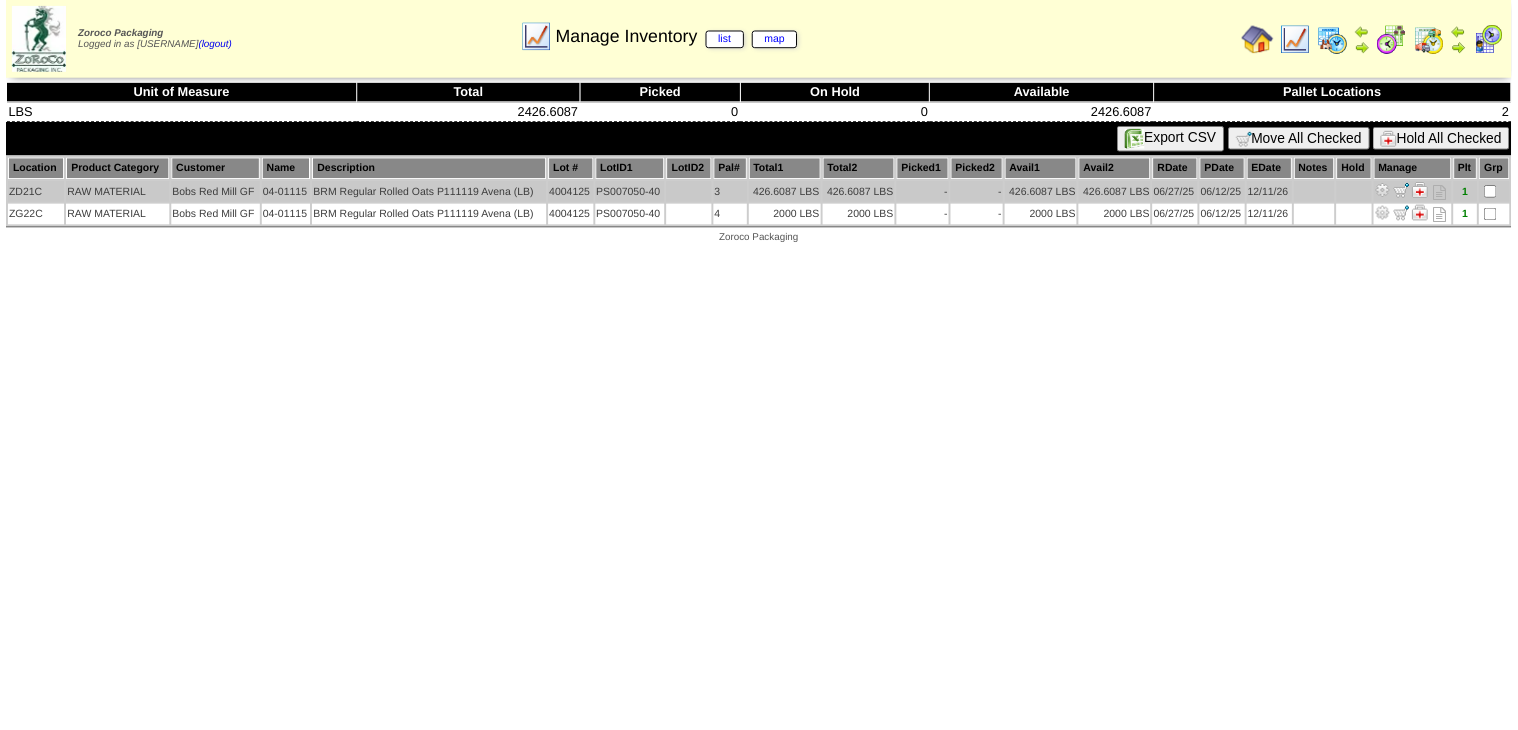 scroll, scrollTop: 0, scrollLeft: 0, axis: both 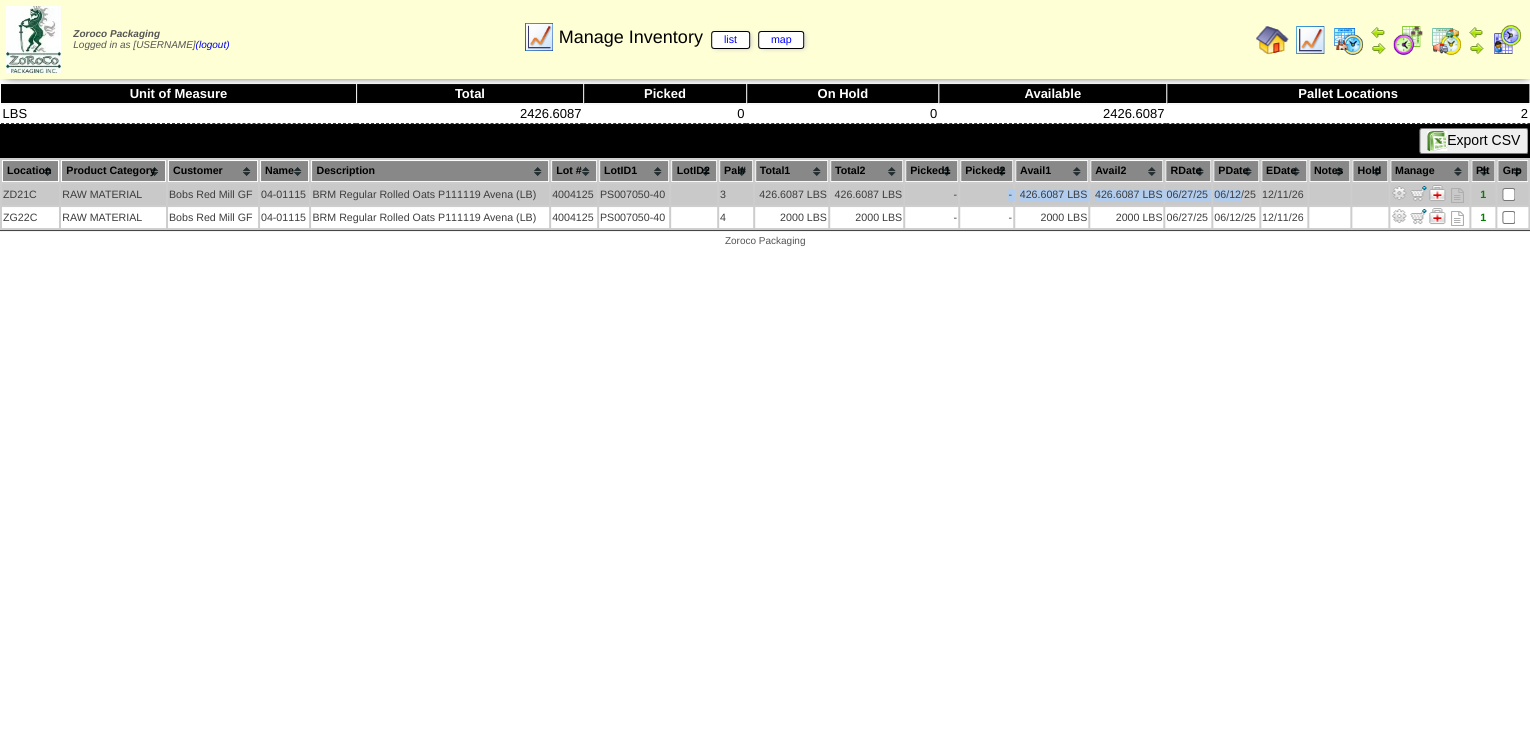 drag, startPoint x: 1239, startPoint y: 197, endPoint x: 962, endPoint y: 193, distance: 277.02887 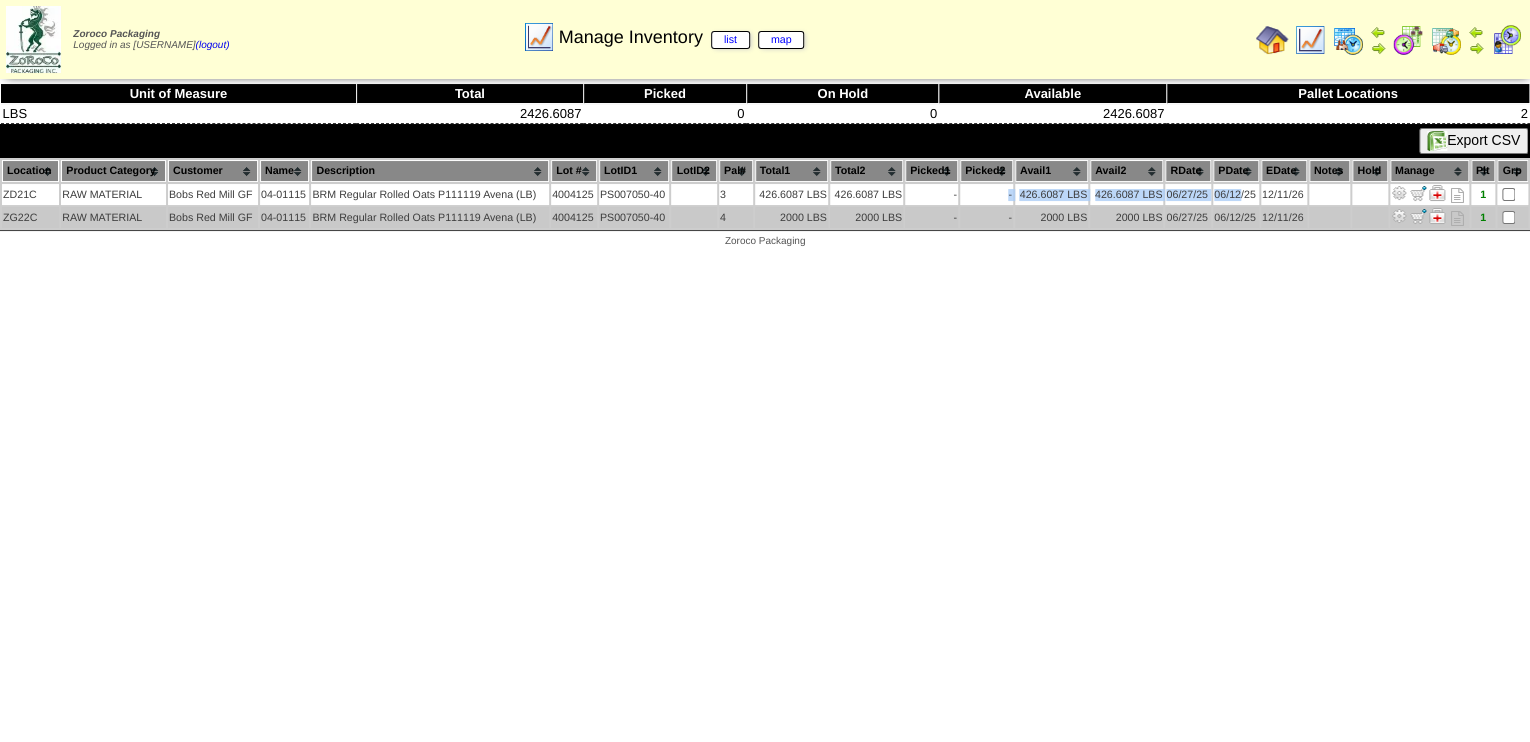 click at bounding box center (1399, 216) 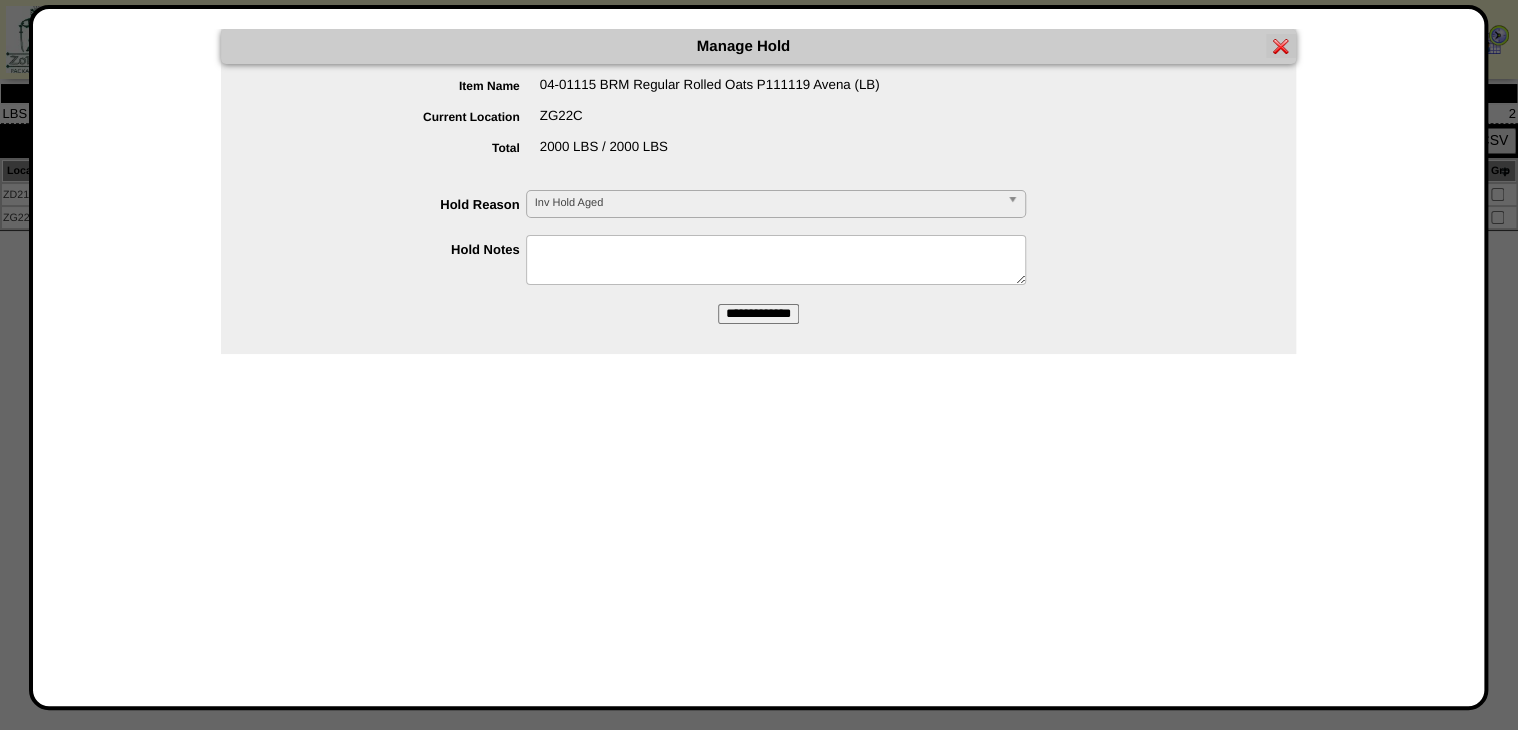 click on "Inv Hold Aged" at bounding box center (767, 203) 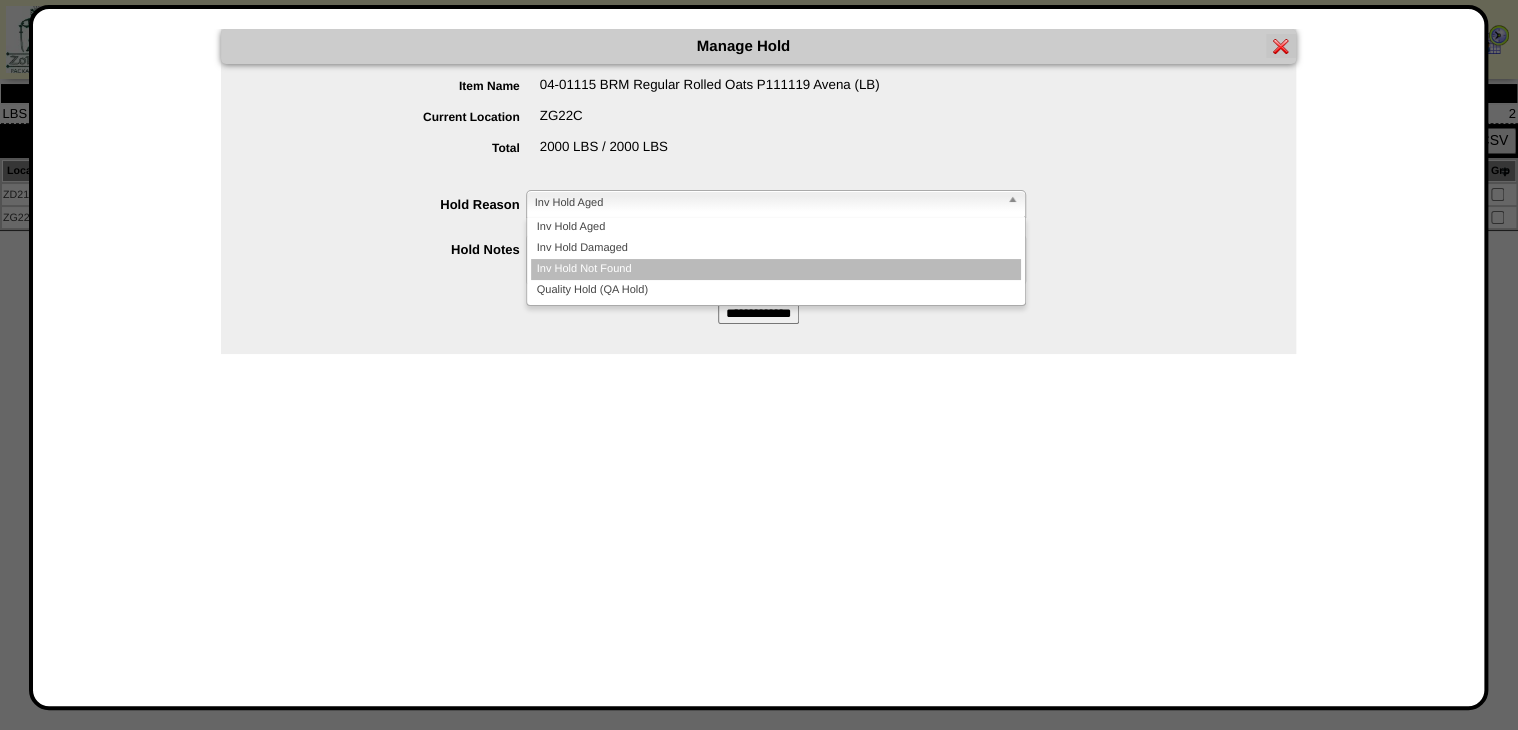 click on "Inv Hold Not Found" at bounding box center (776, 269) 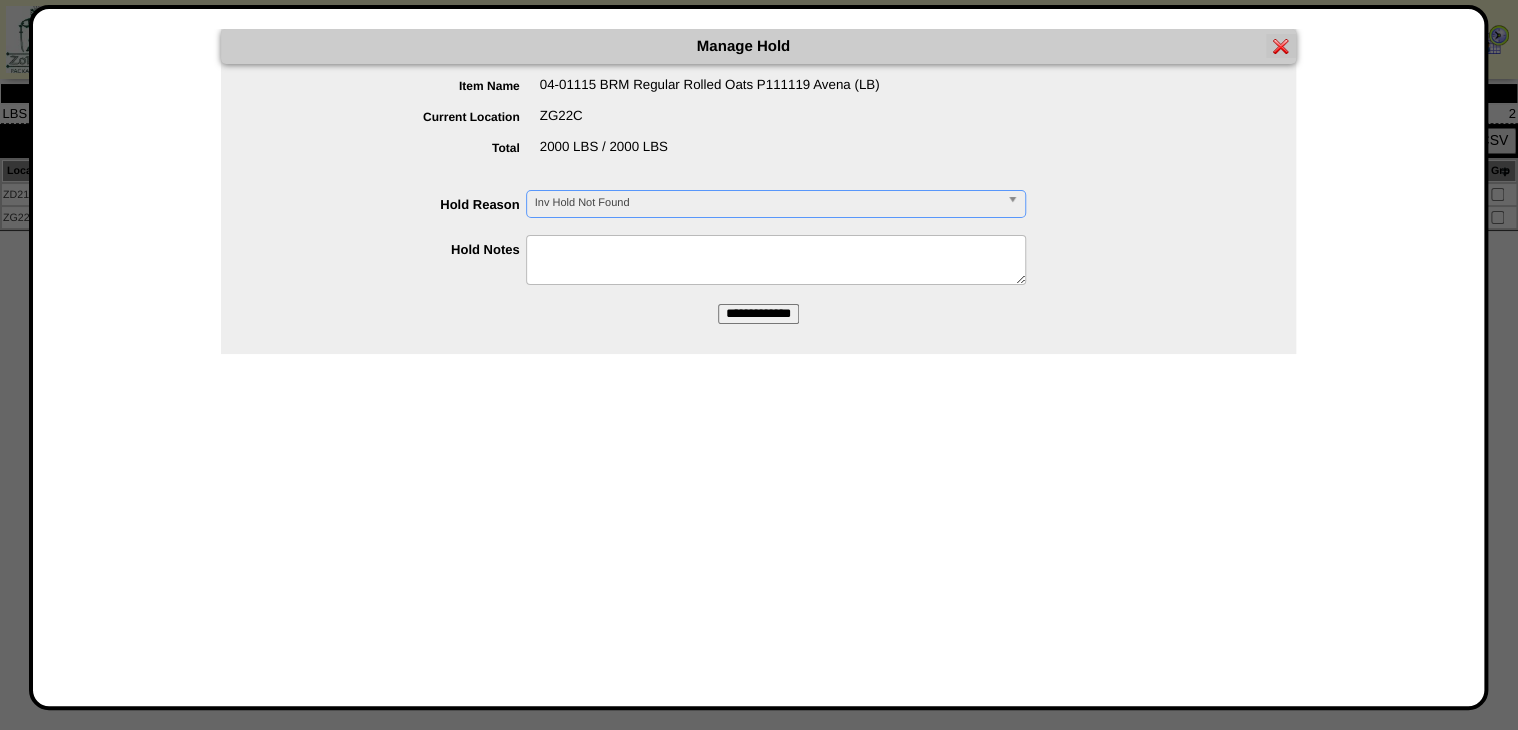 click on "**********" at bounding box center [758, 314] 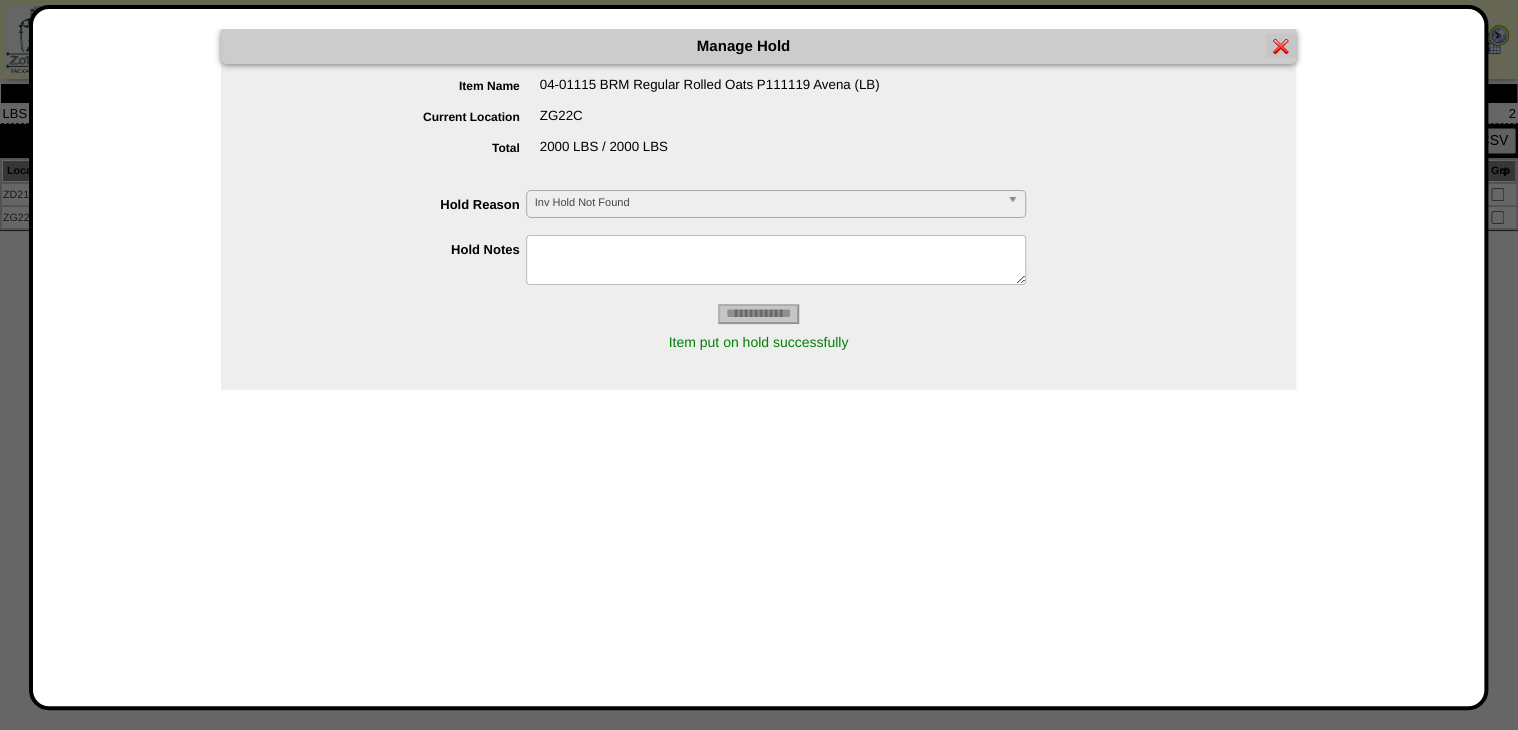 click at bounding box center [1281, 46] 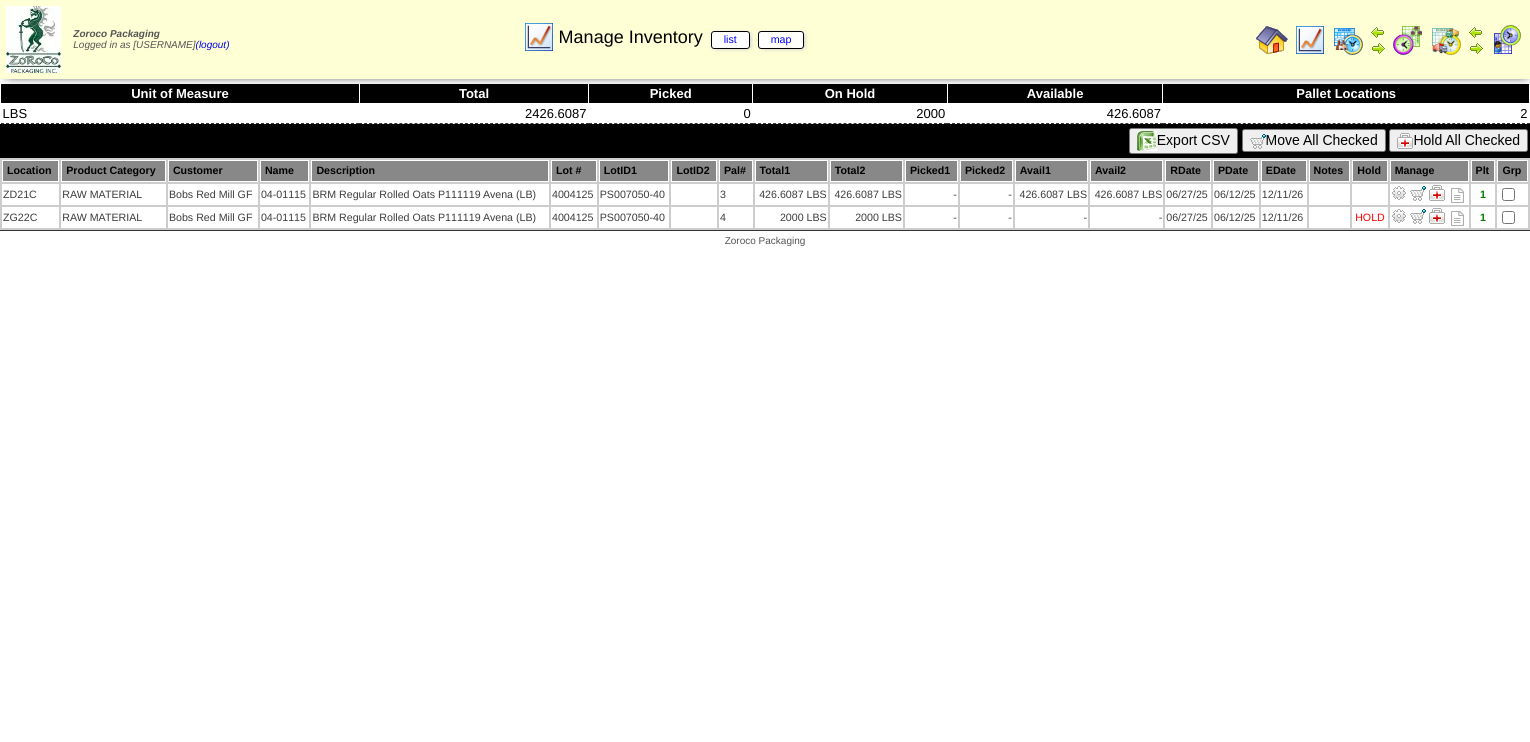 scroll, scrollTop: 0, scrollLeft: 0, axis: both 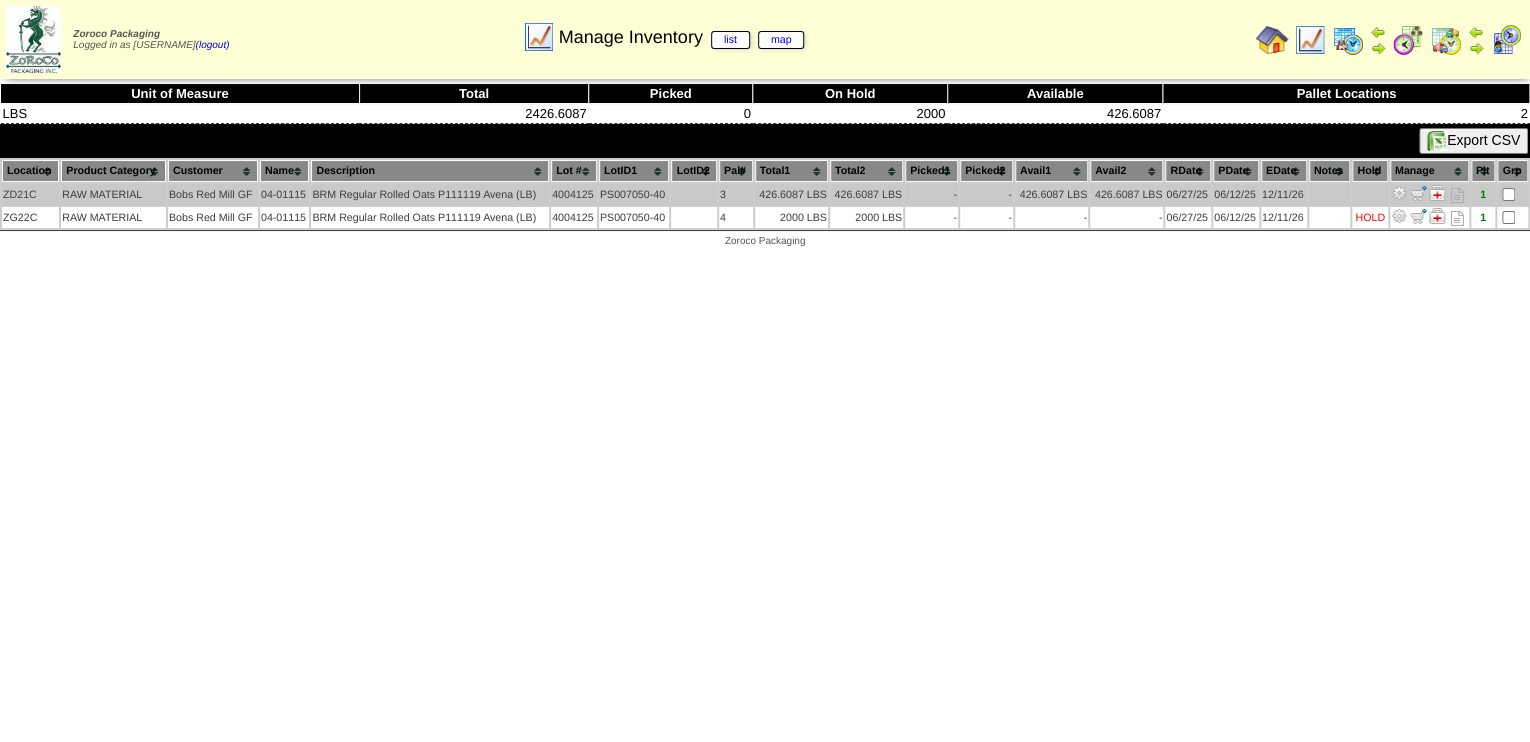 drag, startPoint x: 1012, startPoint y: 189, endPoint x: 1046, endPoint y: 188, distance: 34.0147 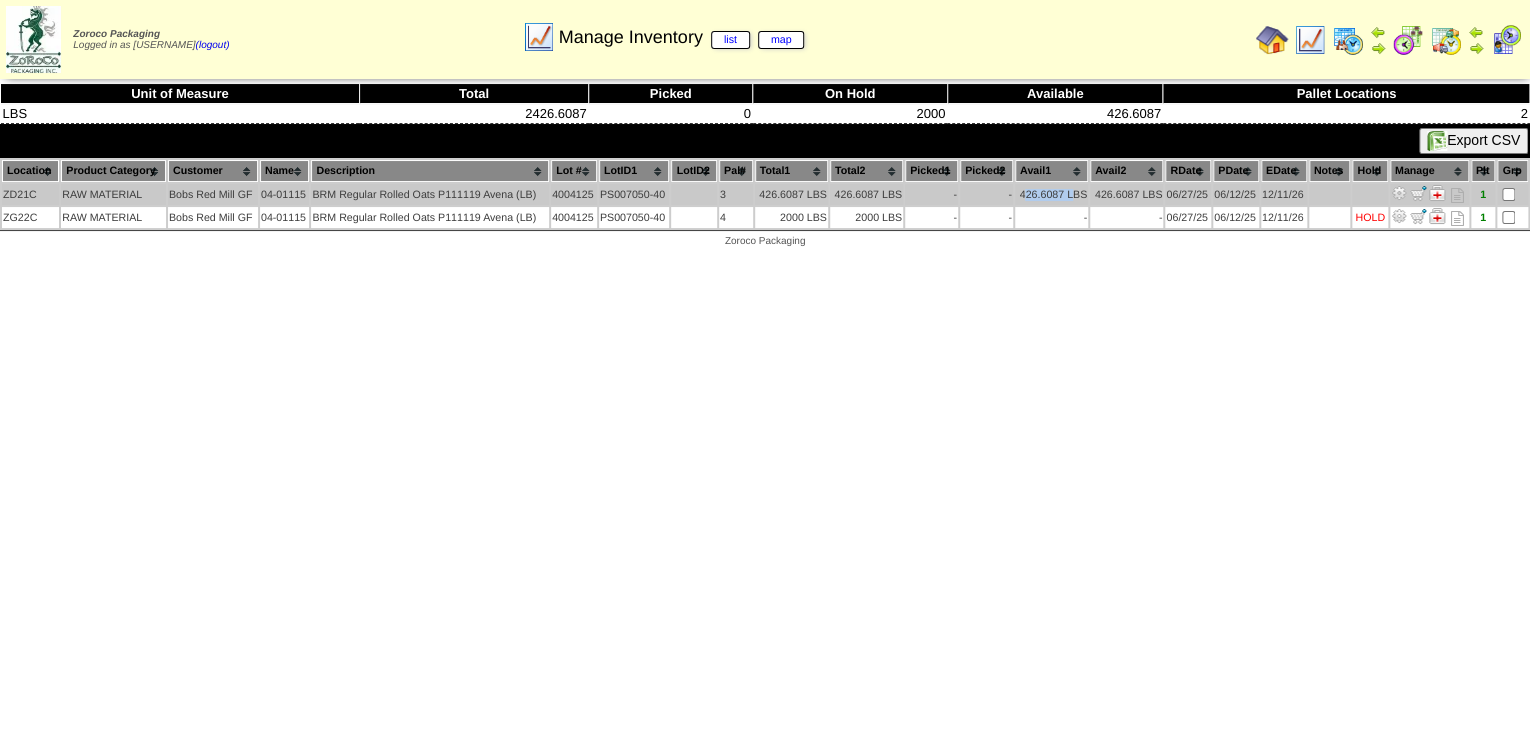 drag, startPoint x: 1025, startPoint y: 194, endPoint x: 1074, endPoint y: 194, distance: 49 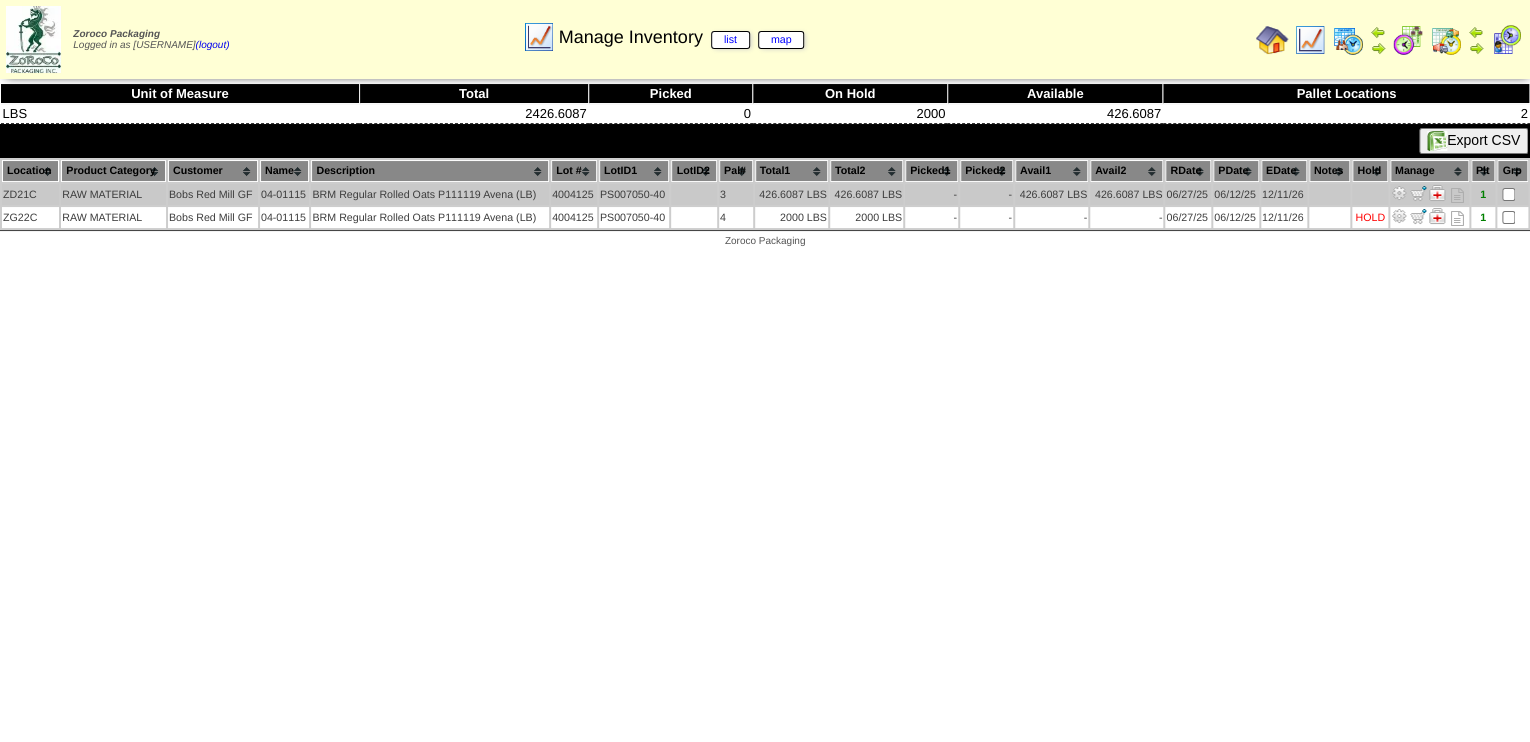 click on "426.6087 LBS" at bounding box center (1051, 194) 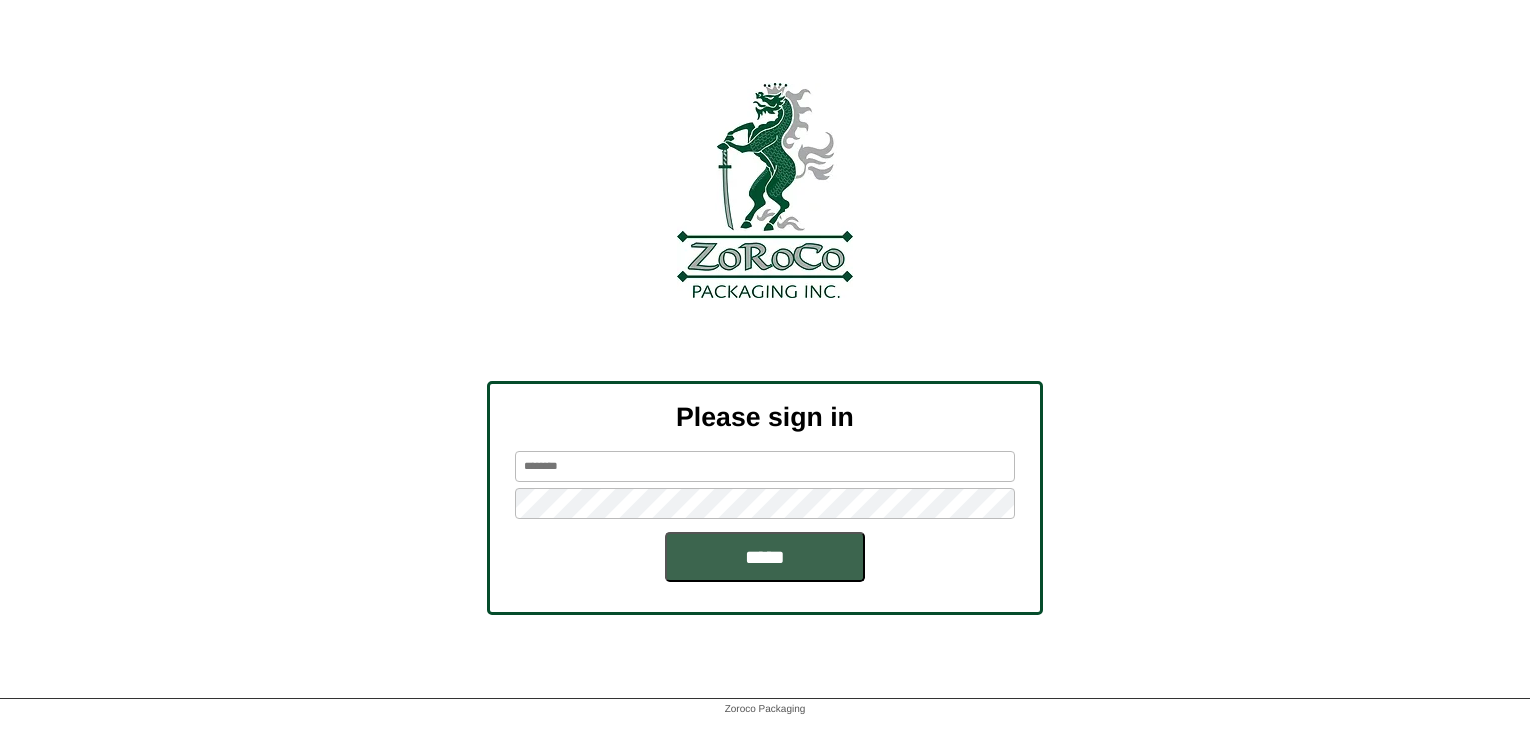 scroll, scrollTop: 0, scrollLeft: 0, axis: both 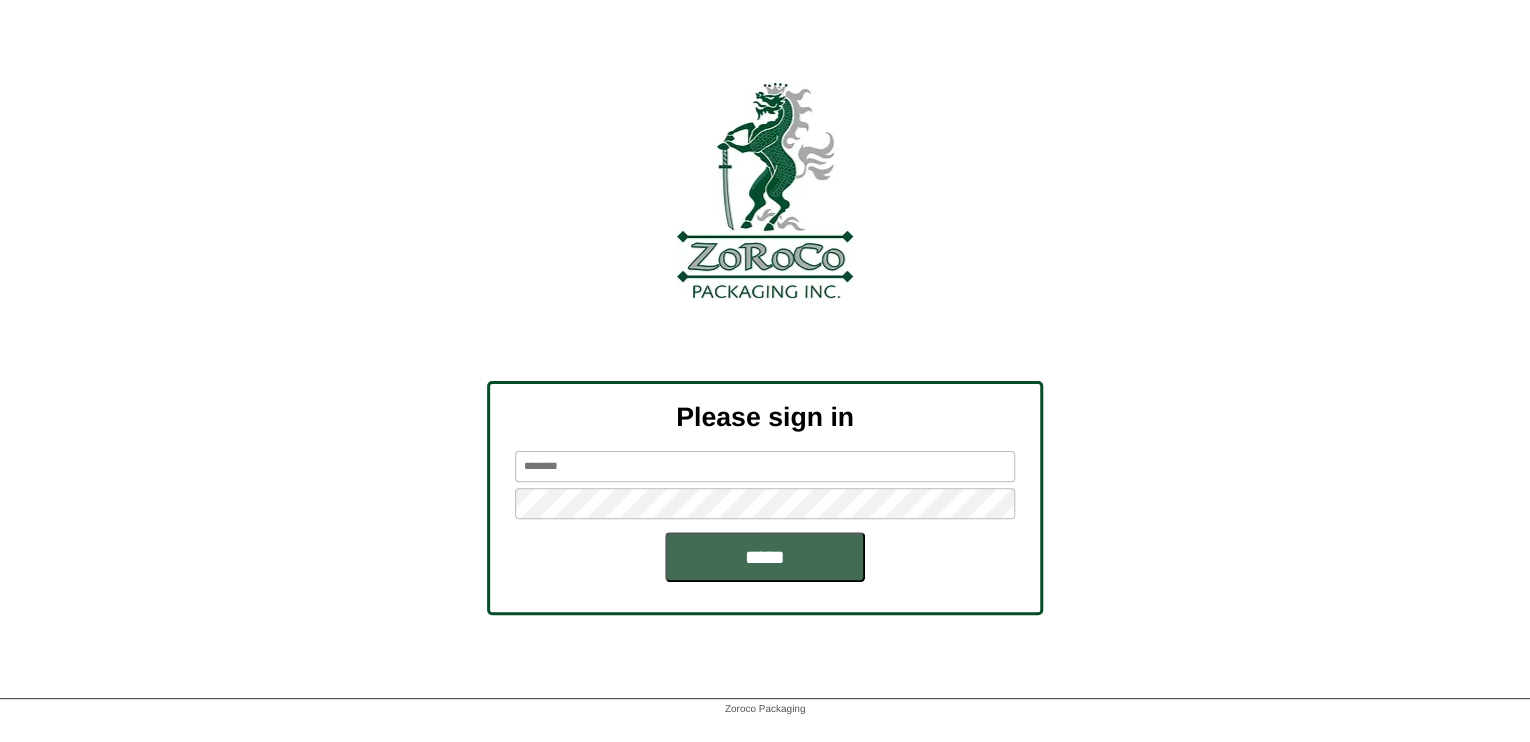 type on "*******" 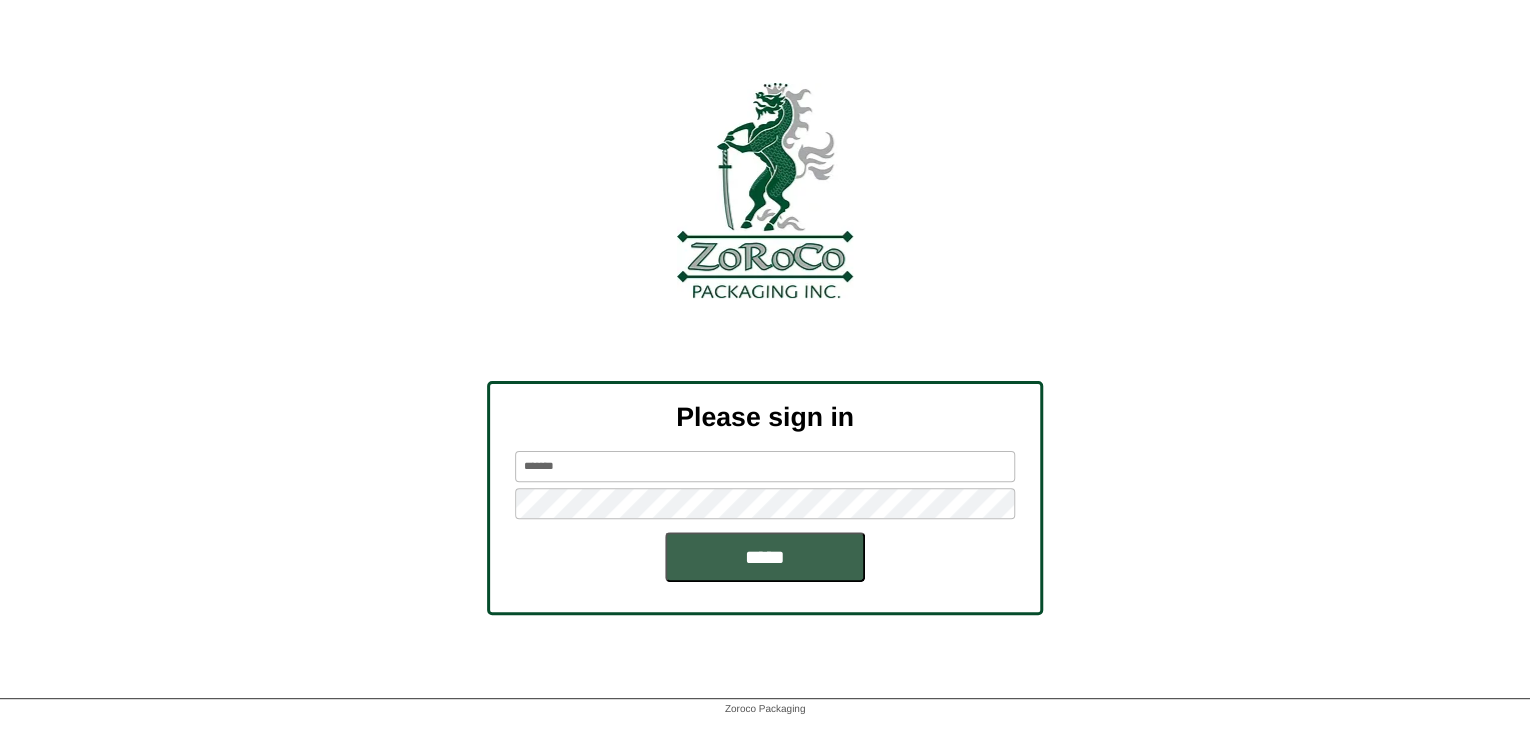 click on "*******
*****" at bounding box center [765, 516] 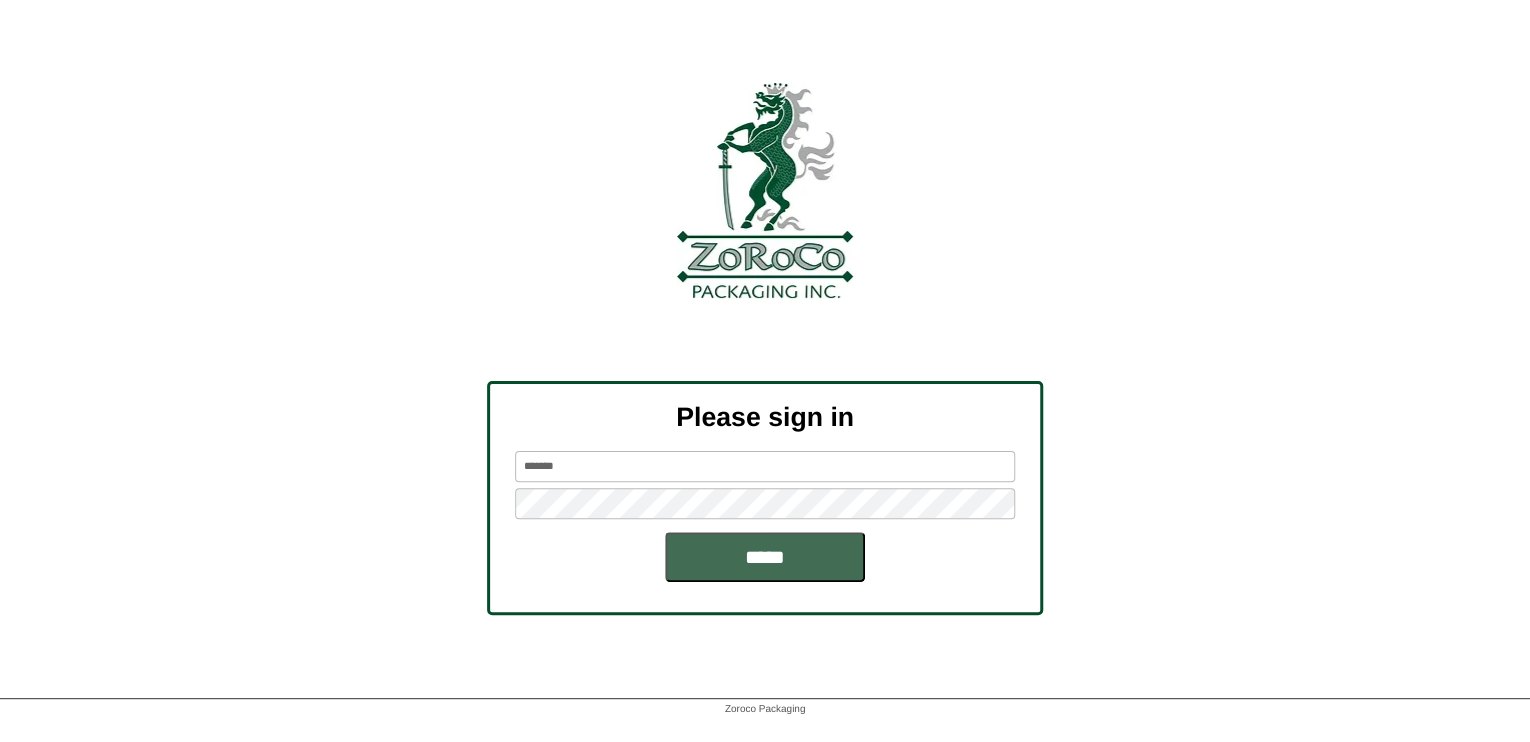 click on "*****" at bounding box center (765, 557) 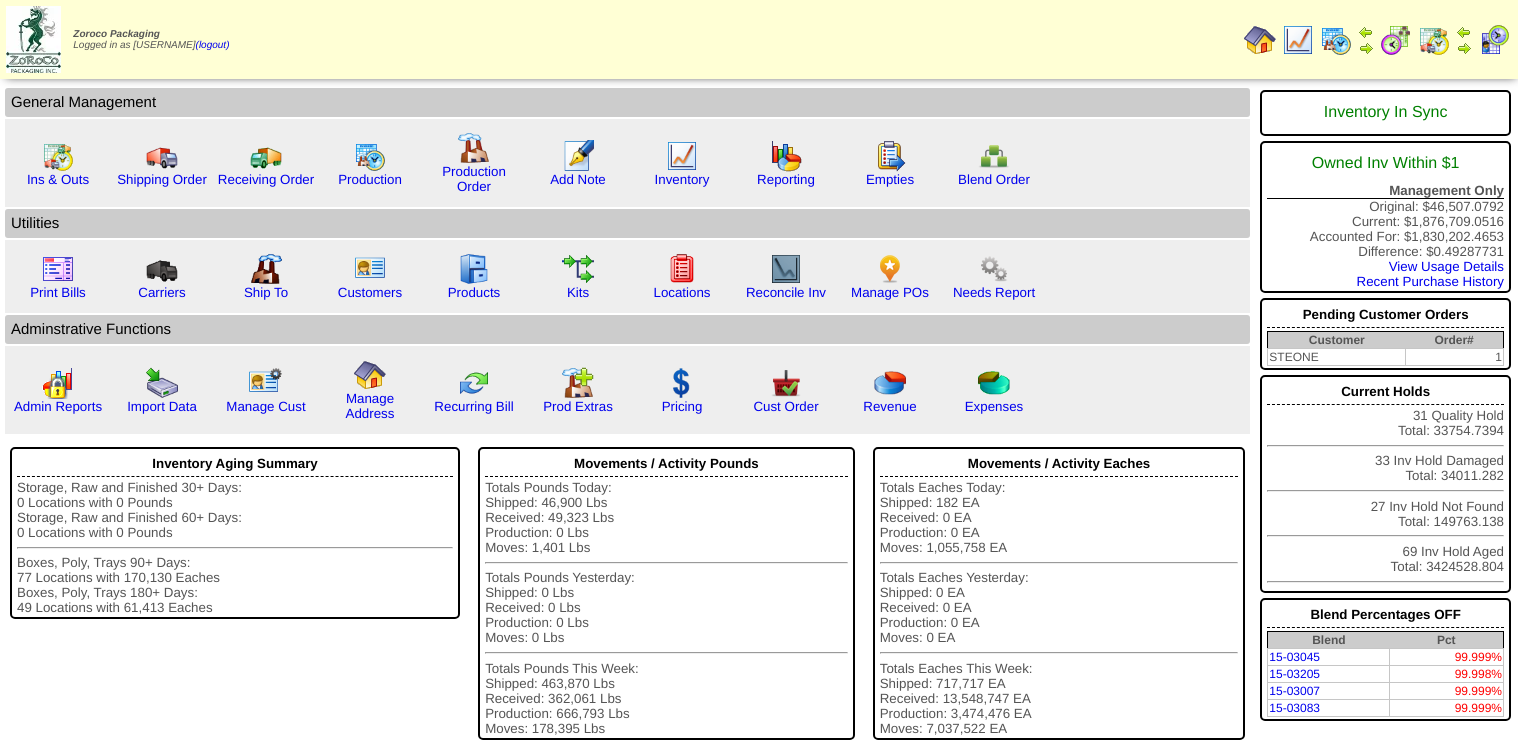 scroll, scrollTop: 0, scrollLeft: 0, axis: both 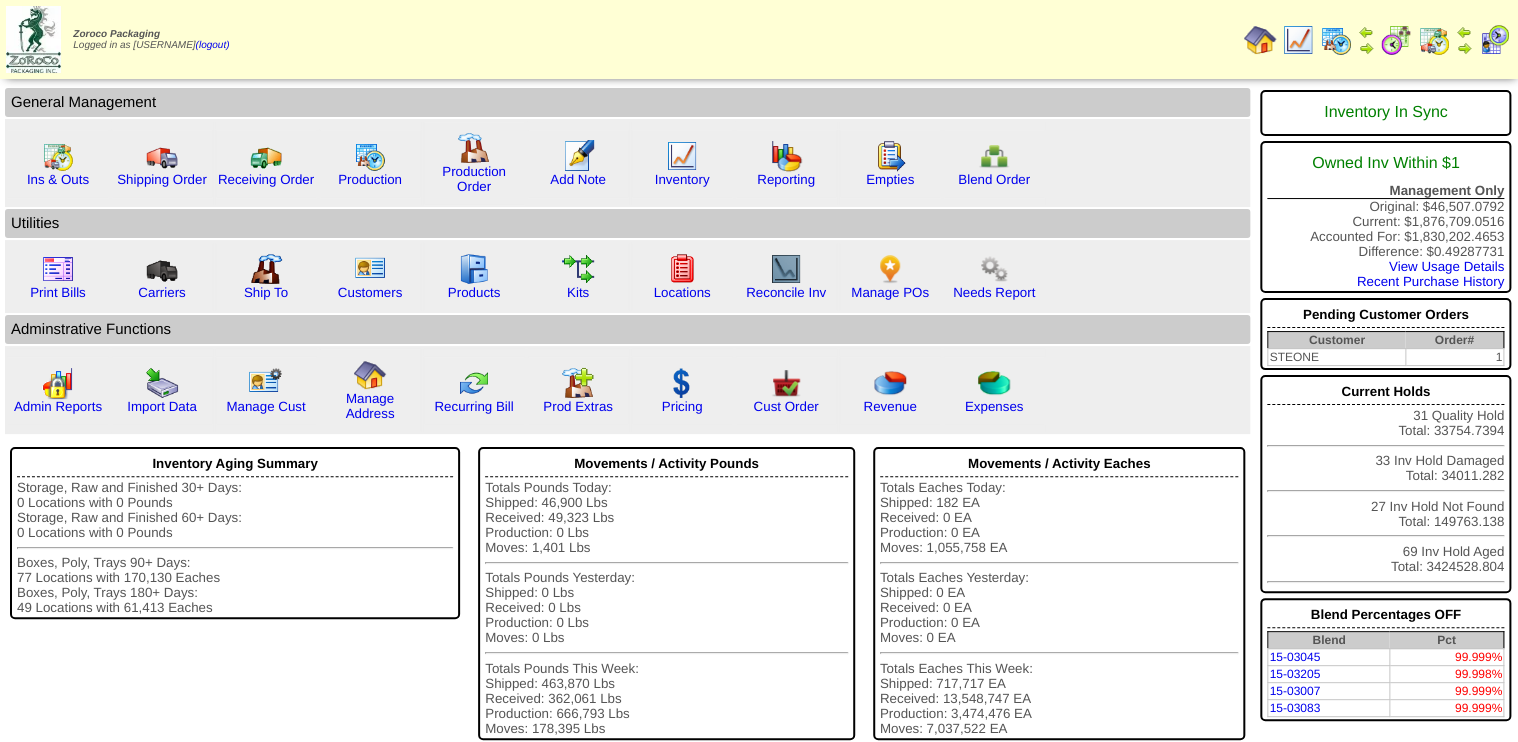 click at bounding box center [1298, 40] 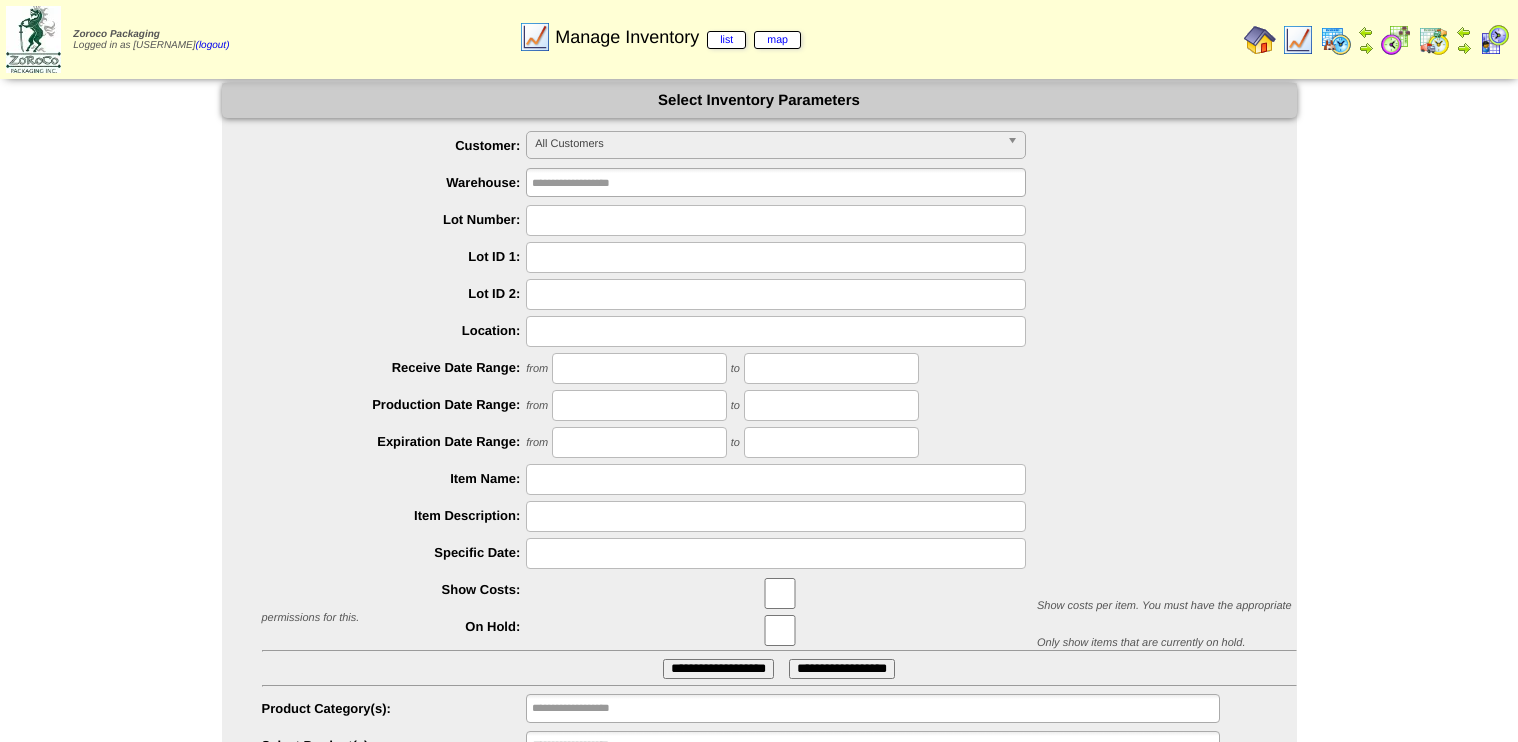 scroll, scrollTop: 0, scrollLeft: 0, axis: both 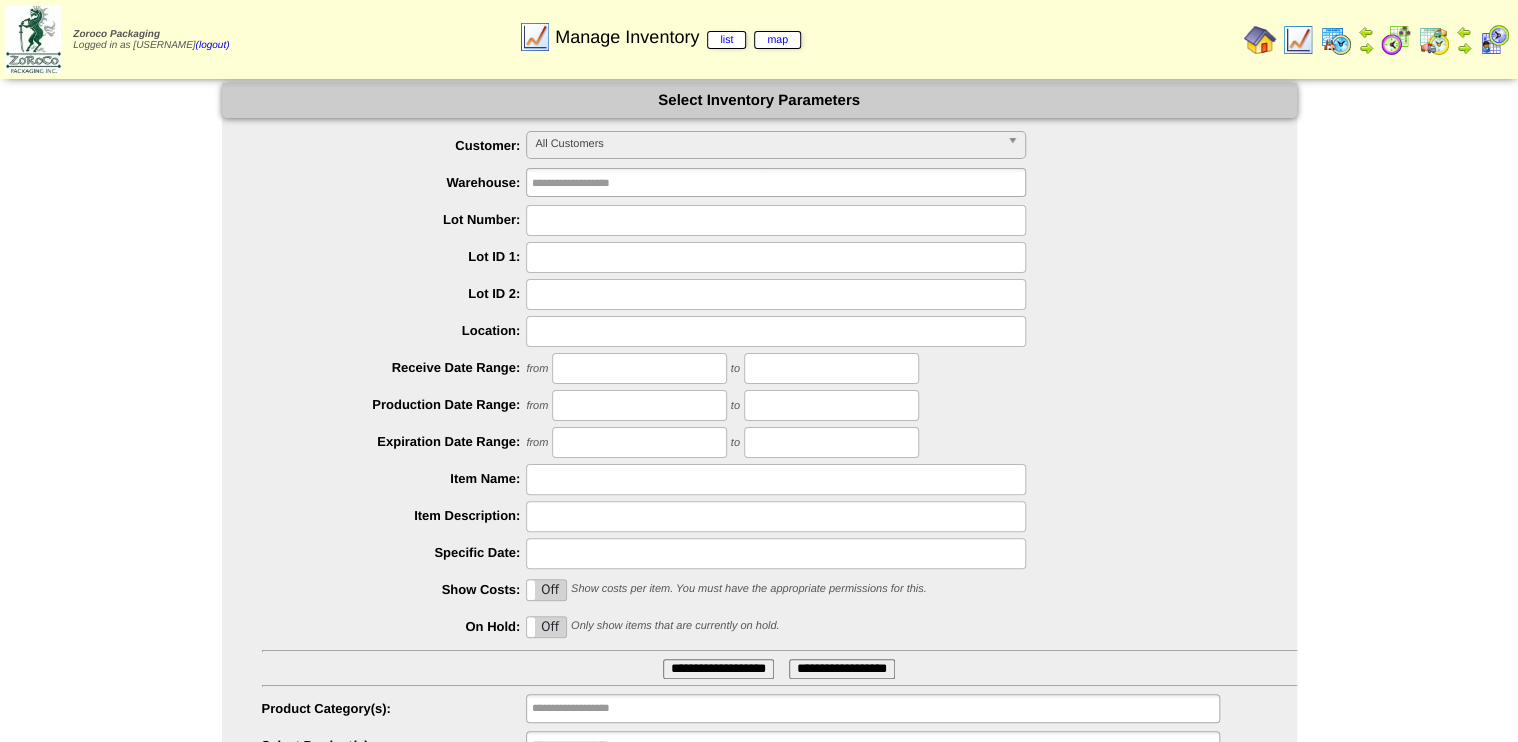 click on "**********" at bounding box center (759, 446) 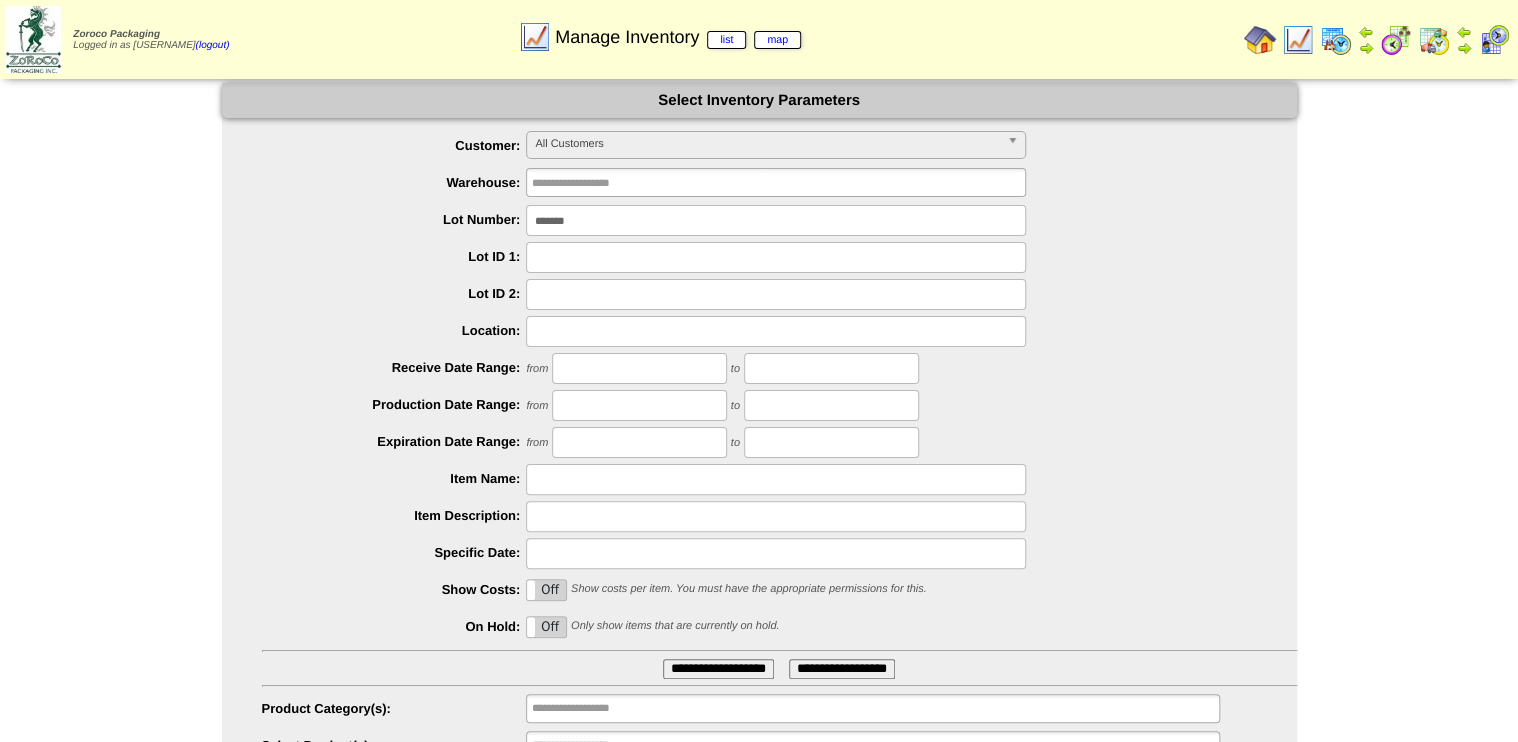 type on "*******" 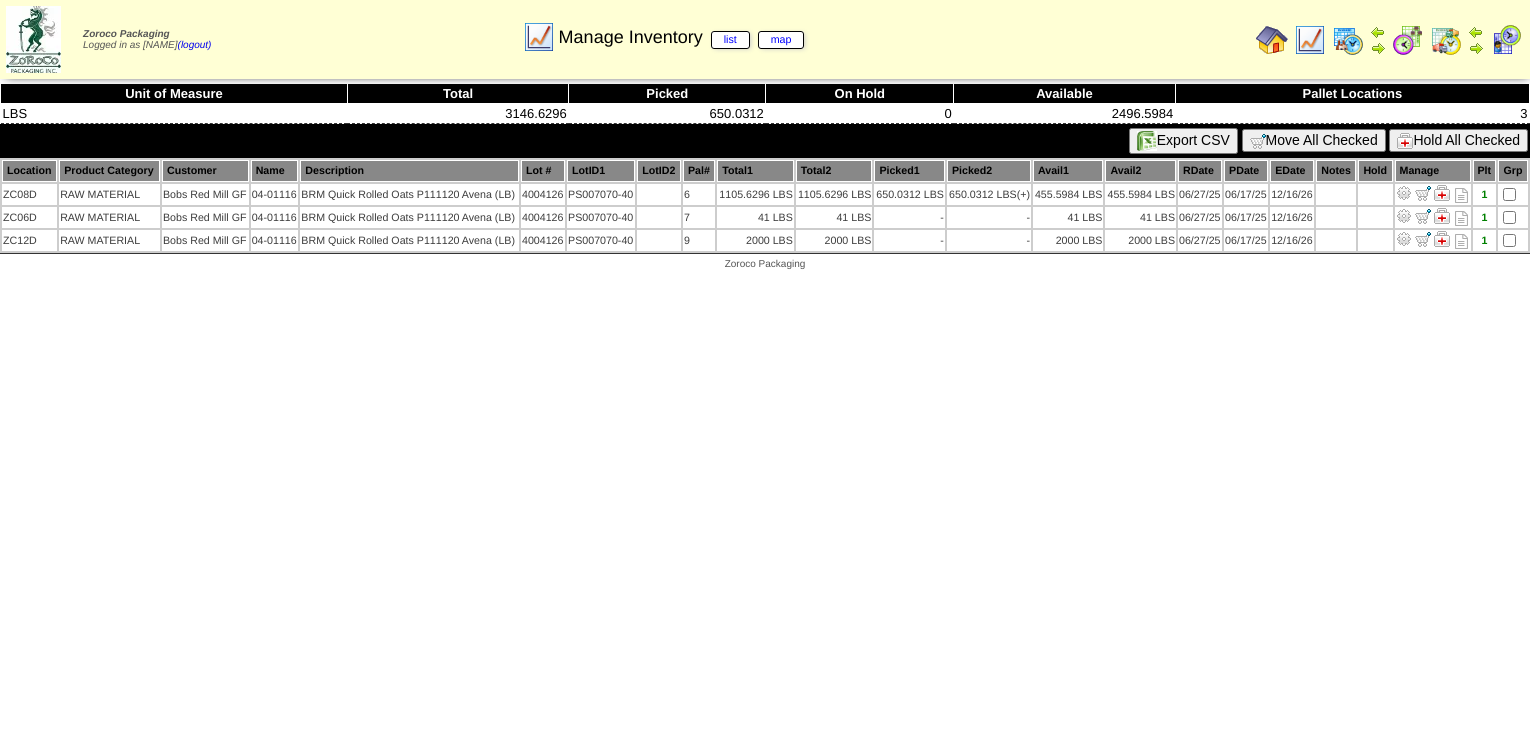 scroll, scrollTop: 0, scrollLeft: 0, axis: both 